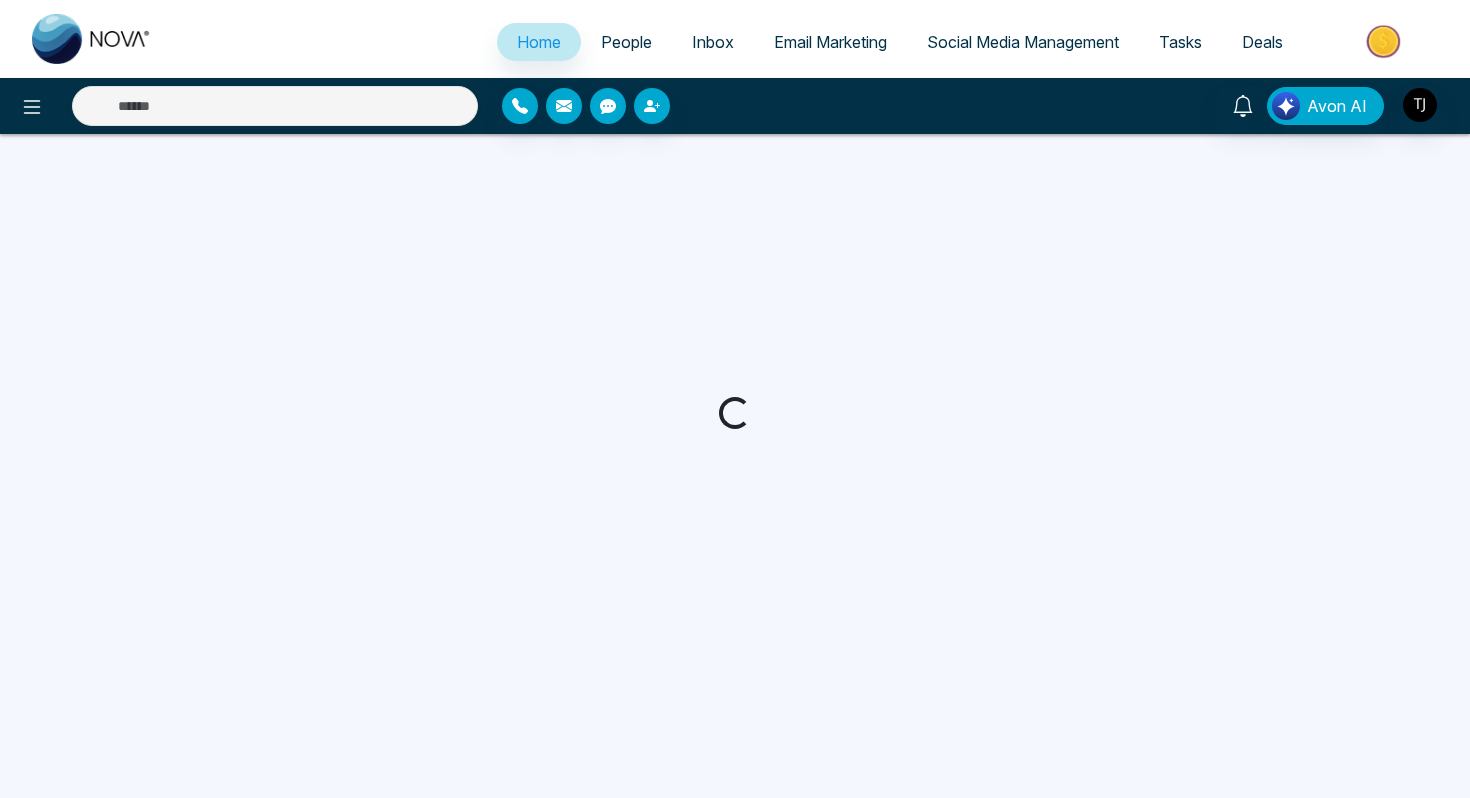 scroll, scrollTop: 0, scrollLeft: 0, axis: both 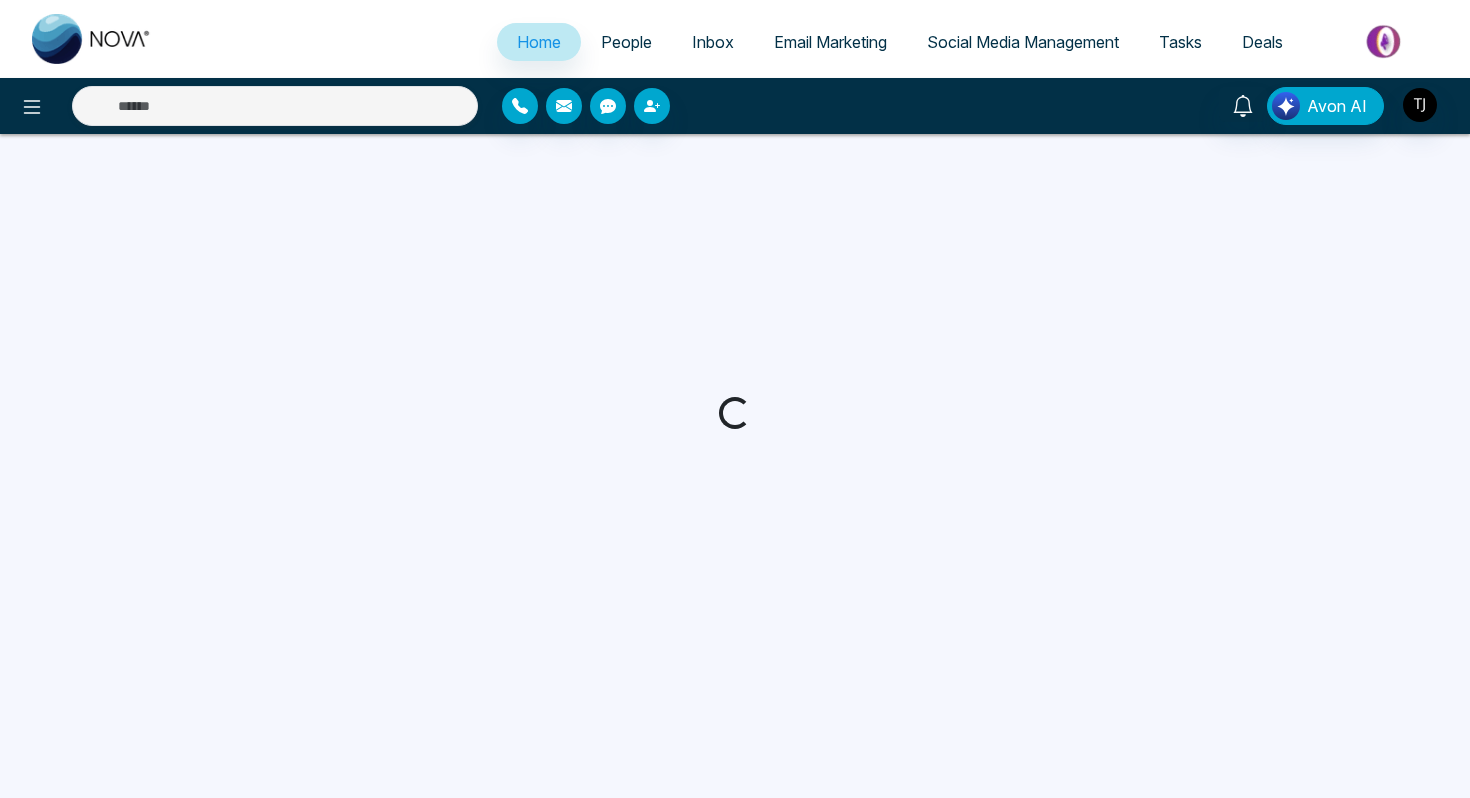 select on "*" 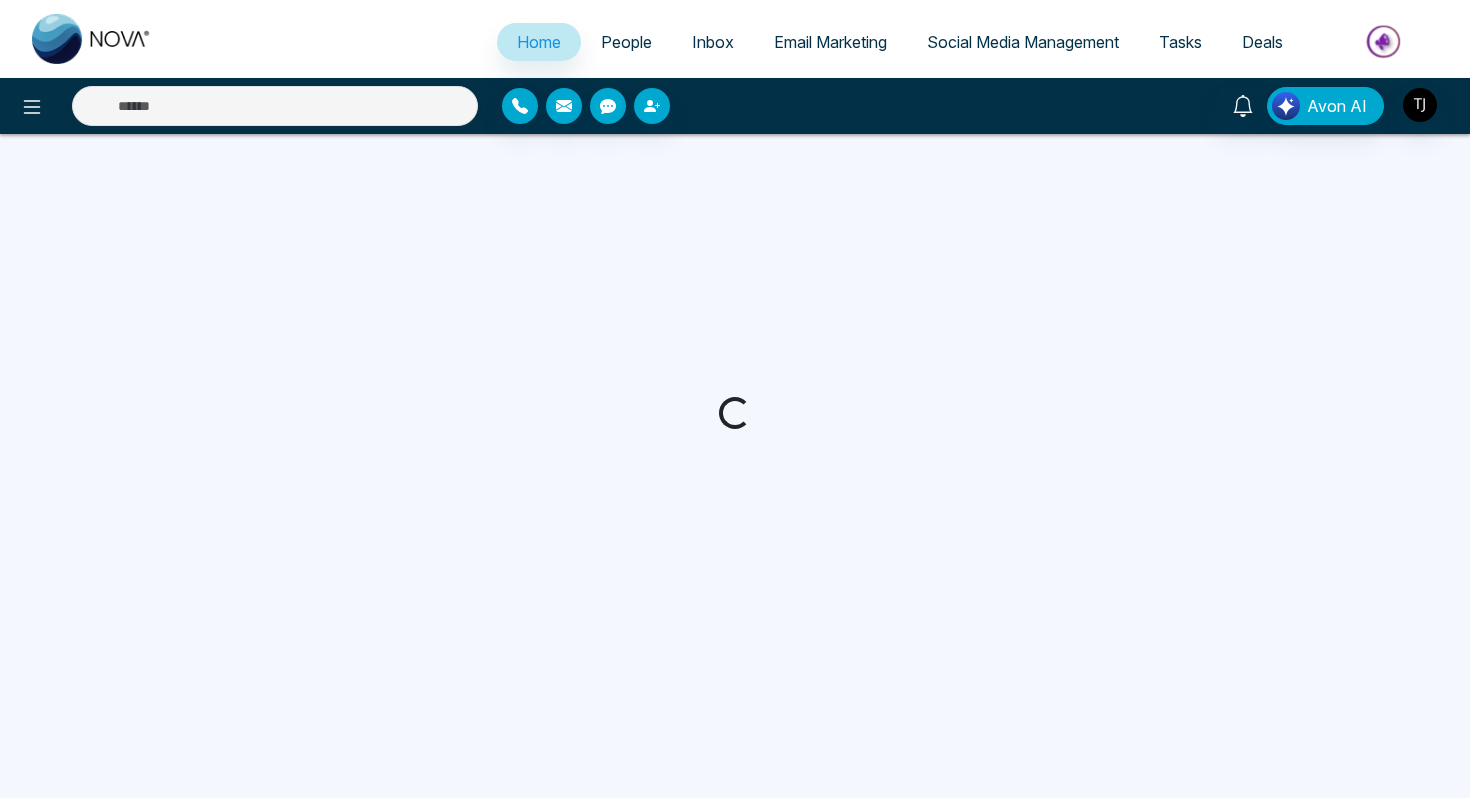 select on "*" 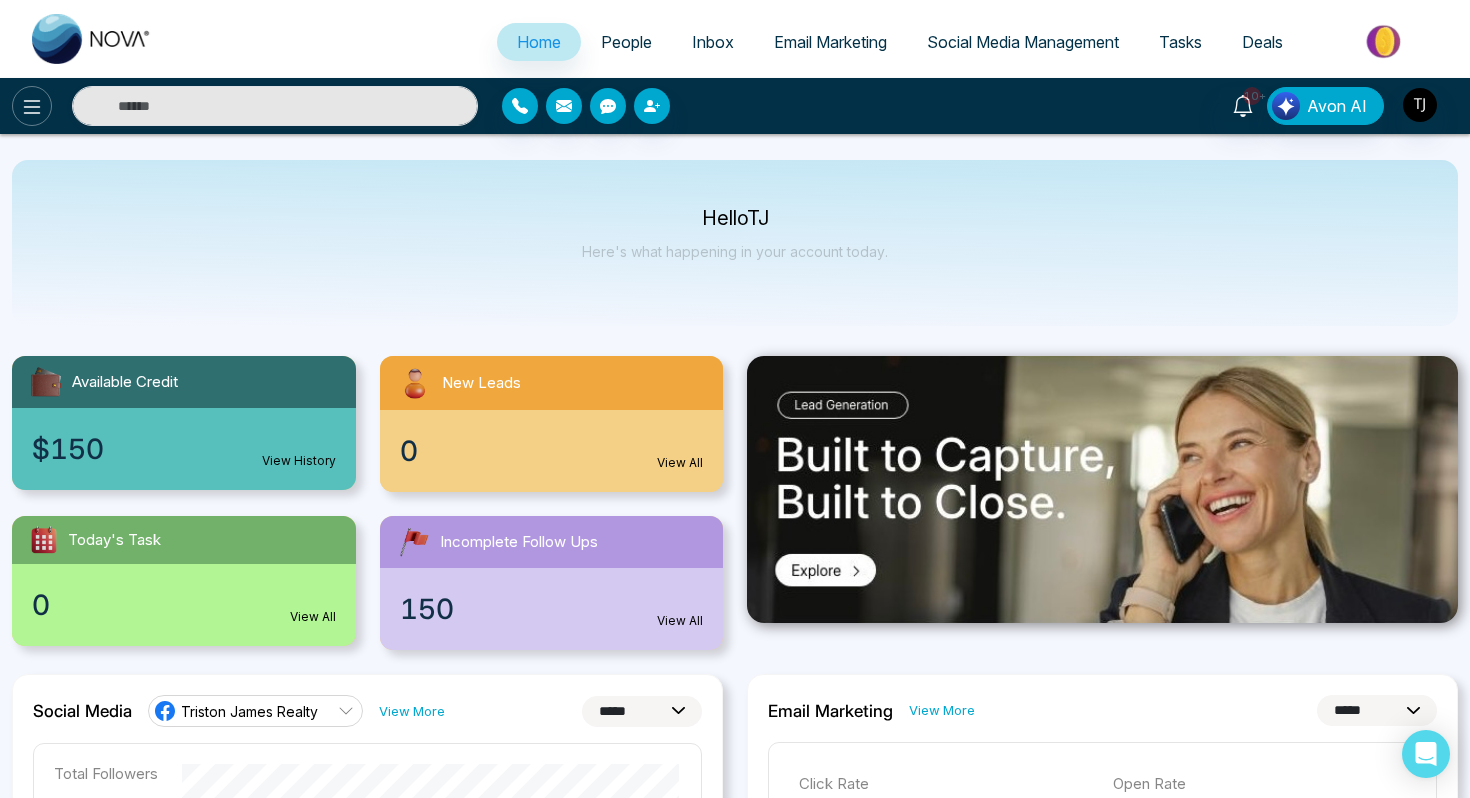 click 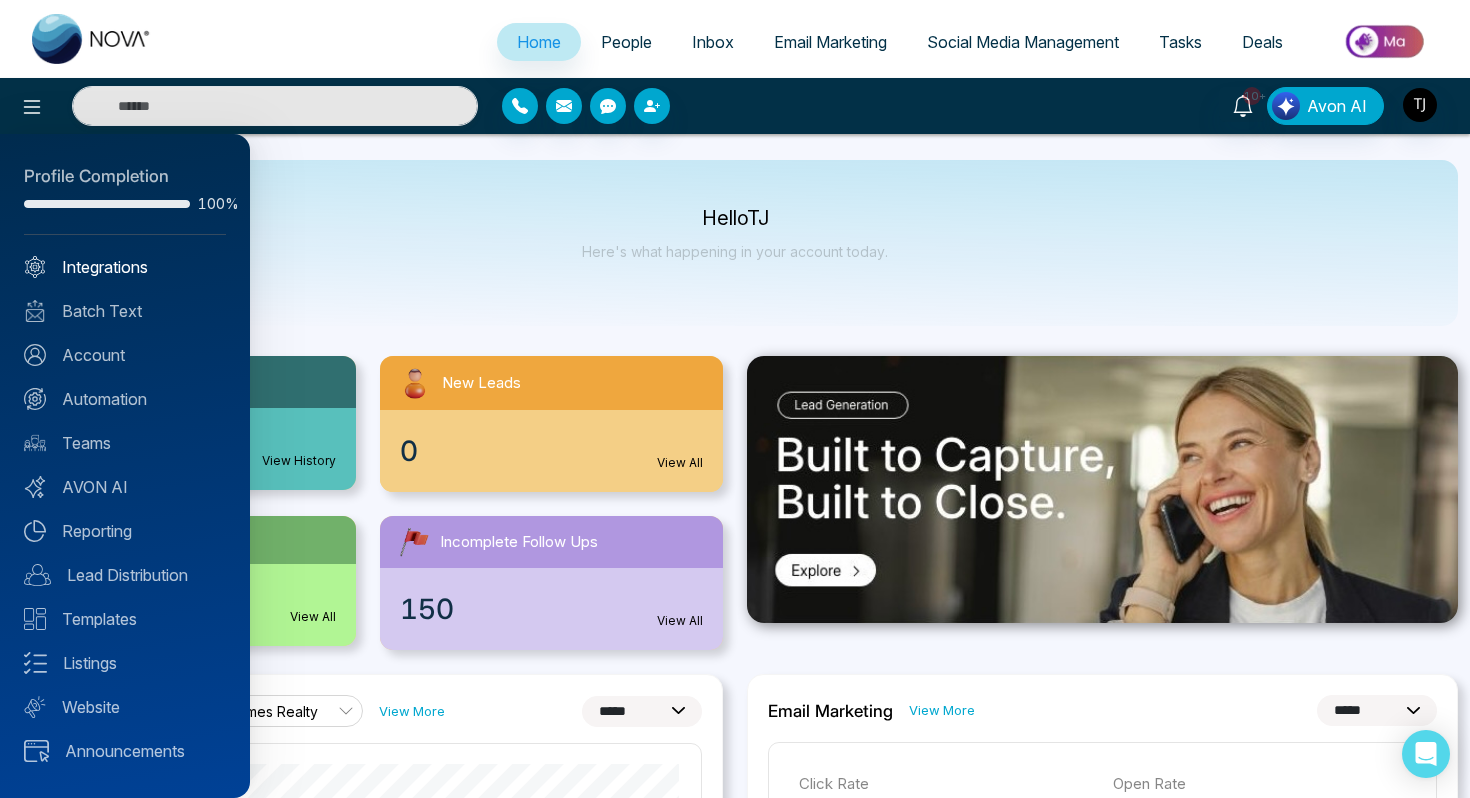 click on "Integrations" at bounding box center [125, 267] 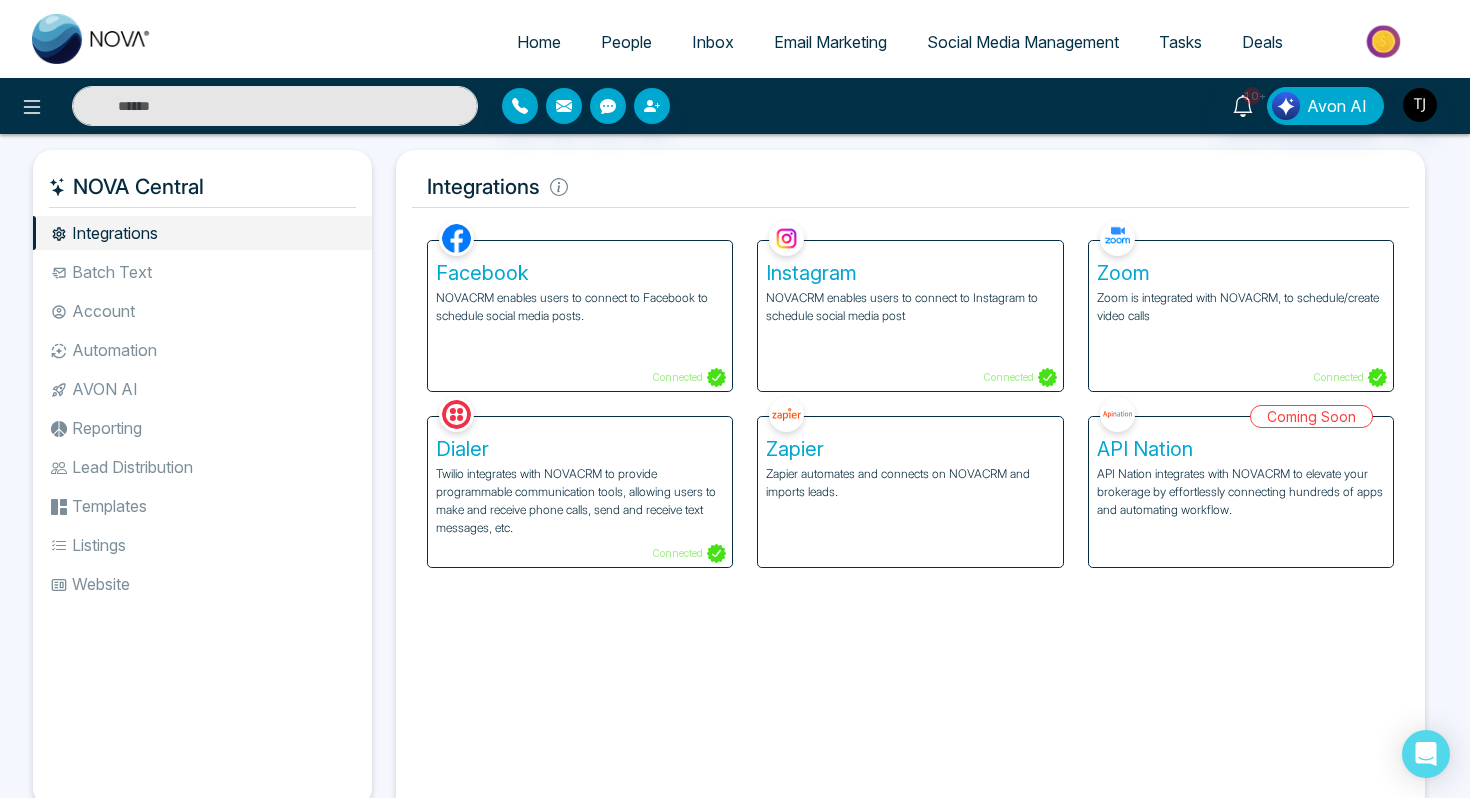 click on "Zapier automates and connects on NOVACRM and imports leads." at bounding box center [910, 483] 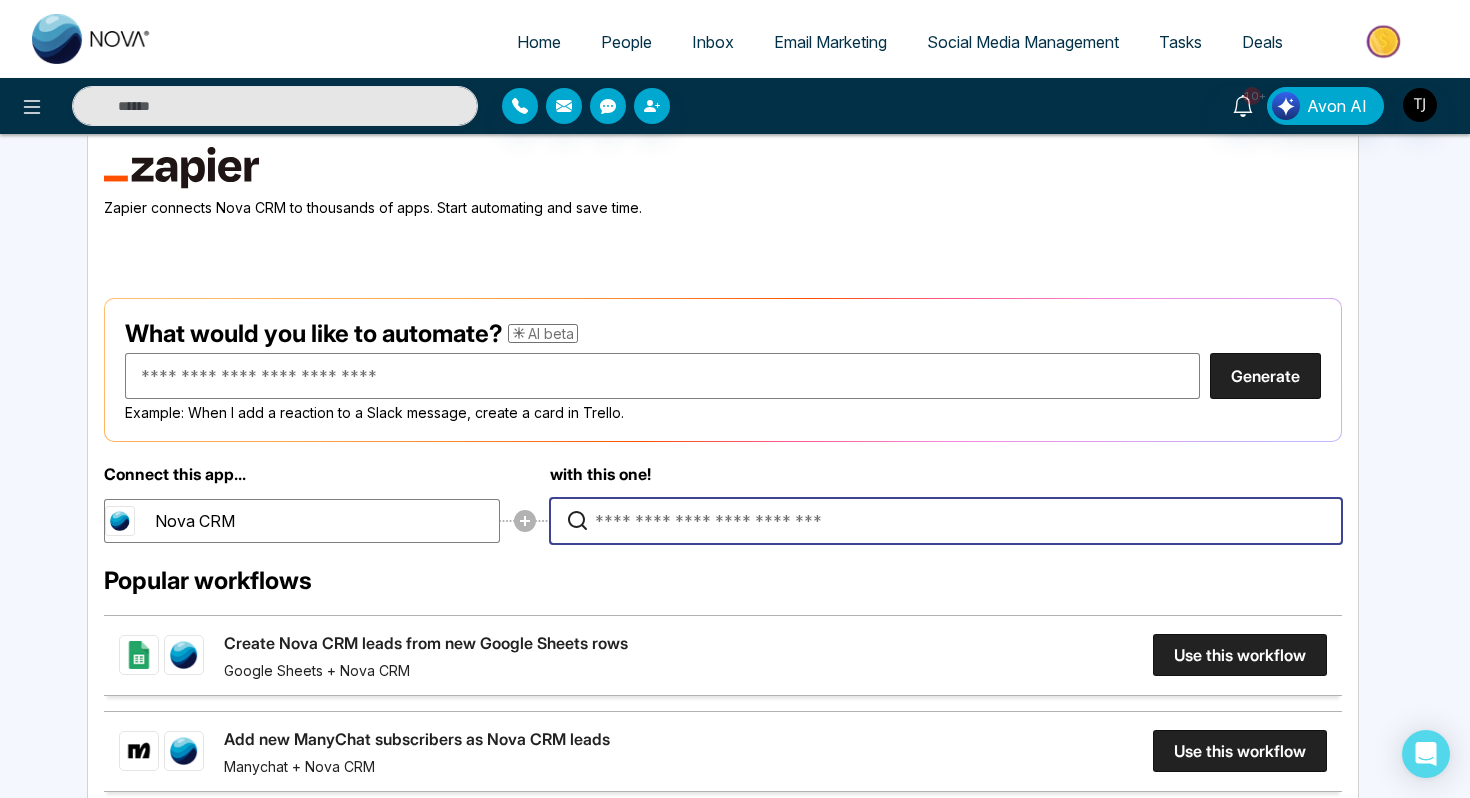 scroll, scrollTop: 169, scrollLeft: 0, axis: vertical 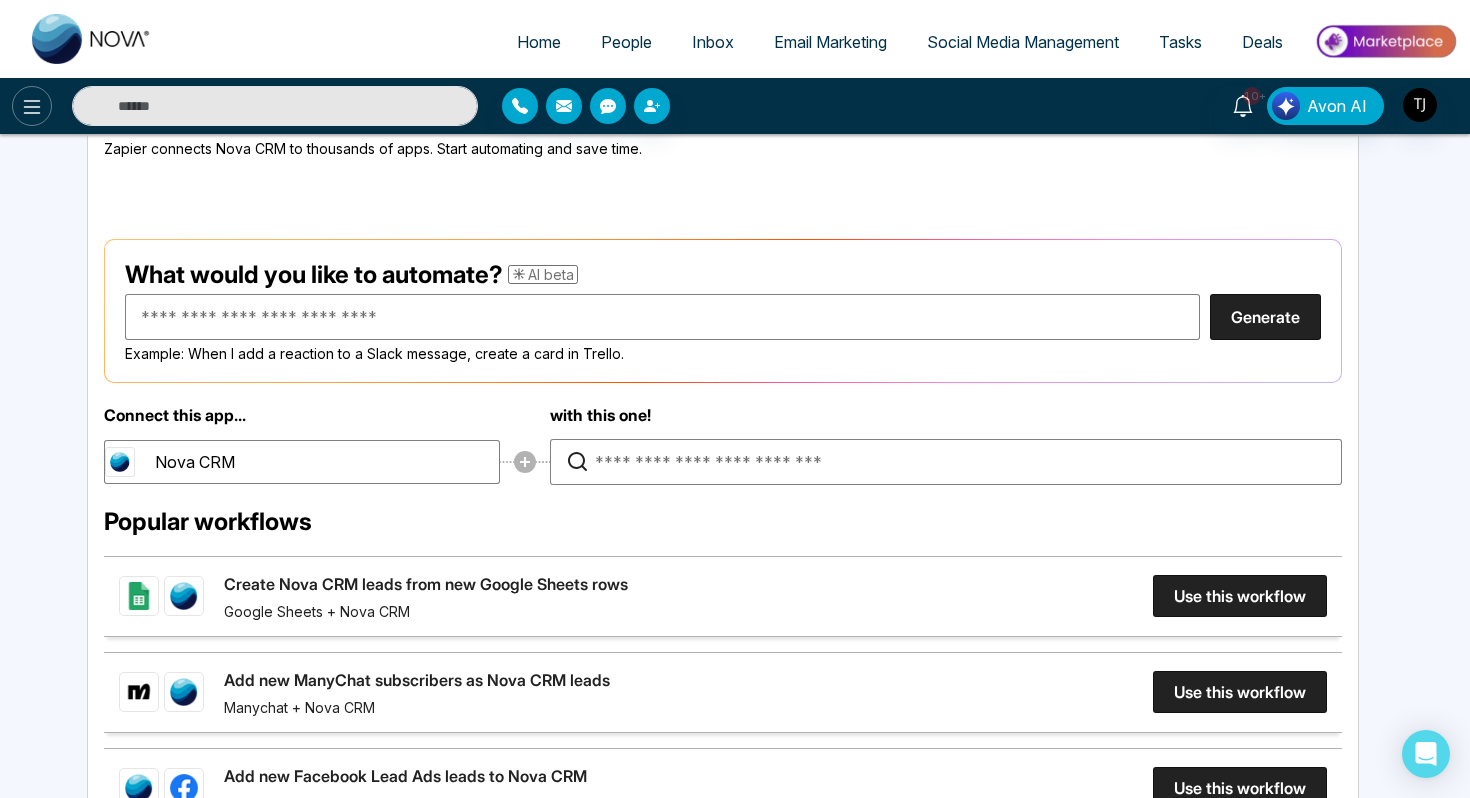 click 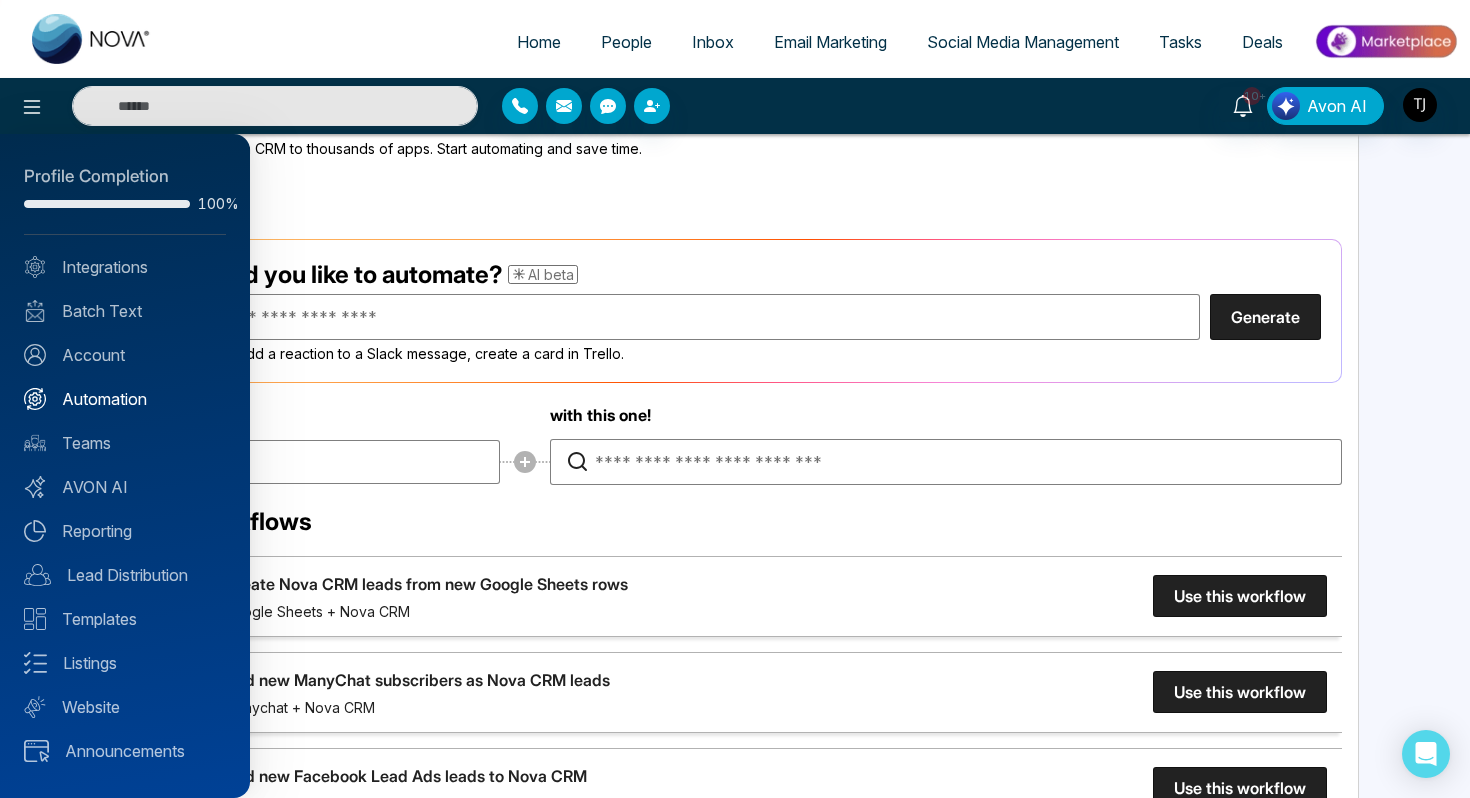 click on "Automation" at bounding box center [125, 399] 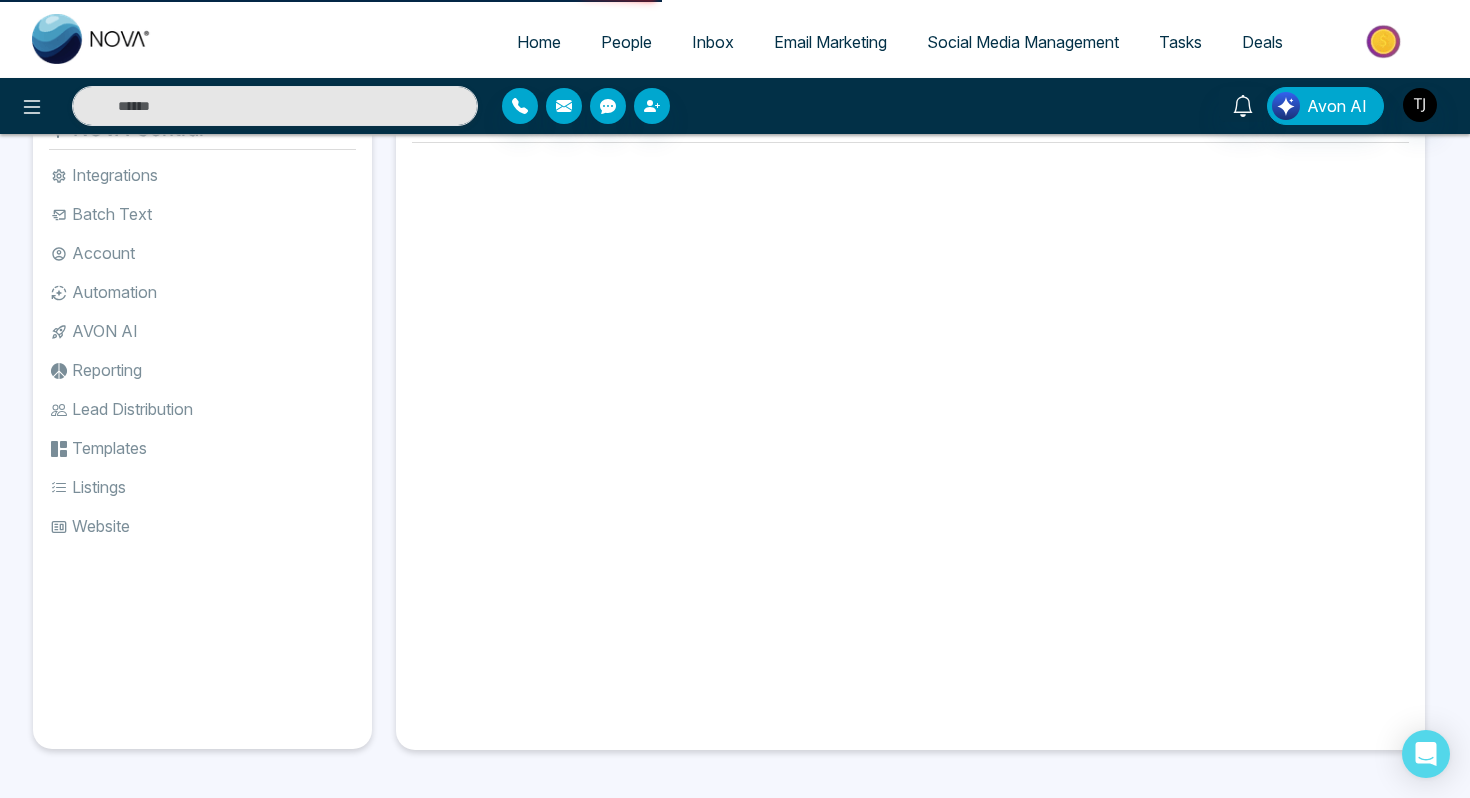 scroll, scrollTop: 0, scrollLeft: 0, axis: both 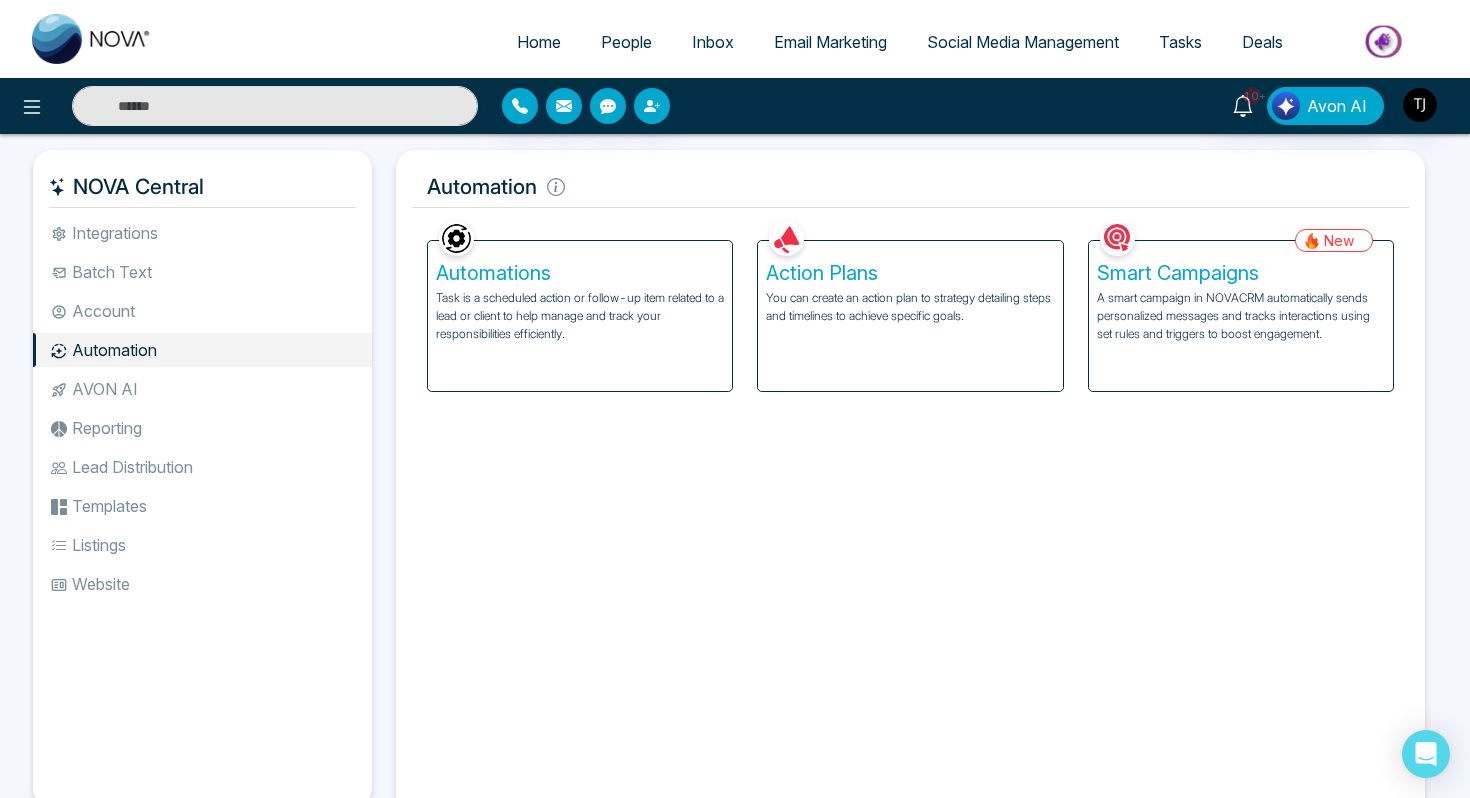 click on "You can create an action plan to strategy detailing steps and timelines to achieve specific goals." at bounding box center (910, 307) 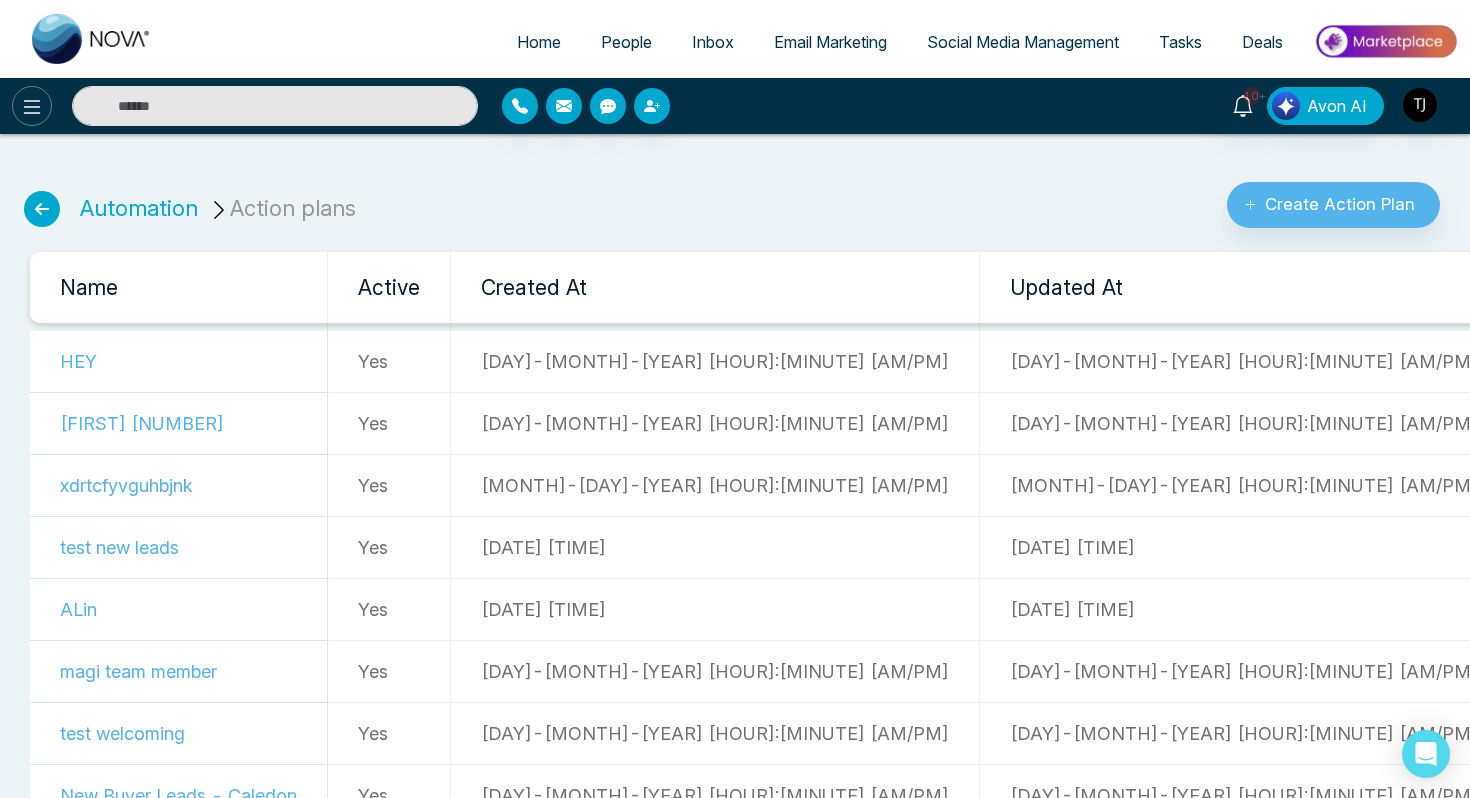 click 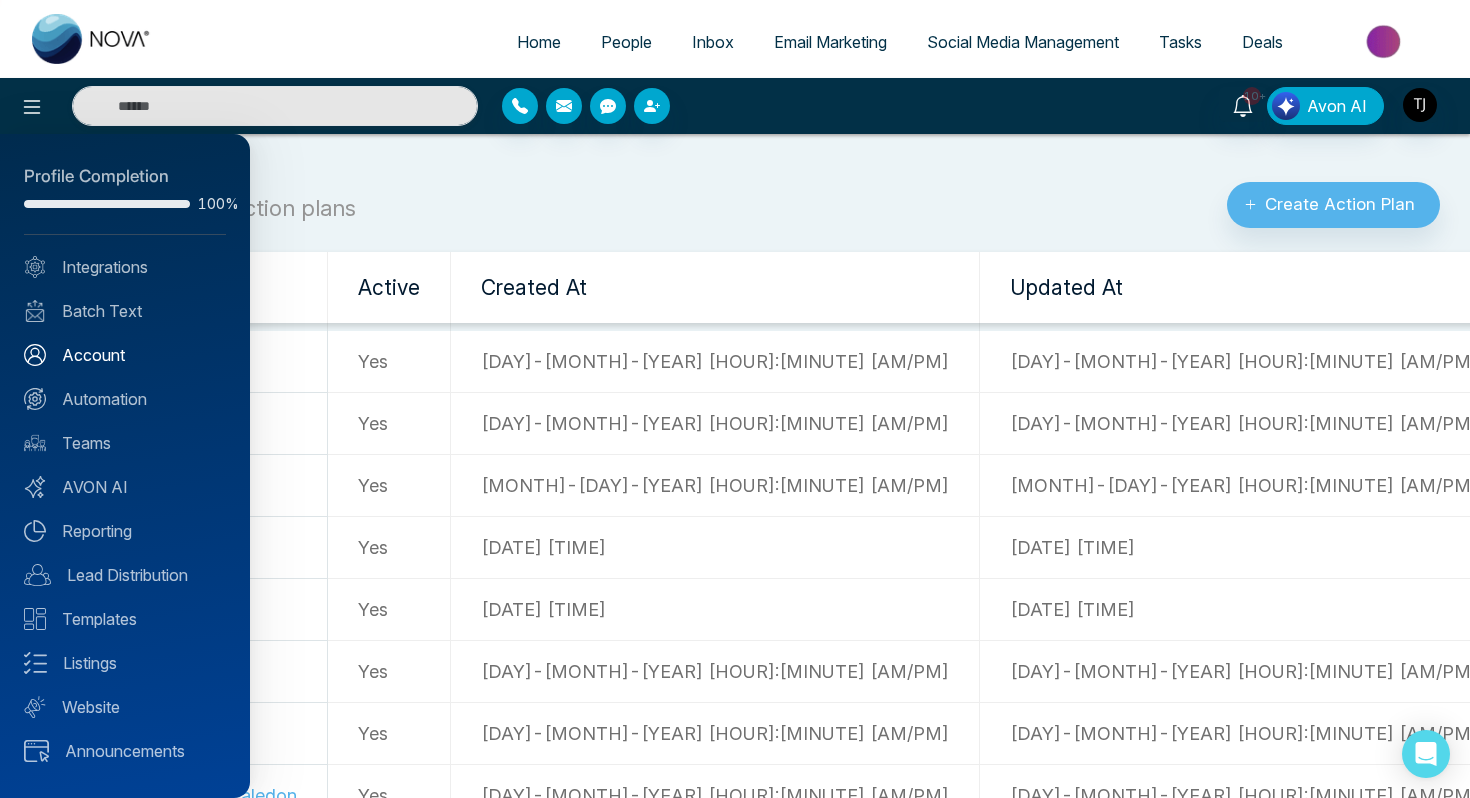 click on "Account" at bounding box center [125, 355] 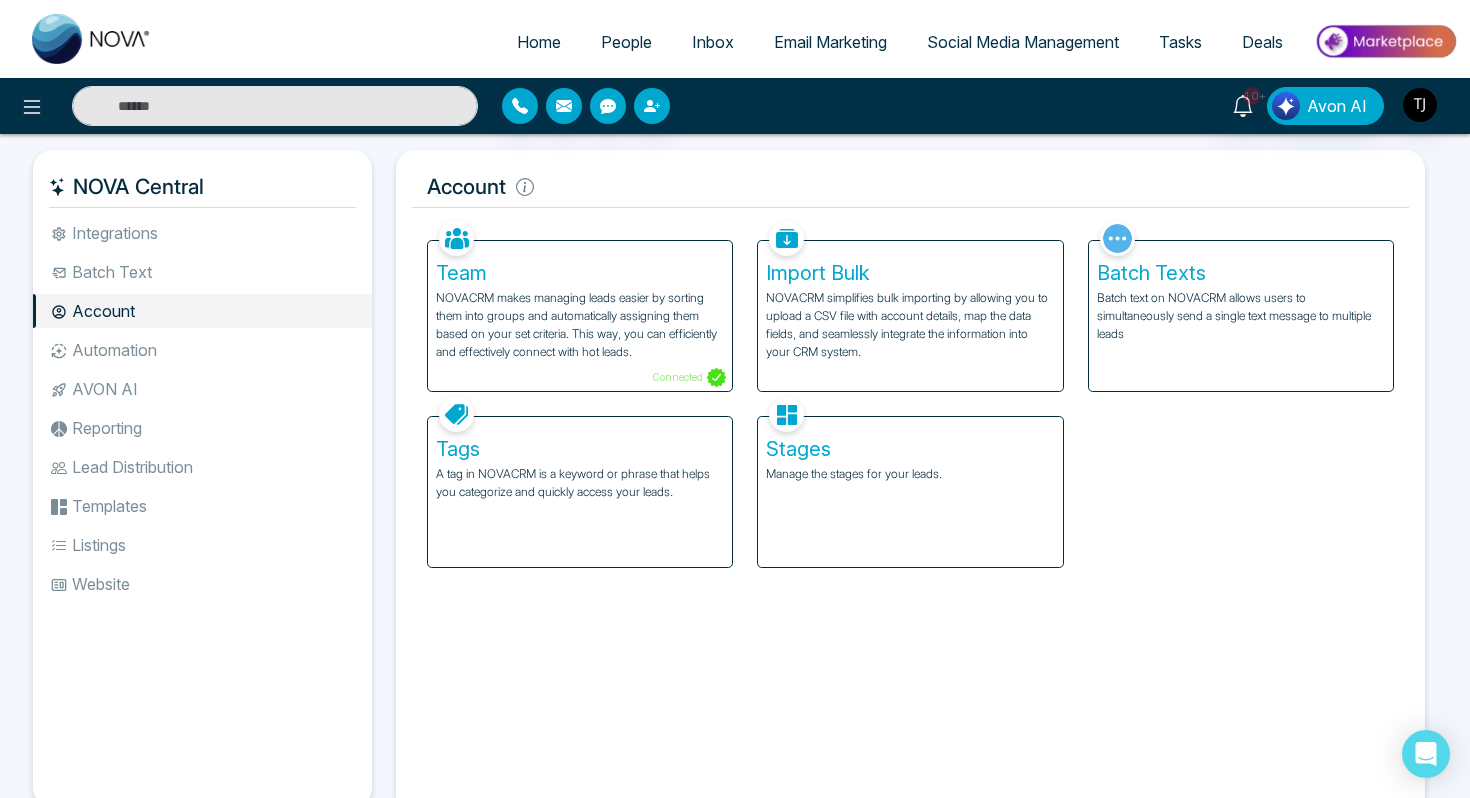 click on "NOVACRM makes managing leads easier by sorting them into groups and automatically assigning them based on your set criteria. This way, you can efficiently and effectively connect with hot leads." at bounding box center [580, 325] 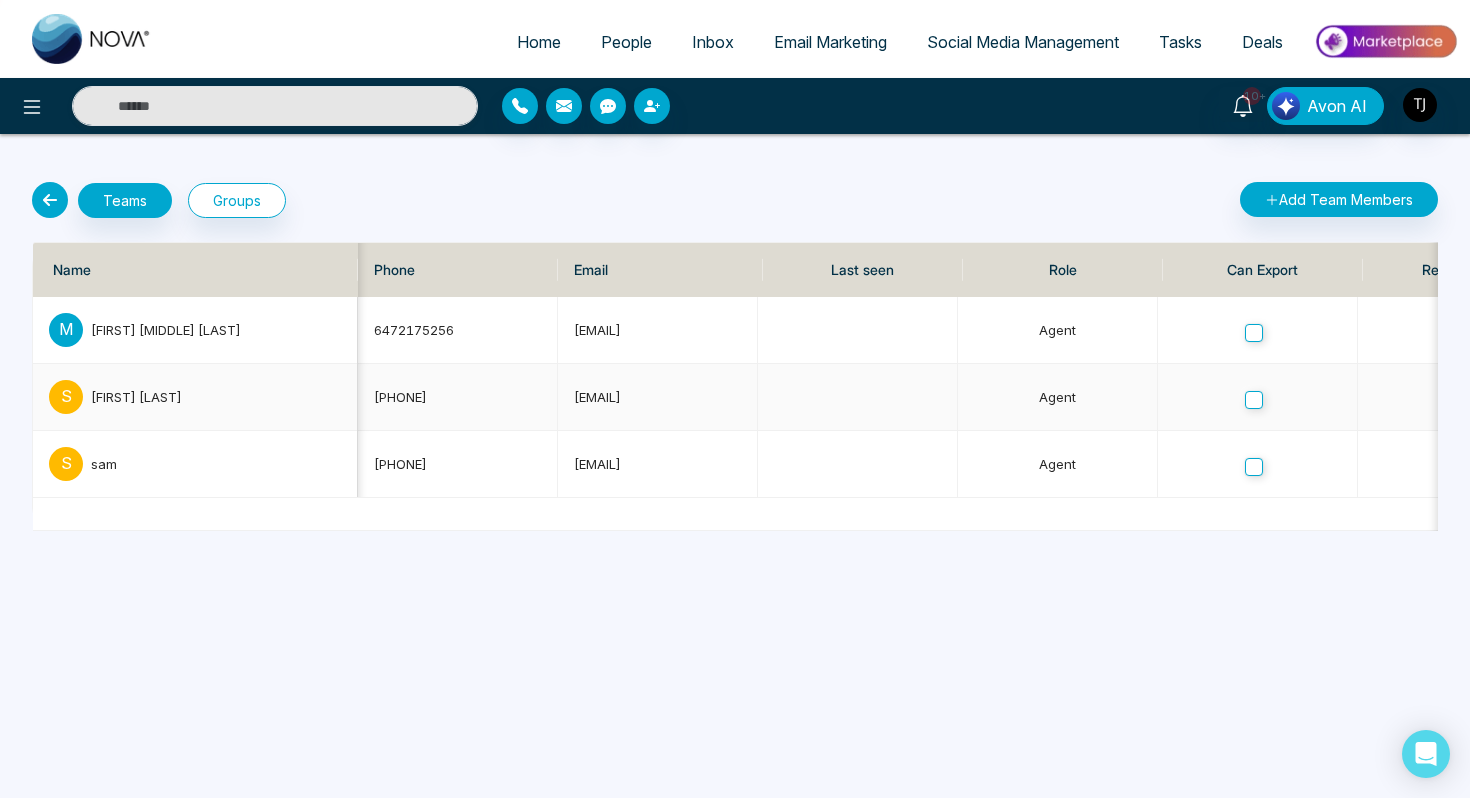 scroll, scrollTop: 0, scrollLeft: 186, axis: horizontal 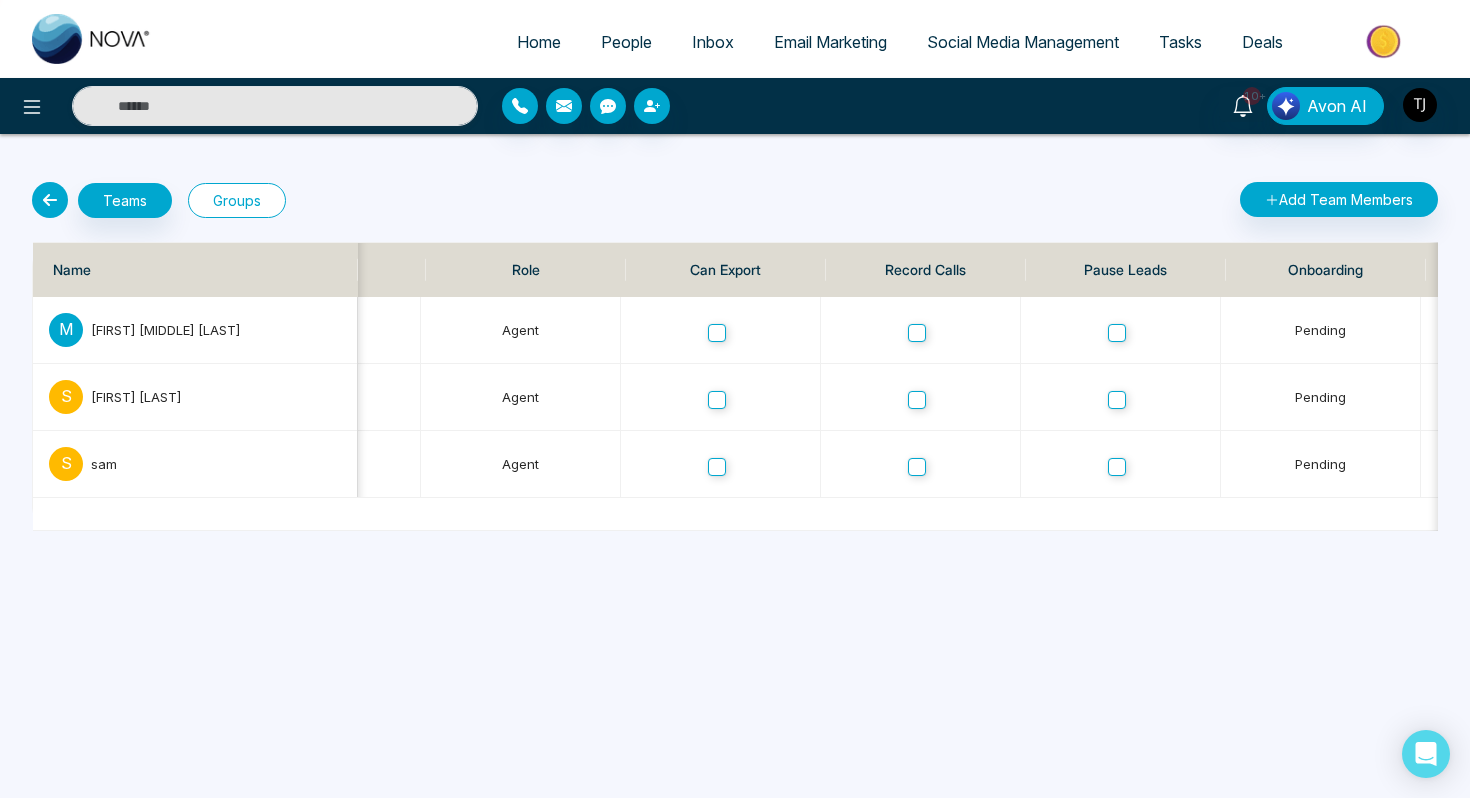 click on "Groups" at bounding box center [237, 200] 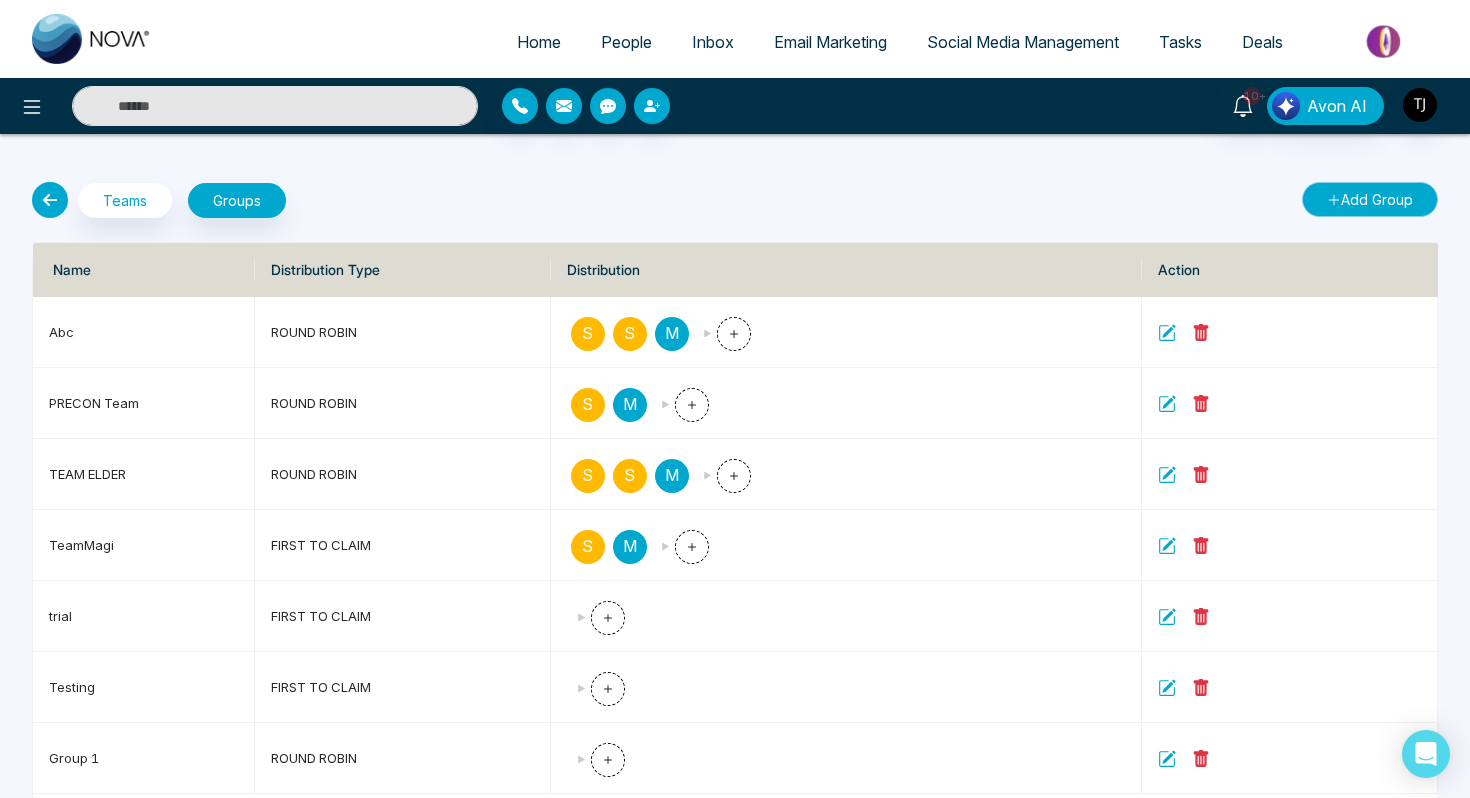 click on "Add Group" at bounding box center [1370, 199] 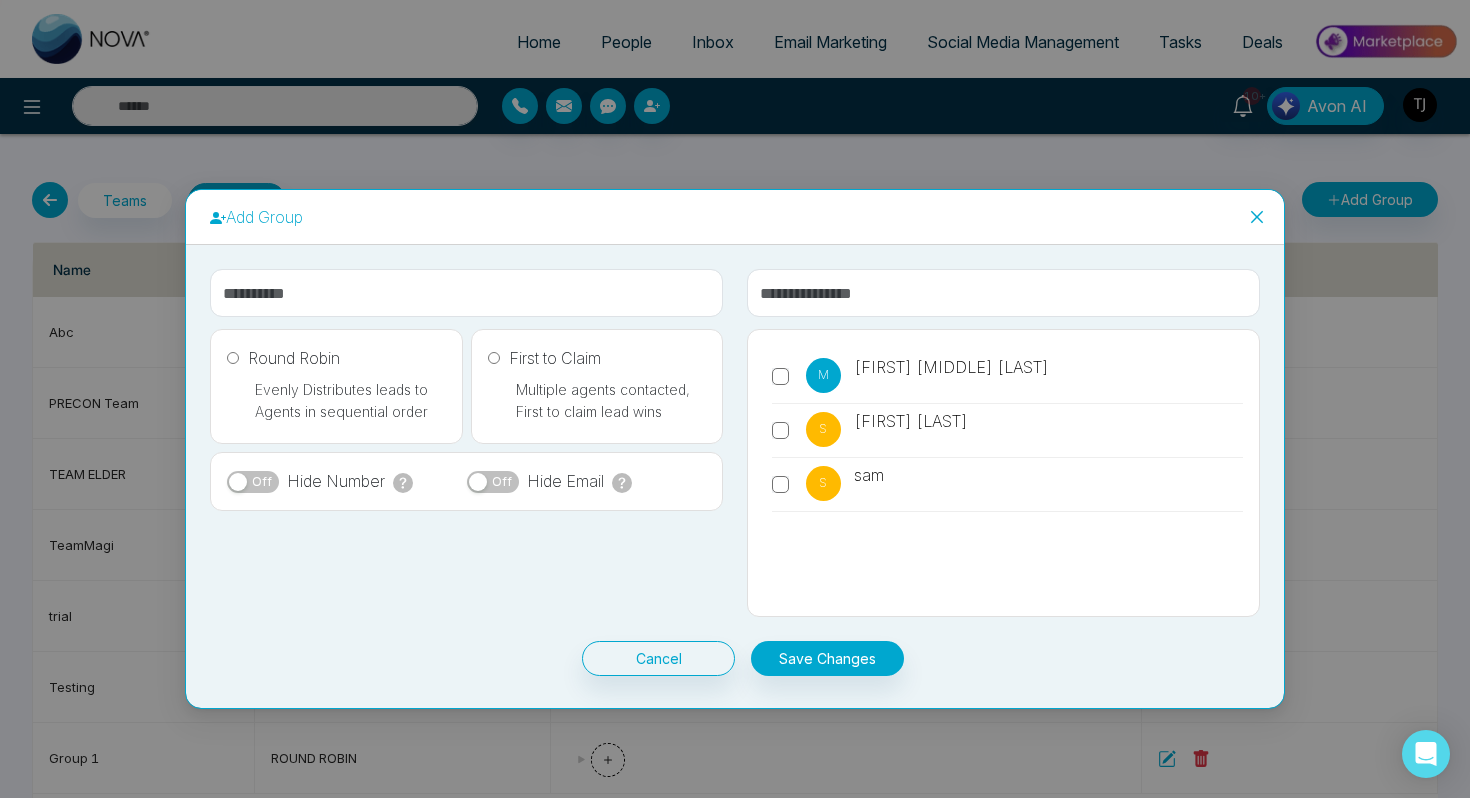click 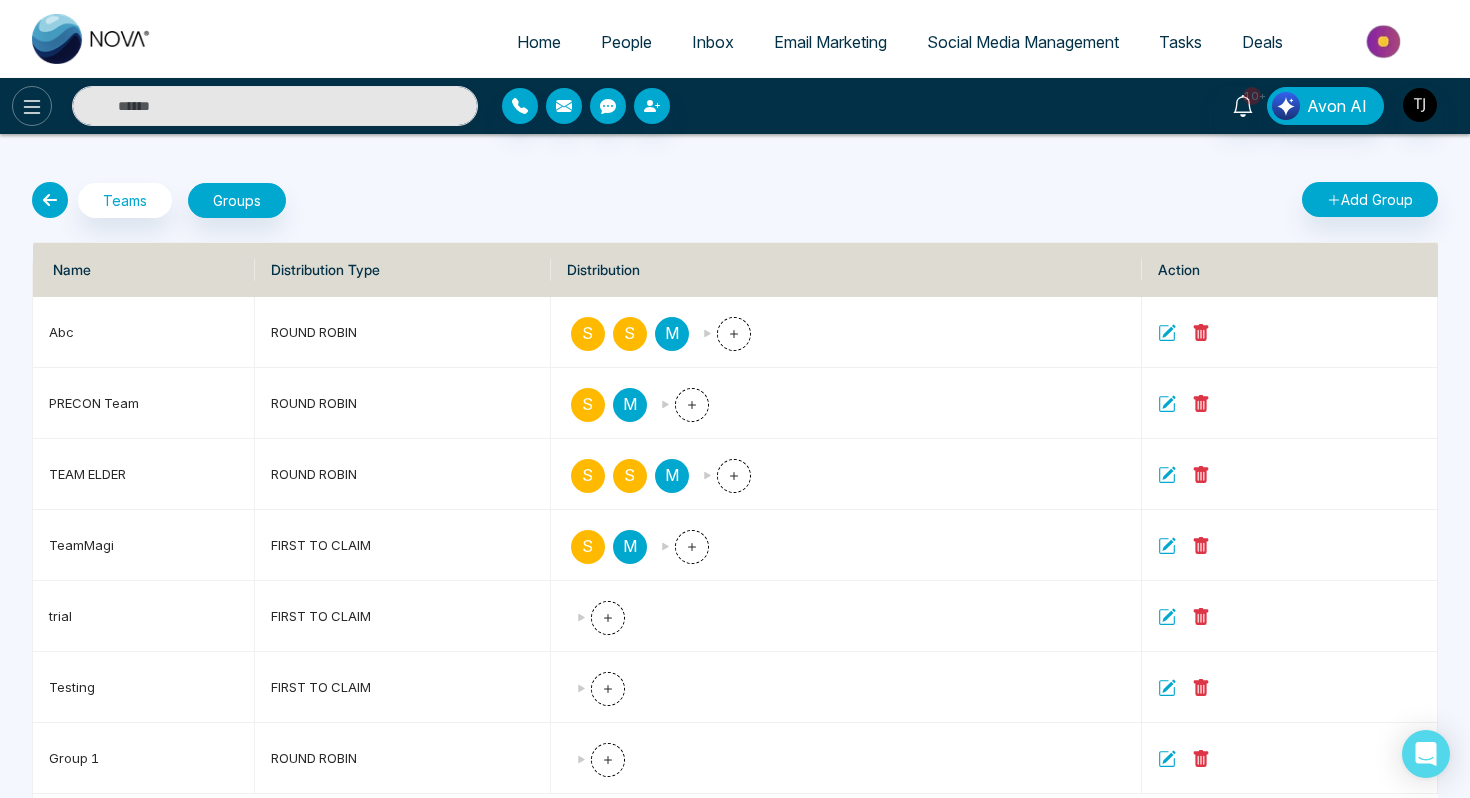 click 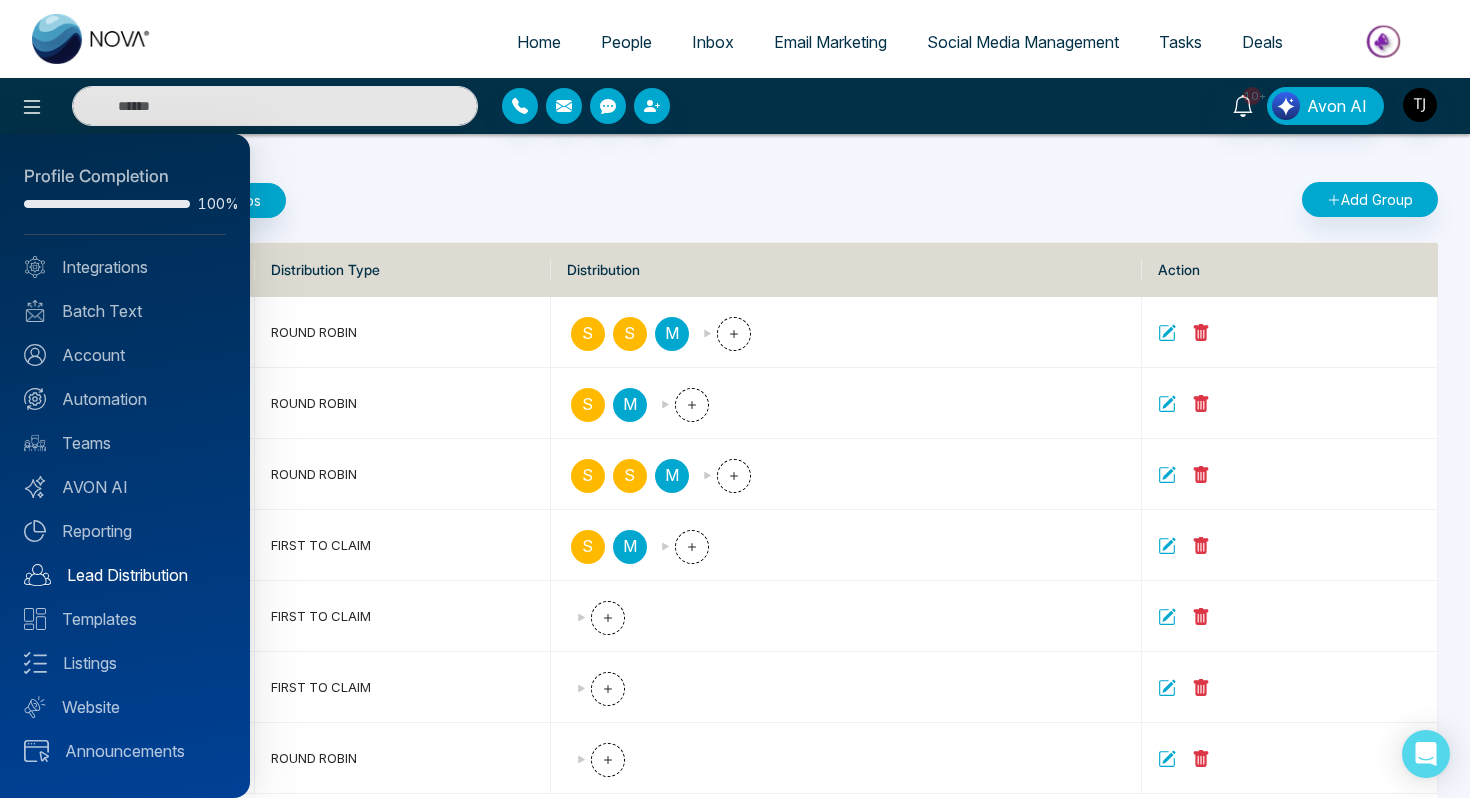 click on "Lead Distribution" at bounding box center [125, 575] 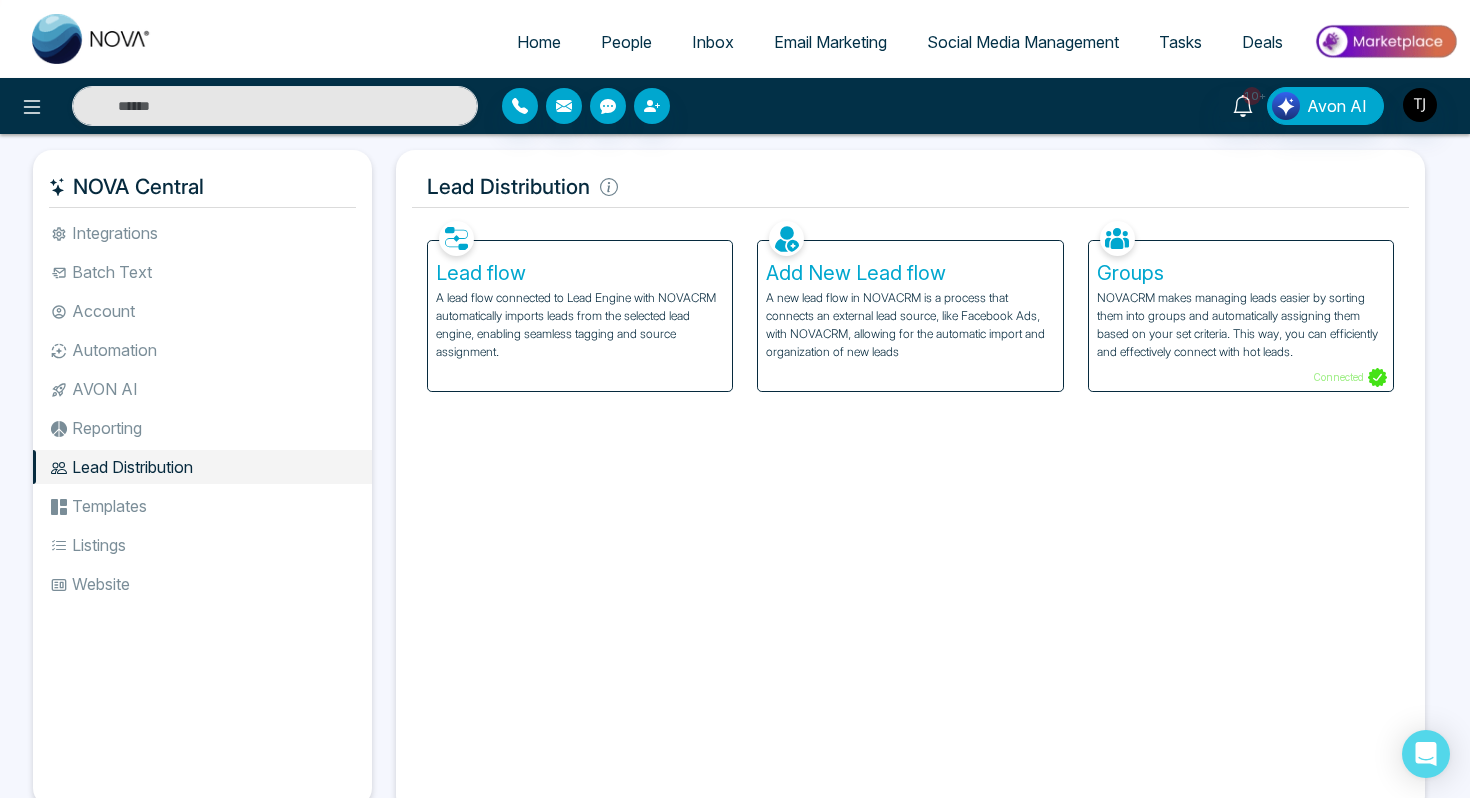 click on "A lead flow connected to Lead Engine with NOVACRM automatically imports leads from the selected lead engine, enabling seamless tagging and source assignment." at bounding box center [580, 325] 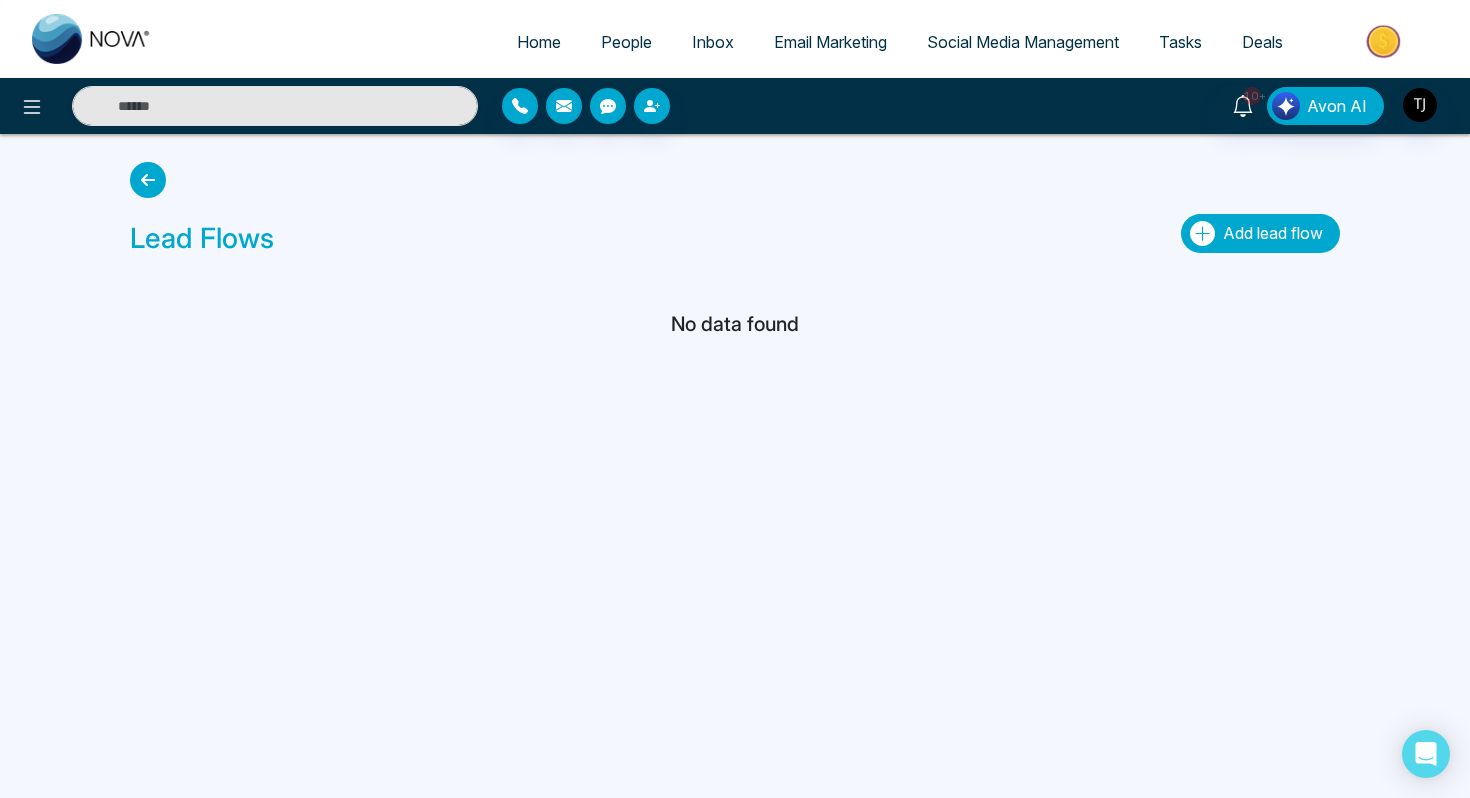 click on "Add lead flow" at bounding box center [1260, 233] 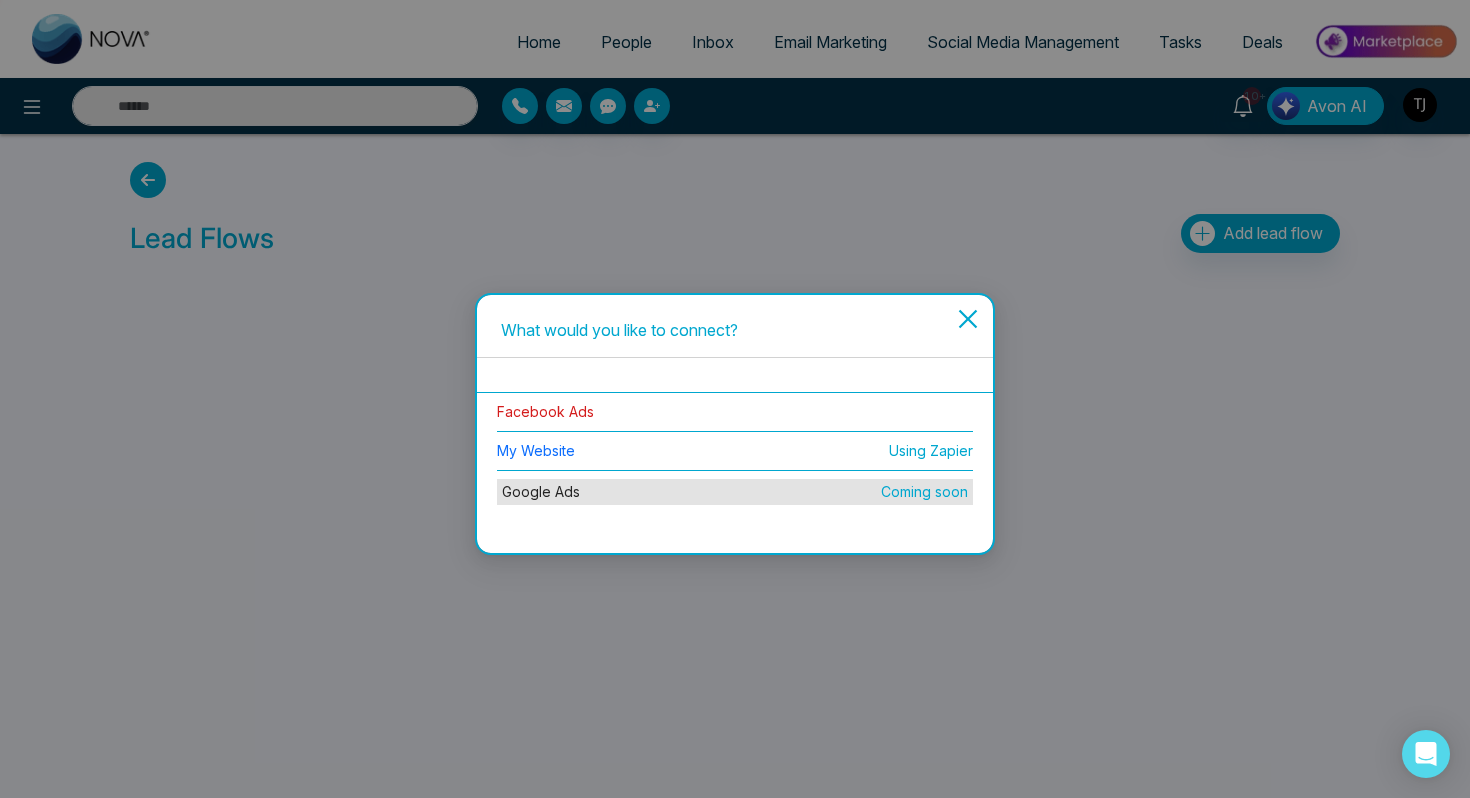click on "Facebook Ads" at bounding box center (545, 411) 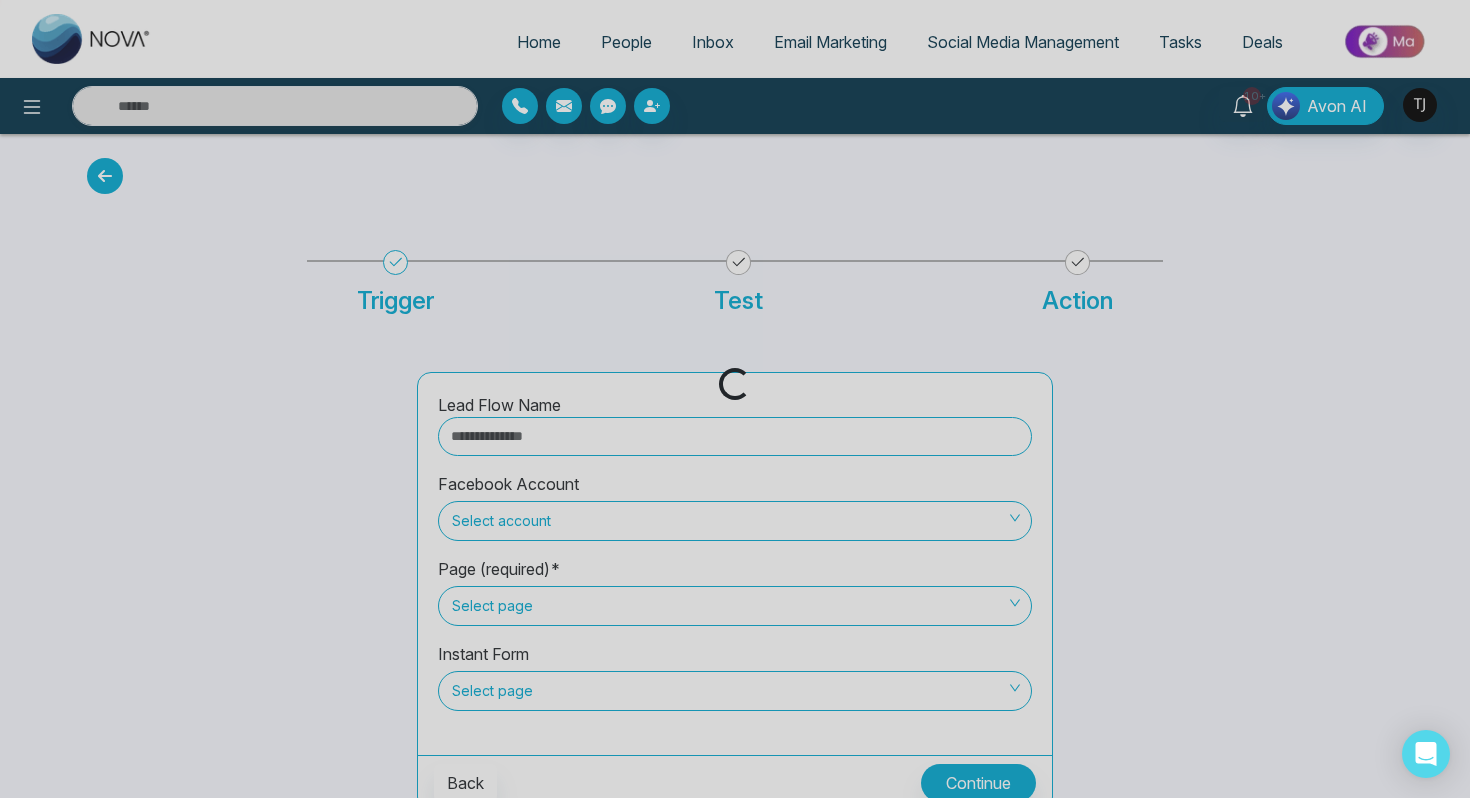 scroll, scrollTop: 13, scrollLeft: 0, axis: vertical 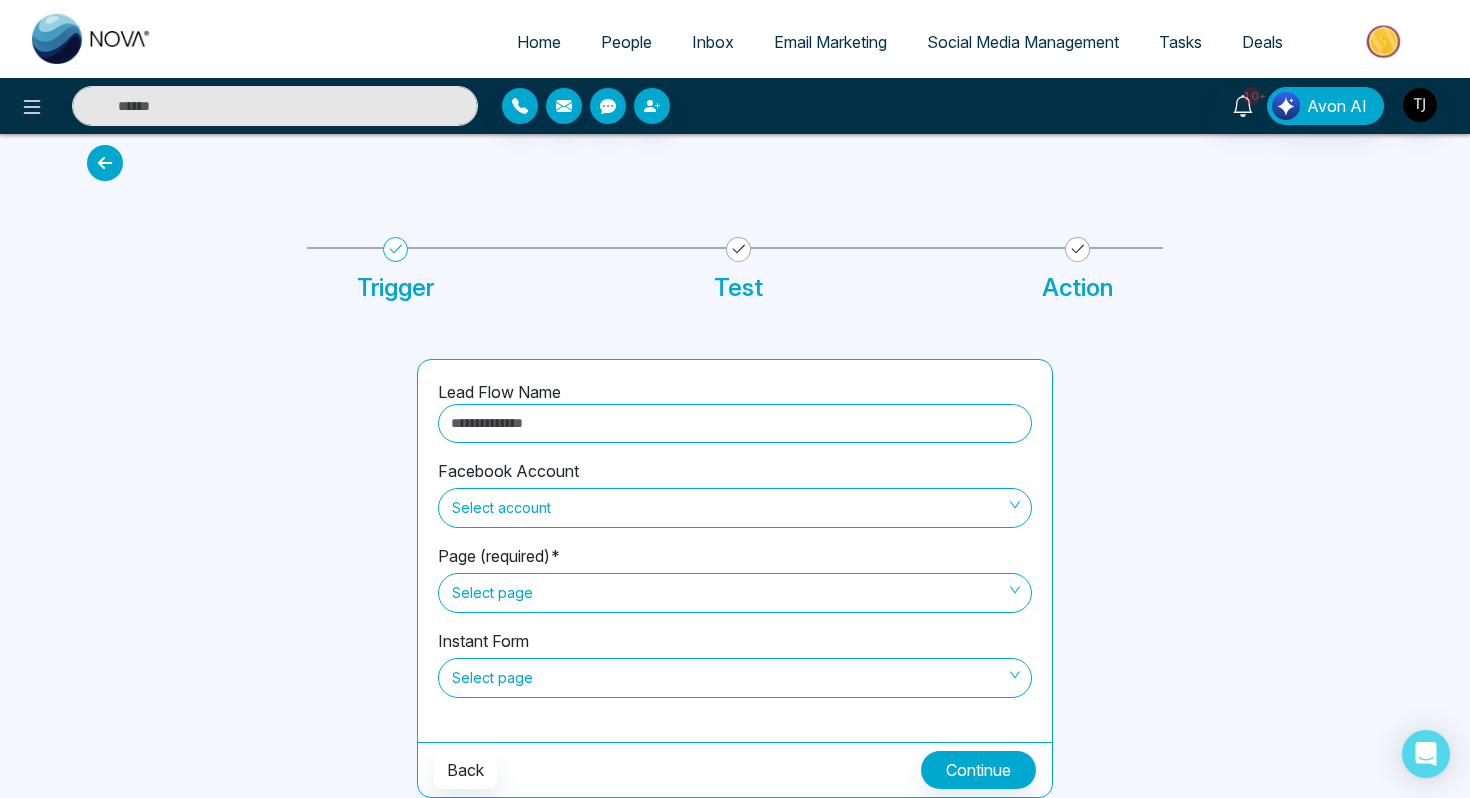 click at bounding box center (735, 423) 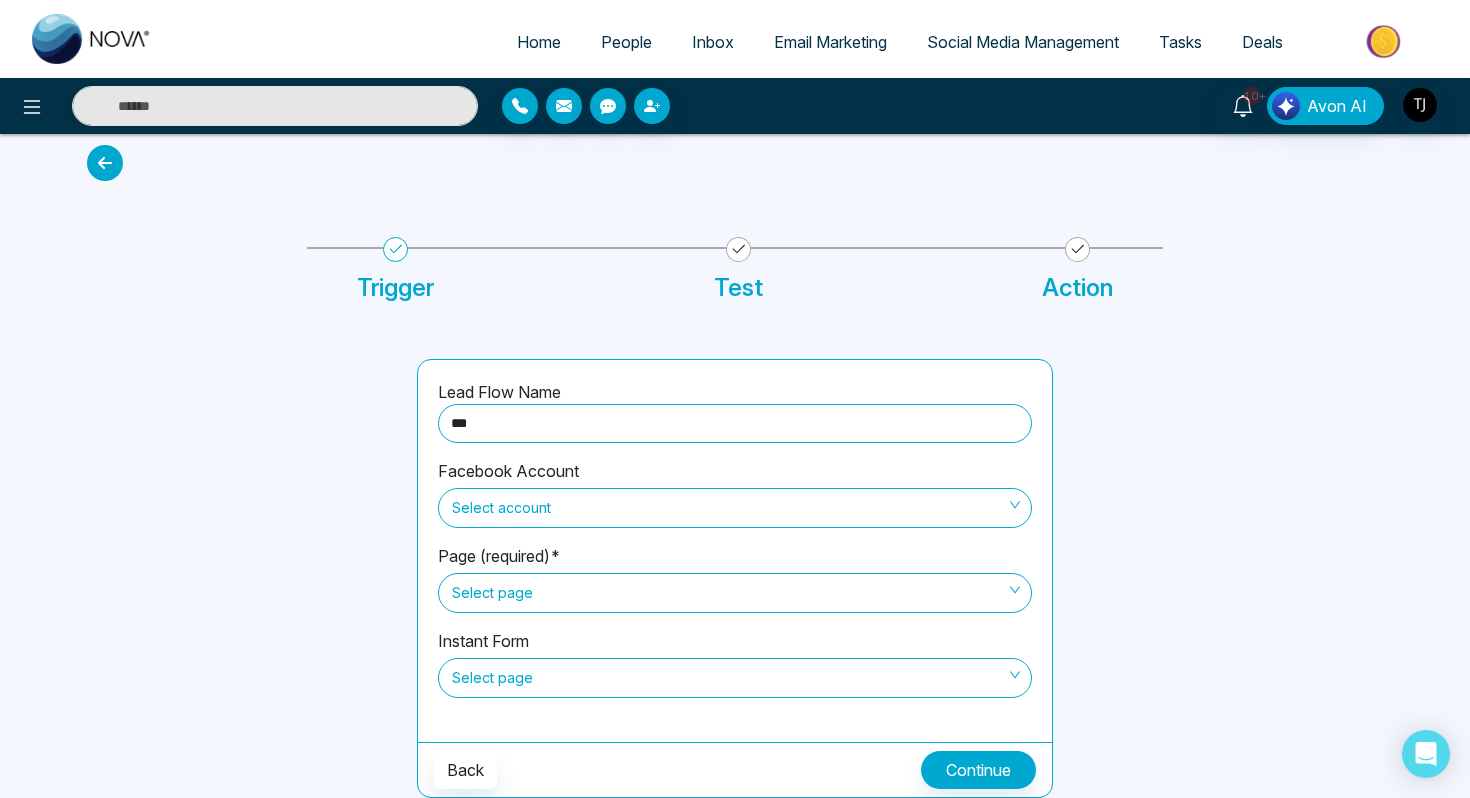 type on "********" 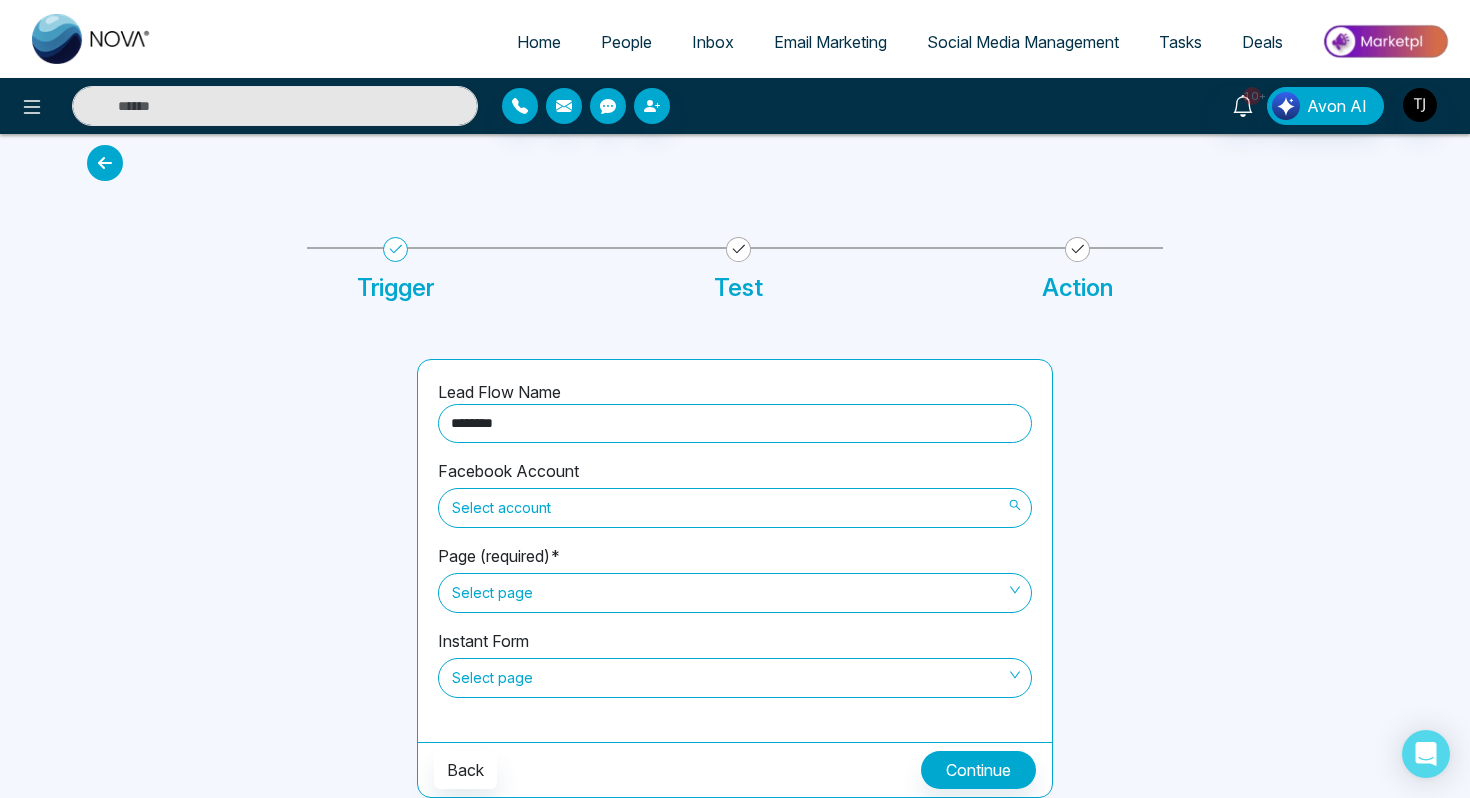 click on "Select account" at bounding box center [735, 508] 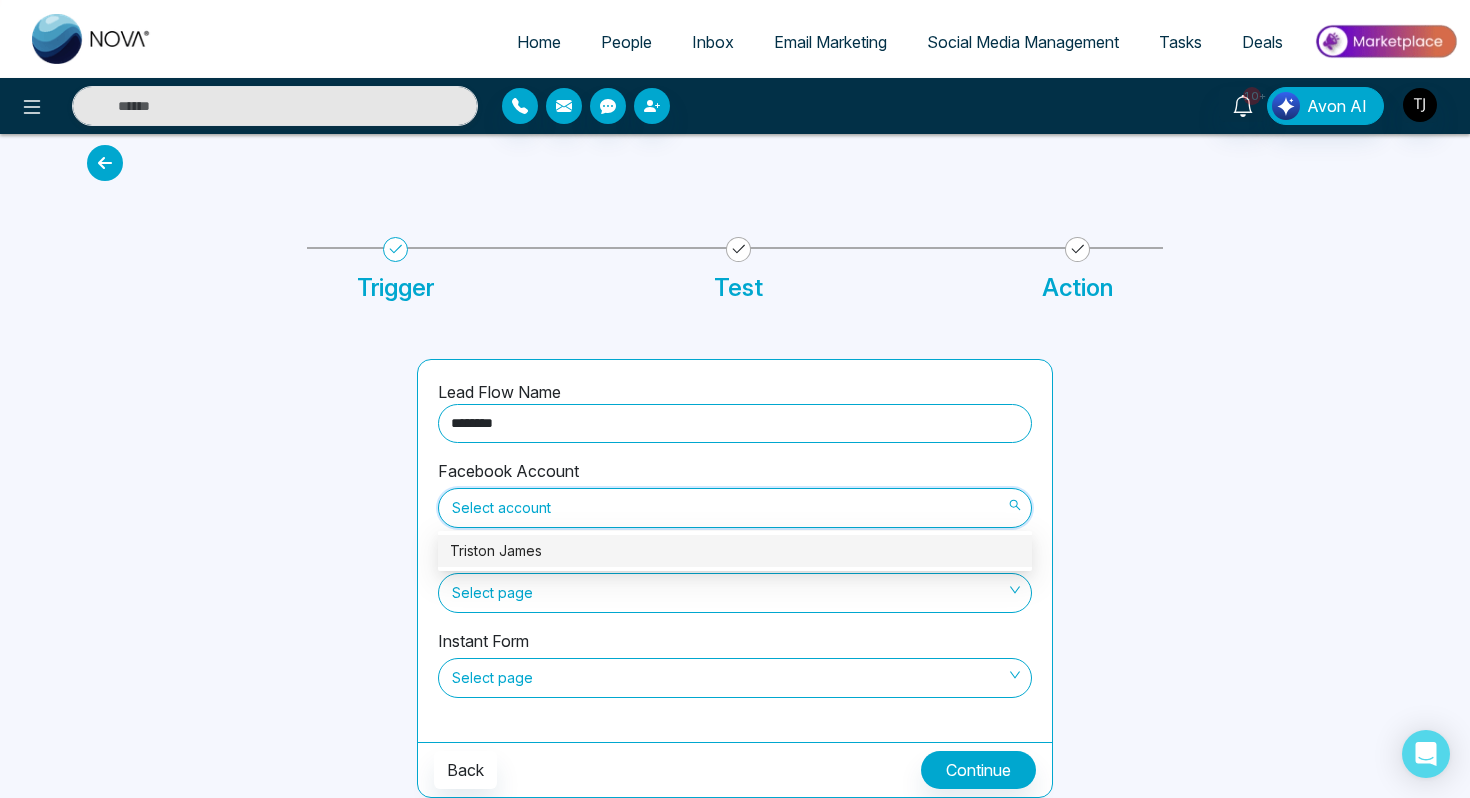 click on "Triston James" at bounding box center [735, 551] 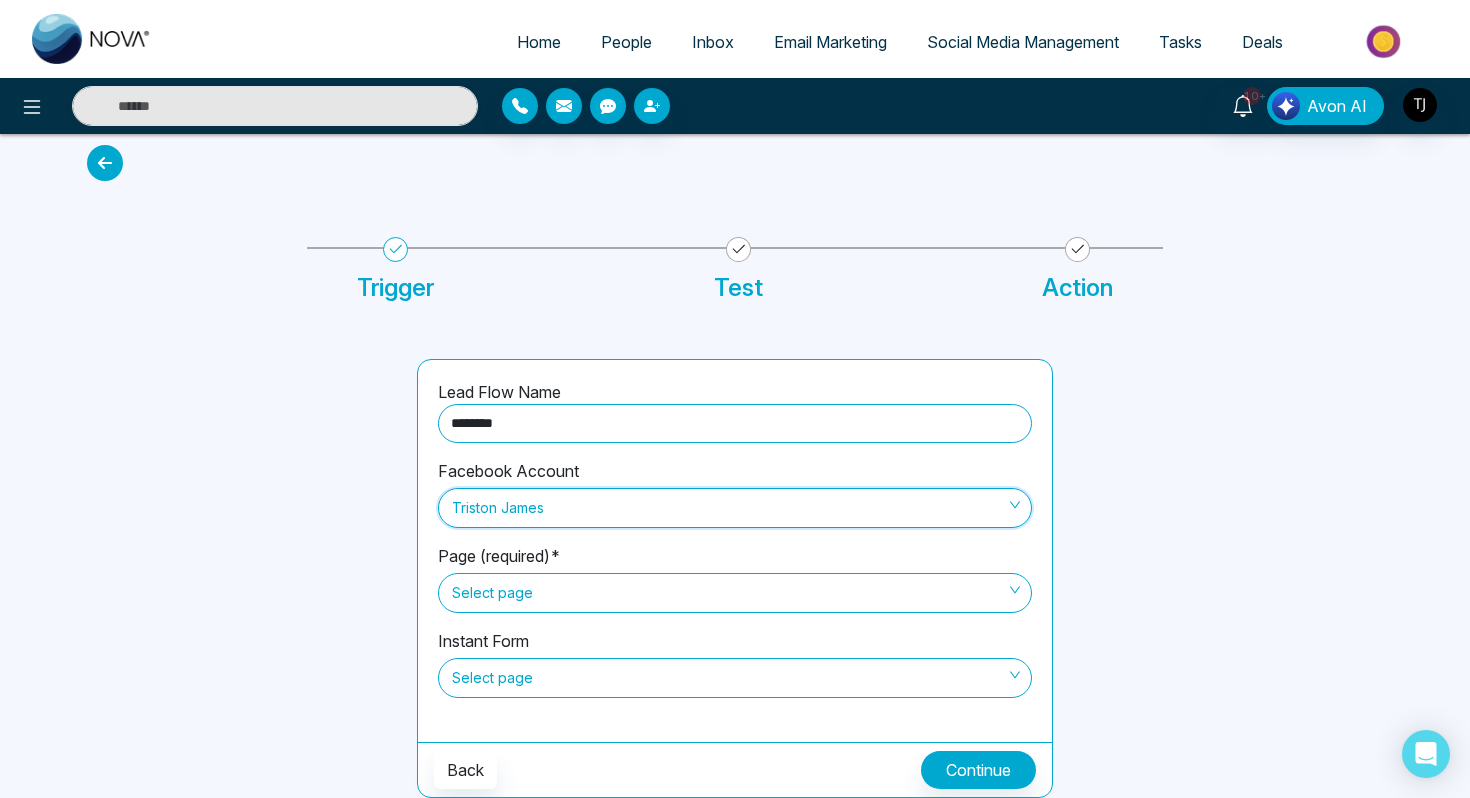 click on "Select page" at bounding box center [735, 593] 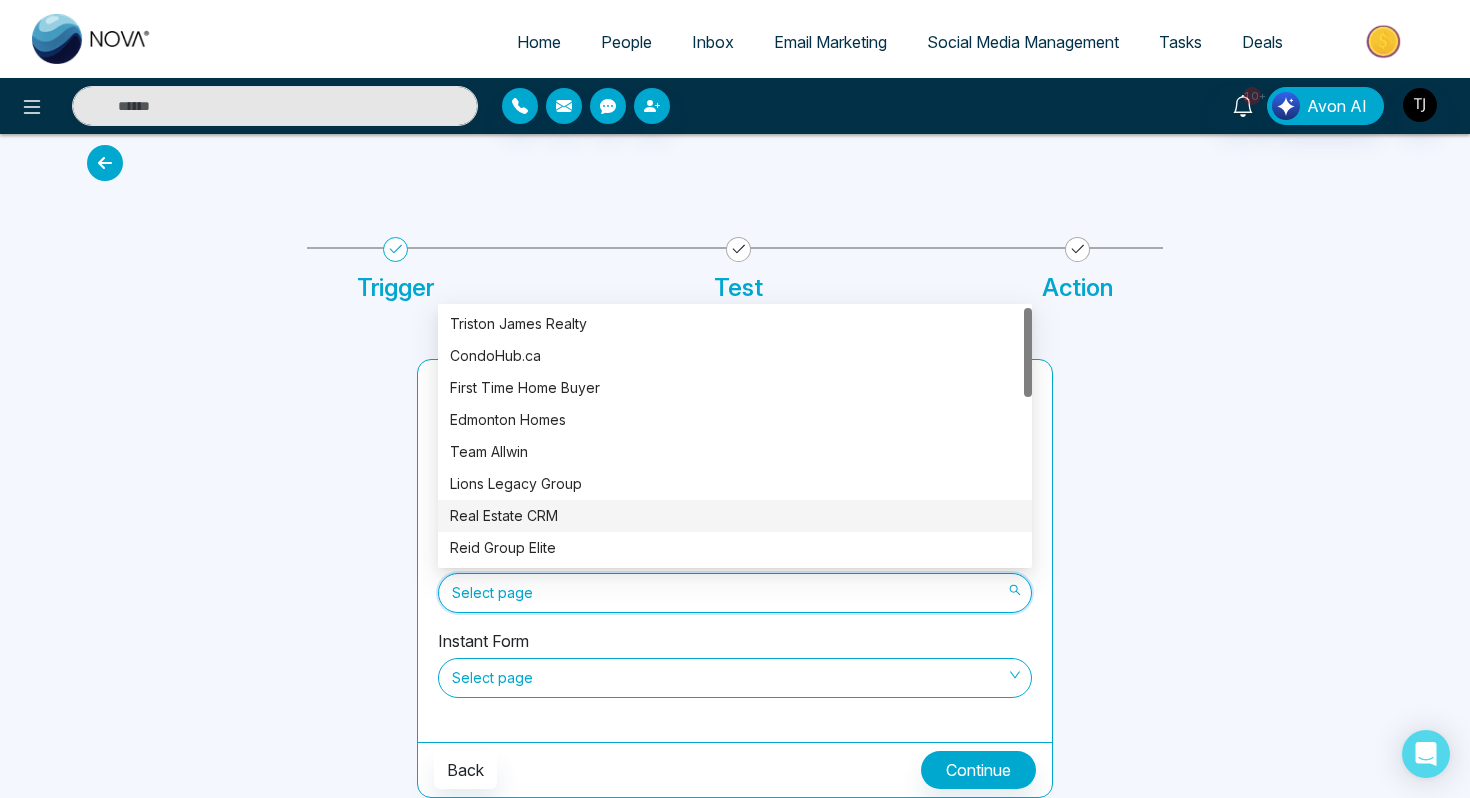 click on "Real Estate CRM" at bounding box center (735, 516) 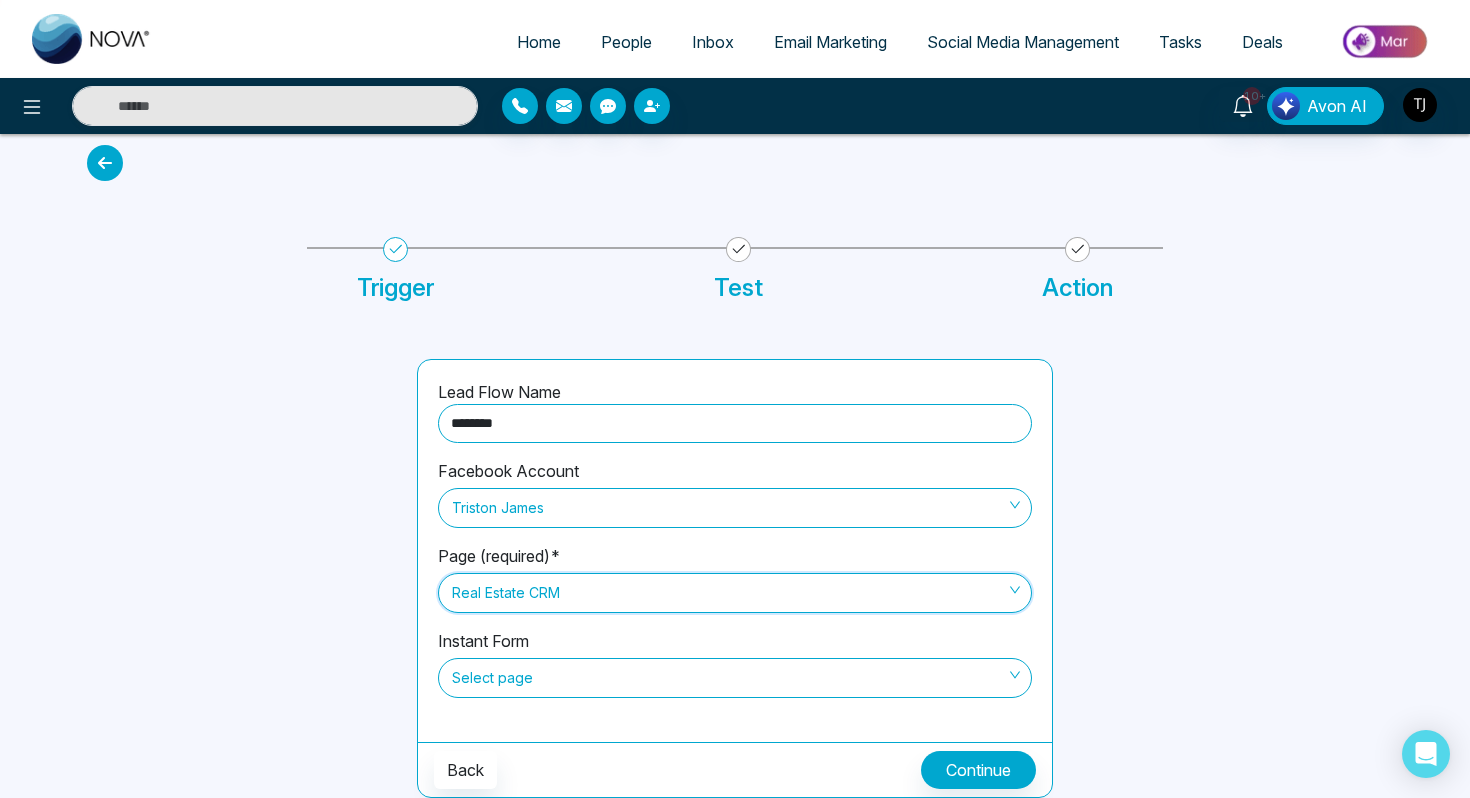 click on "Select page" at bounding box center [735, 678] 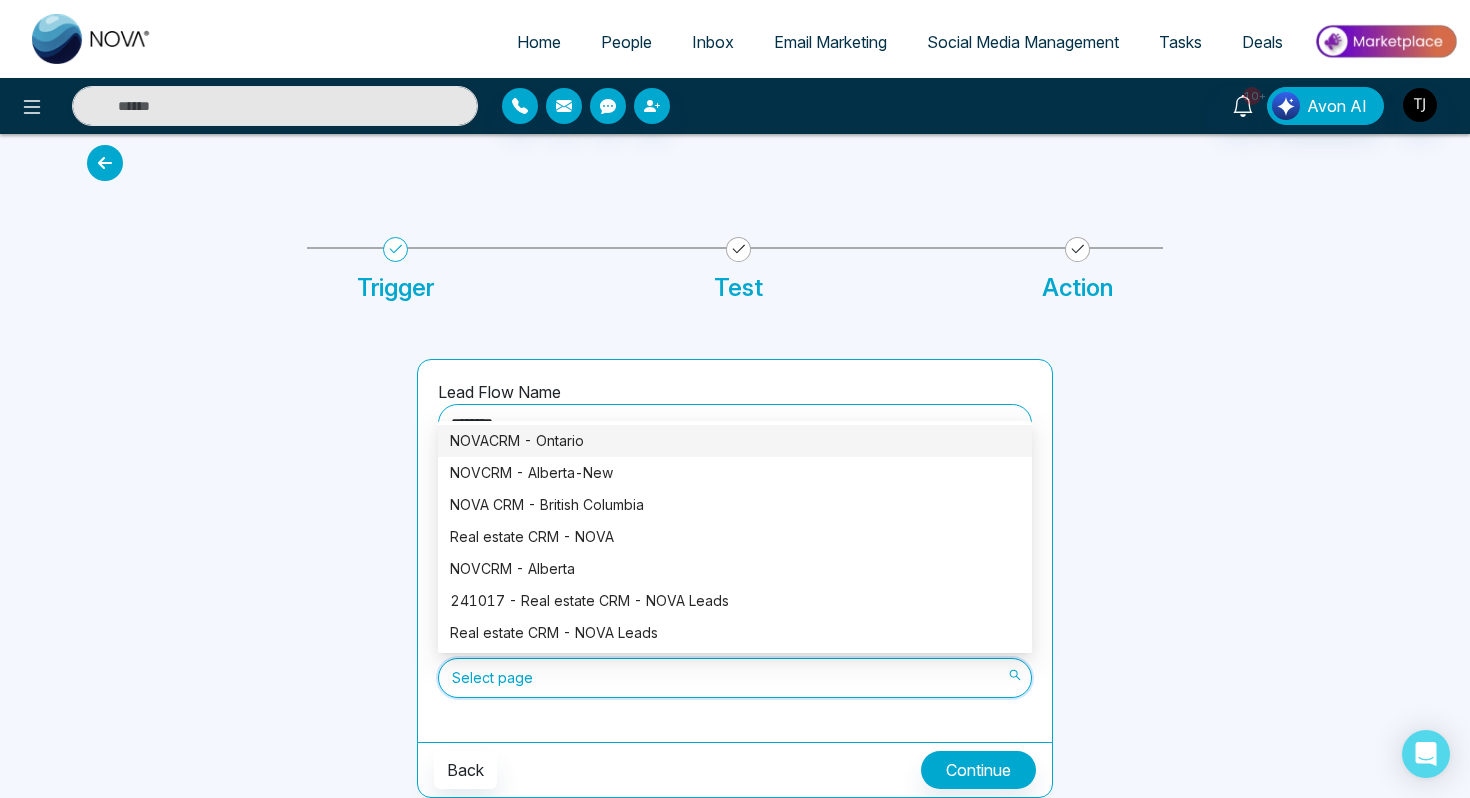 click on "NOVACRM - Ontario" at bounding box center [735, 441] 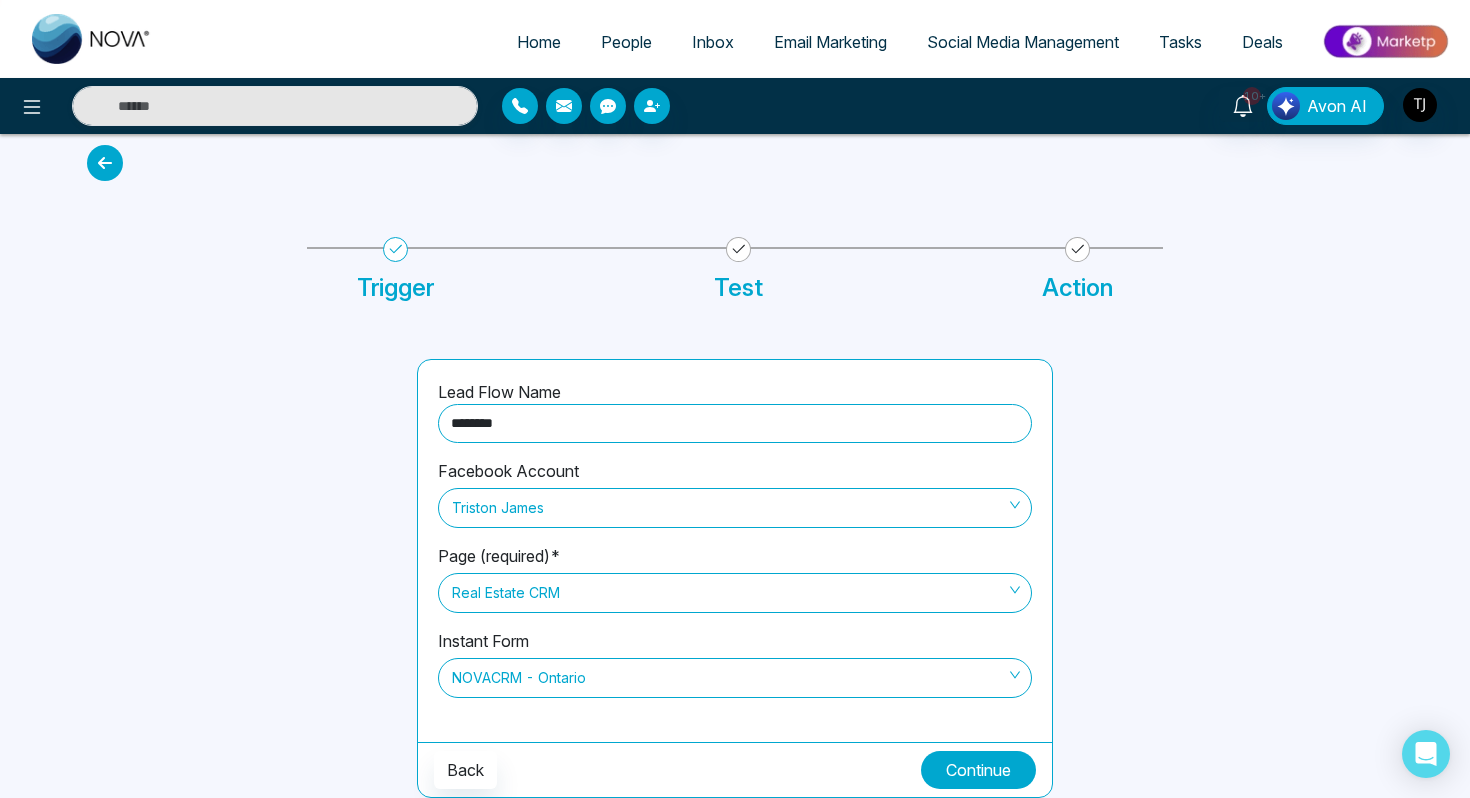 click on "Continue" at bounding box center [978, 770] 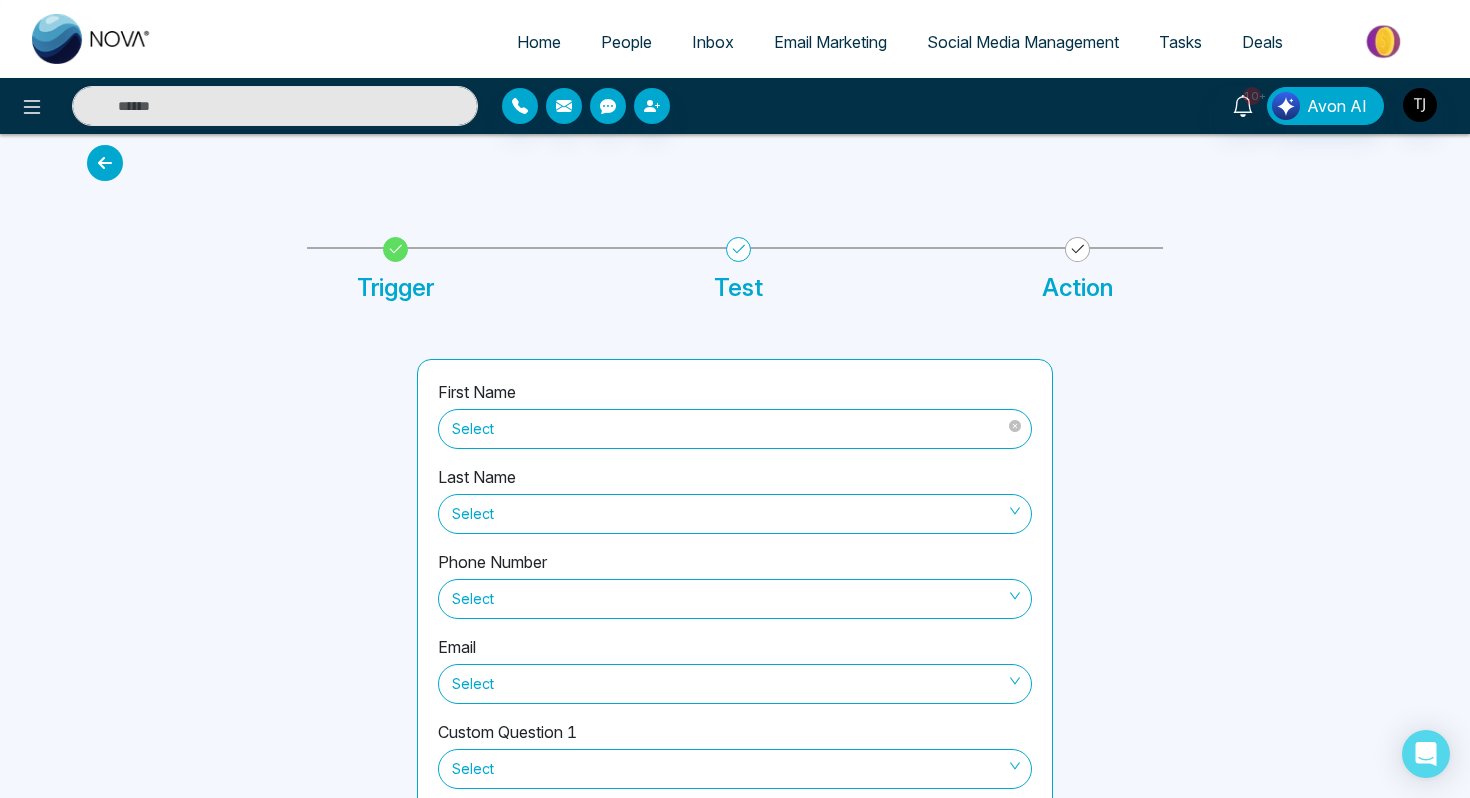 click on "Select" at bounding box center [735, 429] 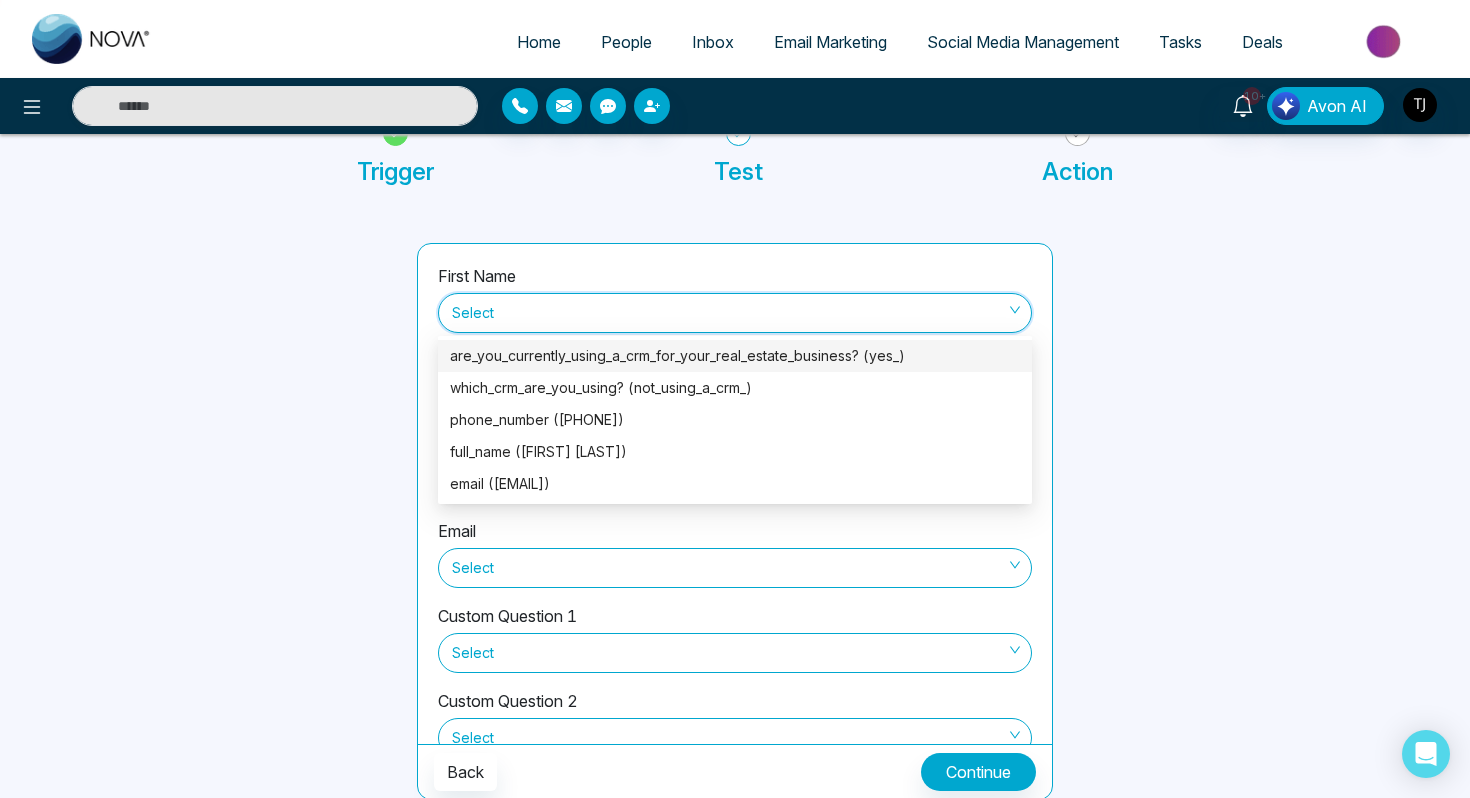 scroll, scrollTop: 130, scrollLeft: 0, axis: vertical 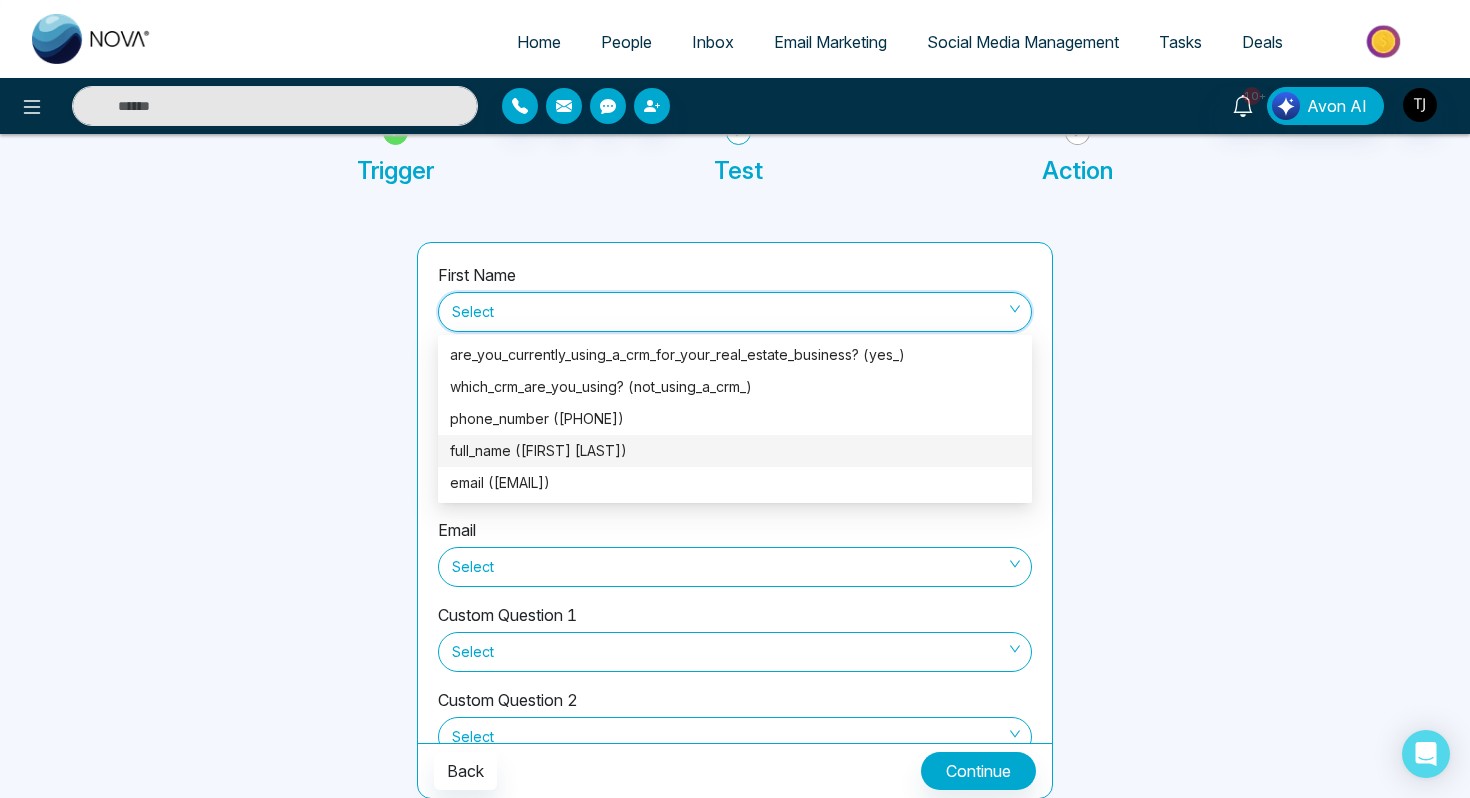 click on "full_name ([FIRST] [LAST])" at bounding box center [735, 451] 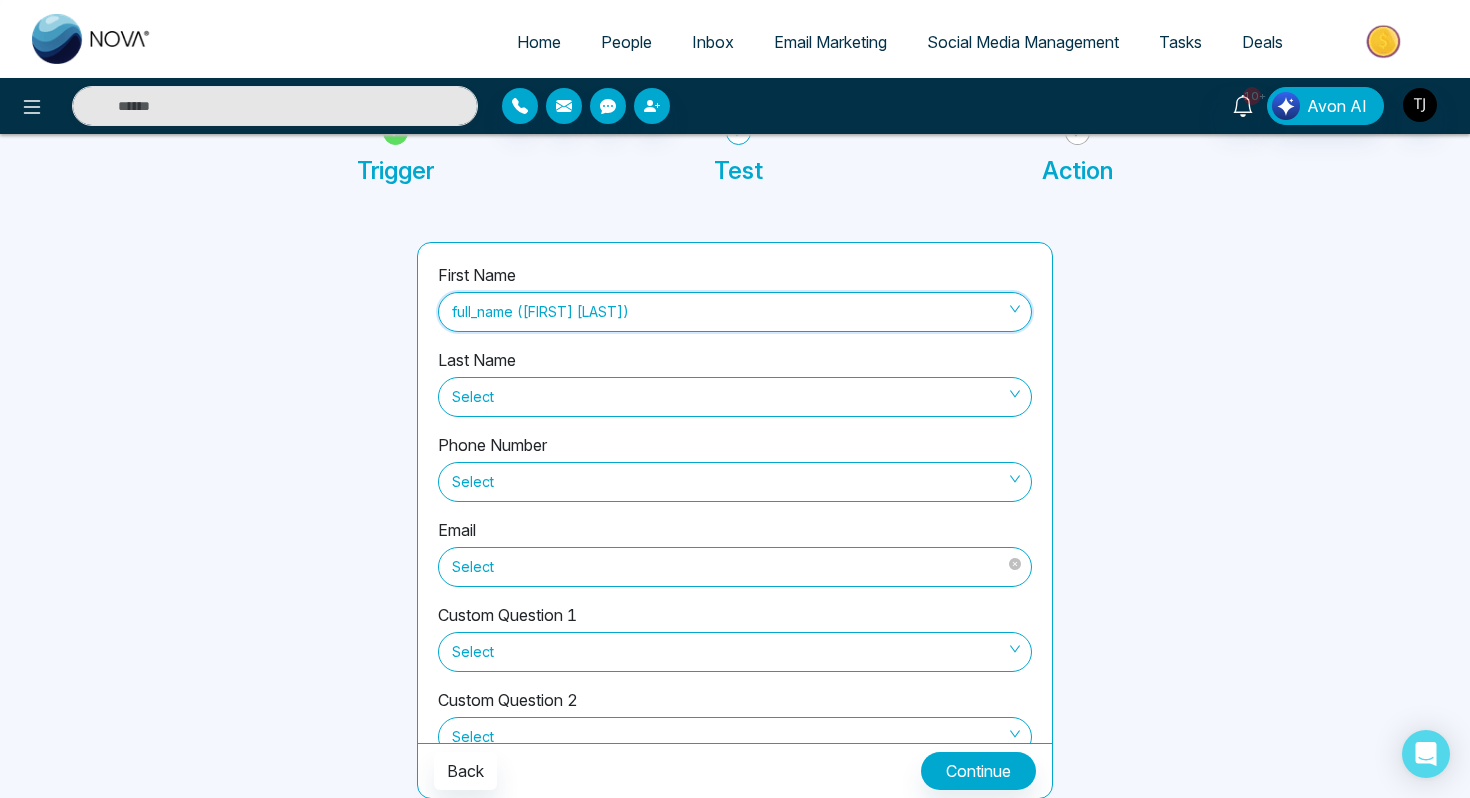 click on "Select" at bounding box center [735, 567] 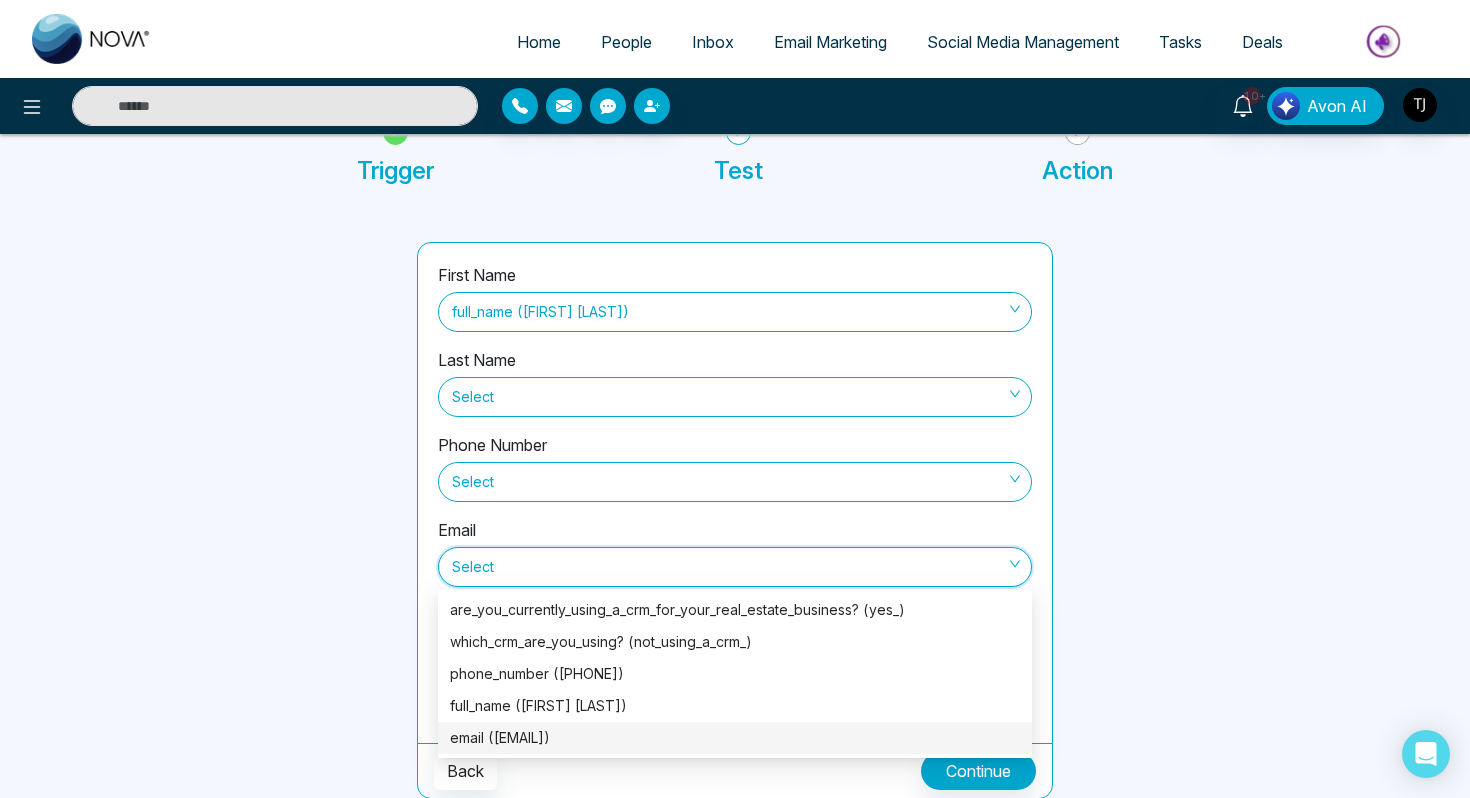 click on "email ([EMAIL])" at bounding box center [735, 738] 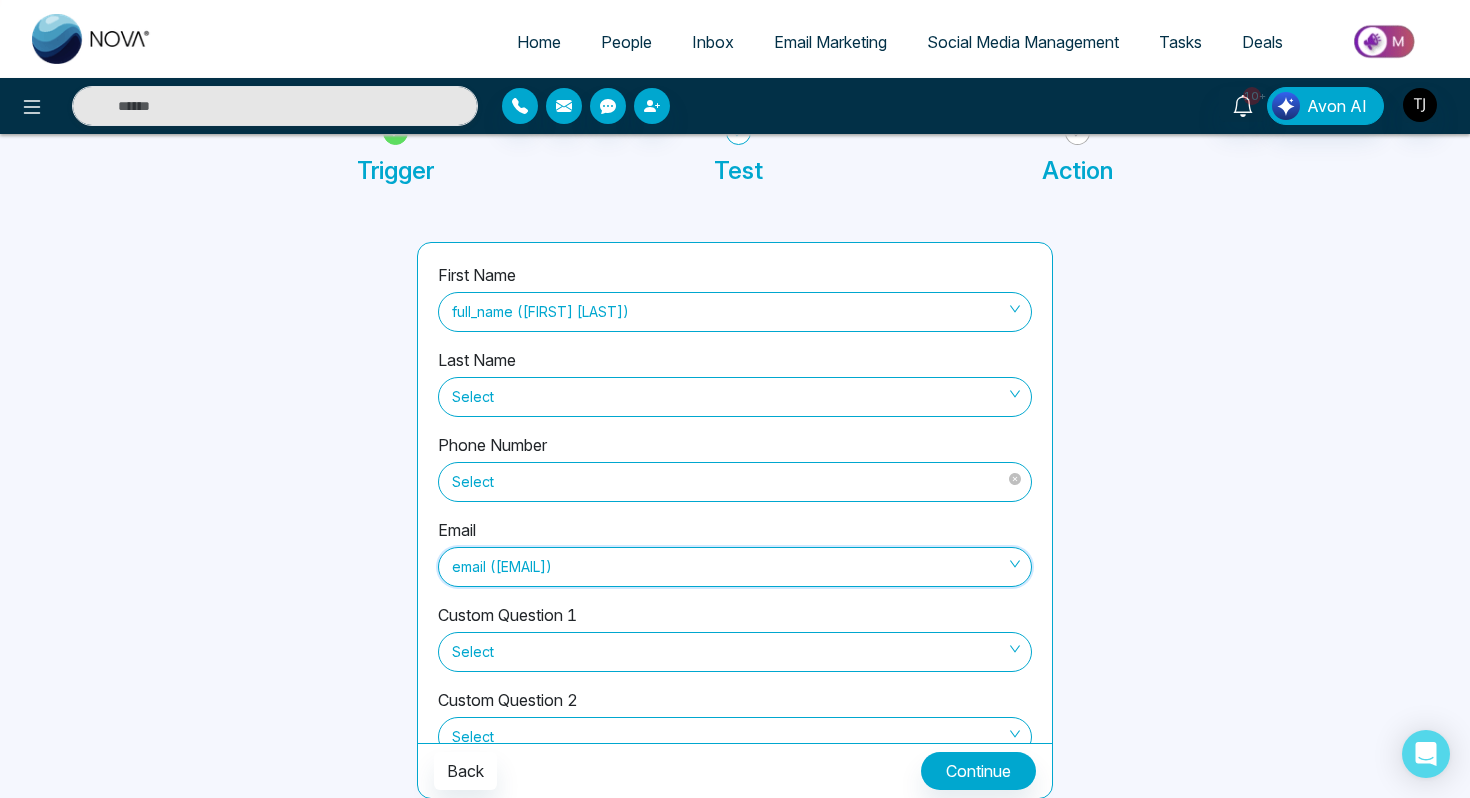 click on "Select" at bounding box center (735, 482) 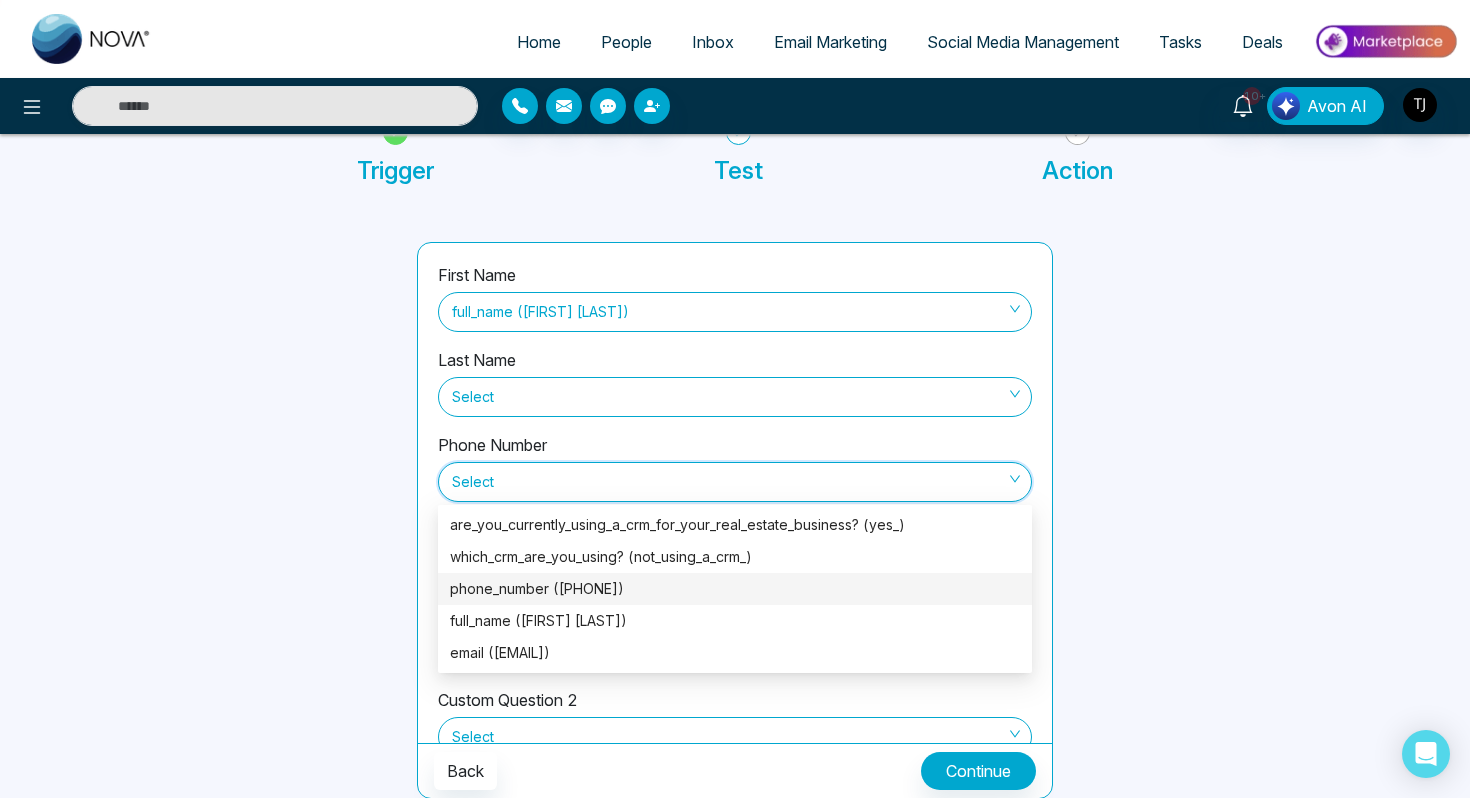 click on "phone_number ([PHONE])" at bounding box center (735, 589) 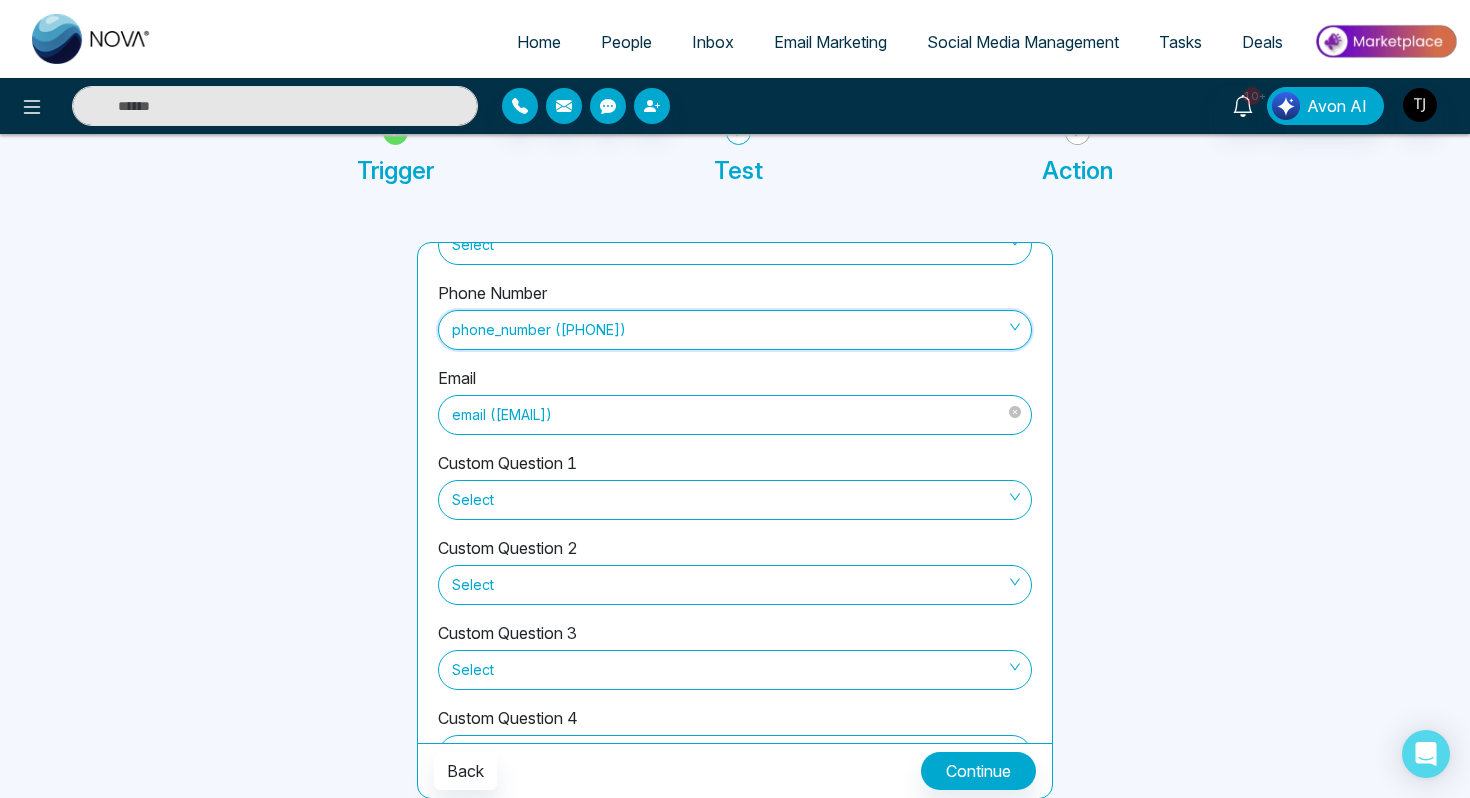scroll, scrollTop: 176, scrollLeft: 0, axis: vertical 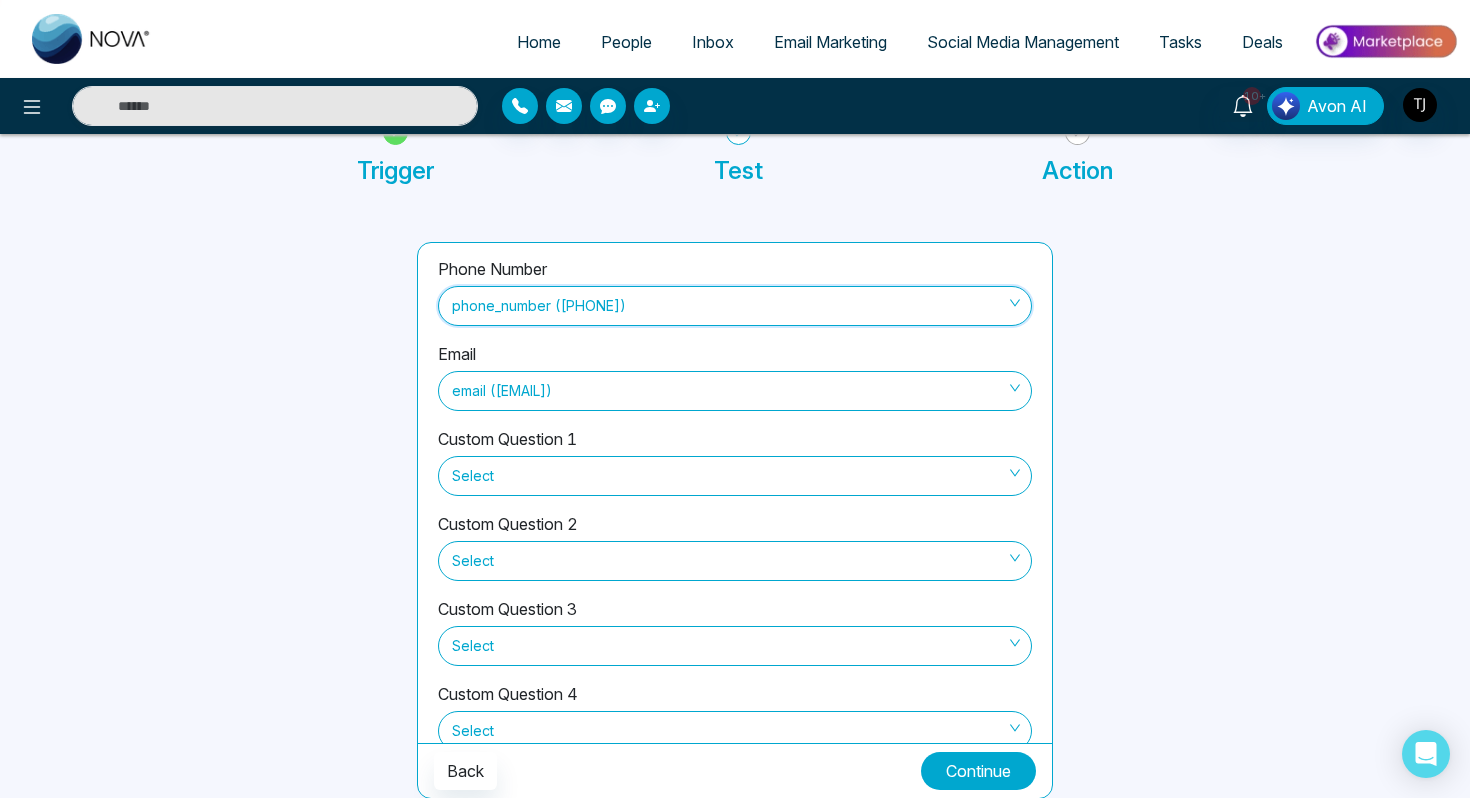 click on "Continue" at bounding box center [978, 771] 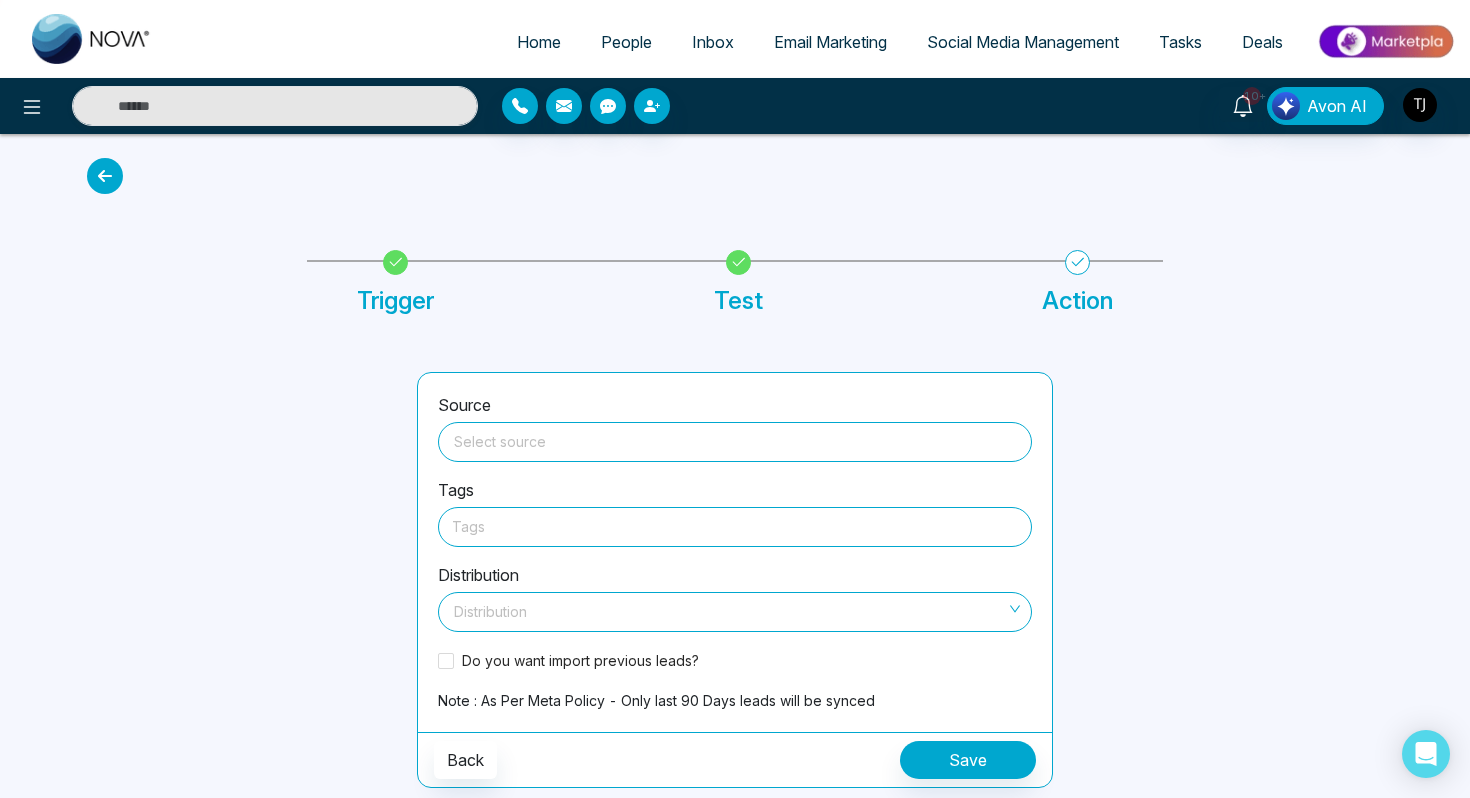 scroll, scrollTop: 0, scrollLeft: 0, axis: both 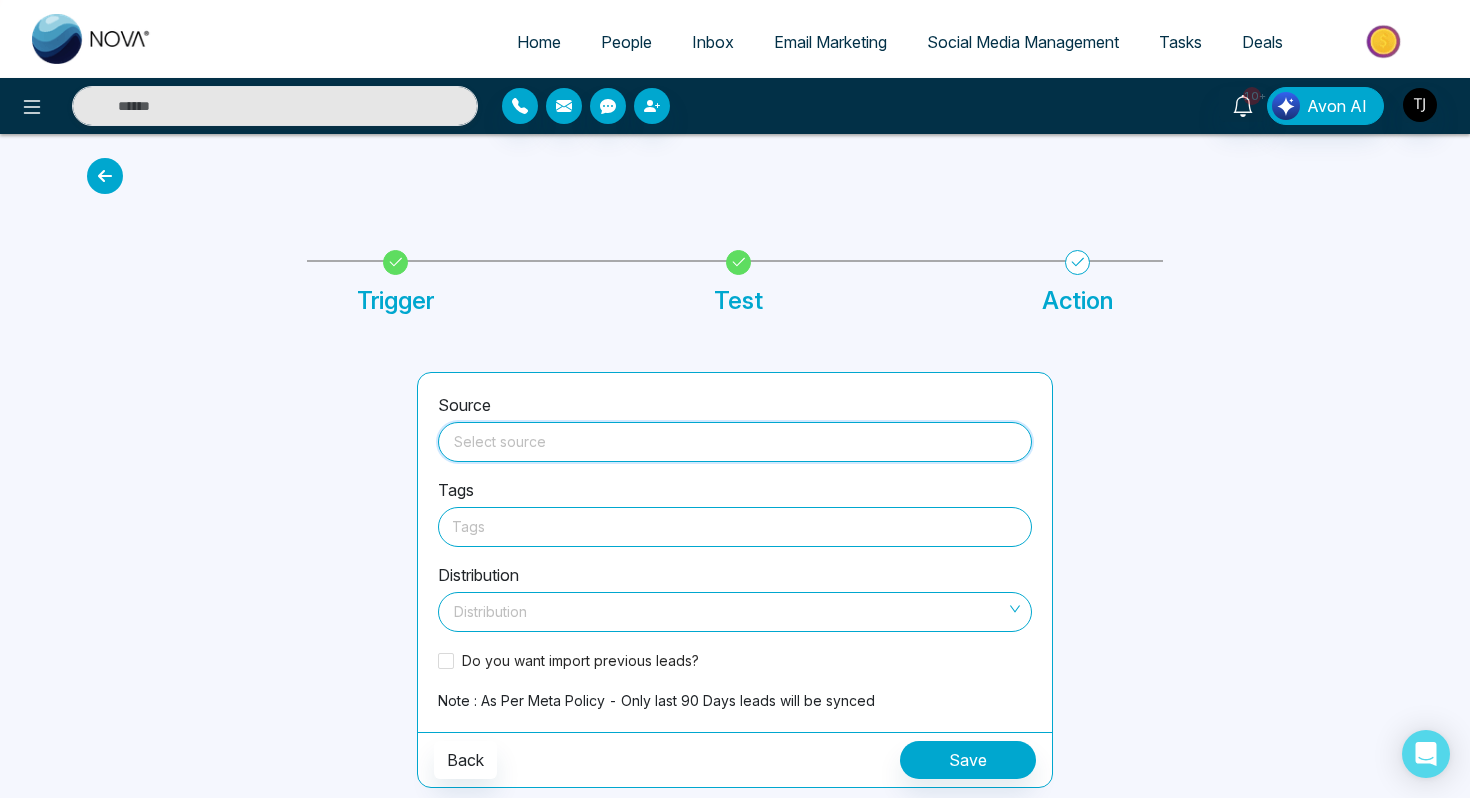 click at bounding box center (735, 438) 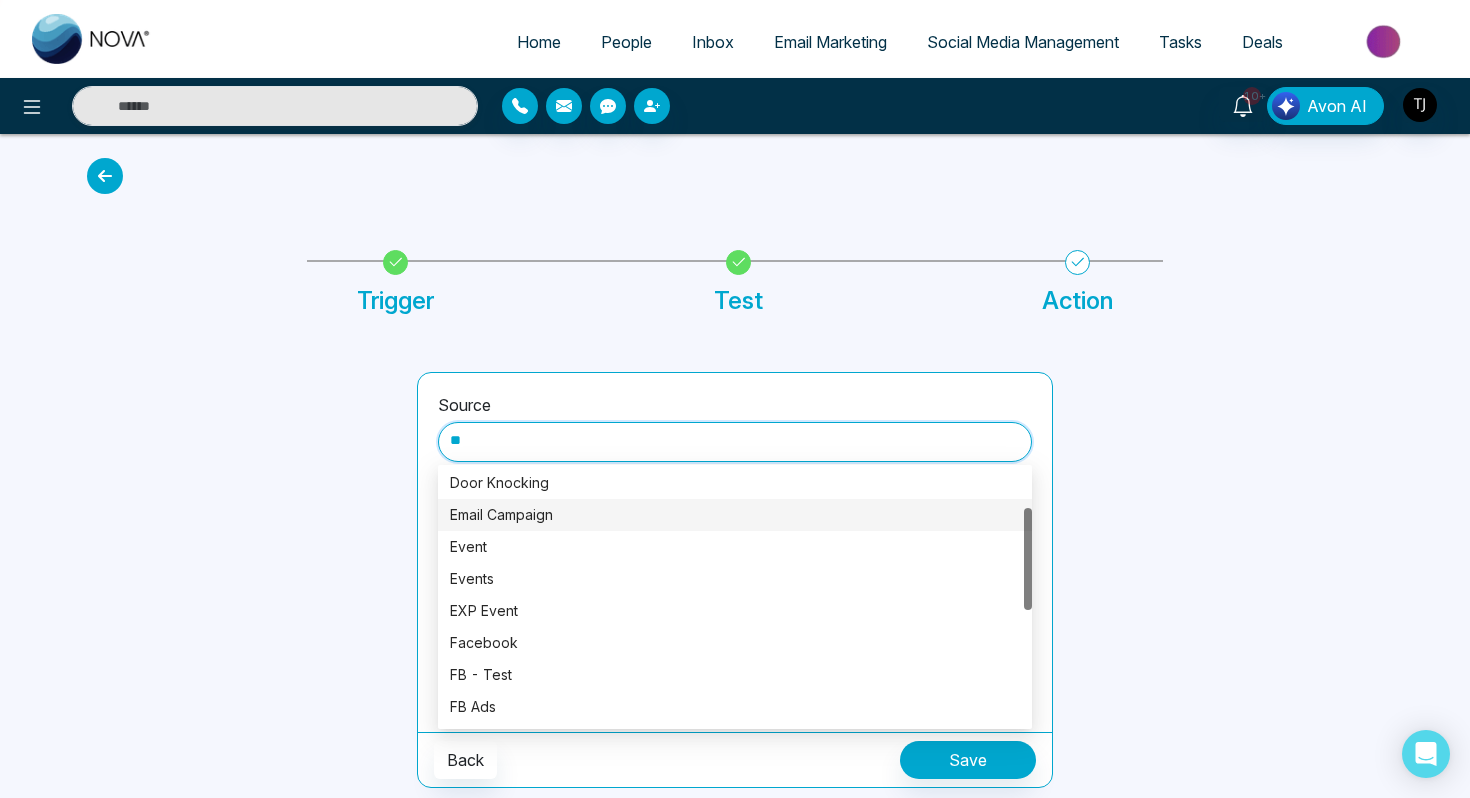scroll, scrollTop: 98, scrollLeft: 0, axis: vertical 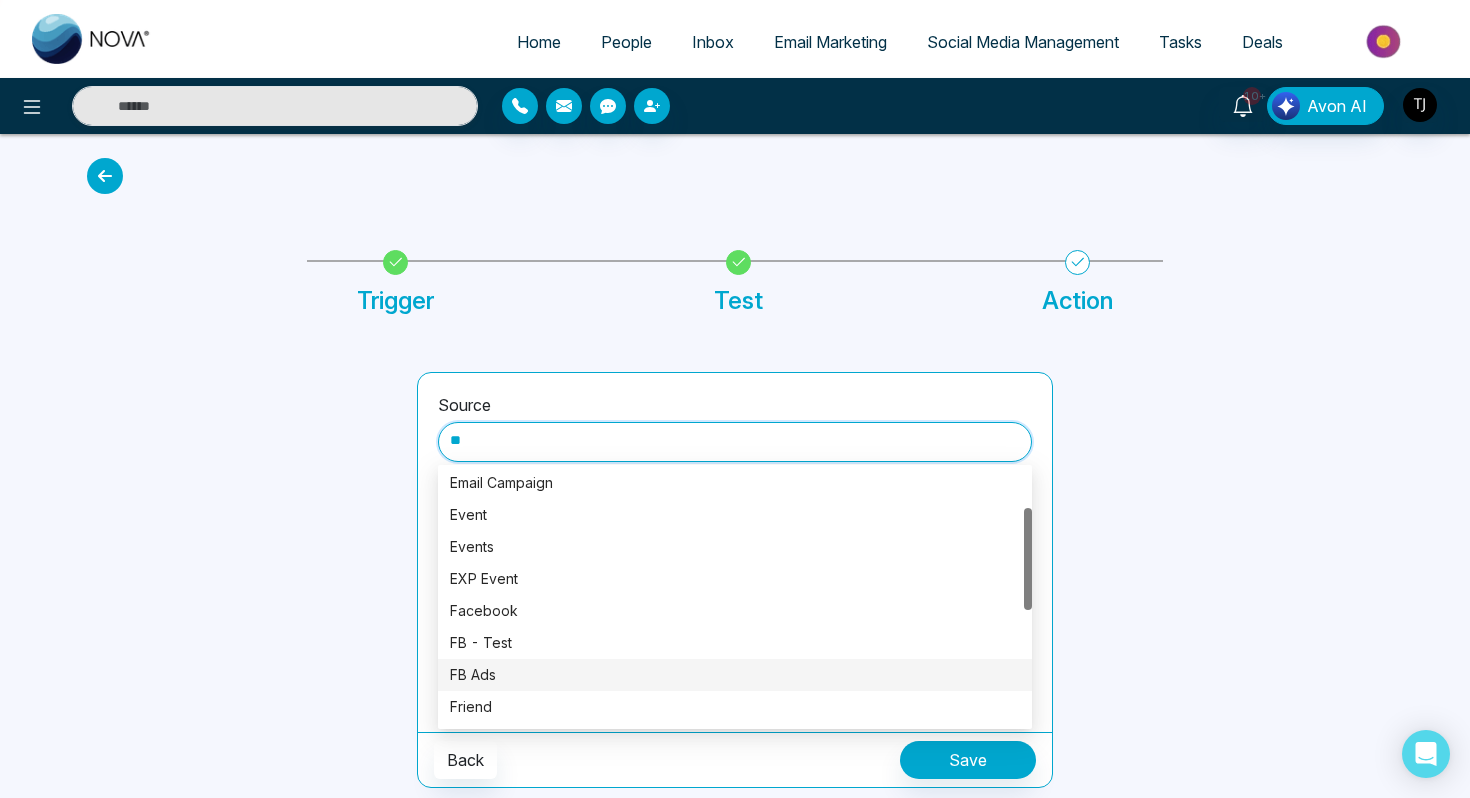 click on "FB Ads" at bounding box center (735, 675) 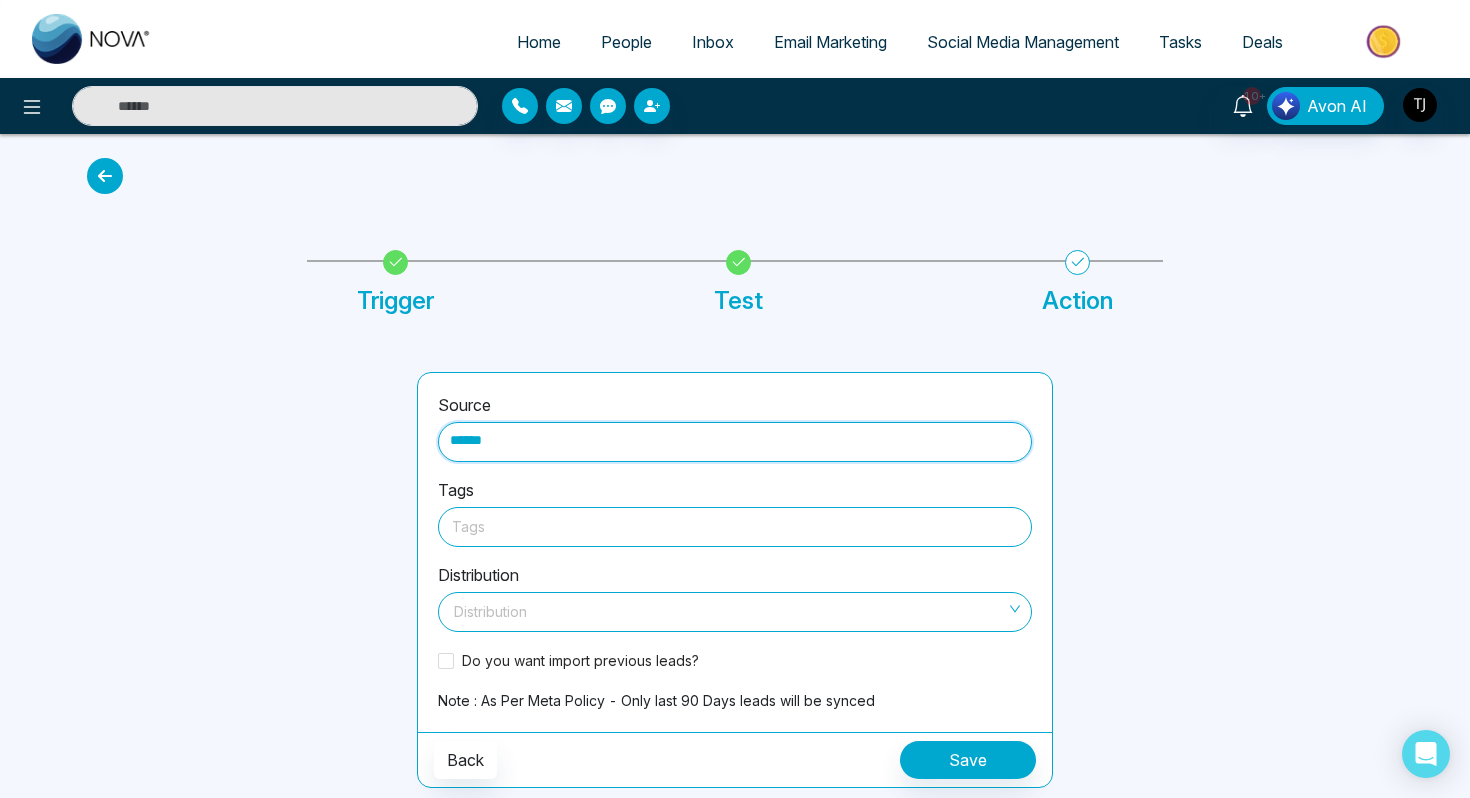 click at bounding box center (735, 526) 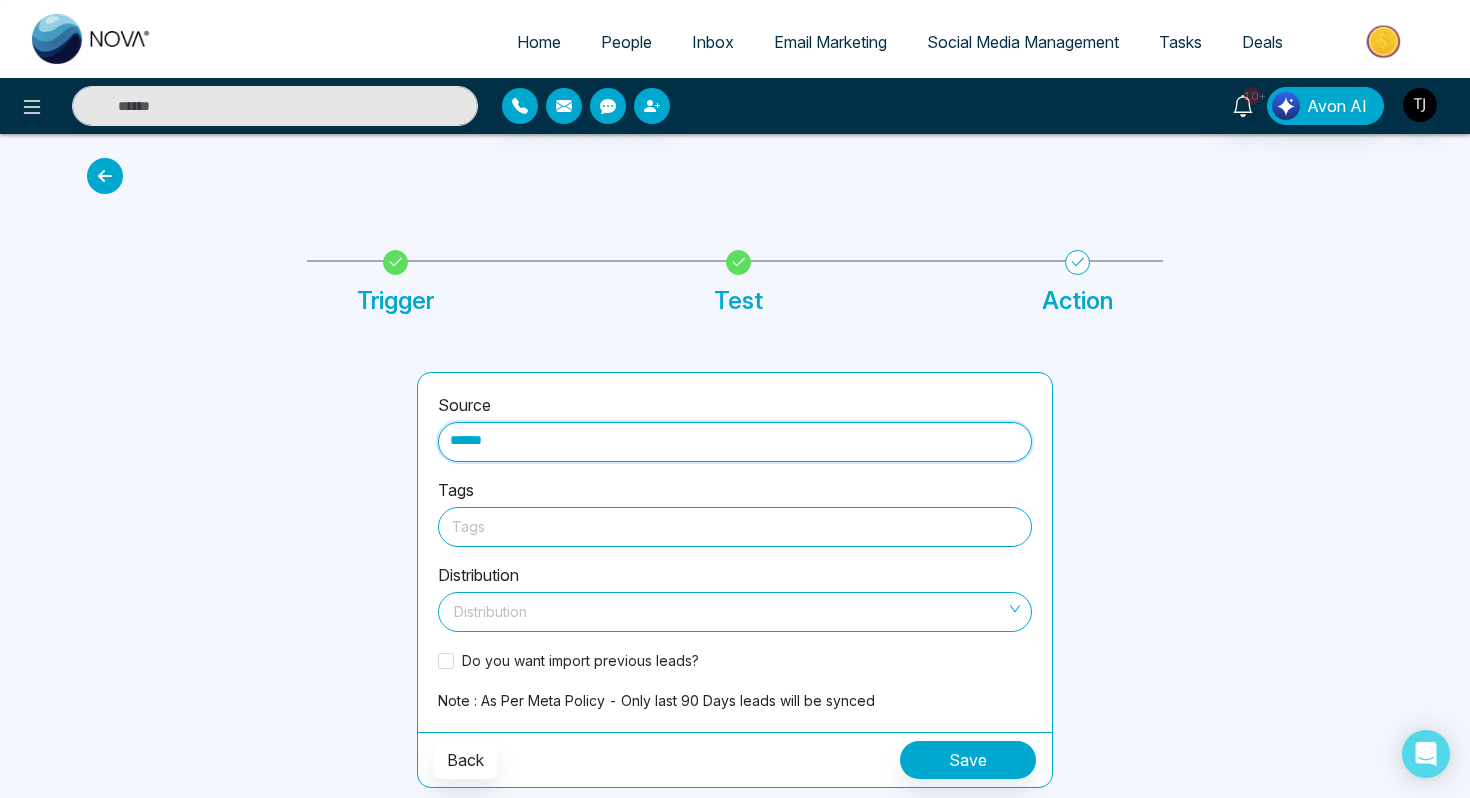 type on "******" 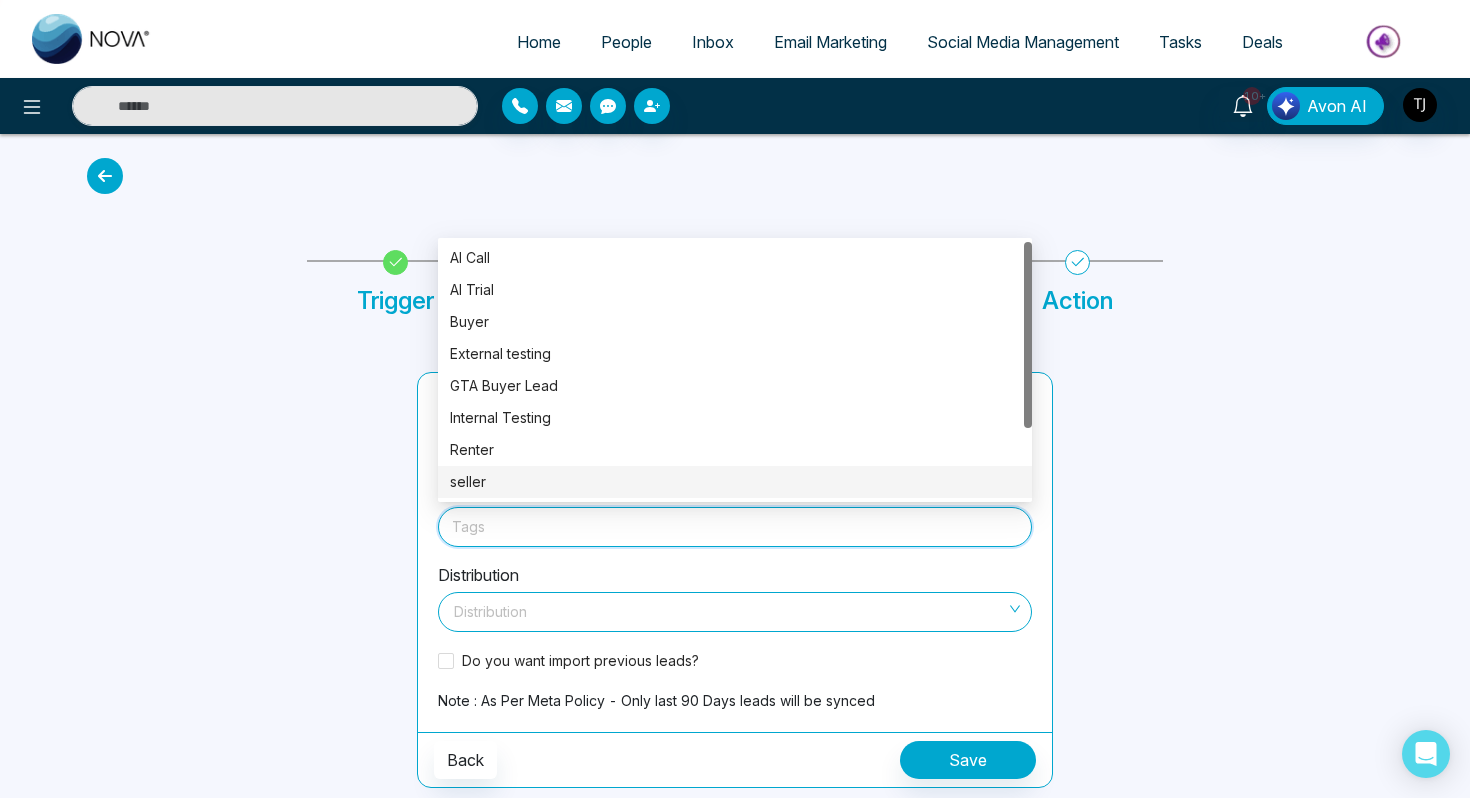 click at bounding box center (240, 580) 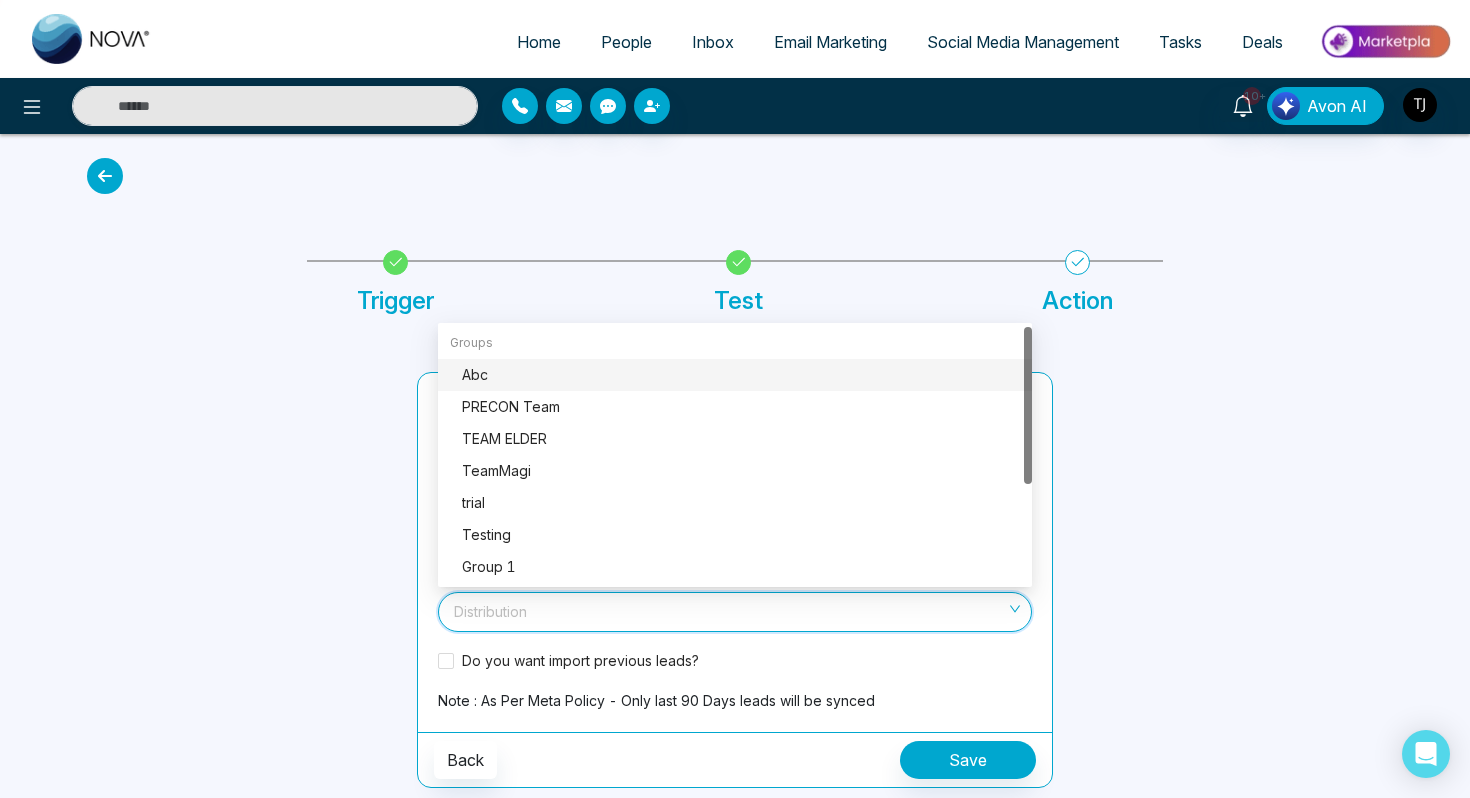 click at bounding box center (728, 608) 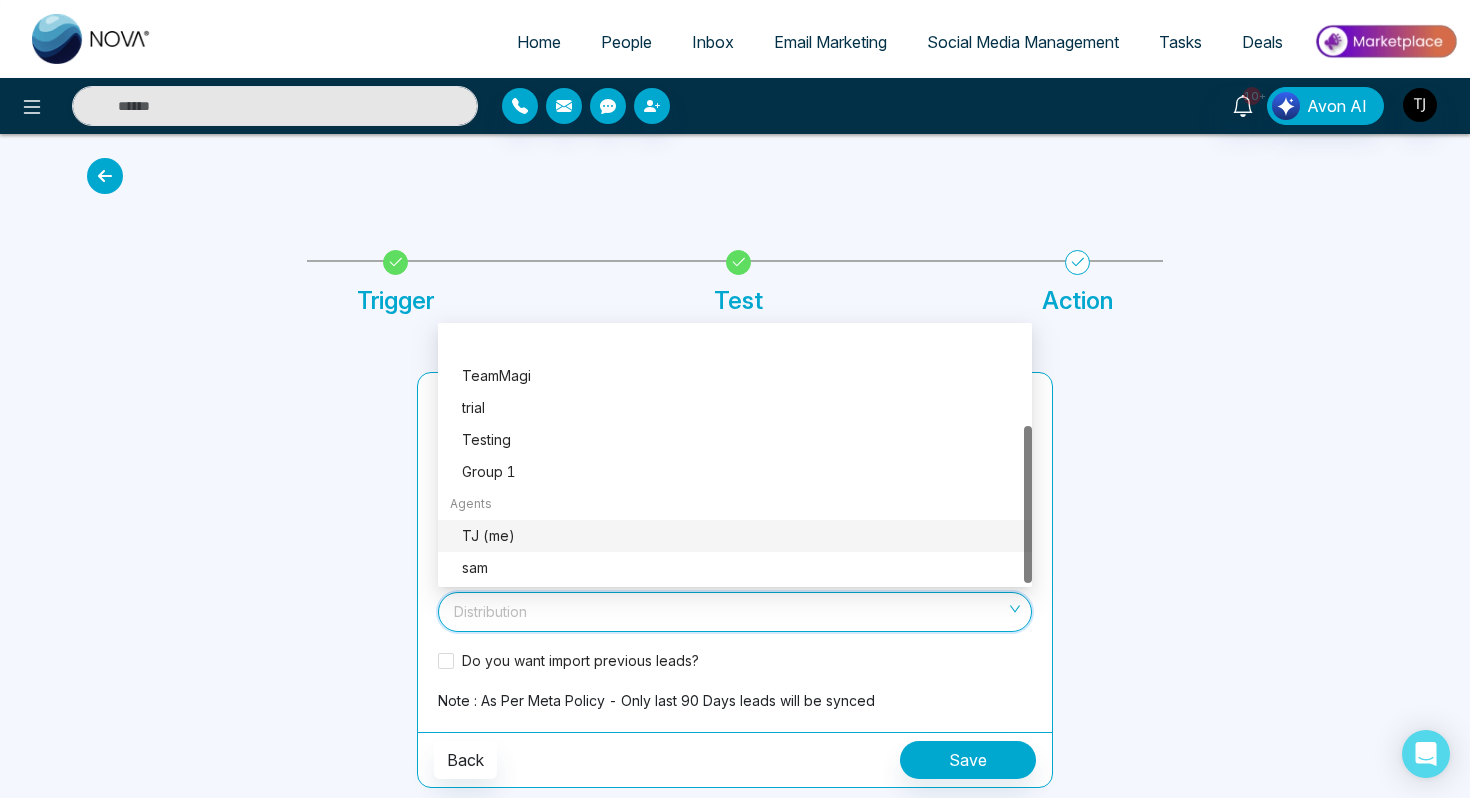 scroll, scrollTop: 160, scrollLeft: 0, axis: vertical 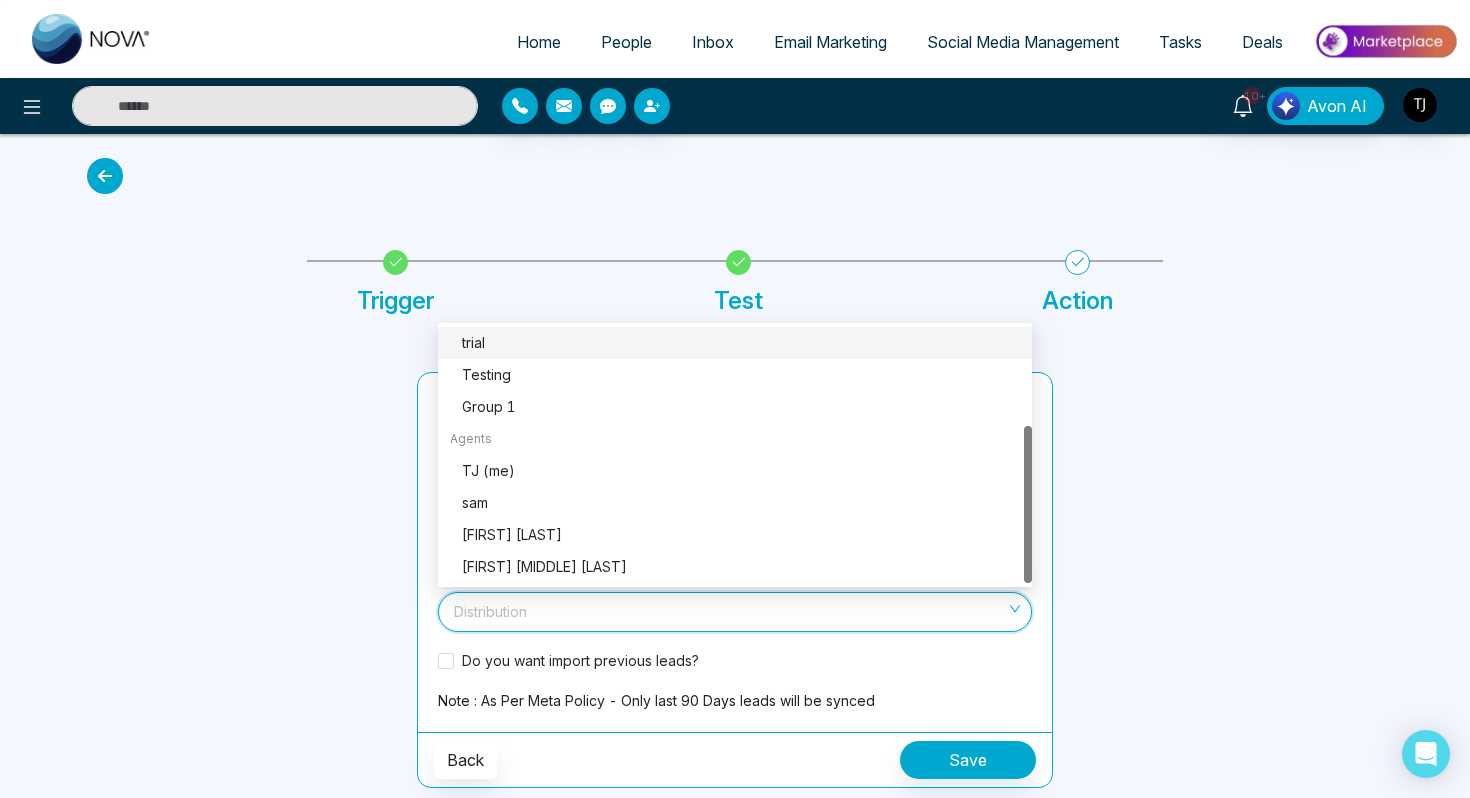 click on "People" at bounding box center [626, 42] 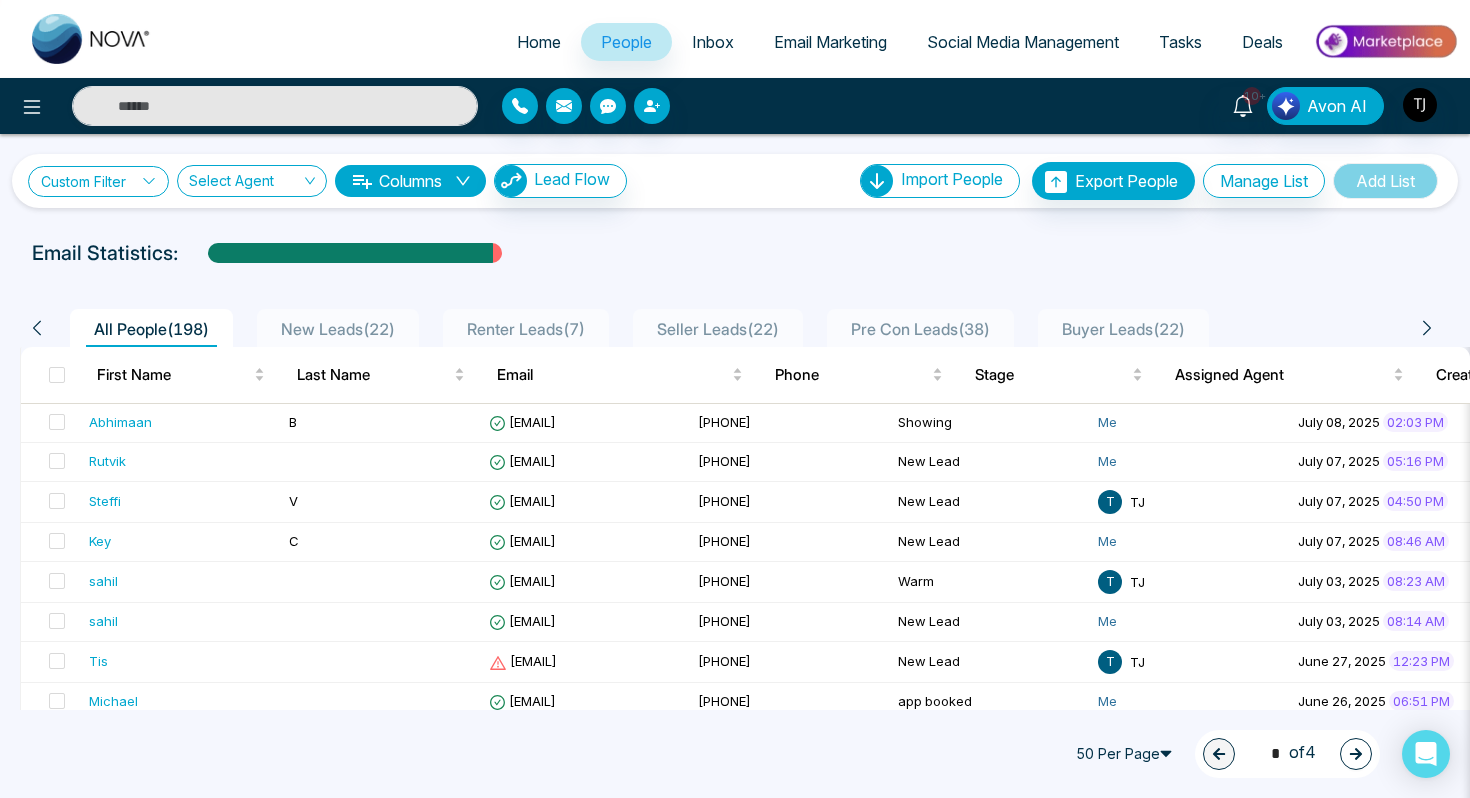 click on "Custom Filter" at bounding box center (98, 181) 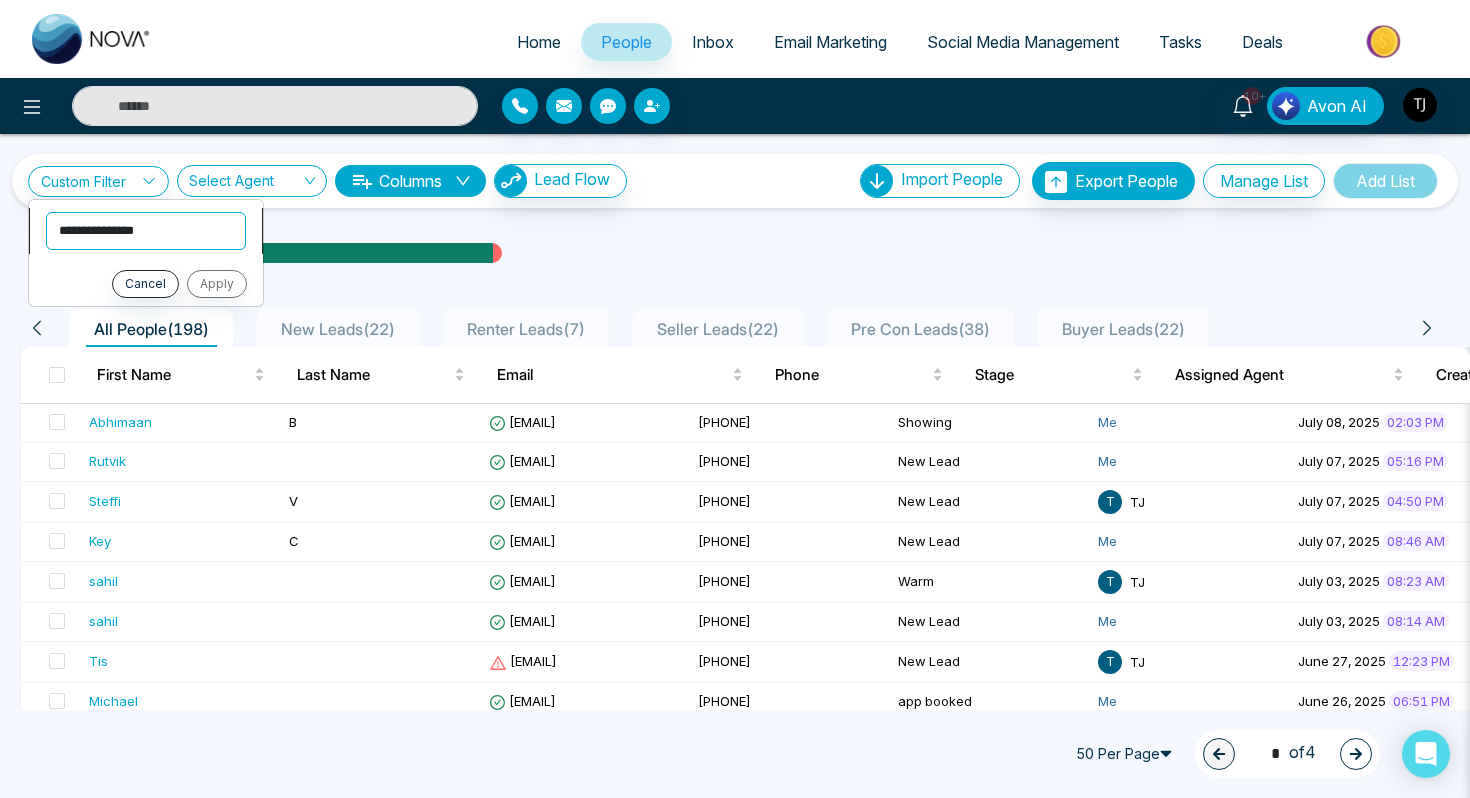 click on "**********" at bounding box center (146, 231) 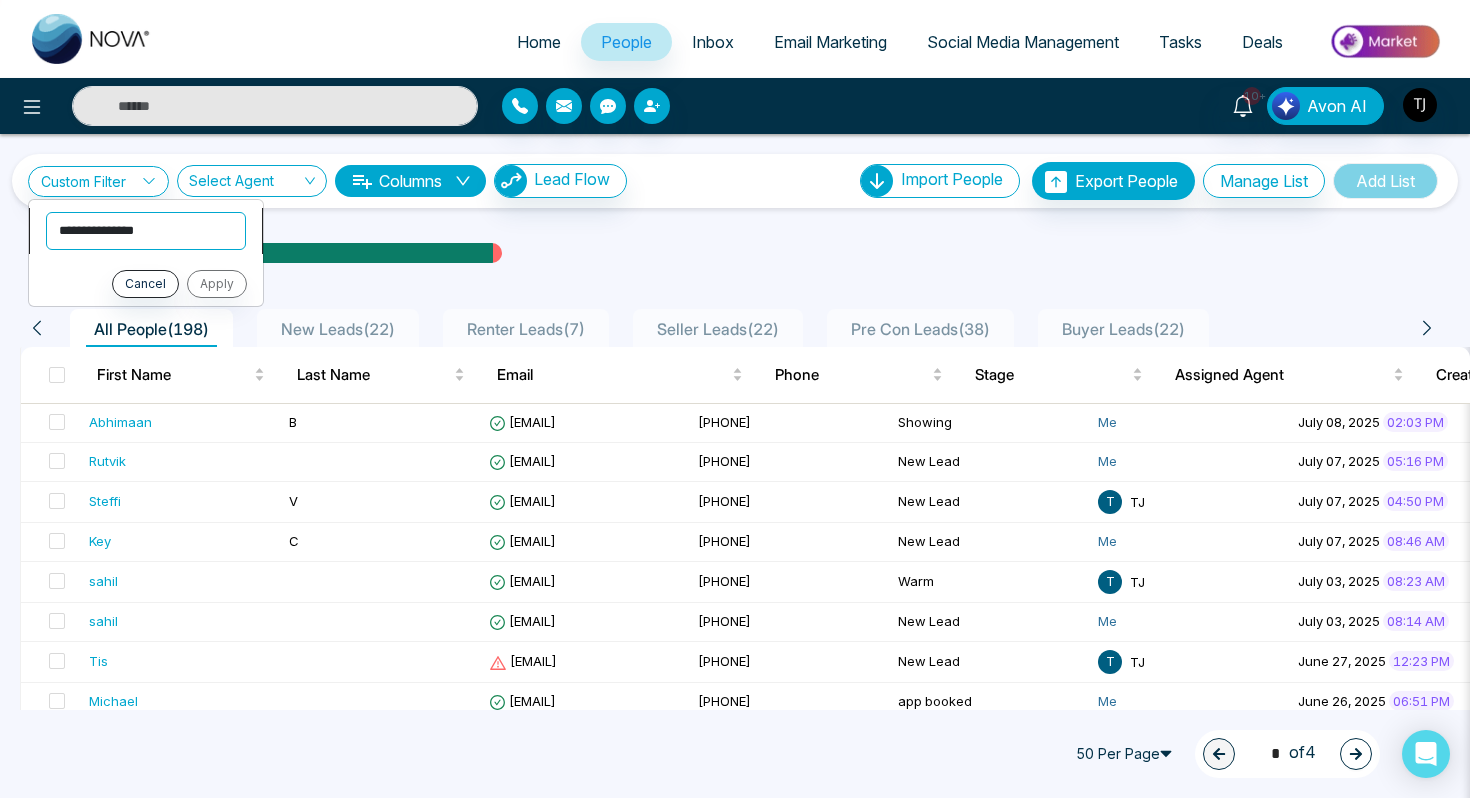 select on "****" 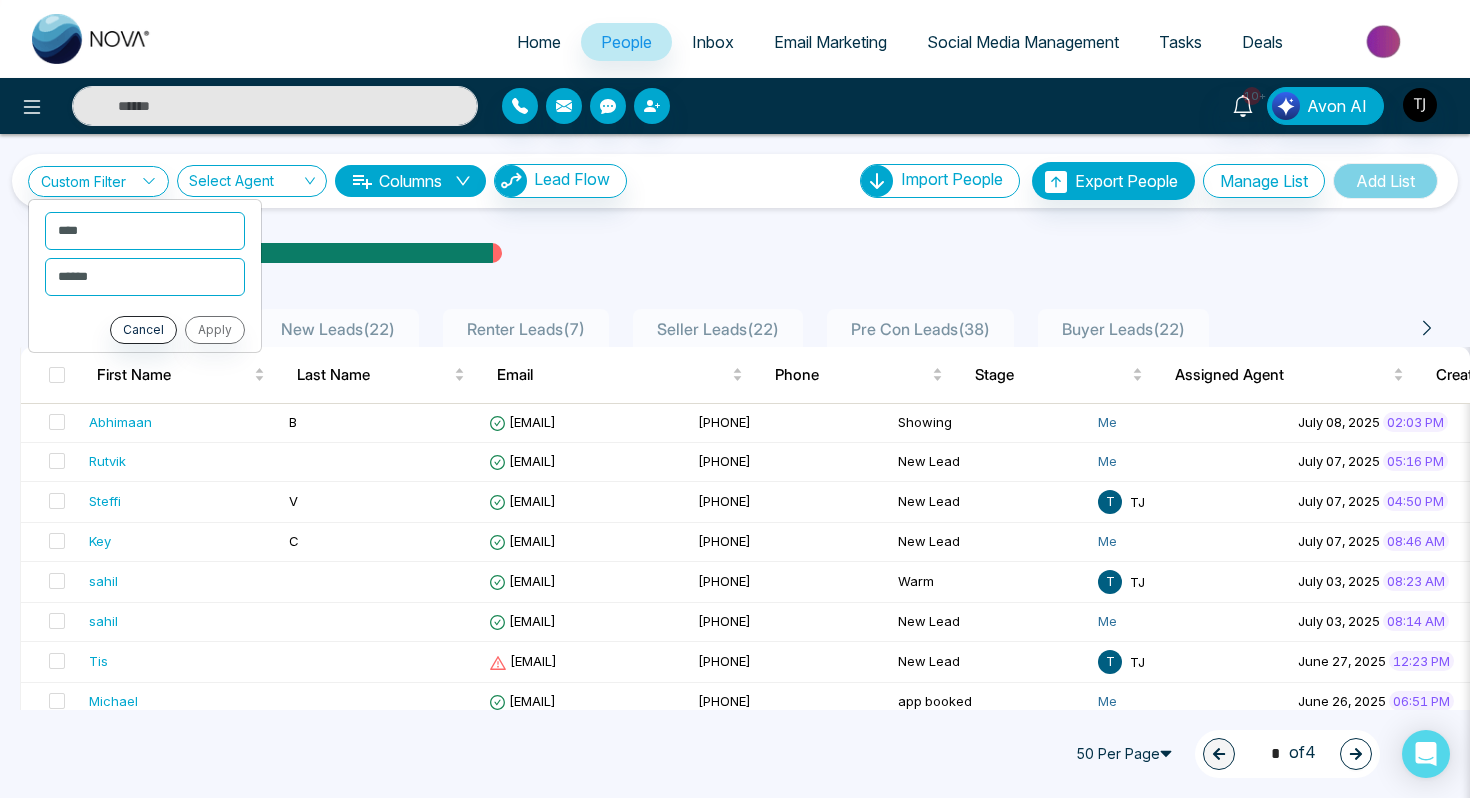 click on "All People  ( 198 ) New Leads  ( 22 ) Renter Leads  ( 7 ) Seller Leads  ( 22 ) Buyer Leads  ( 22 ) First Name Last Name Email Phone Stage Assigned Agent Created Tags Source Deals Last Communication                        [FIRST] [LAST]   [EMAIL] [PHONE] Showing Me [DATE]   [TIME] Buyer Trial + 1 Event 5 days ago    Email [FIRST]   [EMAIL] [PHONE] New Lead Me [DATE]   [TIME] 7 days ago    Call [FIRST] [LAST]   [EMAIL] [PHONE] New Lead [INITIALS] [INITIALS] [DATE]   [TIME] Renter   -  -  -  -    -  -  -  -   Key [LAST]   [EMAIL] [PHONE] New Lead Me [DATE]   [TIME] Trial Brother 2 7 days ago    Email [FIRST]   [EMAIL] [PHONE] Warm [INITIALS] [INITIALS] [DATE]   [TIME] IDX Website   -  -  -  -    -  -  -  -   [FIRST]   [EMAIL] [PHONE] New Lead Me [DATE]   [TIME] IDX Website   -  -  -  -    -  -  -  -   [FIRST]   [EMAIL] [PHONE] New Lead [INITIALS] [INITIALS]" at bounding box center [735, 1404] 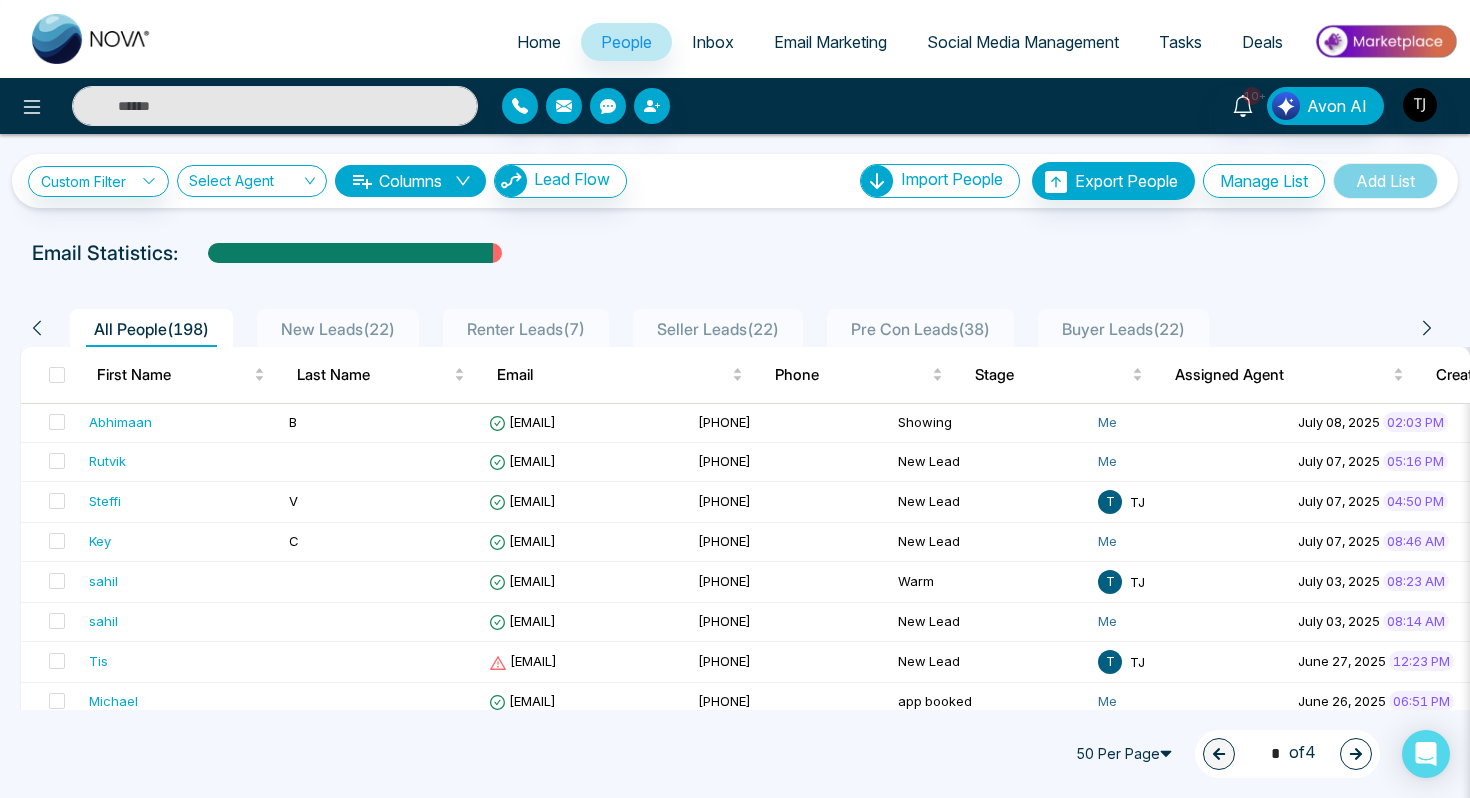 click on "New Leads  ( 22 )" at bounding box center [338, 329] 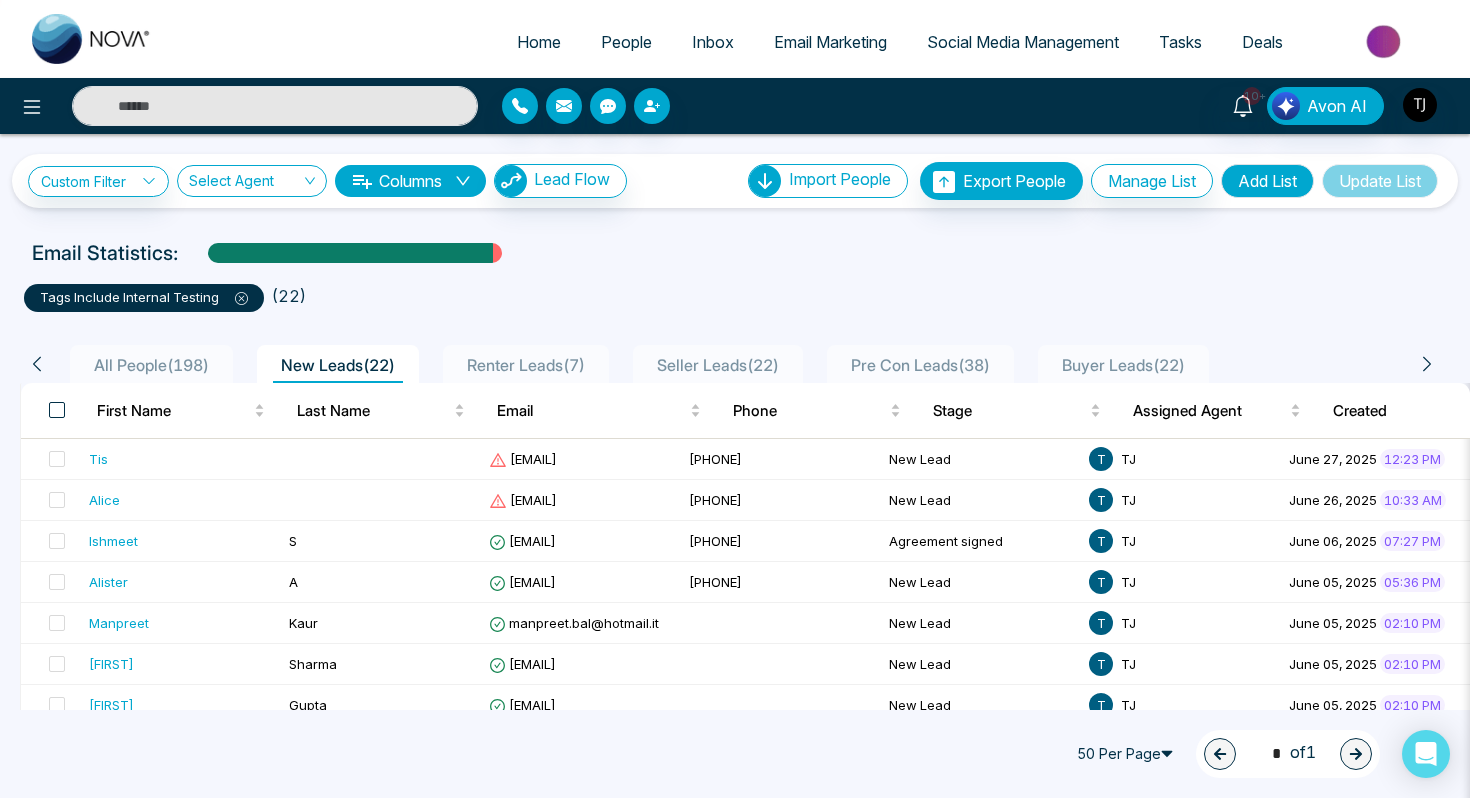 click at bounding box center [57, 410] 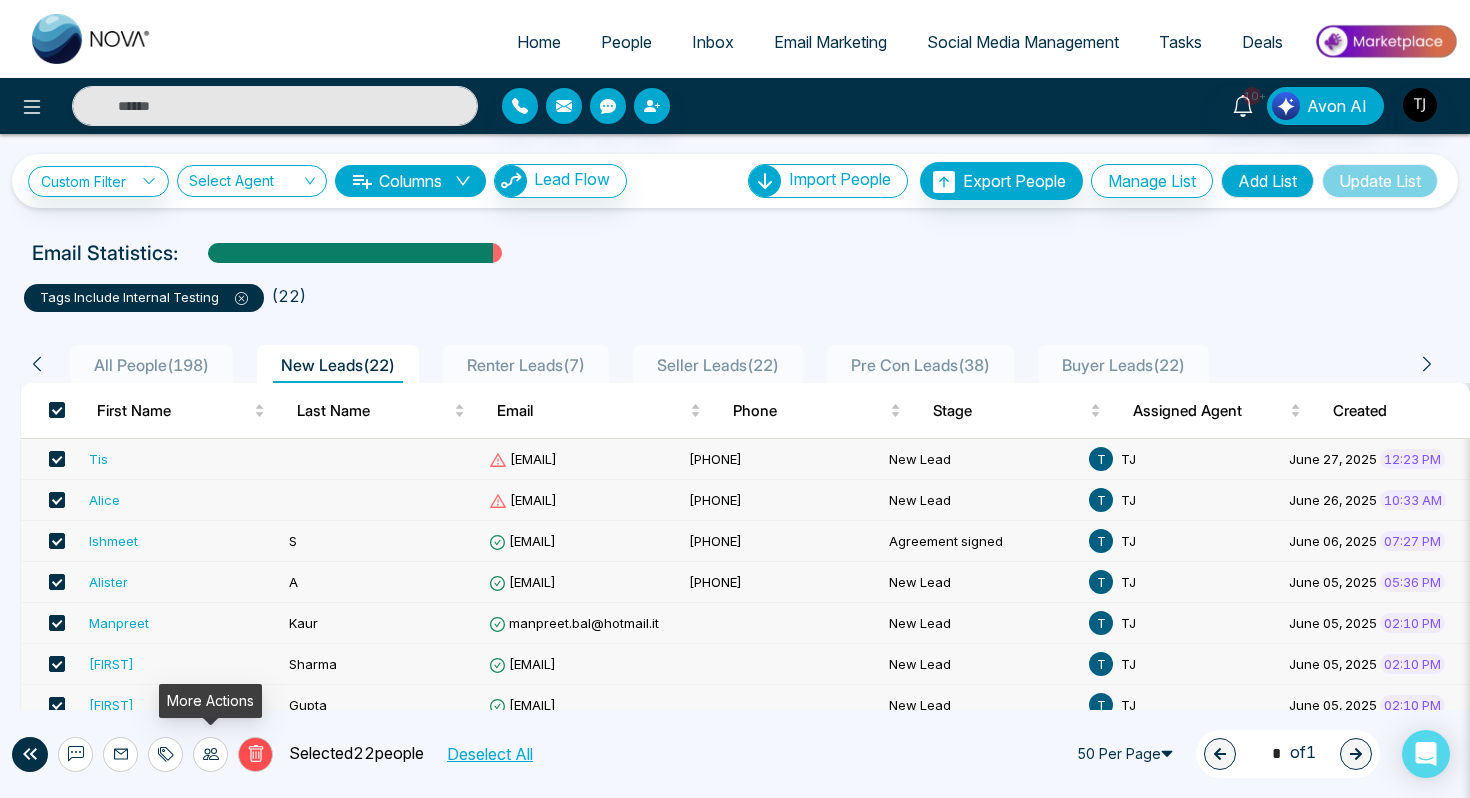 click 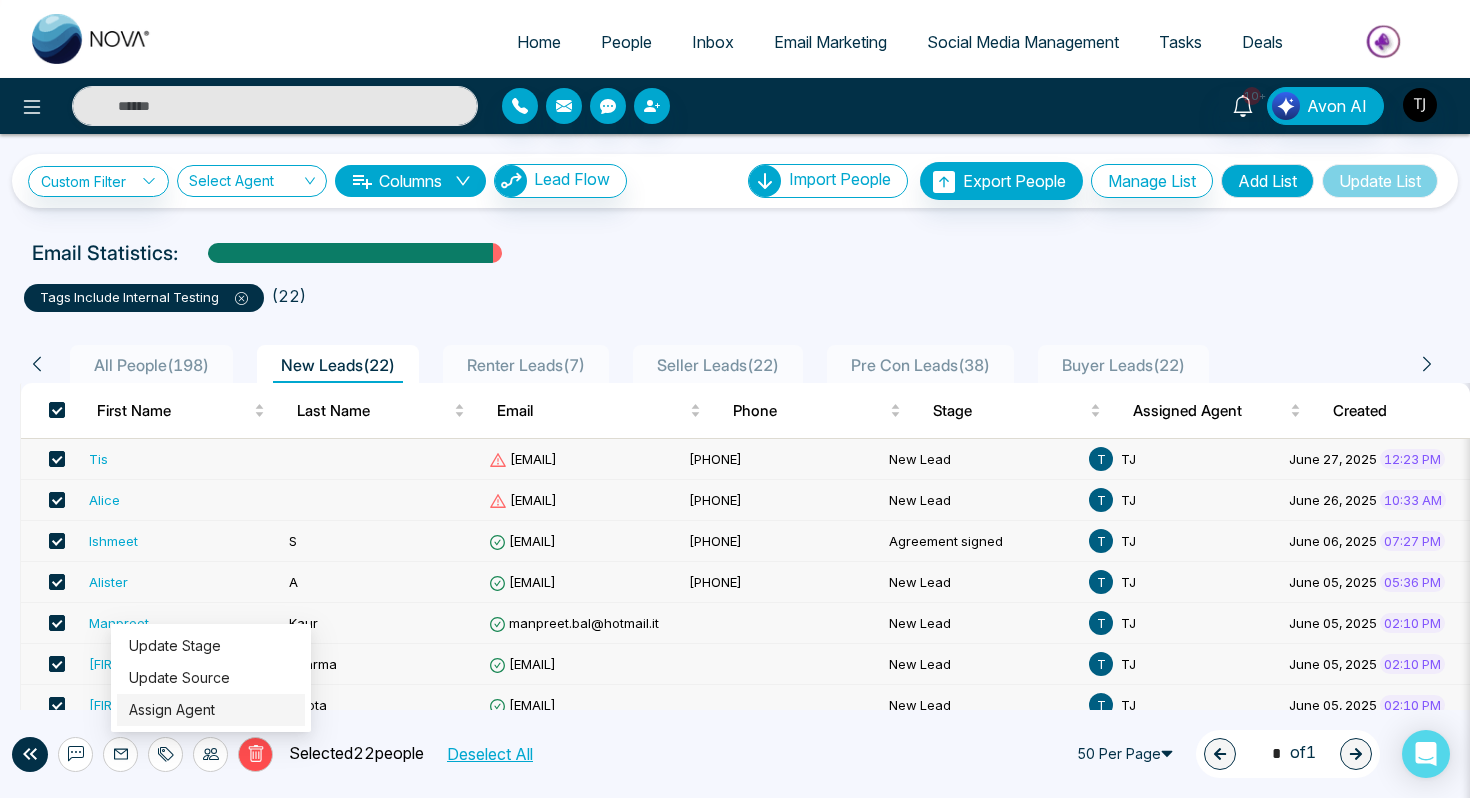 click on "Assign Agent" at bounding box center (172, 709) 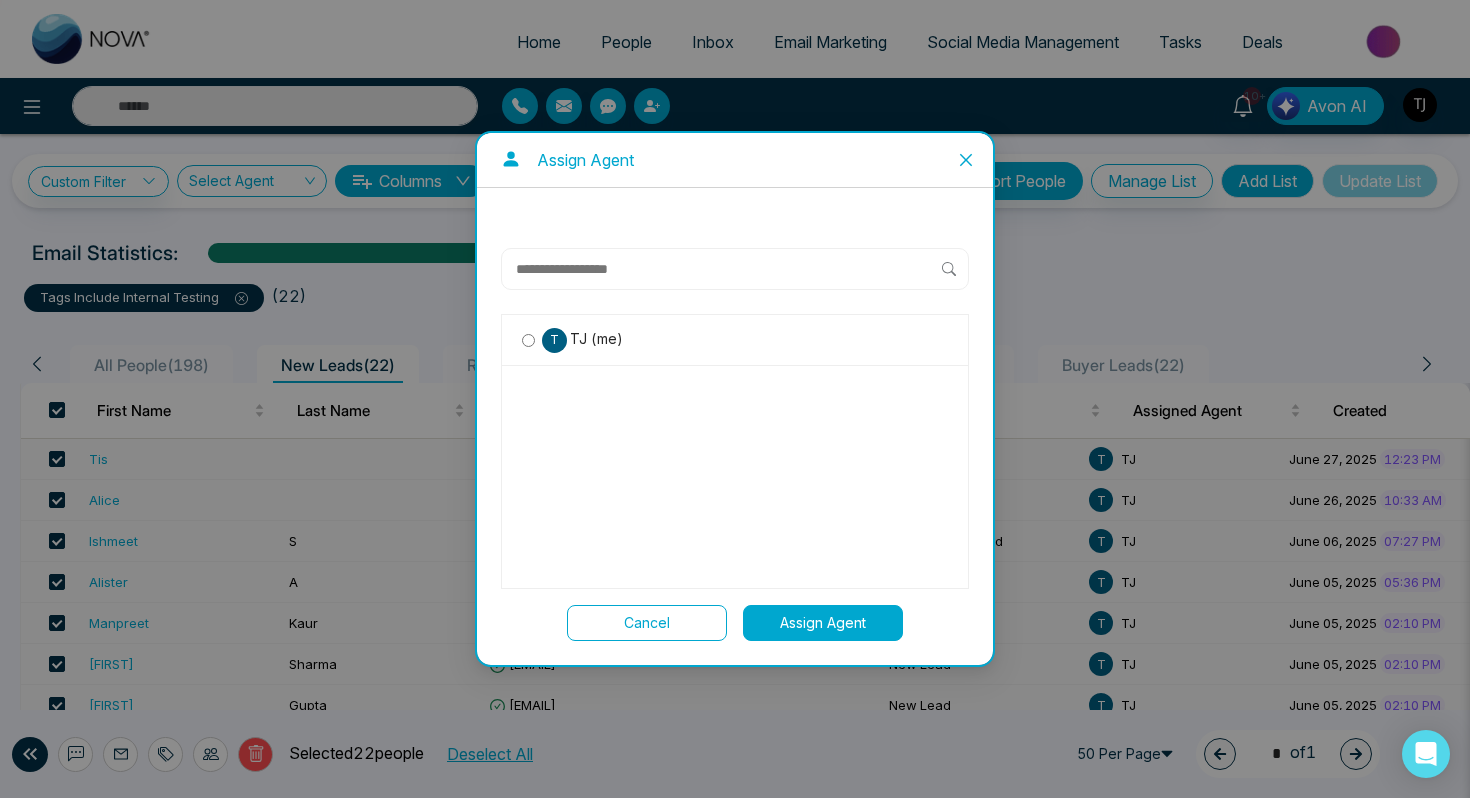 click on "[INITIALS] (me)" at bounding box center (735, 340) 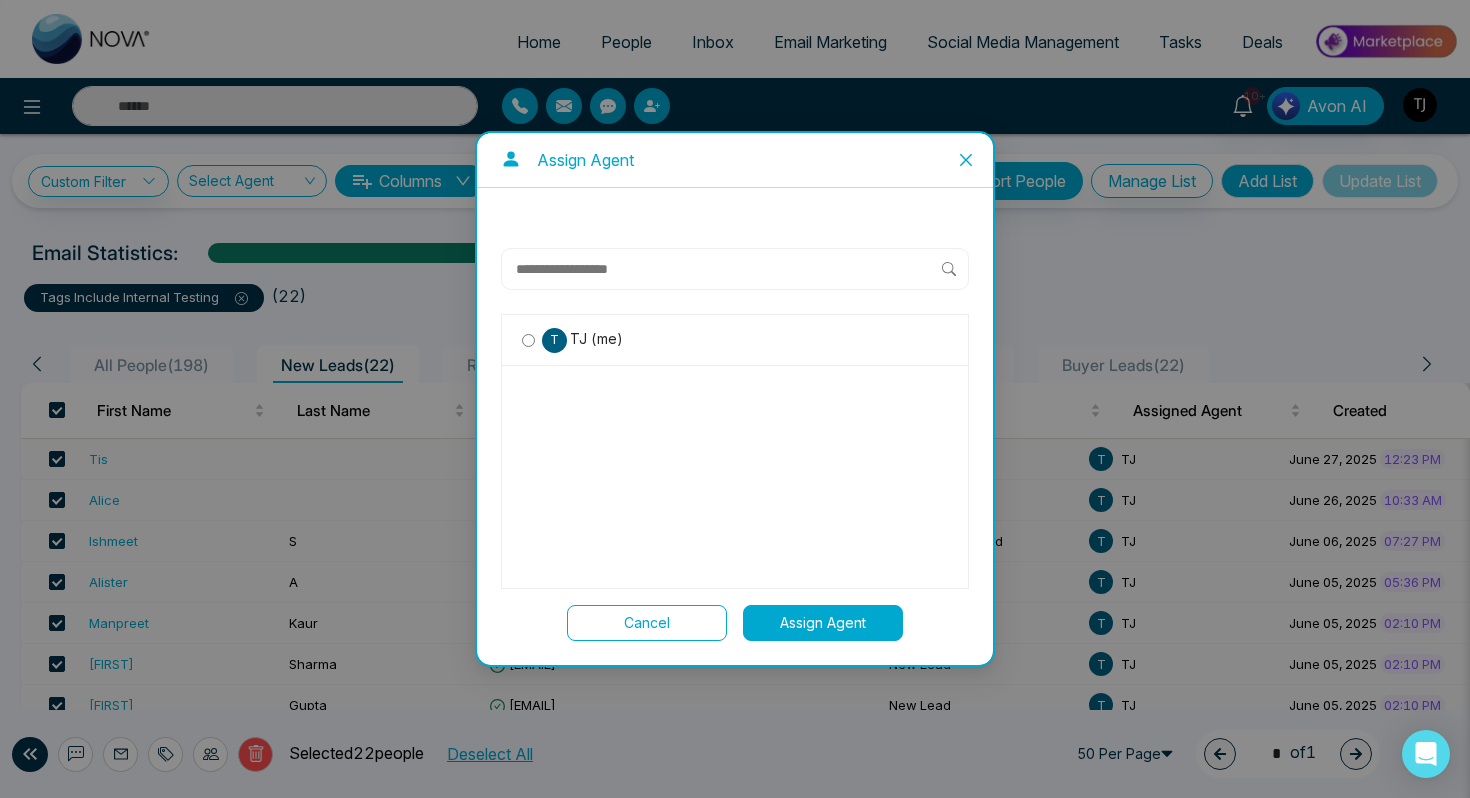 click on "Assign Agent" at bounding box center (823, 623) 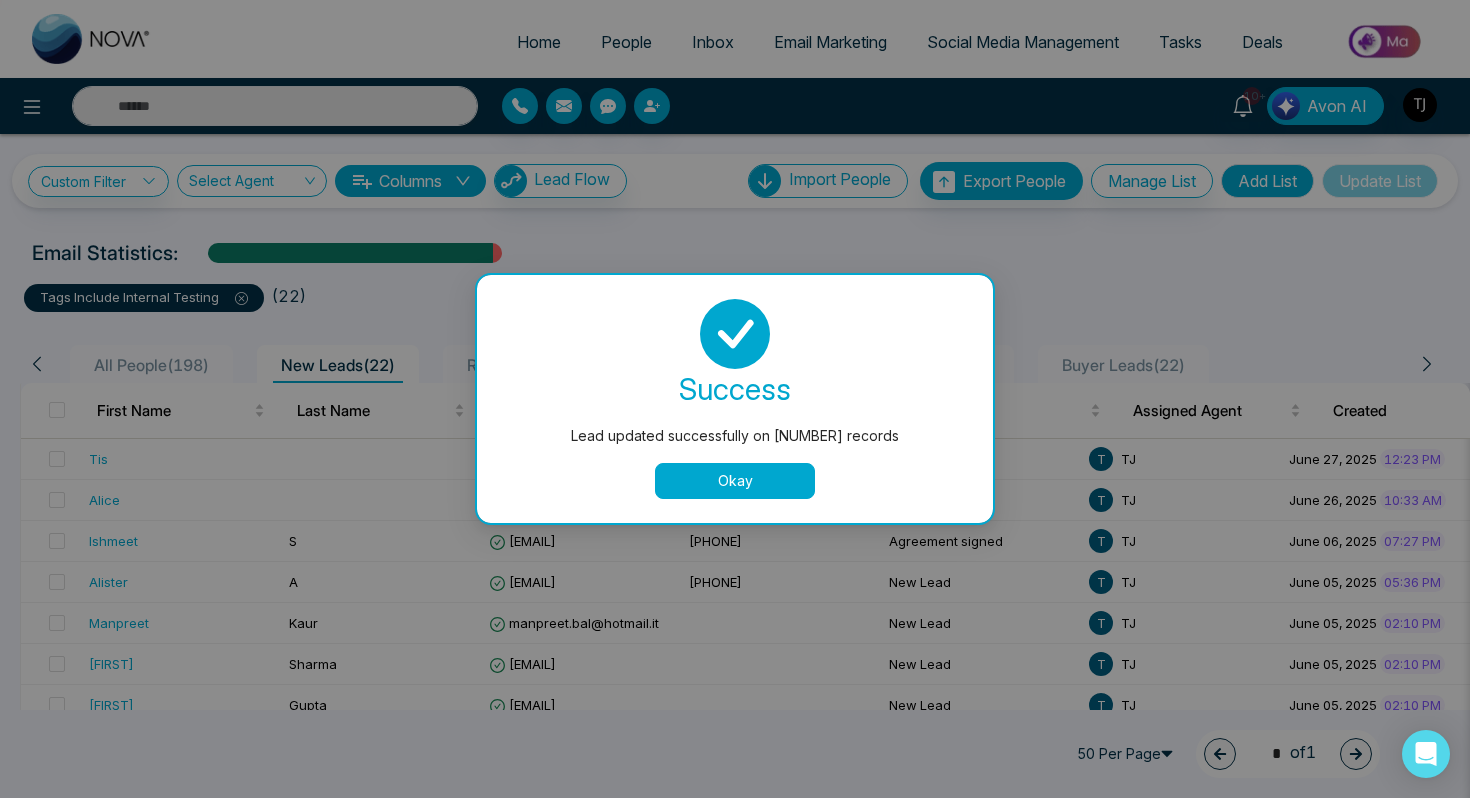click on "Okay" at bounding box center [735, 481] 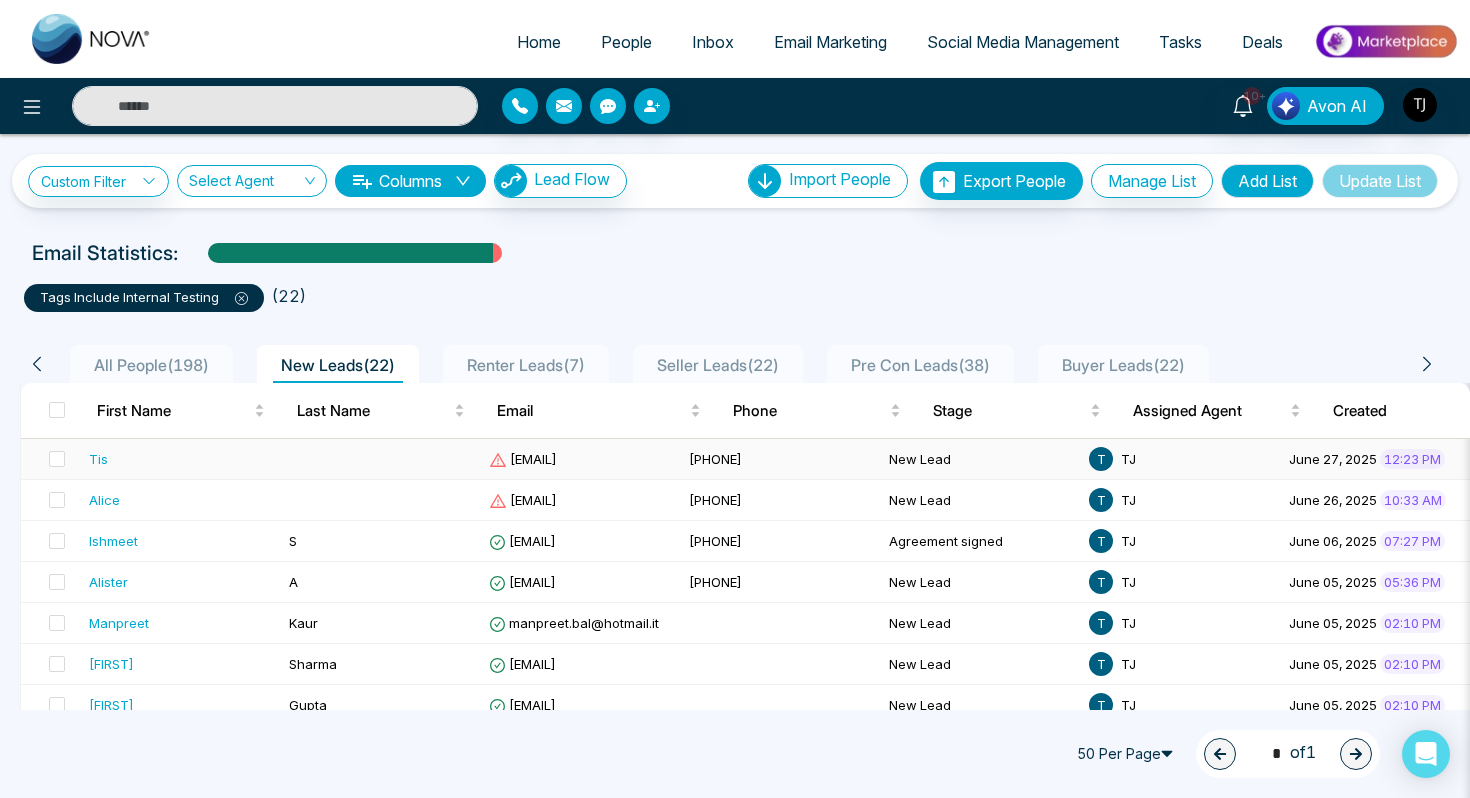 click on "Tis" at bounding box center [98, 459] 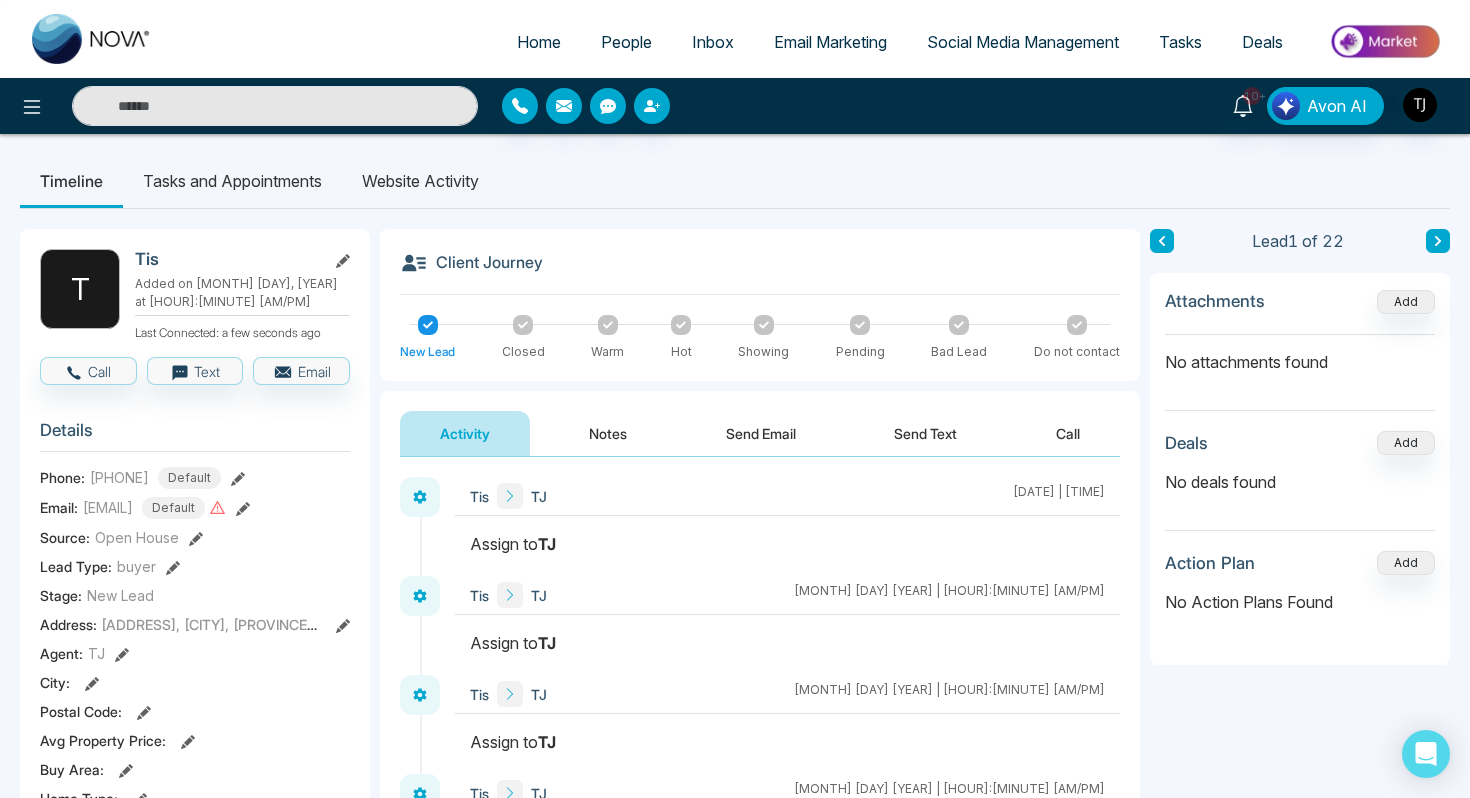 click on "Email Marketing" at bounding box center [830, 42] 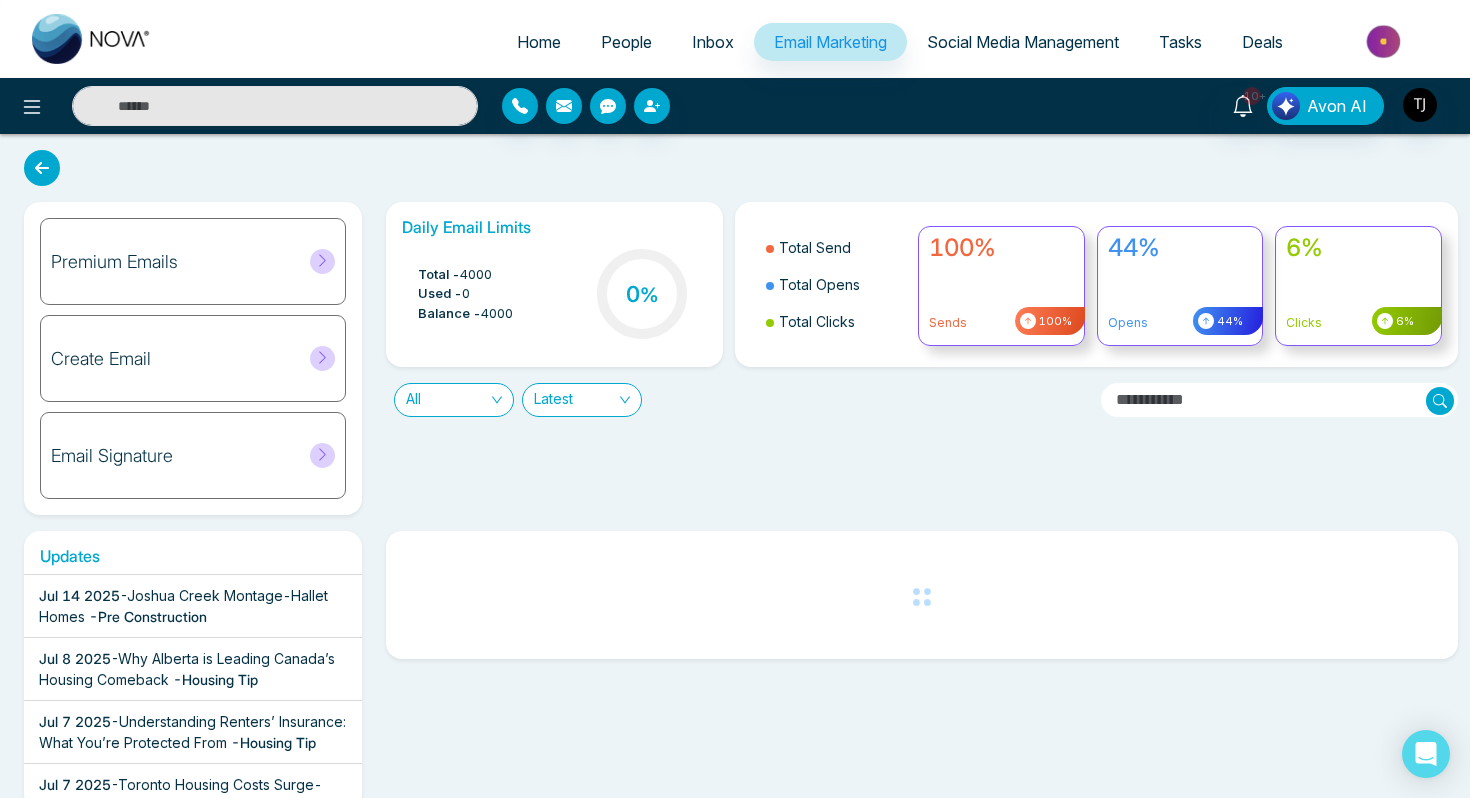click on "People" at bounding box center [626, 42] 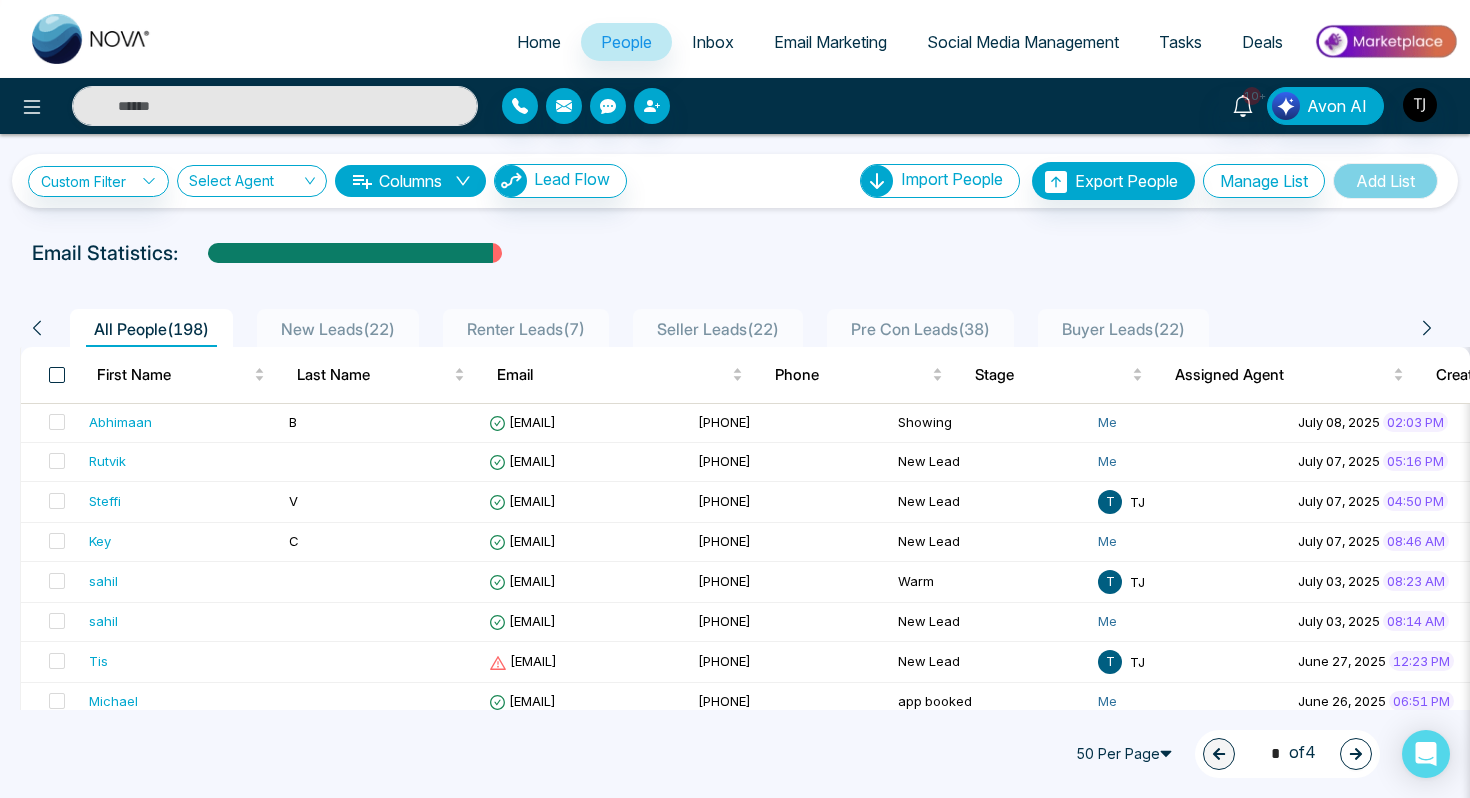 click at bounding box center [57, 375] 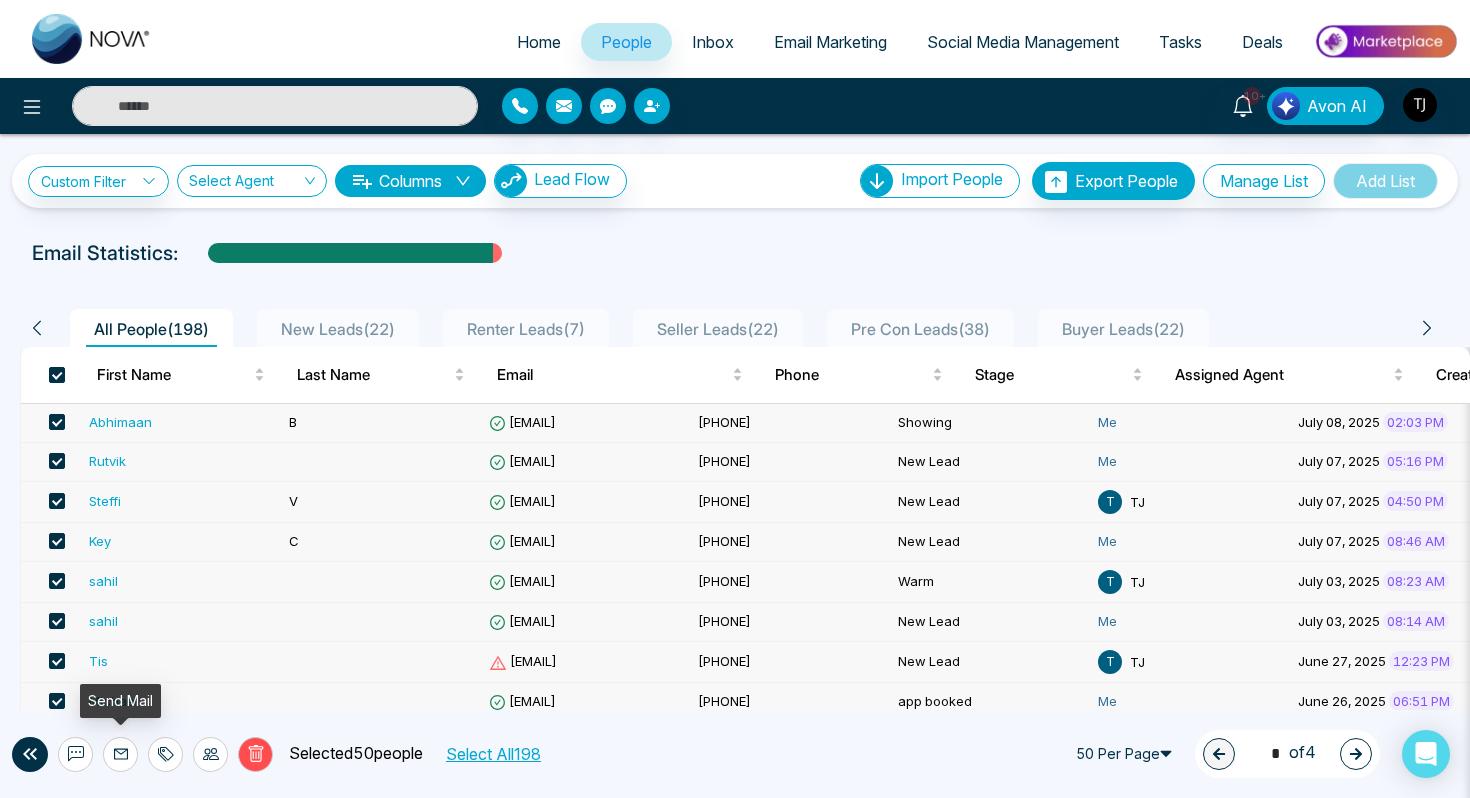 click at bounding box center (120, 754) 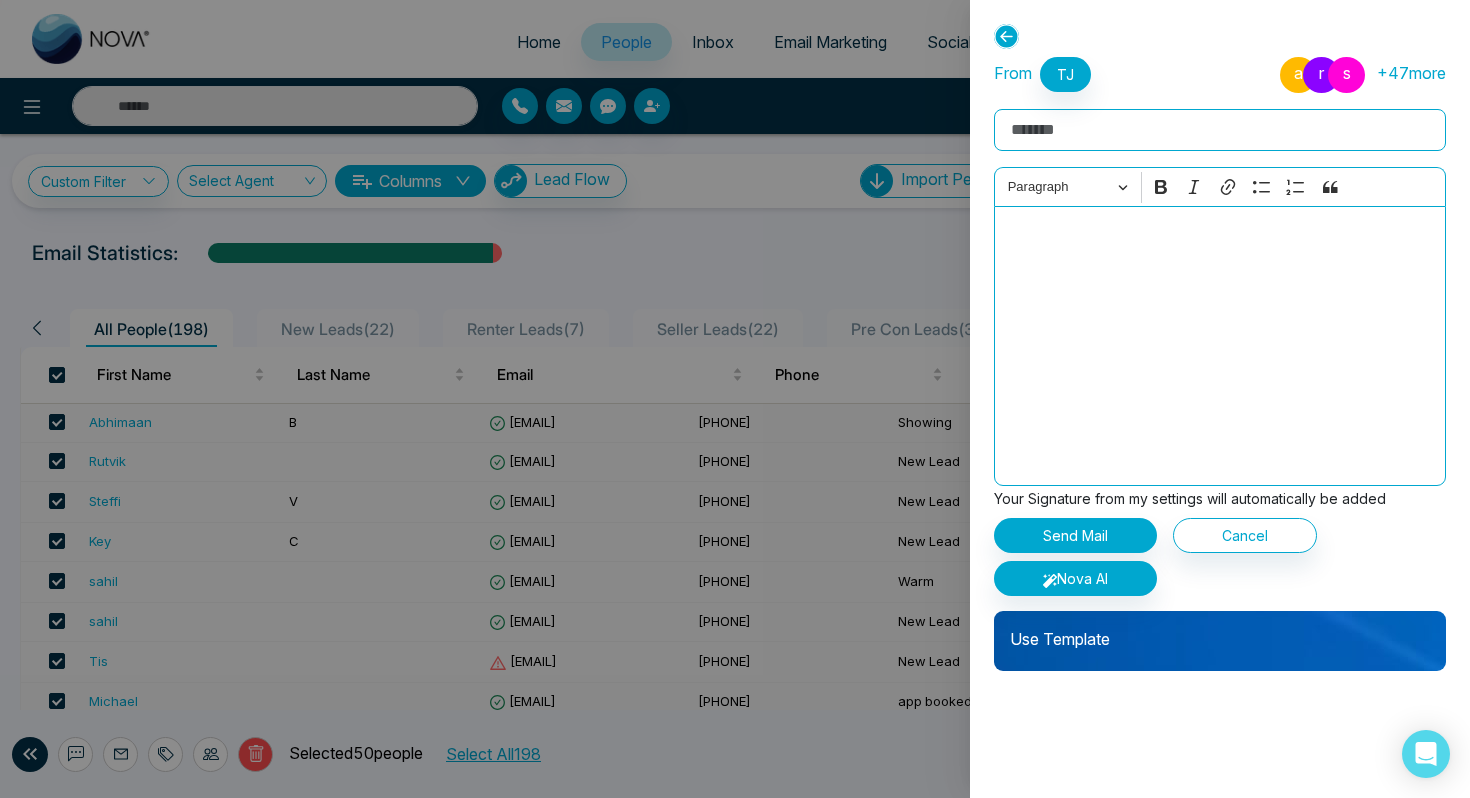 click 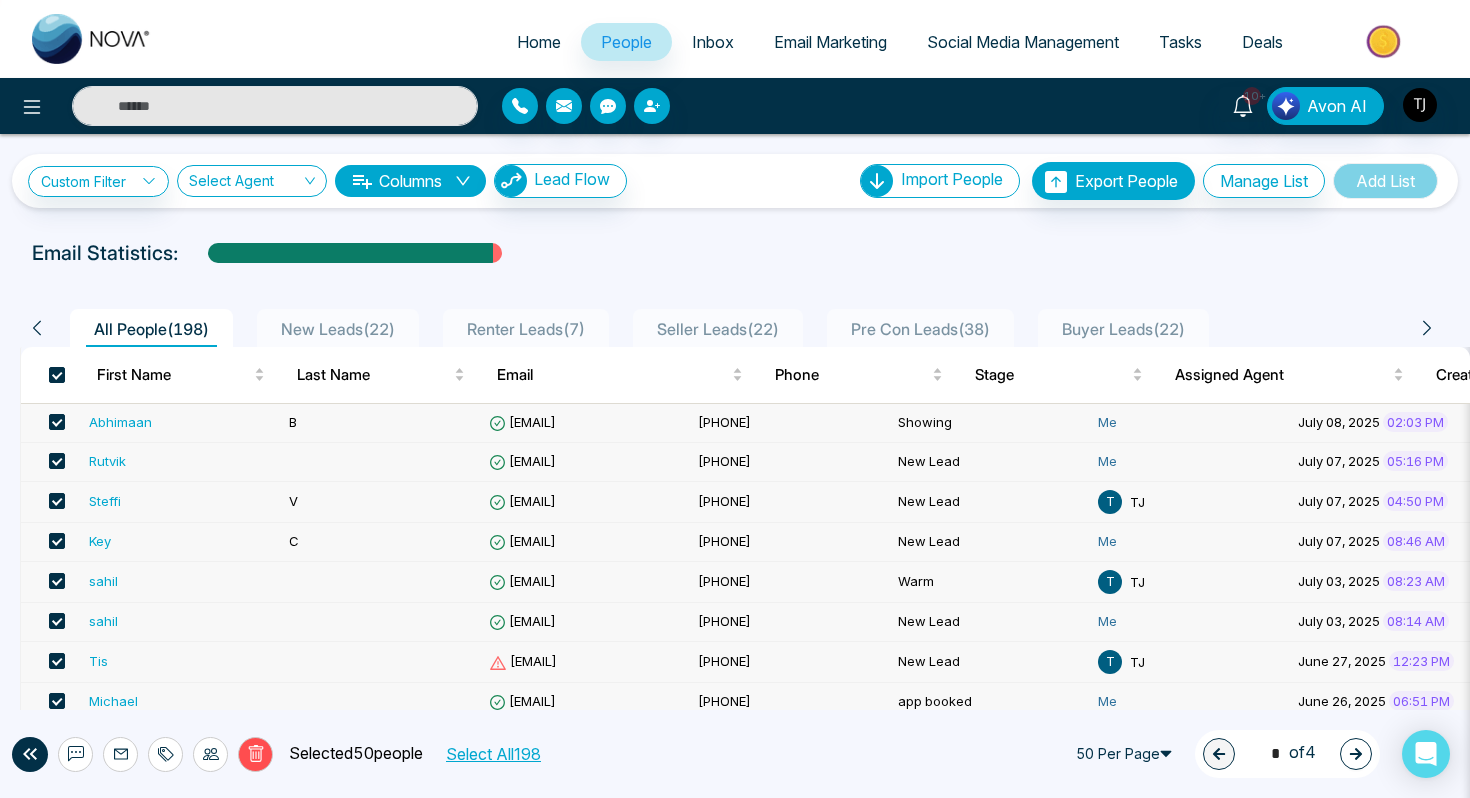 click on "Email Marketing" at bounding box center [830, 42] 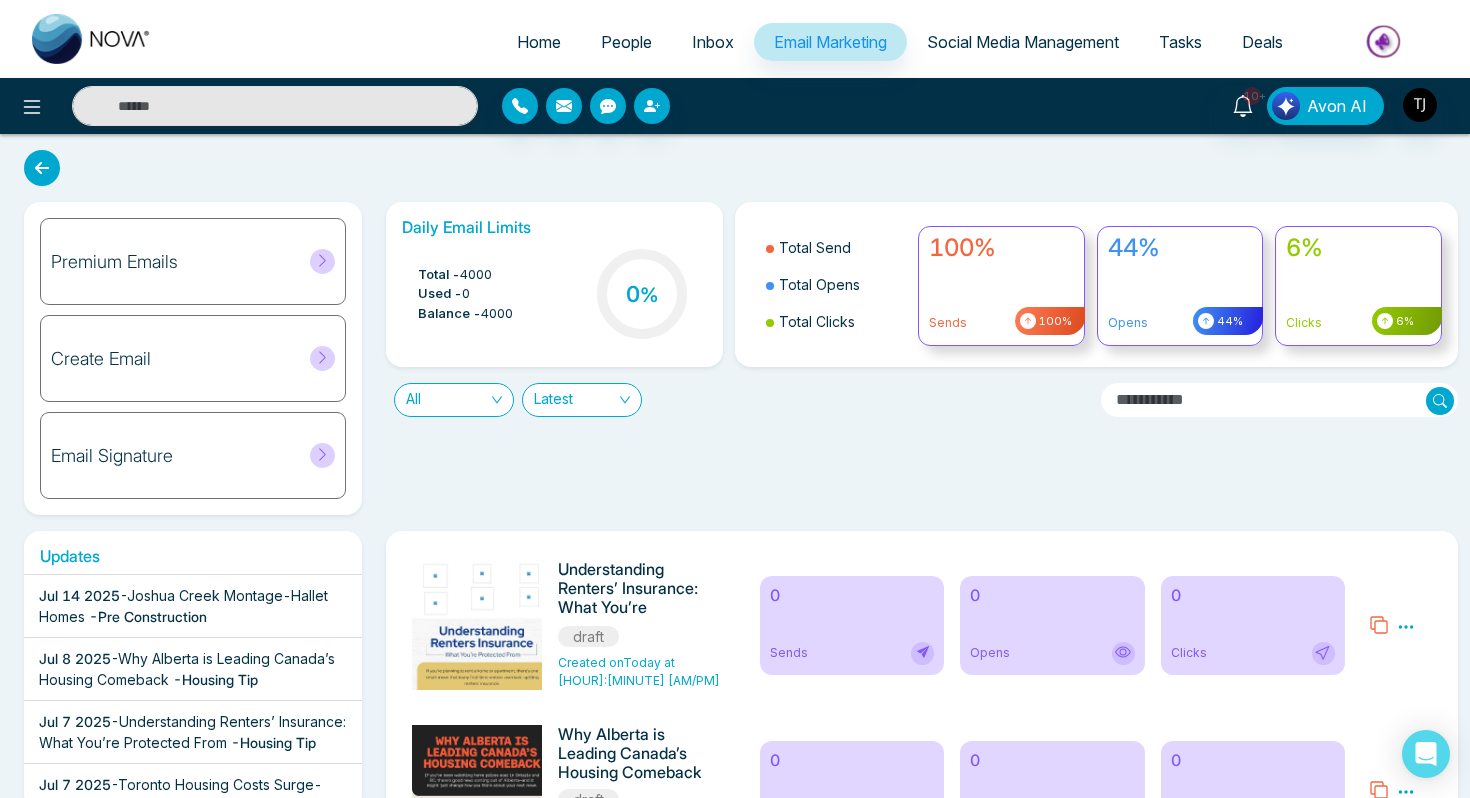 click on "Create Email" at bounding box center [193, 358] 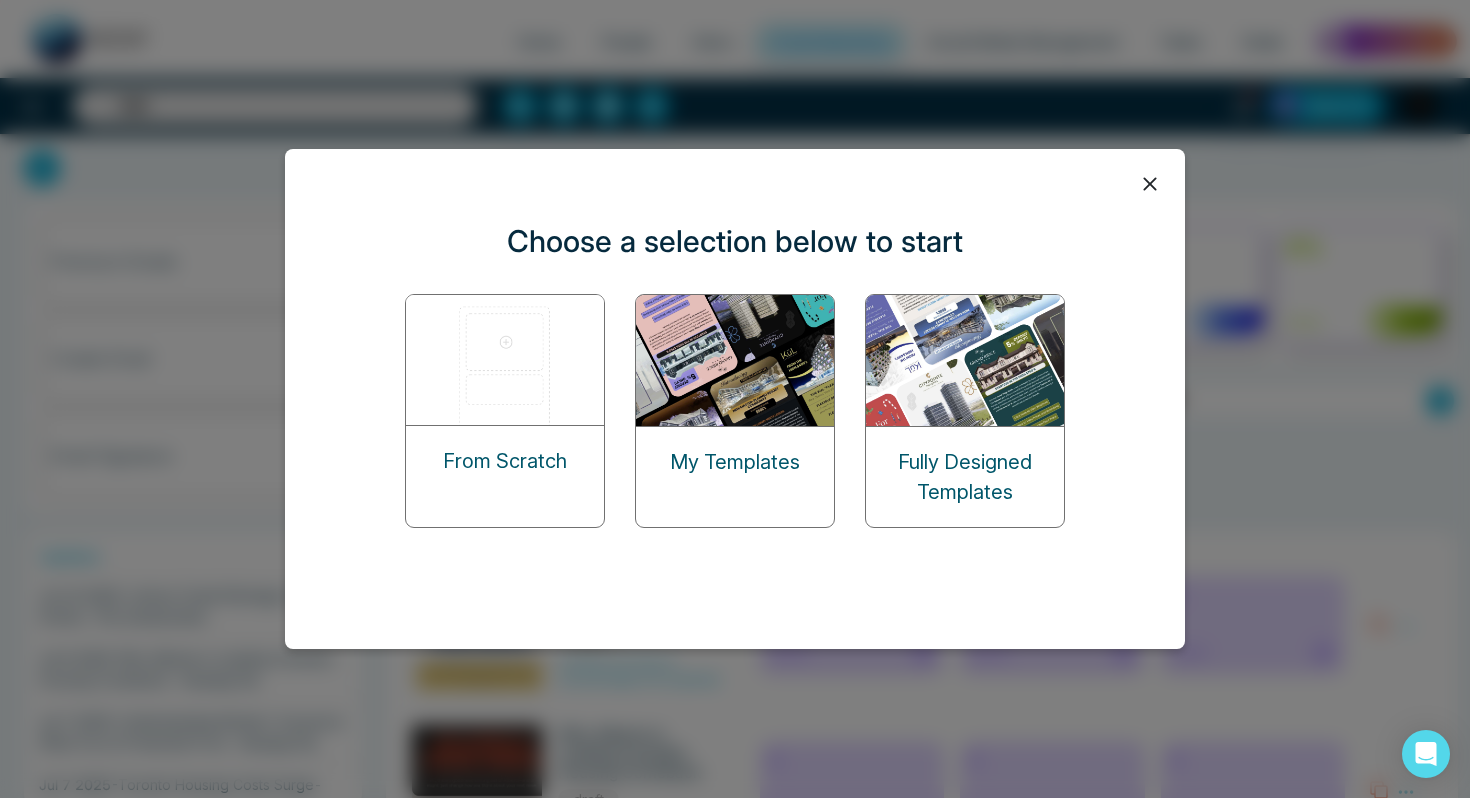 click at bounding box center (506, 360) 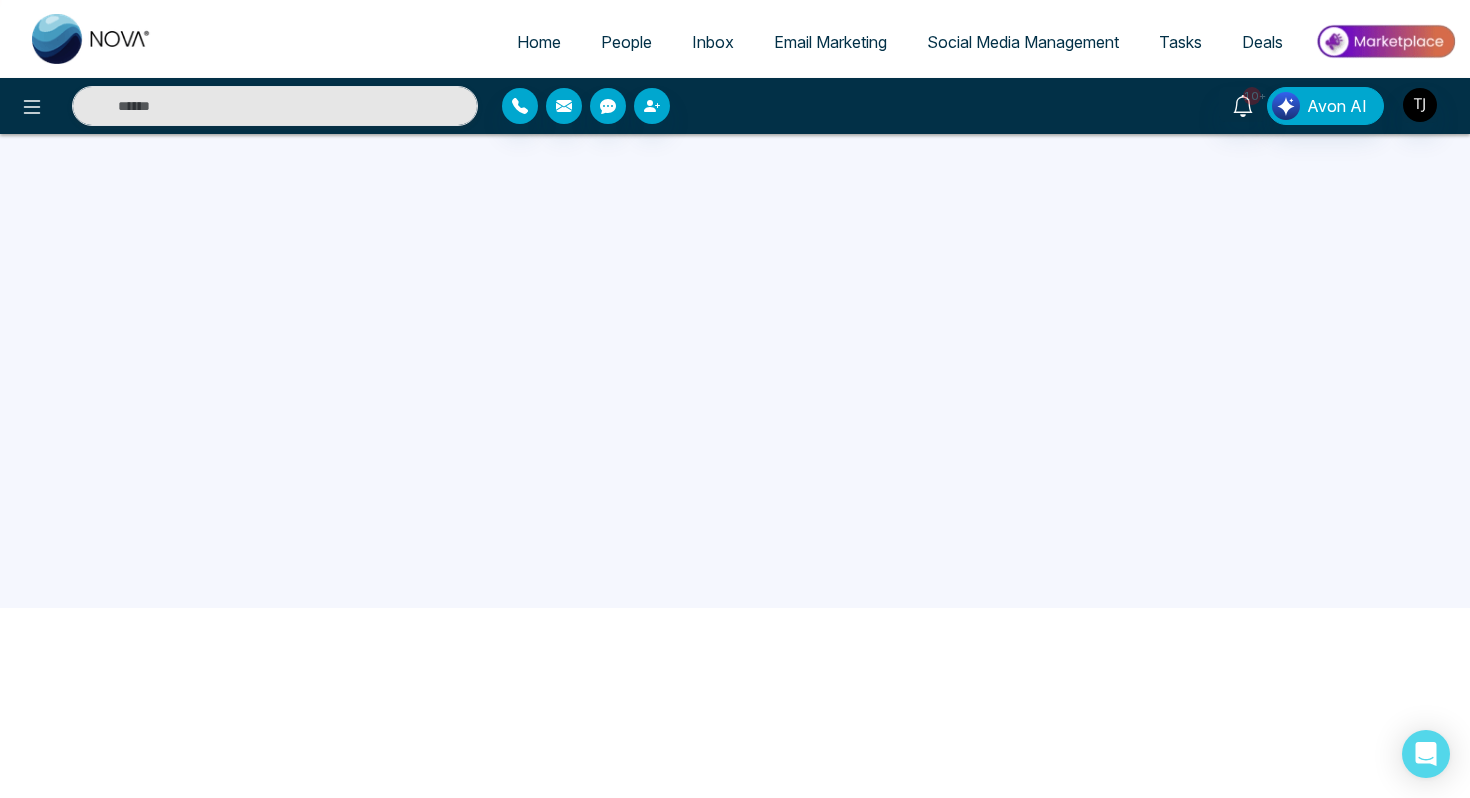 scroll, scrollTop: 0, scrollLeft: 0, axis: both 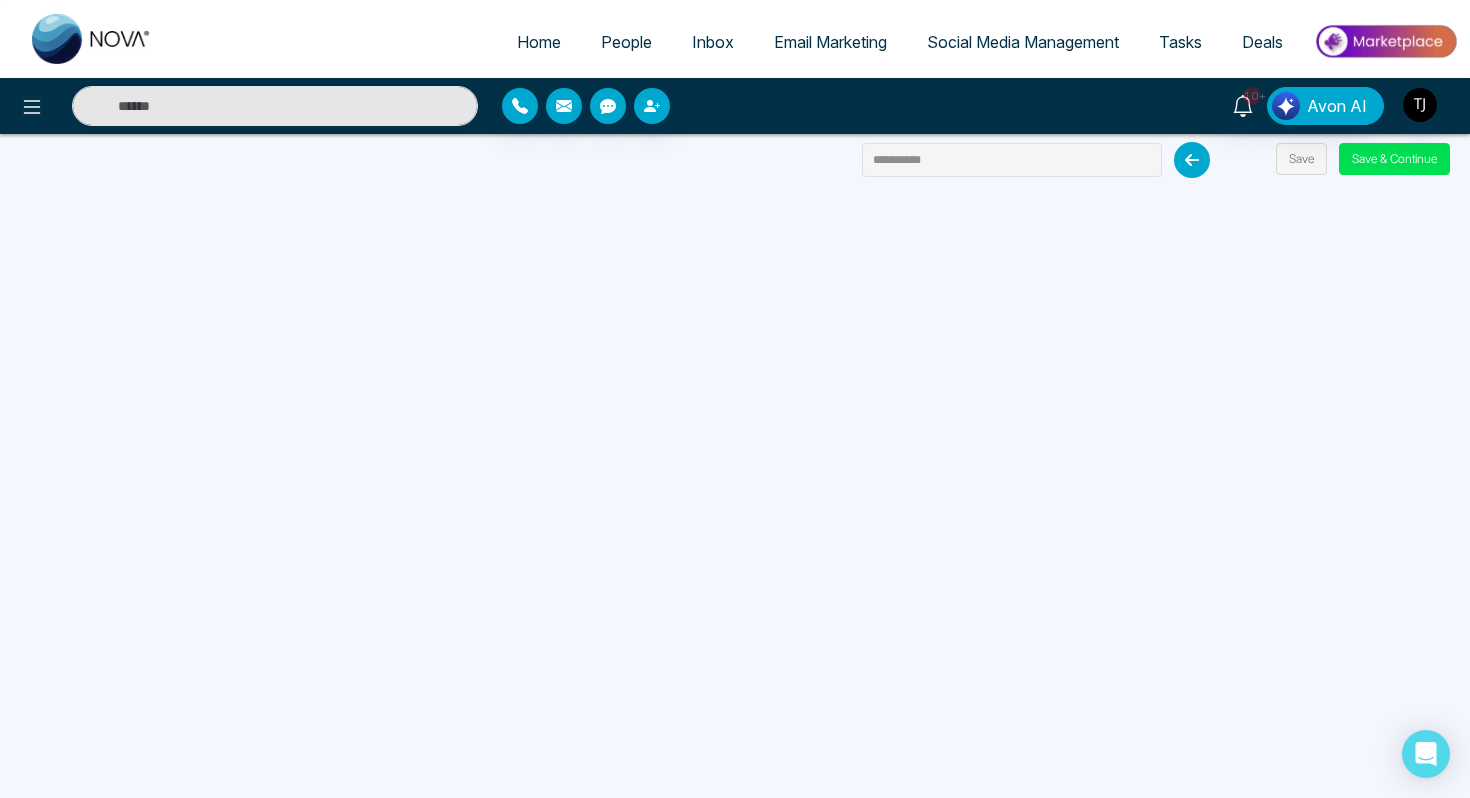 click on "People" at bounding box center [626, 42] 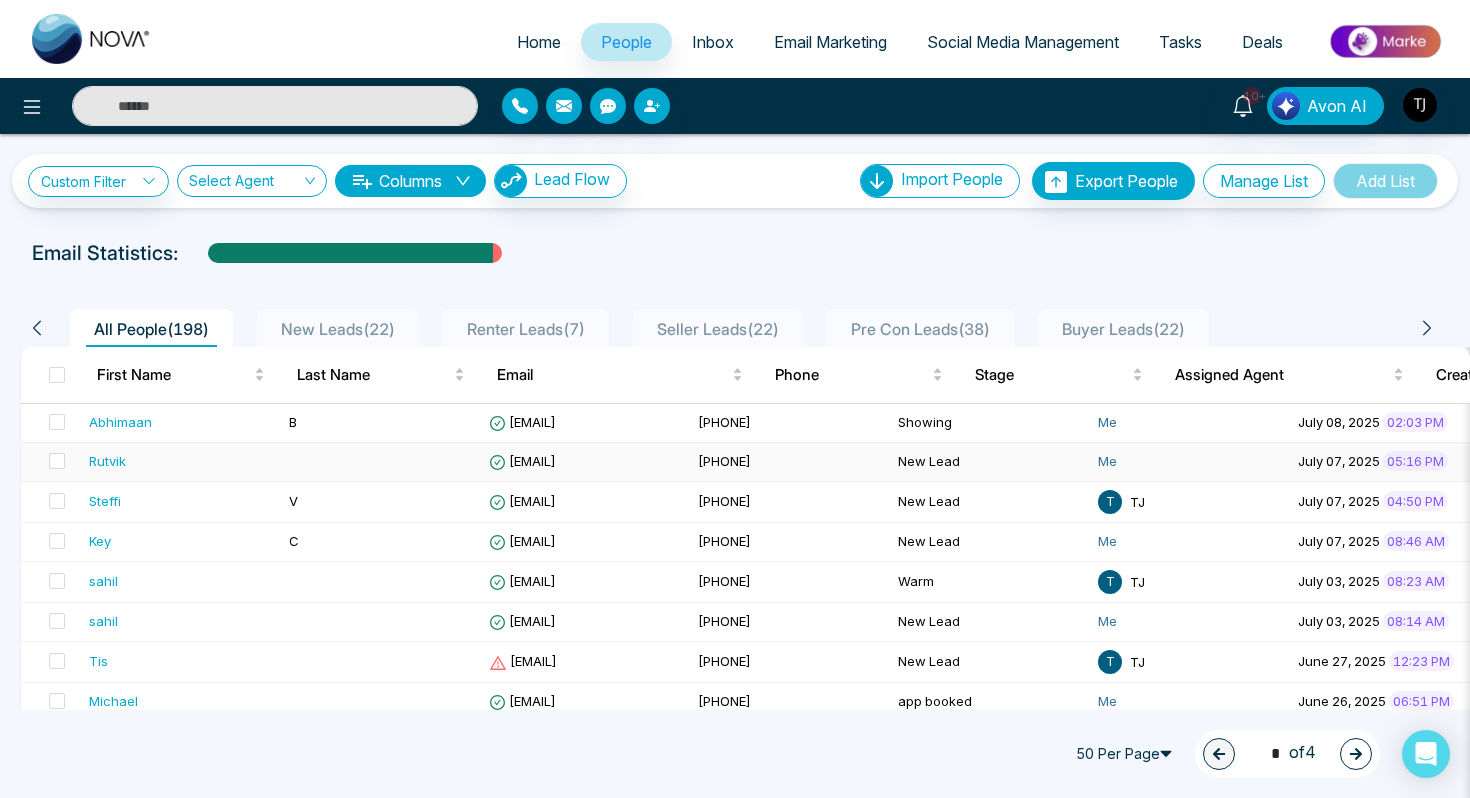 scroll, scrollTop: 0, scrollLeft: 100, axis: horizontal 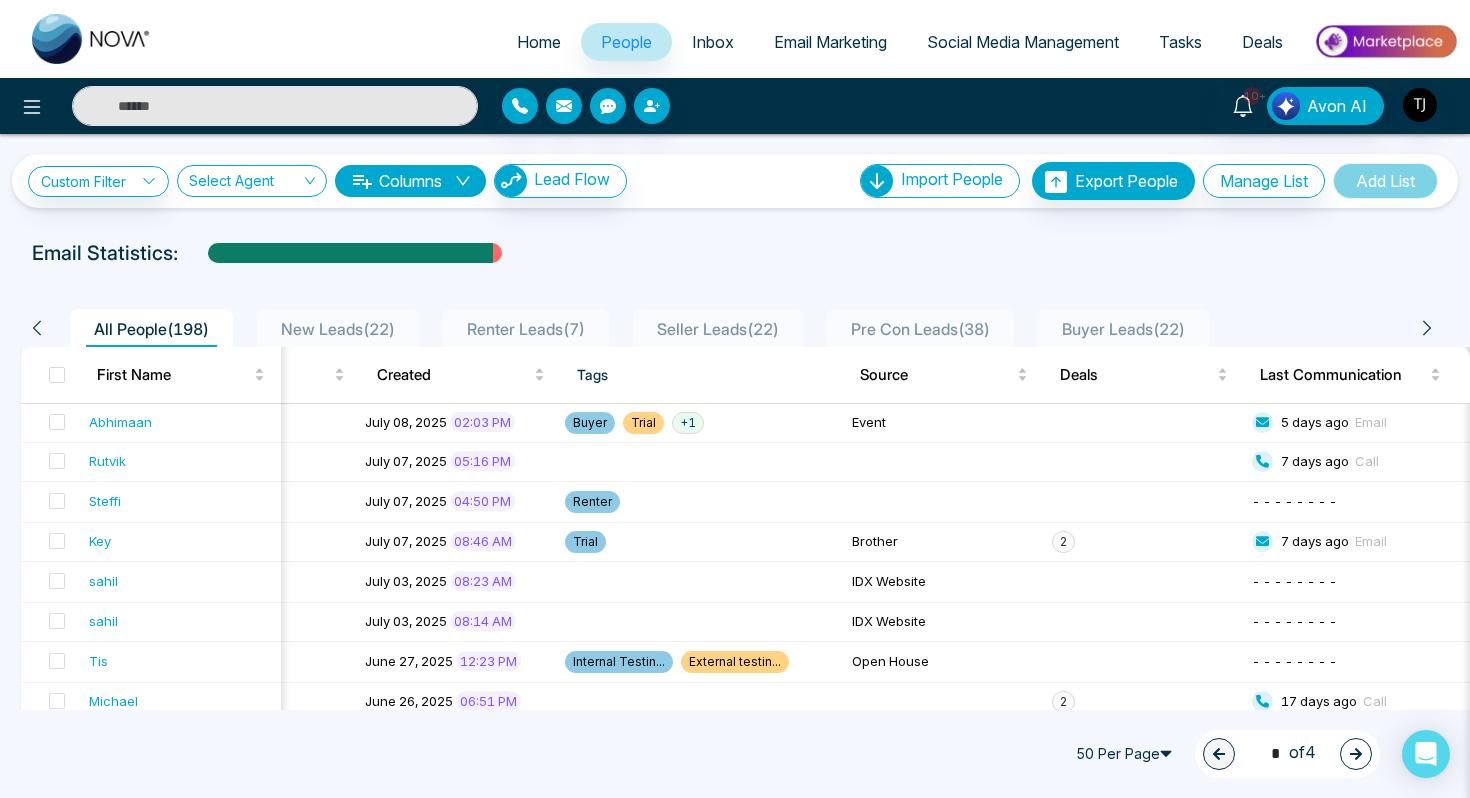click on "Home" at bounding box center [539, 42] 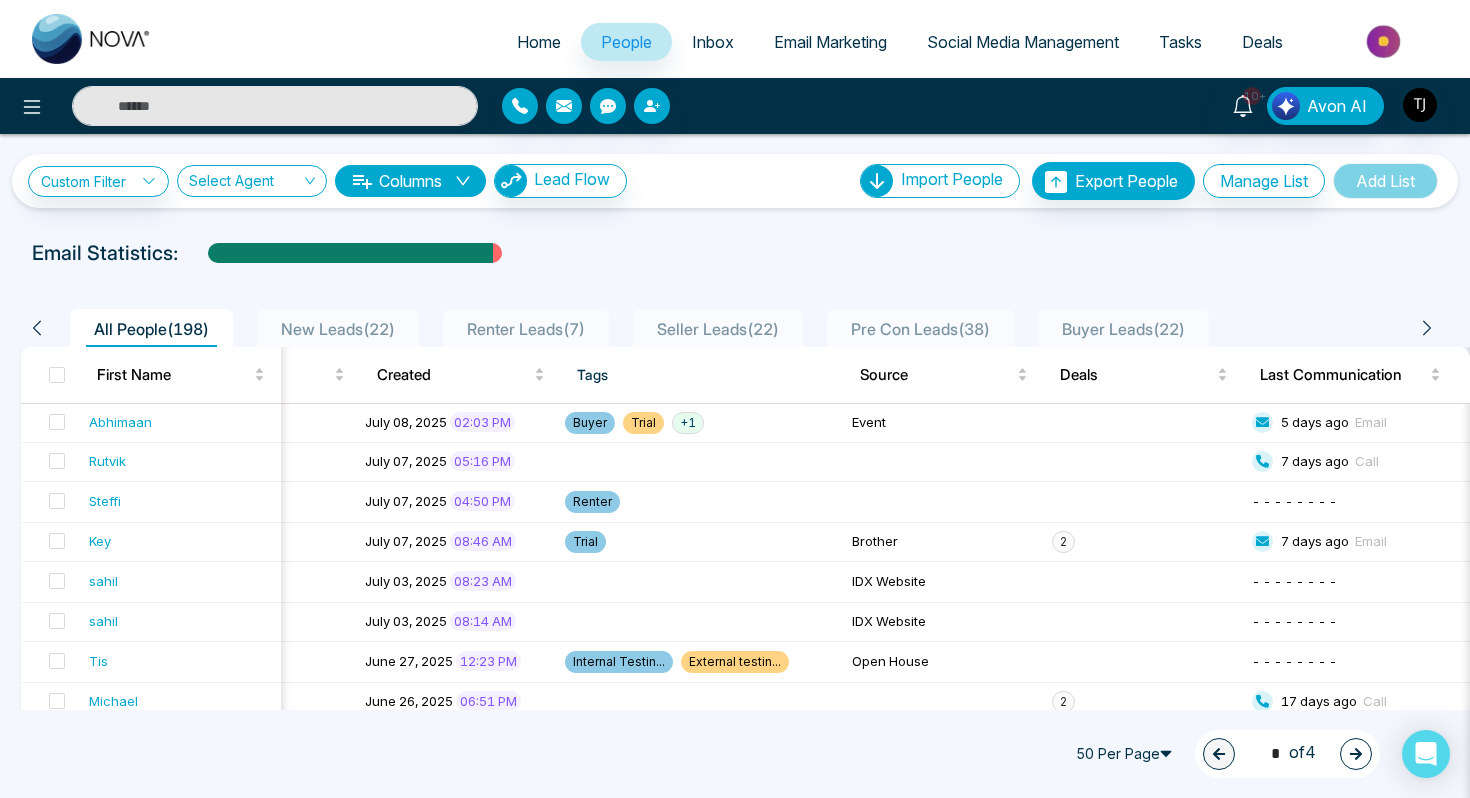 select on "*" 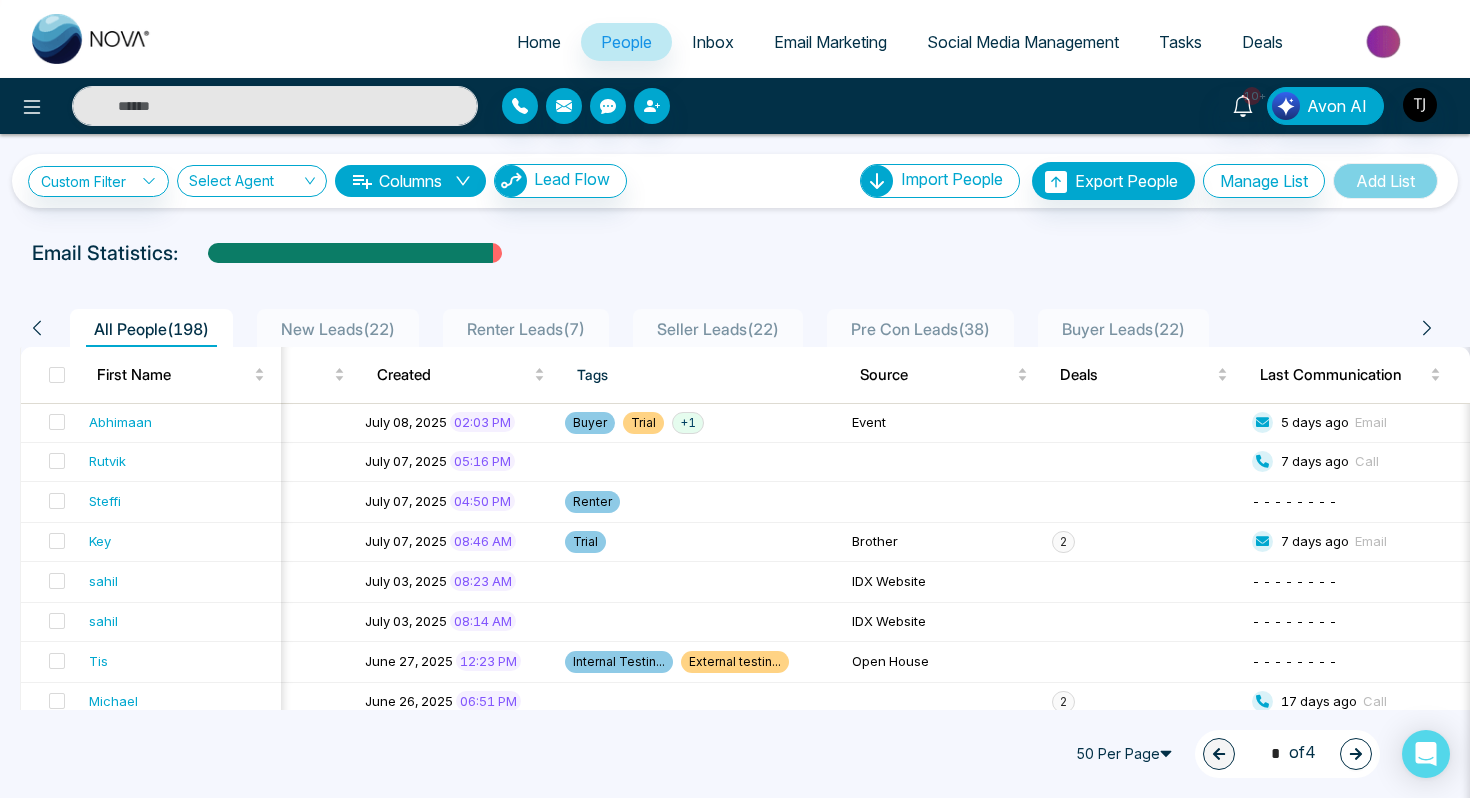 select on "*" 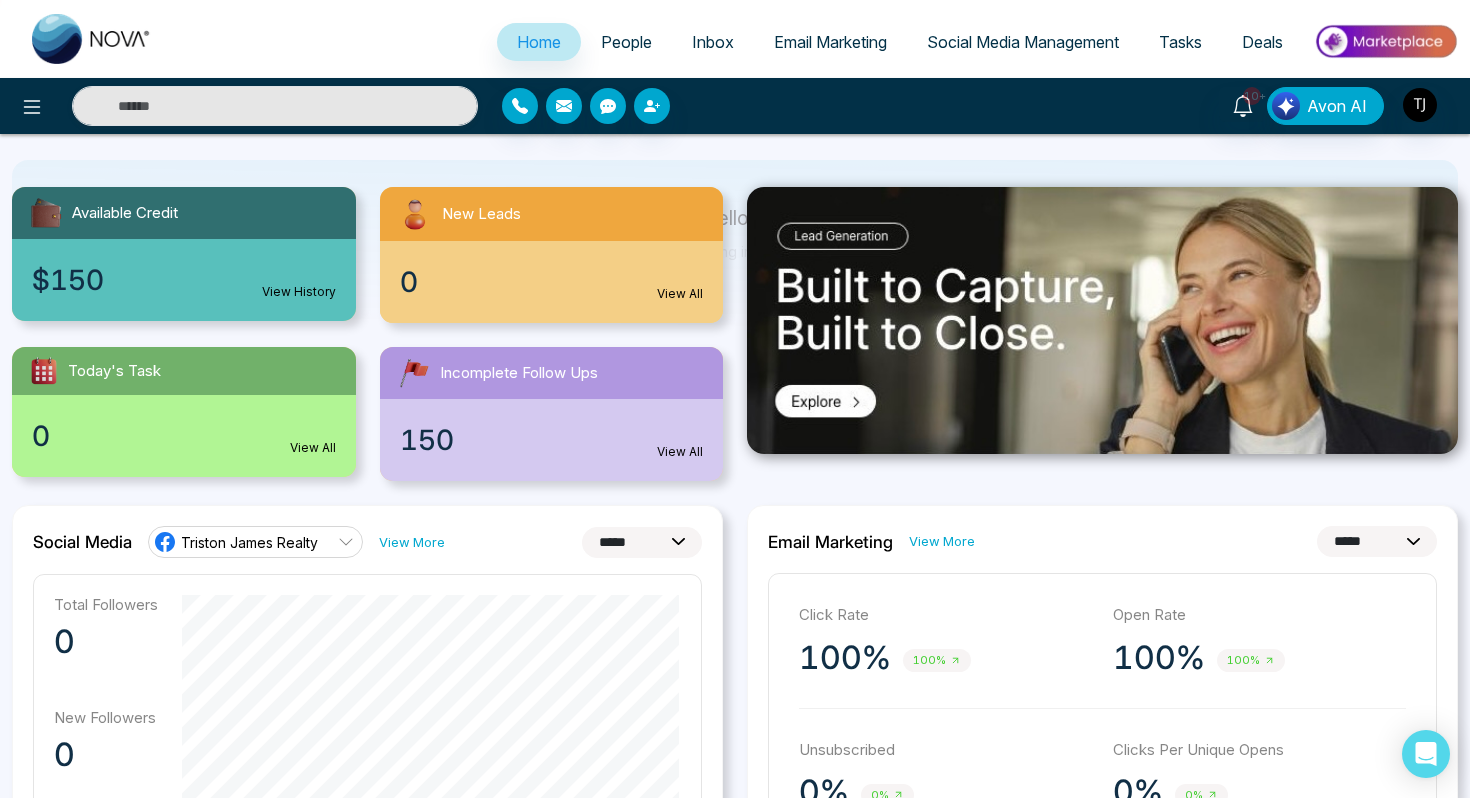scroll, scrollTop: 174, scrollLeft: 0, axis: vertical 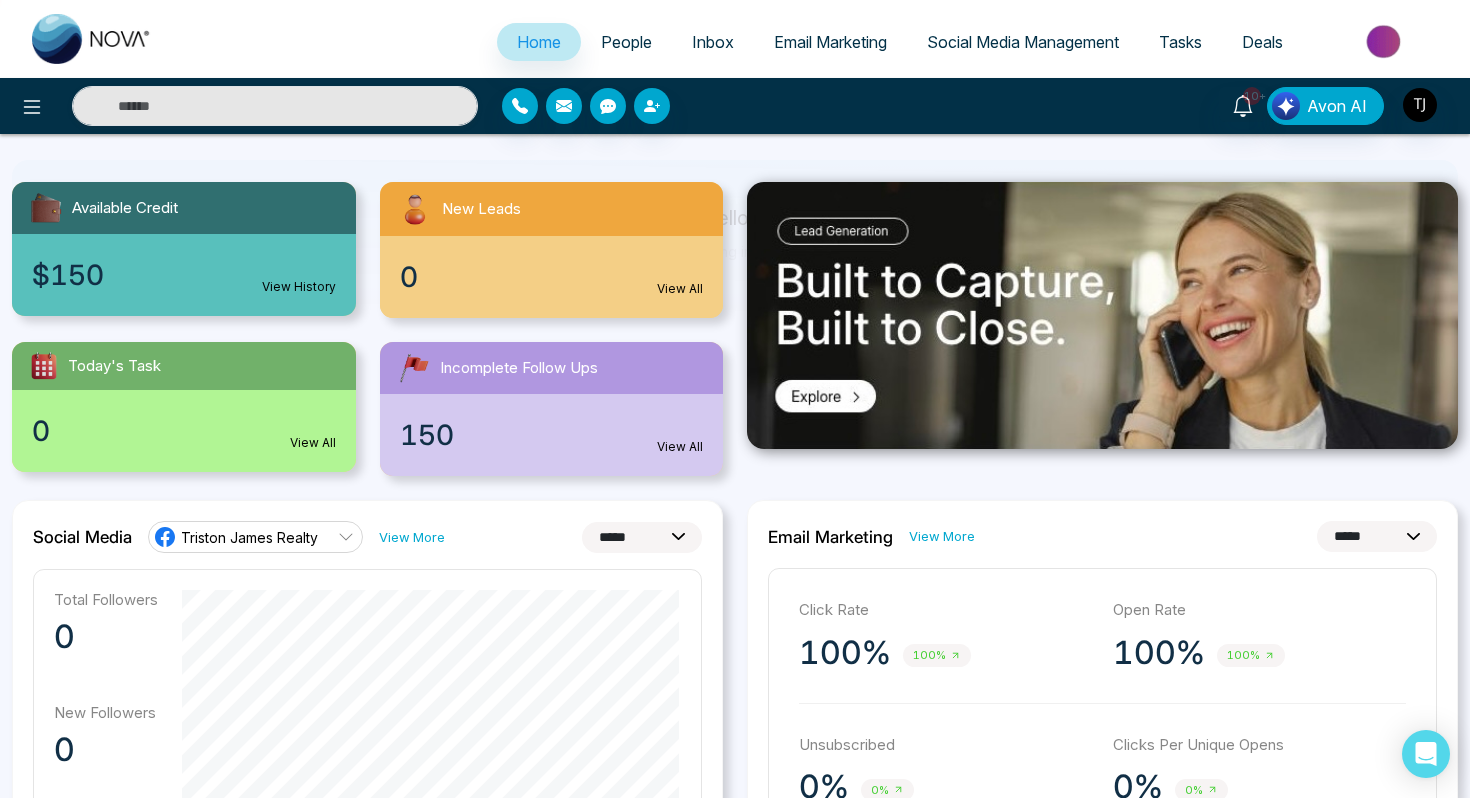 click on "150 View All" at bounding box center [552, 435] 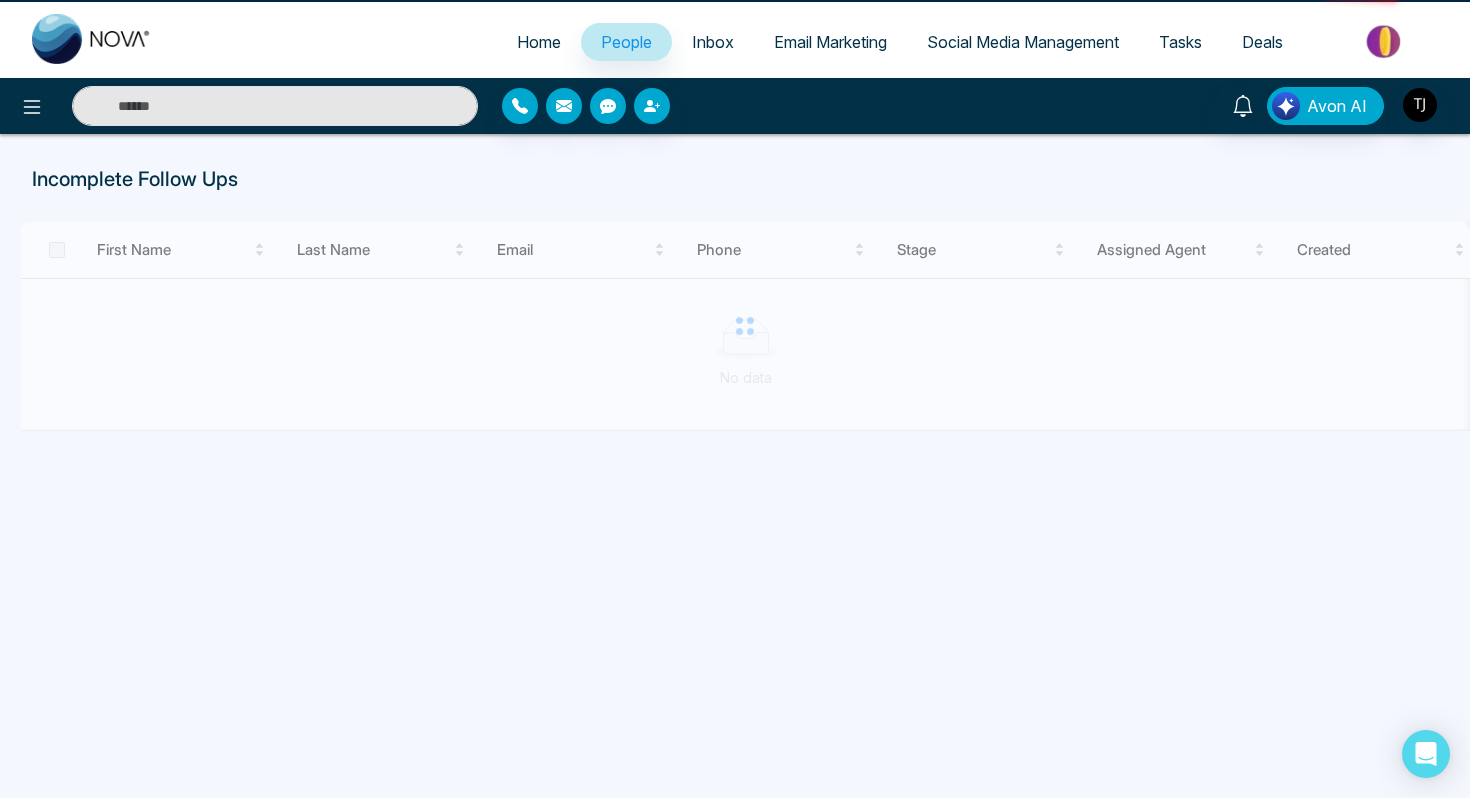 scroll, scrollTop: 0, scrollLeft: 0, axis: both 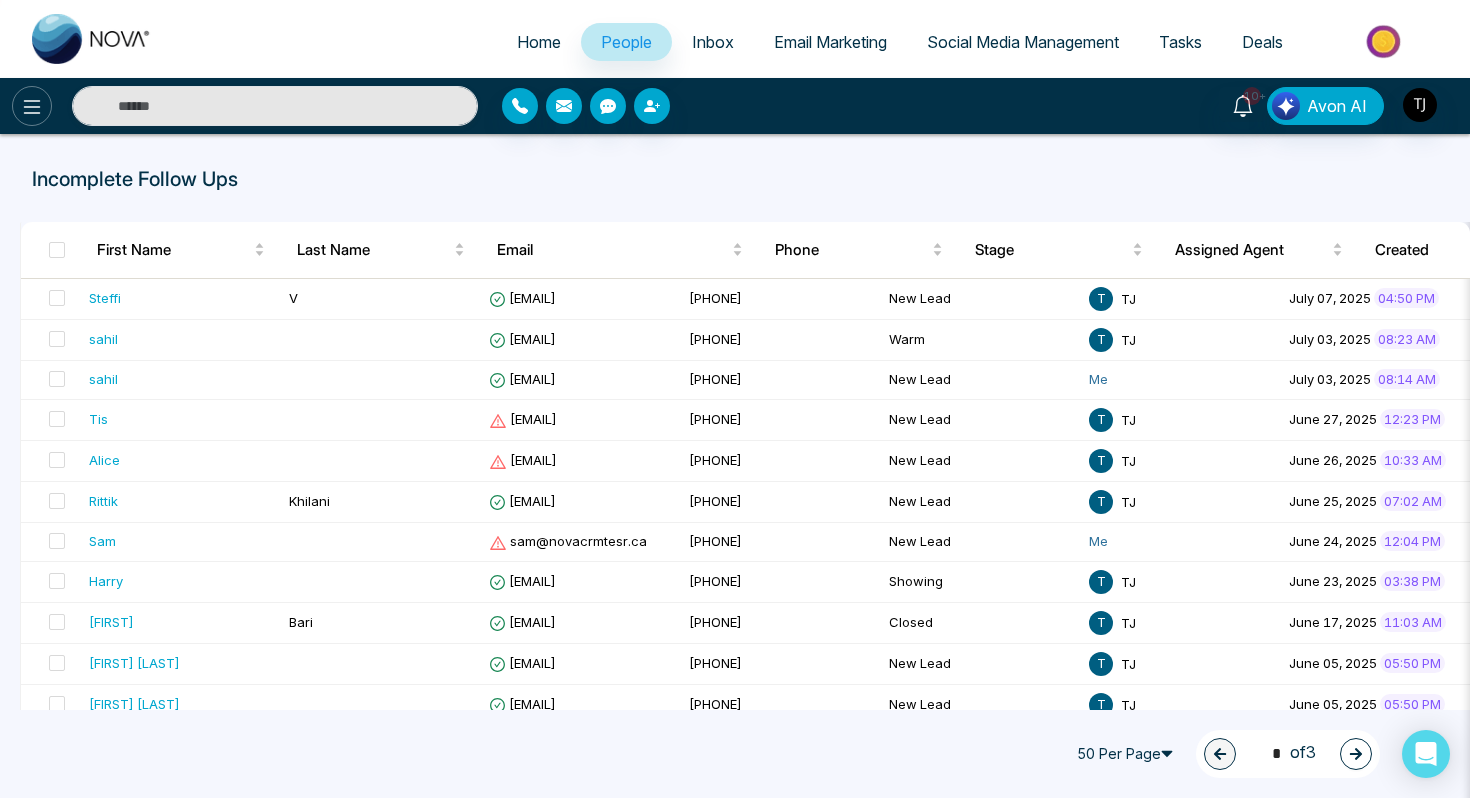 click 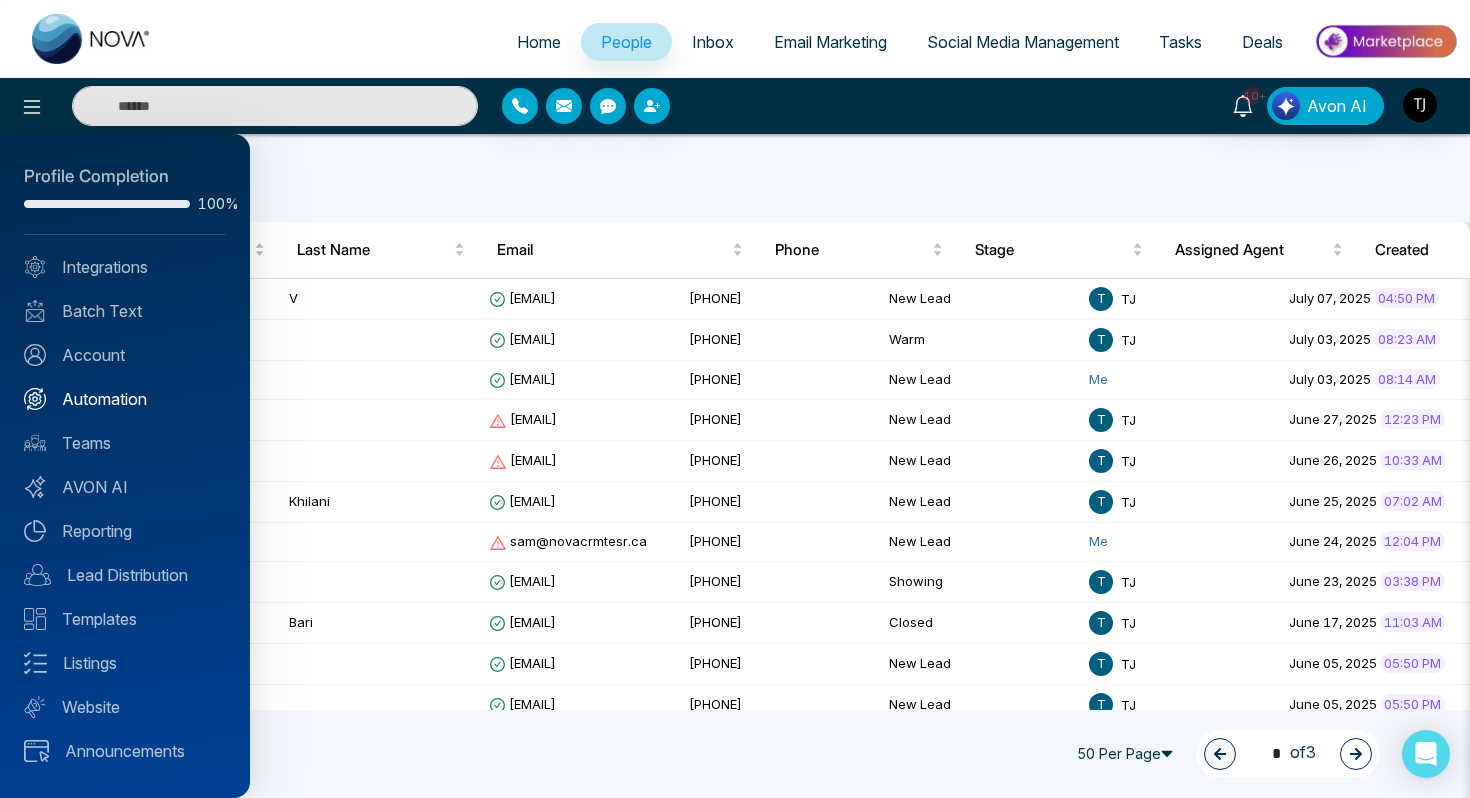 click on "Automation" at bounding box center [125, 399] 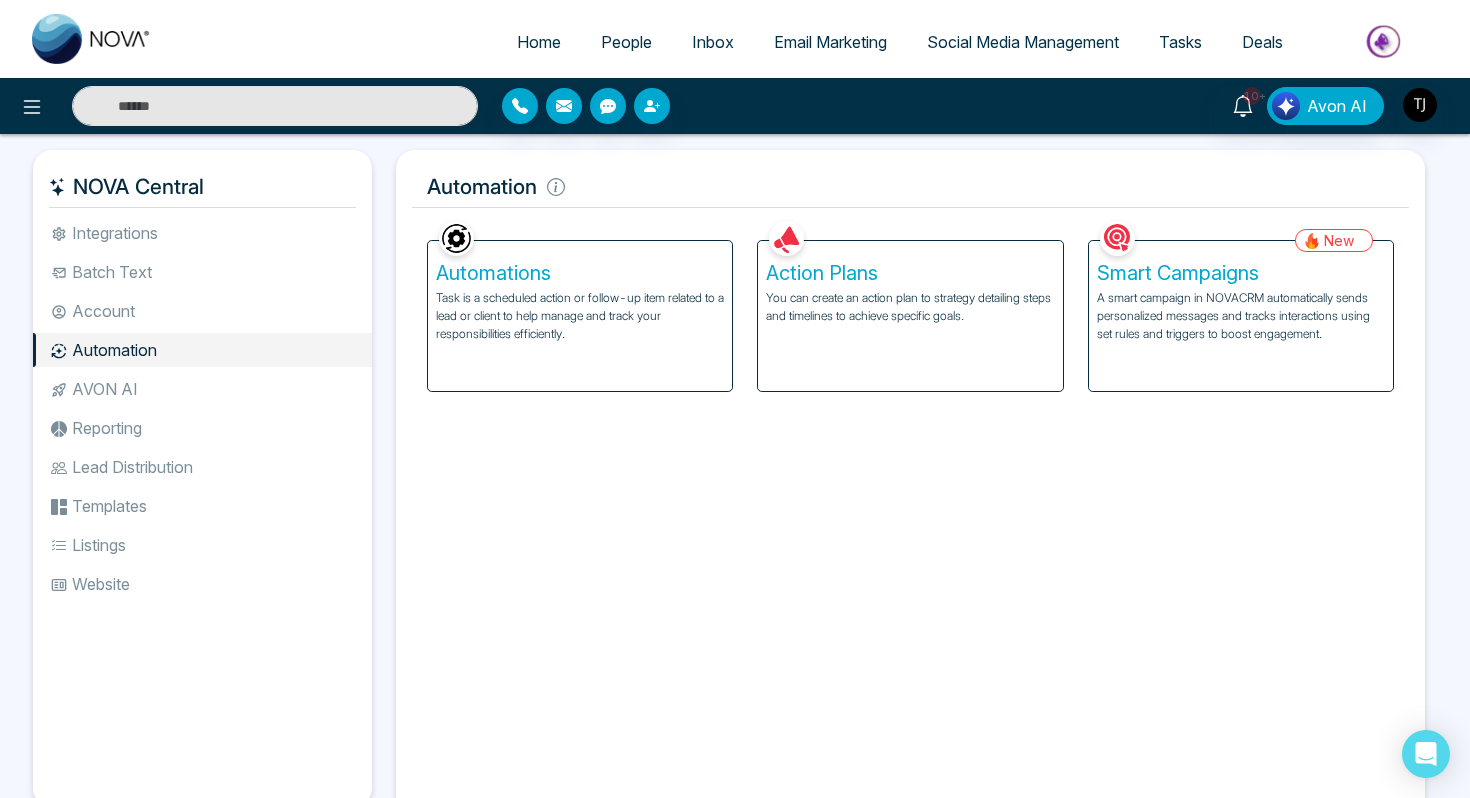 click on "You can create an action plan to strategy detailing steps and timelines to achieve specific goals." at bounding box center [910, 307] 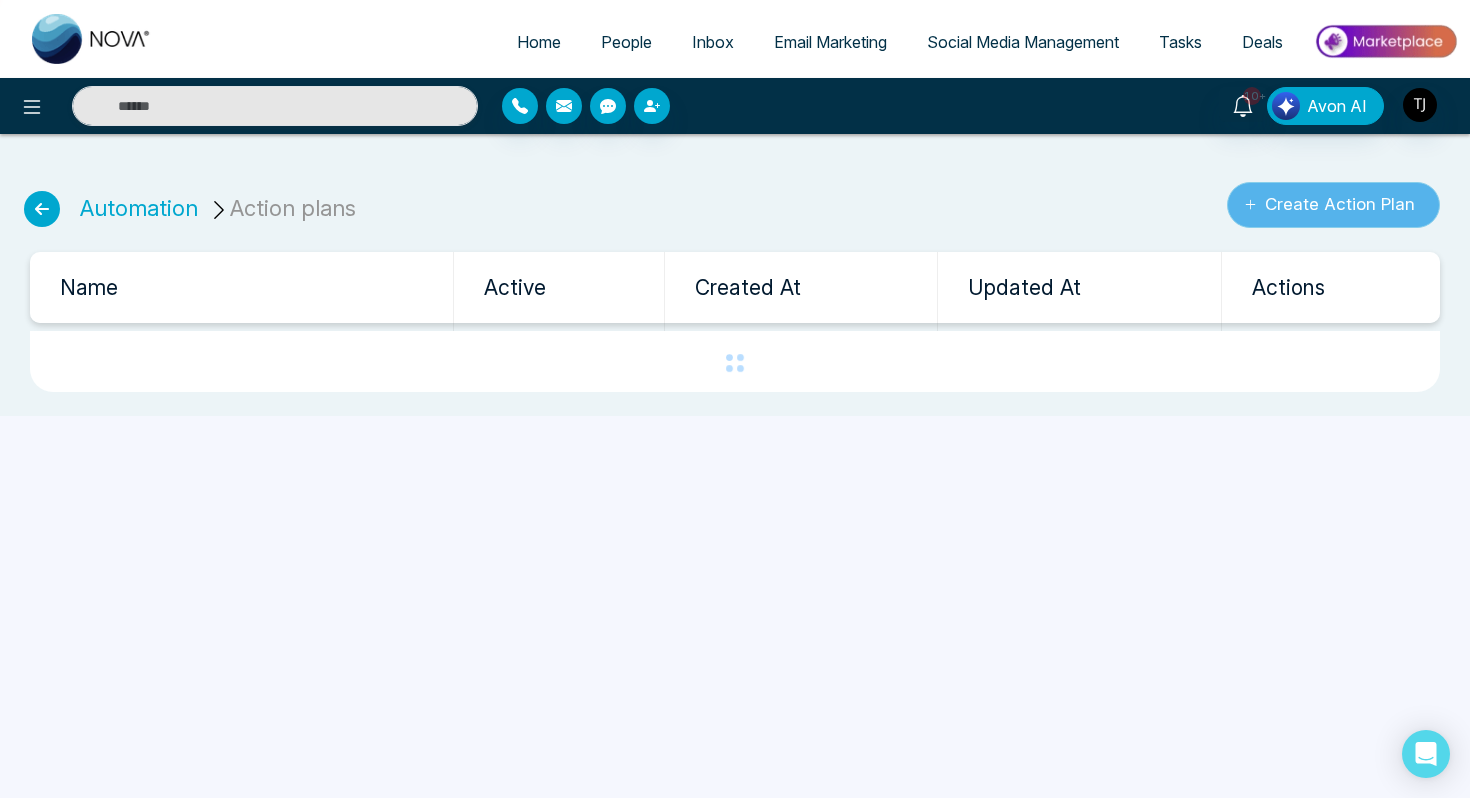 click on "Create Action Plan" at bounding box center [1333, 205] 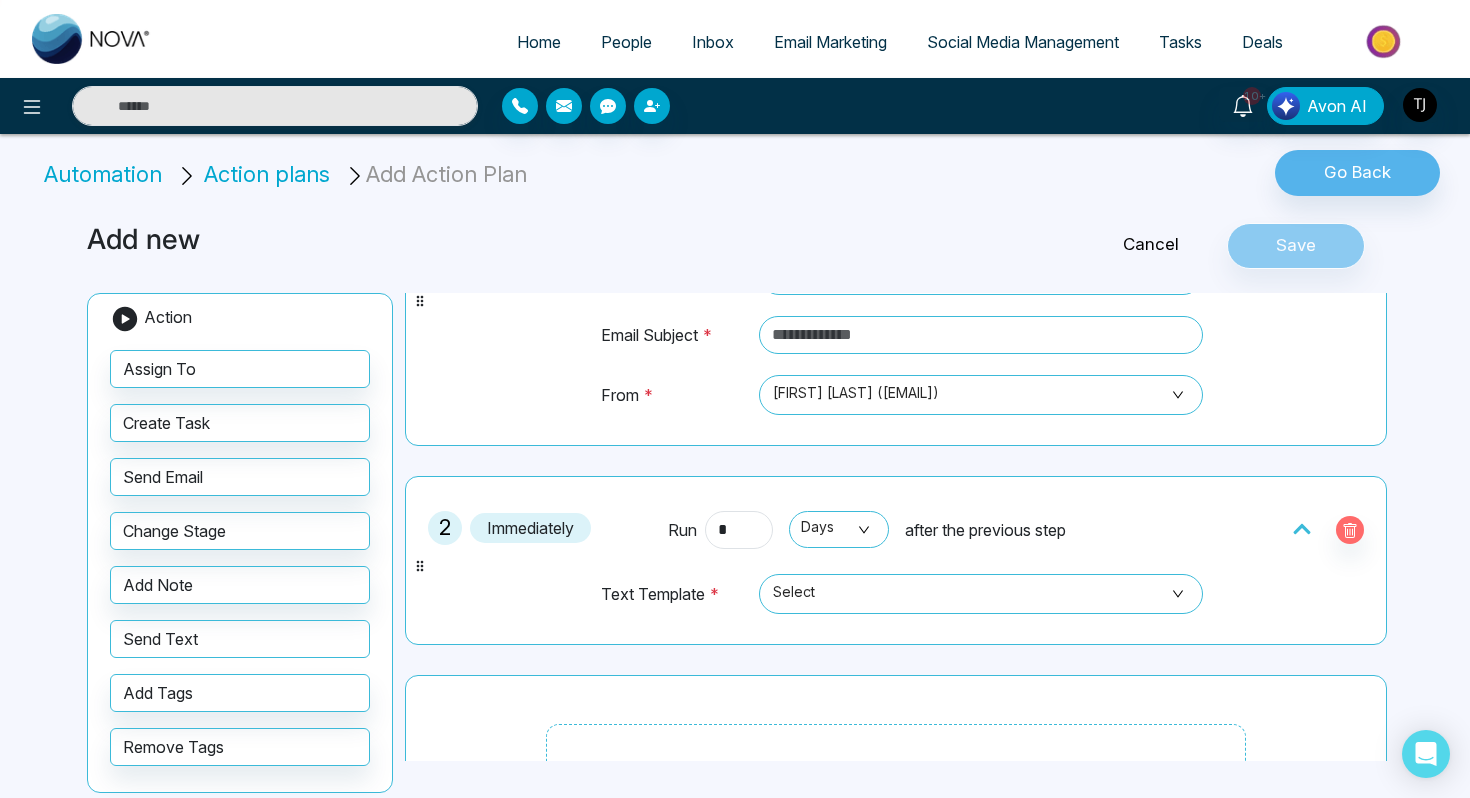 scroll, scrollTop: 224, scrollLeft: 0, axis: vertical 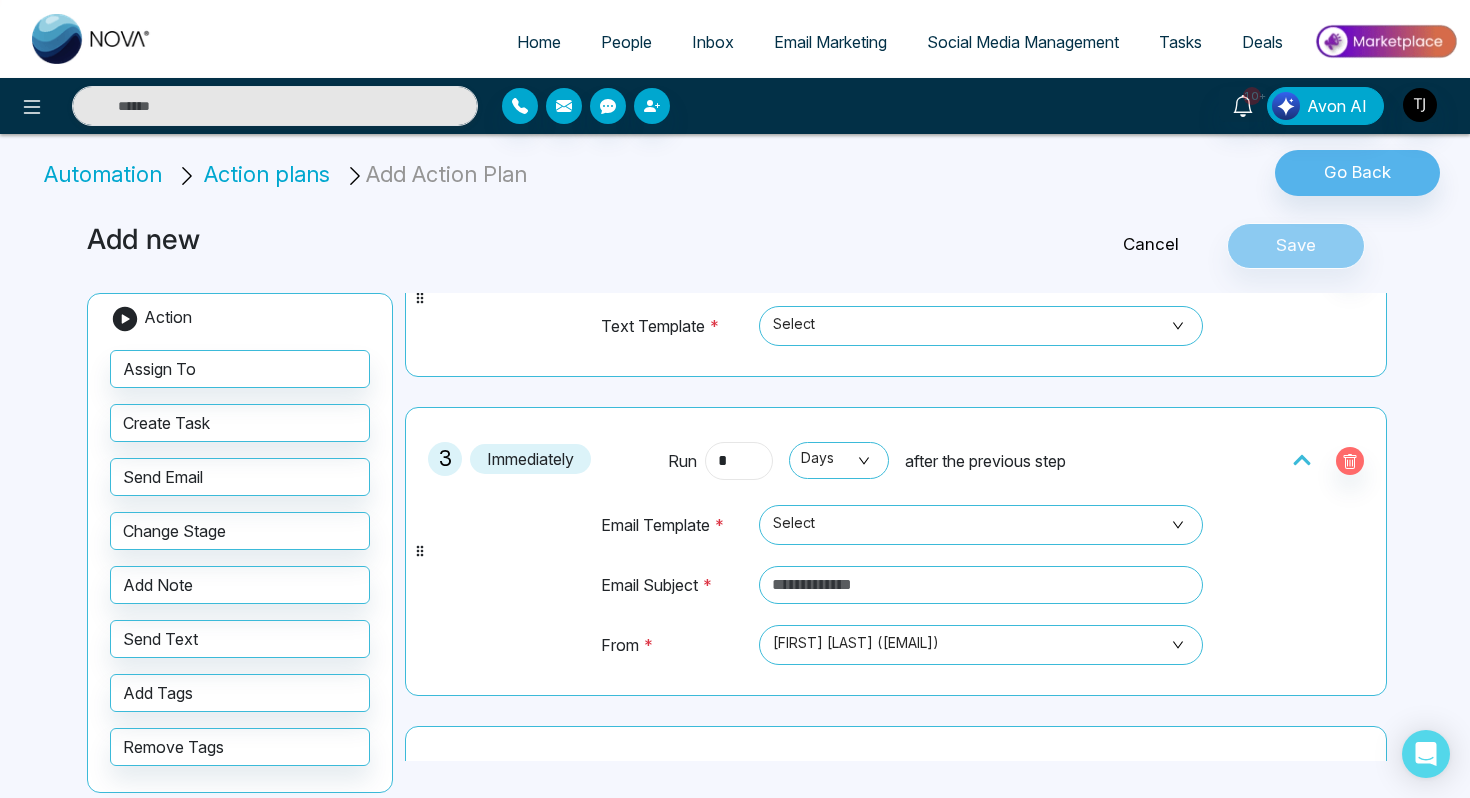 click on "*" at bounding box center (739, 461) 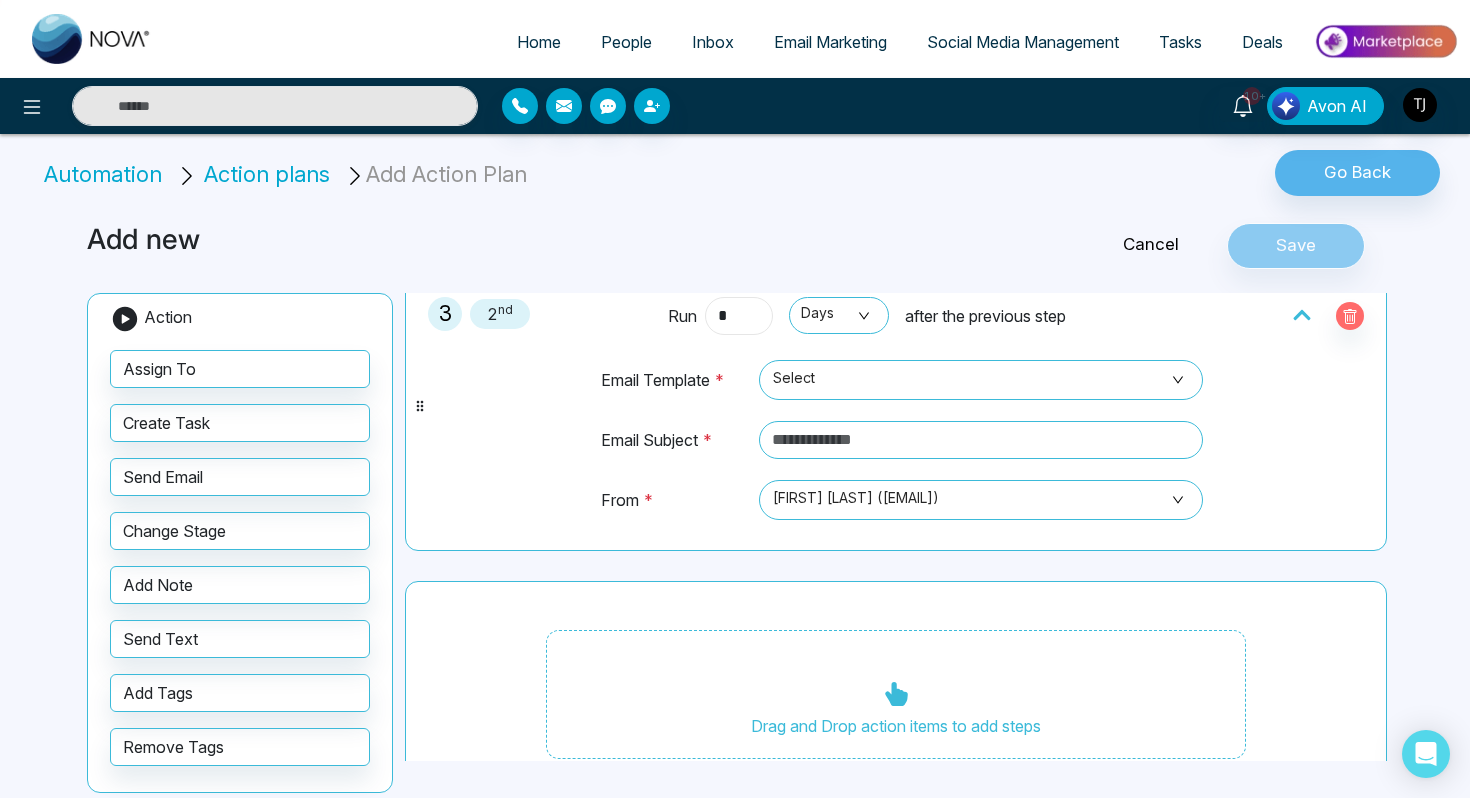 scroll, scrollTop: 628, scrollLeft: 0, axis: vertical 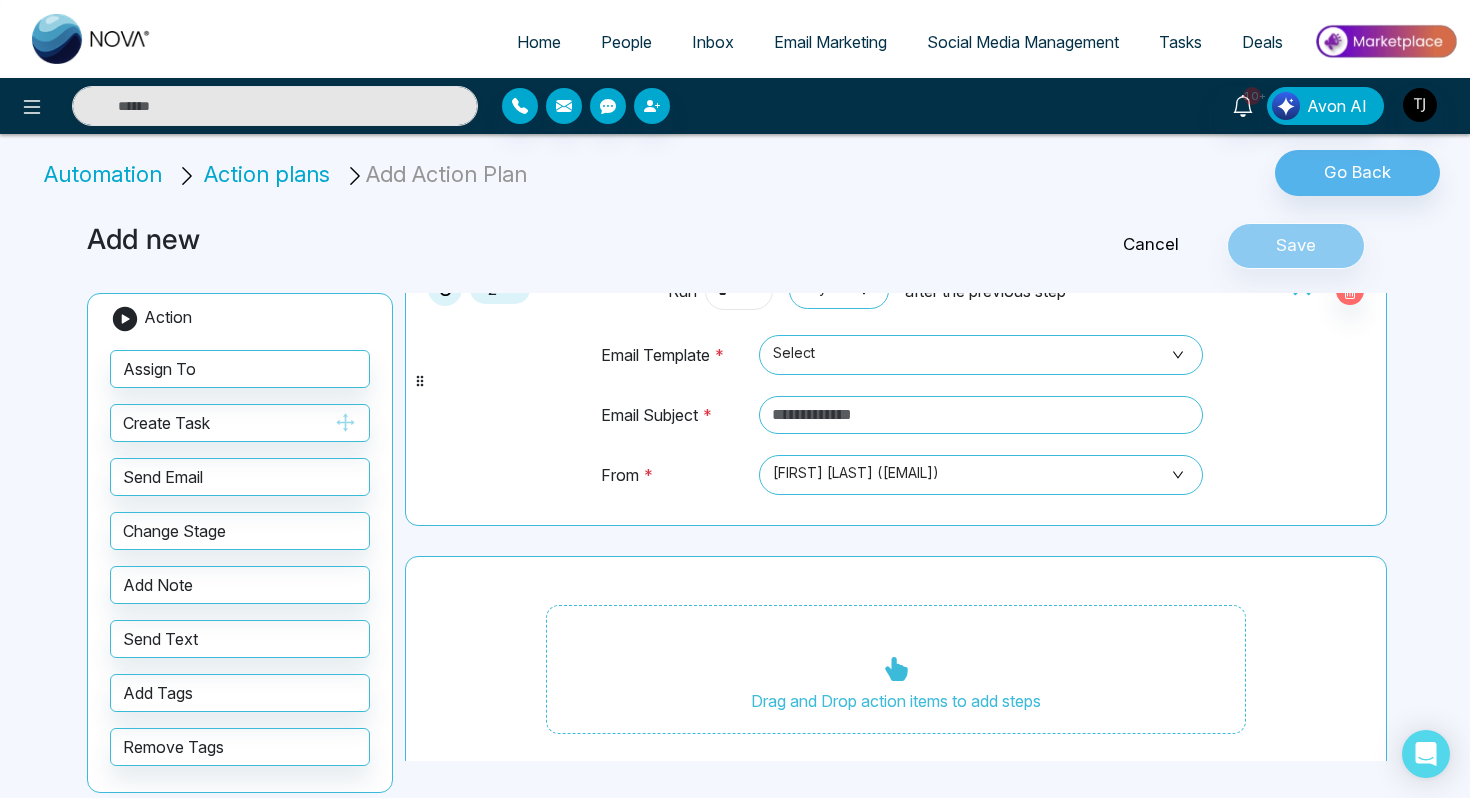 type on "*" 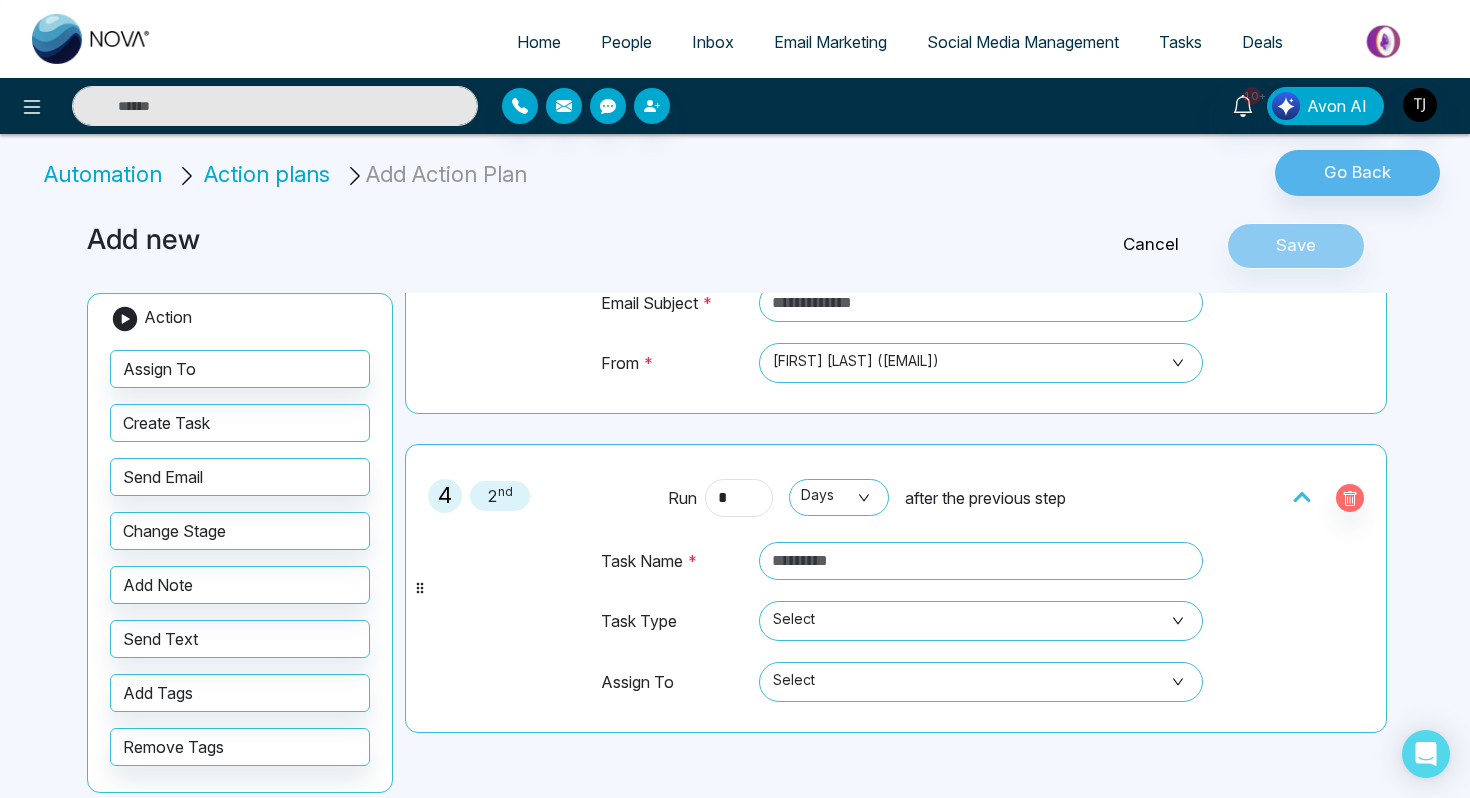 scroll, scrollTop: 754, scrollLeft: 0, axis: vertical 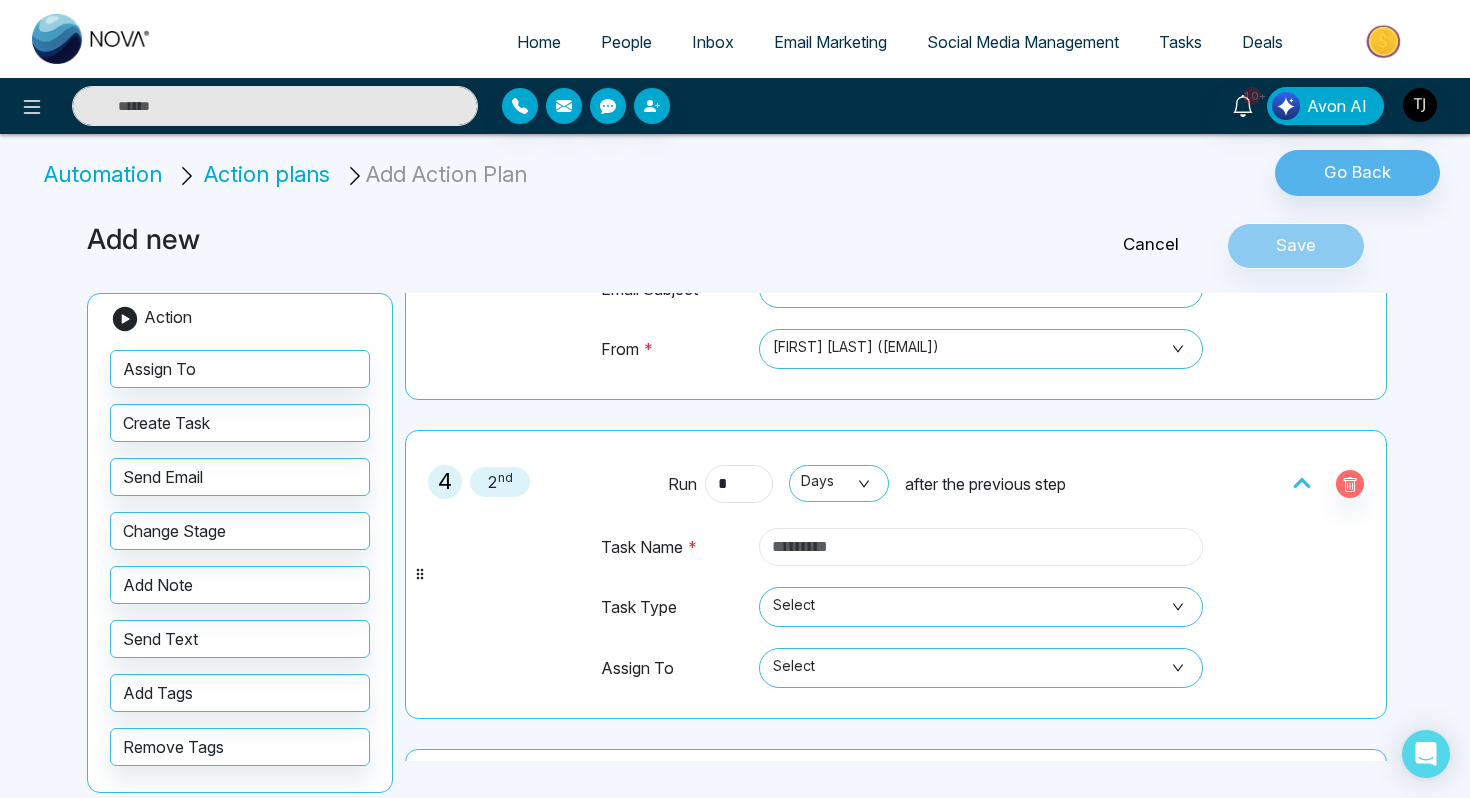 click at bounding box center (981, 547) 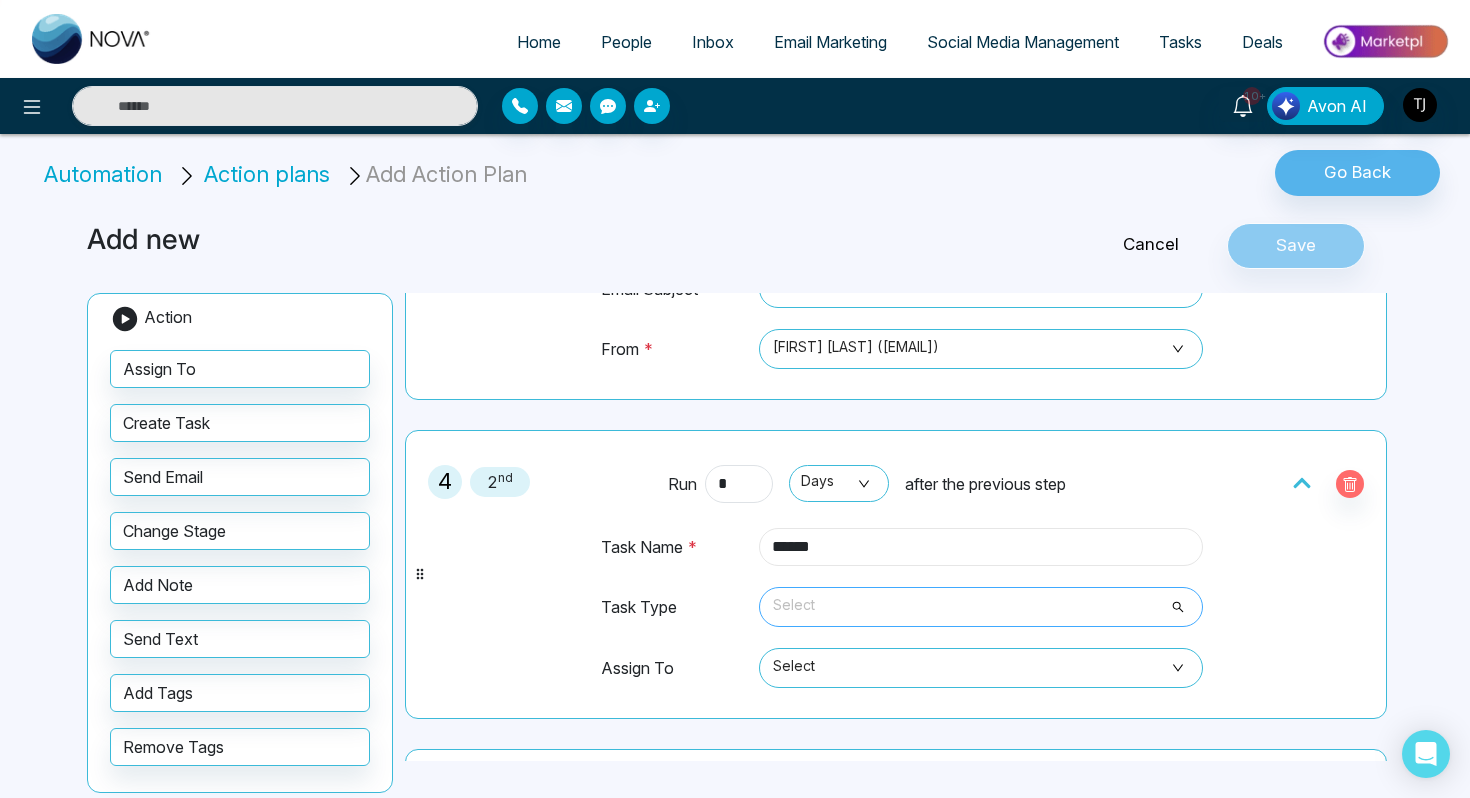 click on "Select" at bounding box center [981, 607] 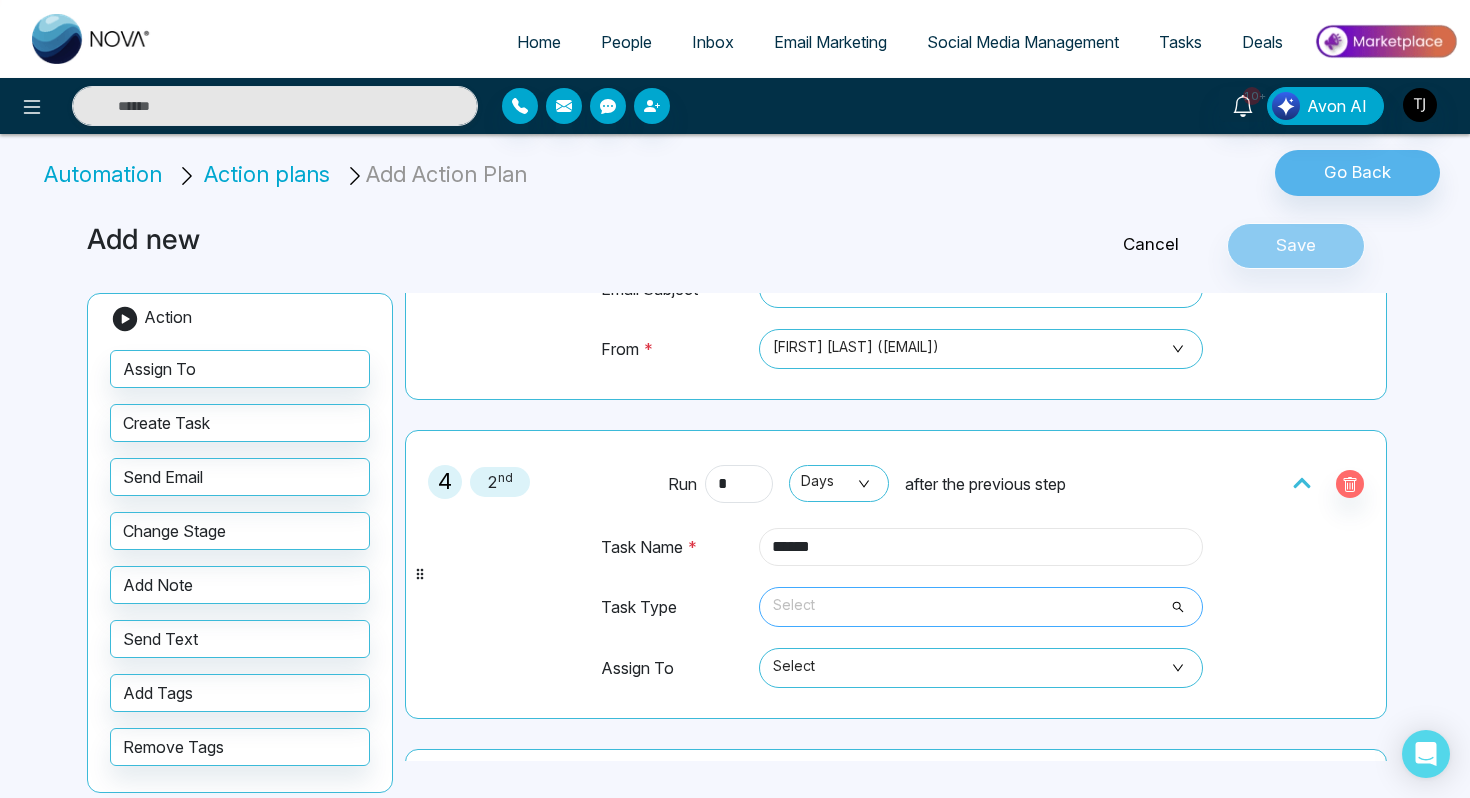 type on "******" 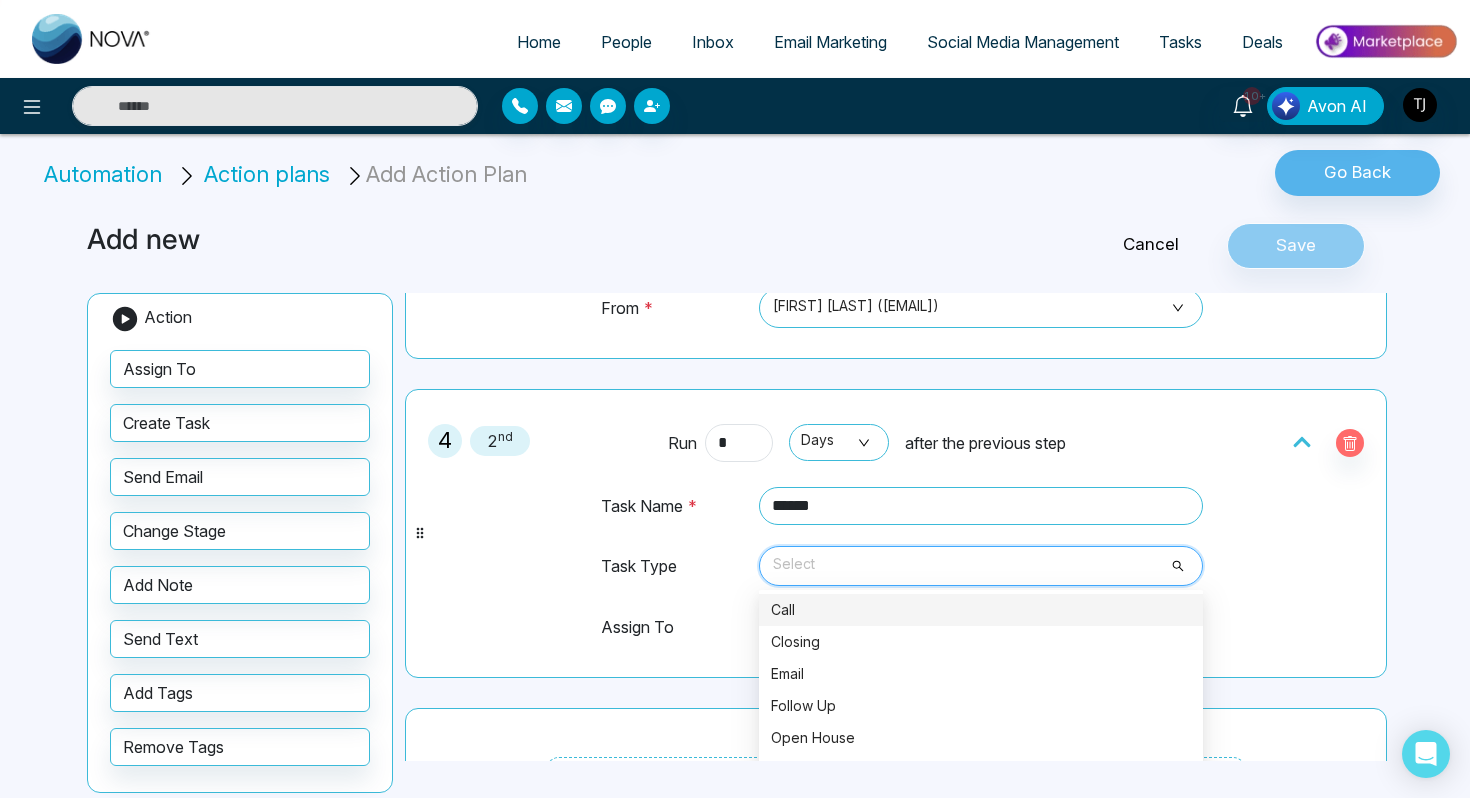 scroll, scrollTop: 802, scrollLeft: 0, axis: vertical 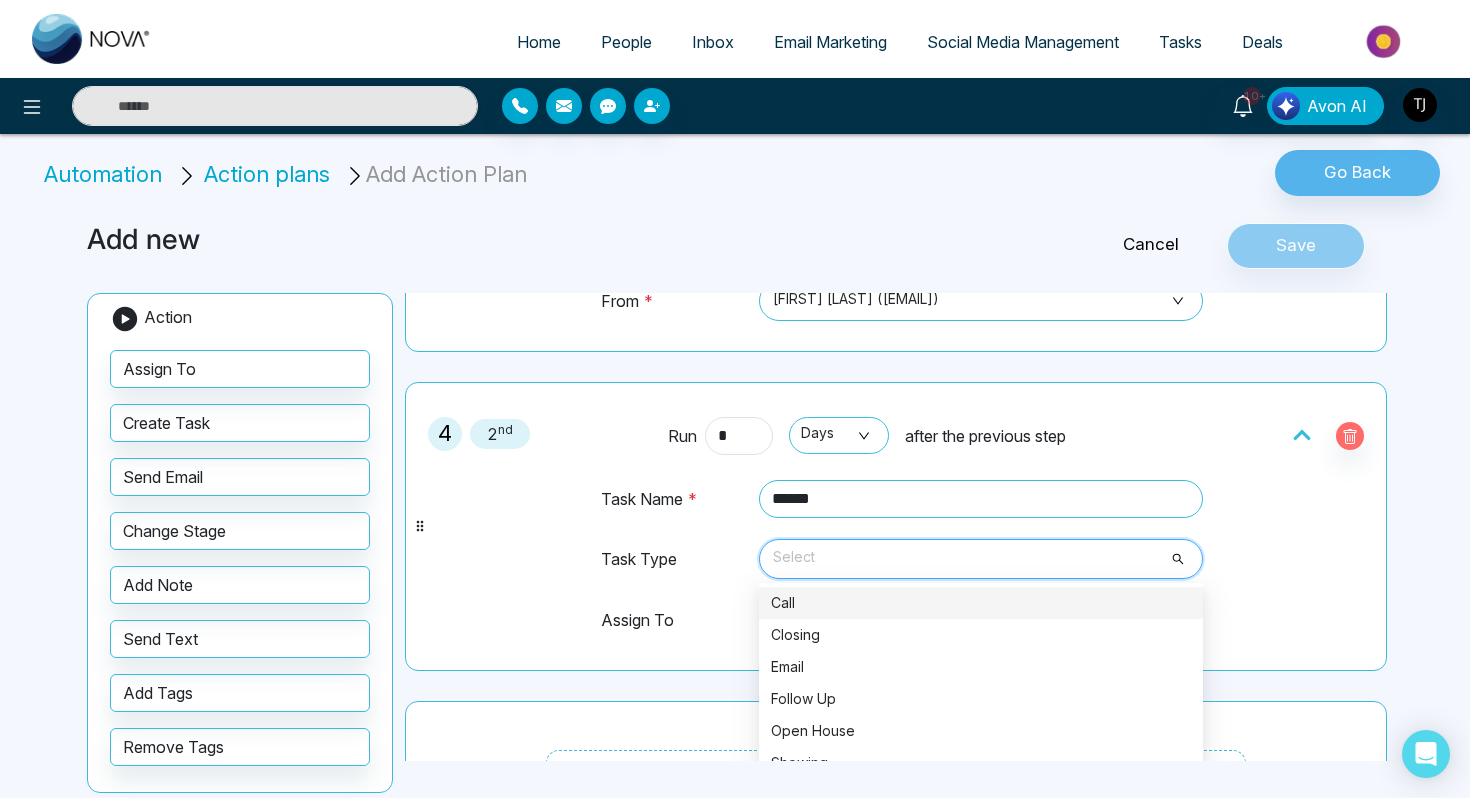 click on "Call" at bounding box center (981, 603) 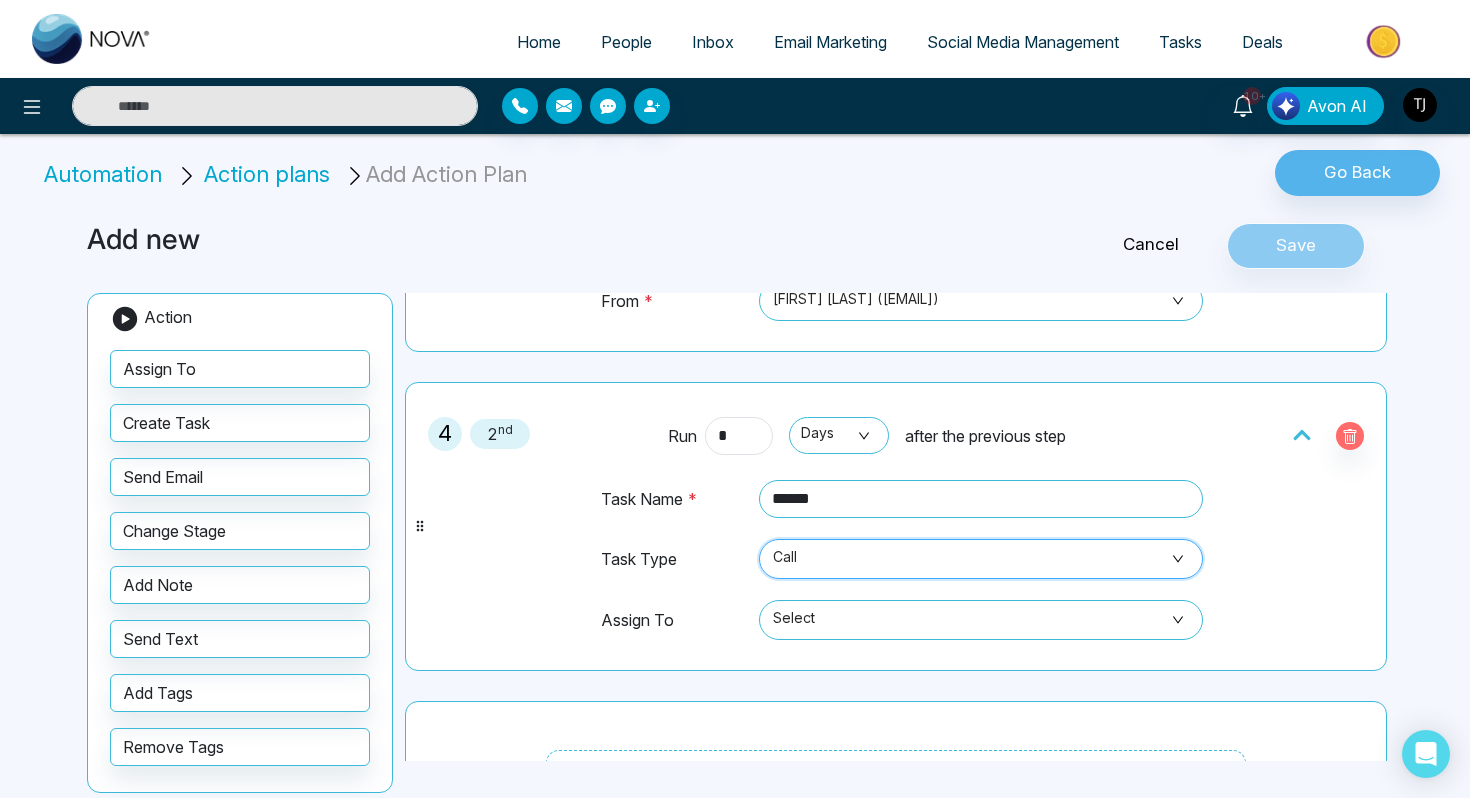click on "Call" at bounding box center [981, 559] 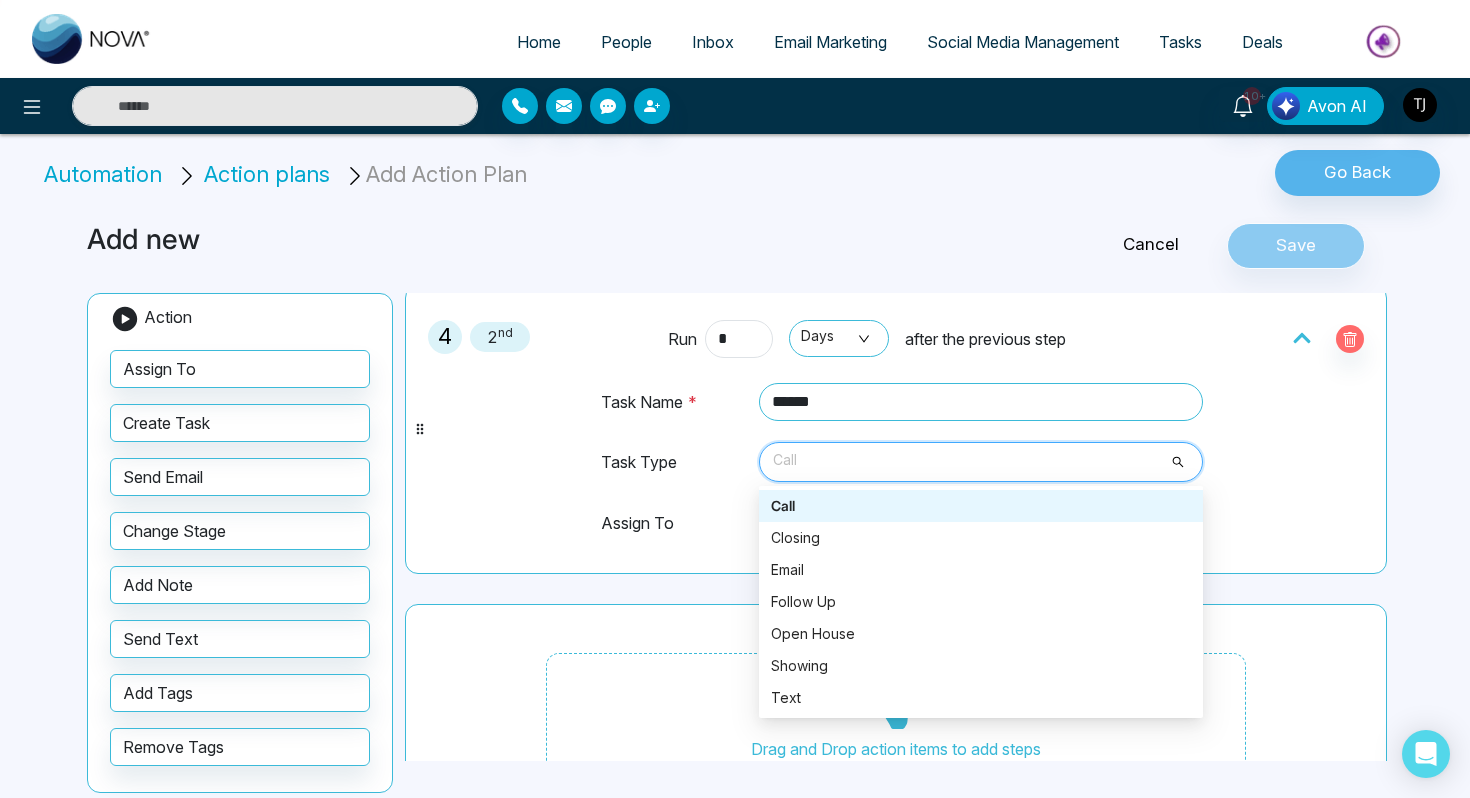 scroll, scrollTop: 918, scrollLeft: 0, axis: vertical 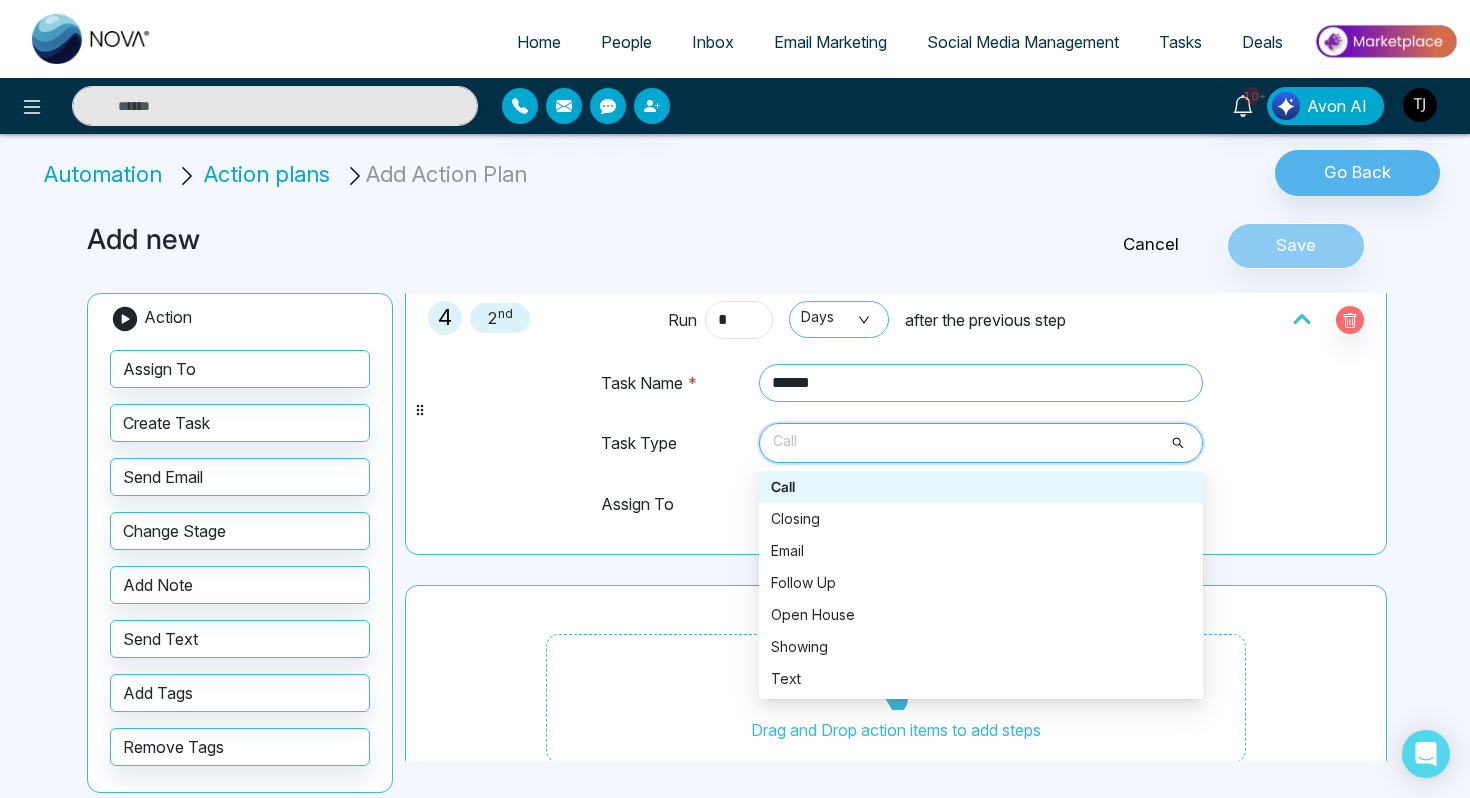 click on "Assign To" at bounding box center (675, 513) 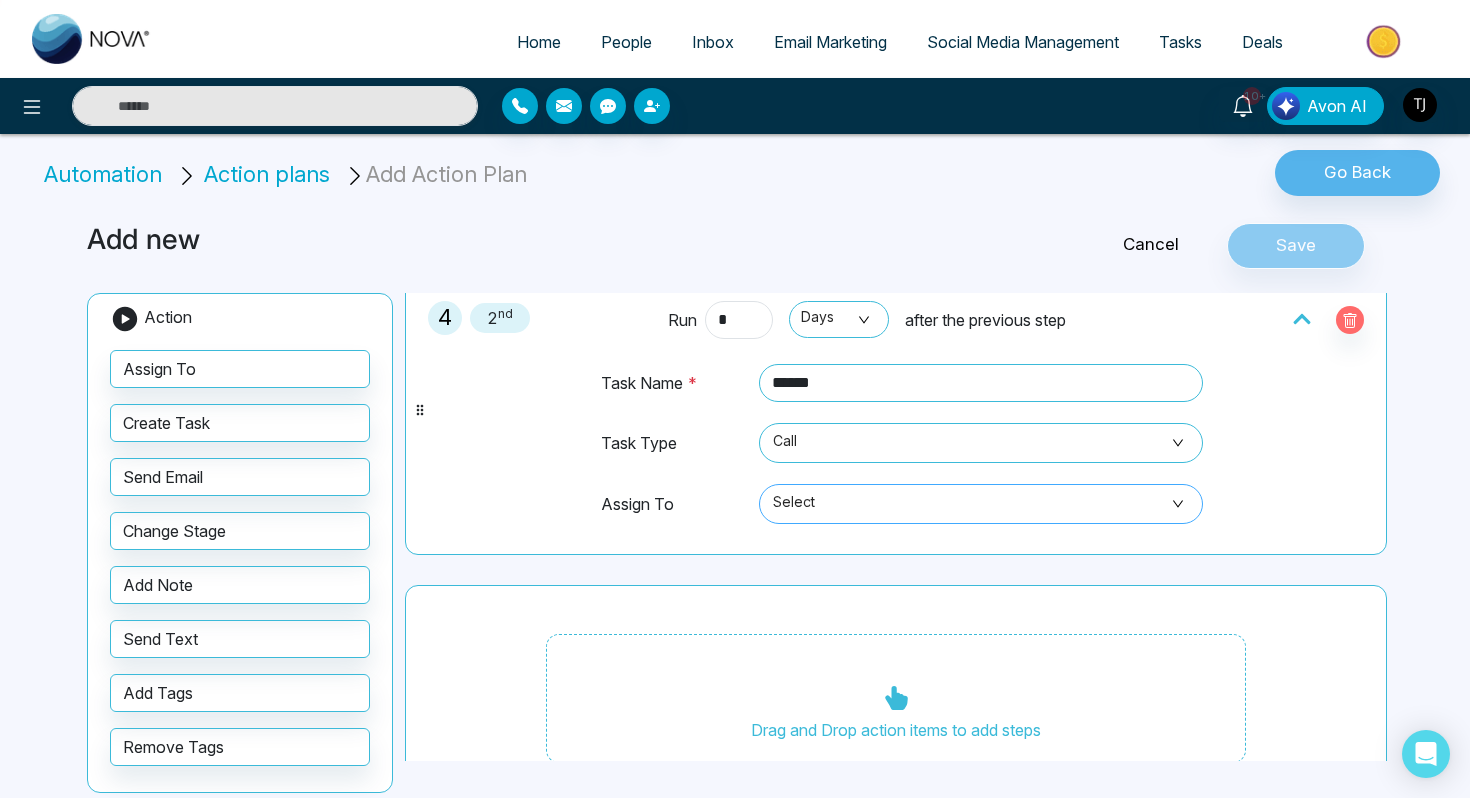 click on "Select" at bounding box center (981, 504) 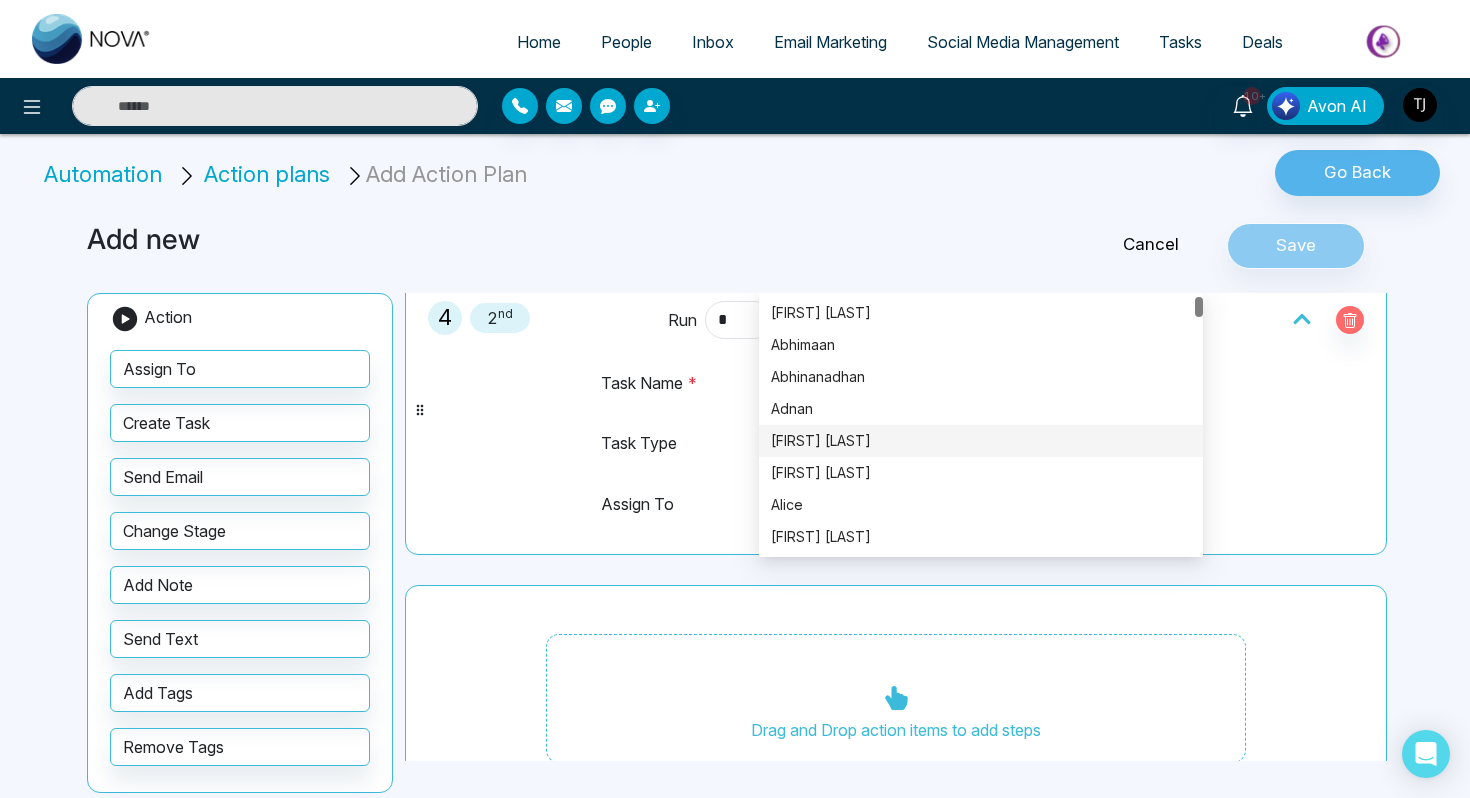 click on "Task Type" at bounding box center [675, 452] 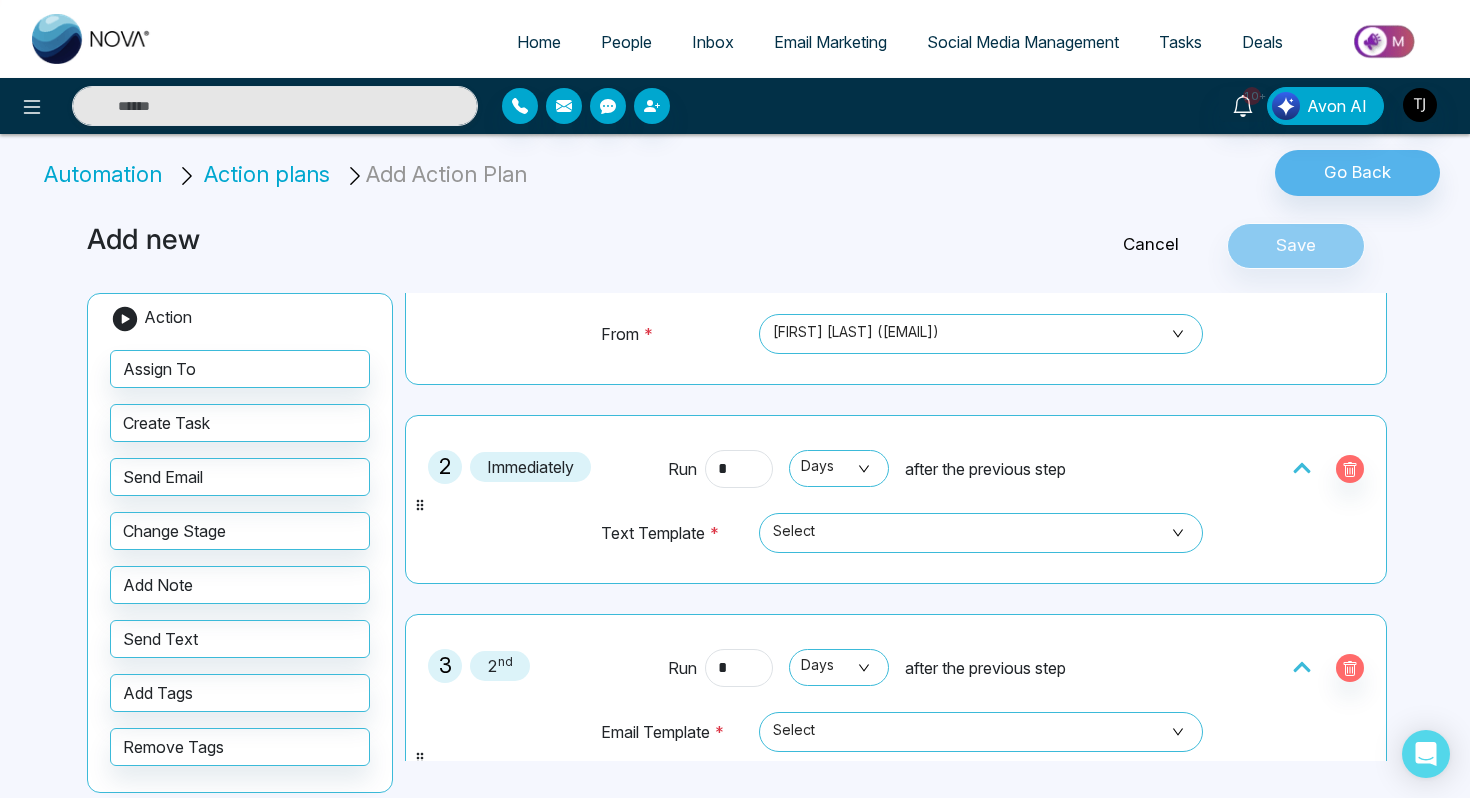 scroll, scrollTop: 0, scrollLeft: 0, axis: both 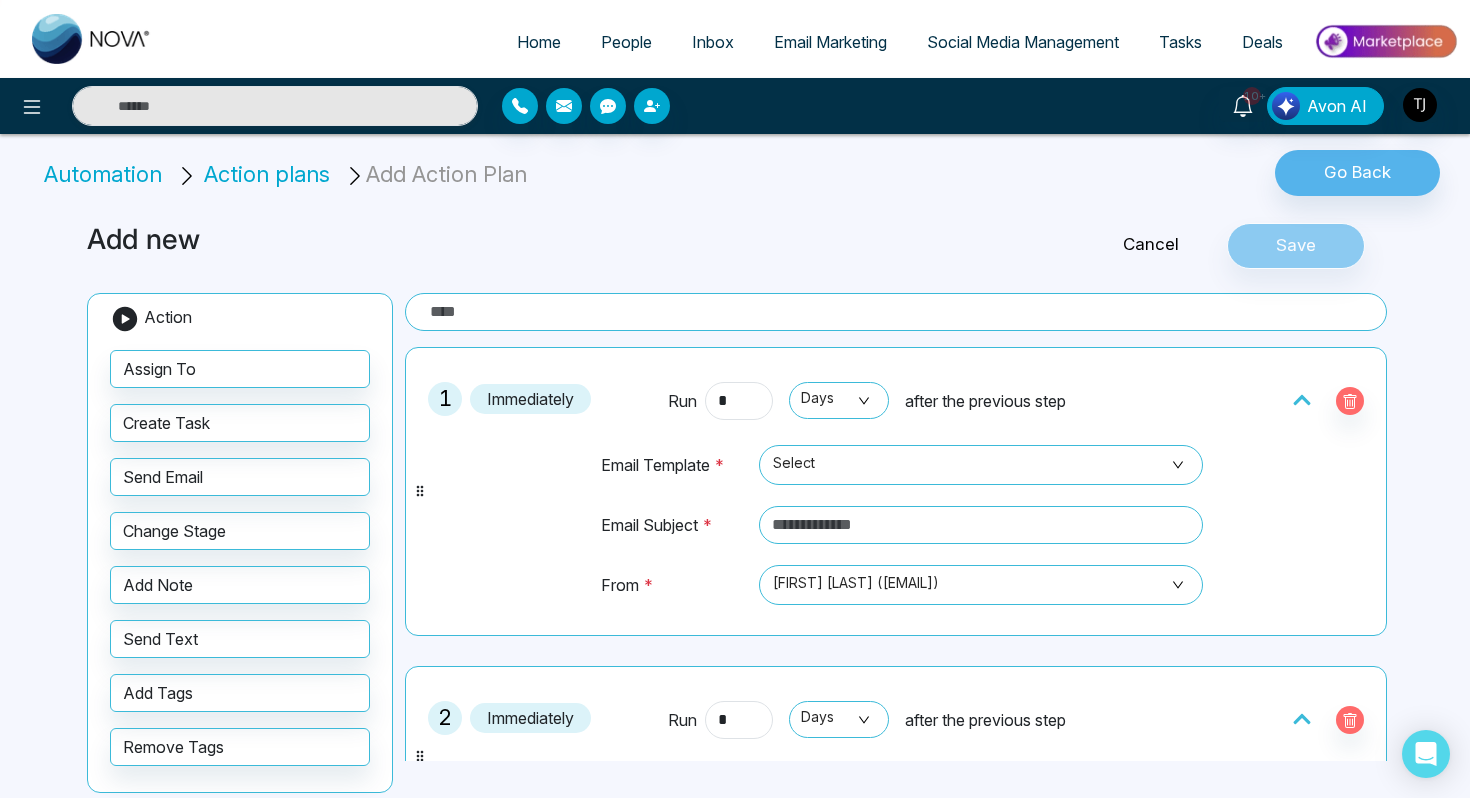 click on "Cancel" at bounding box center [1151, 245] 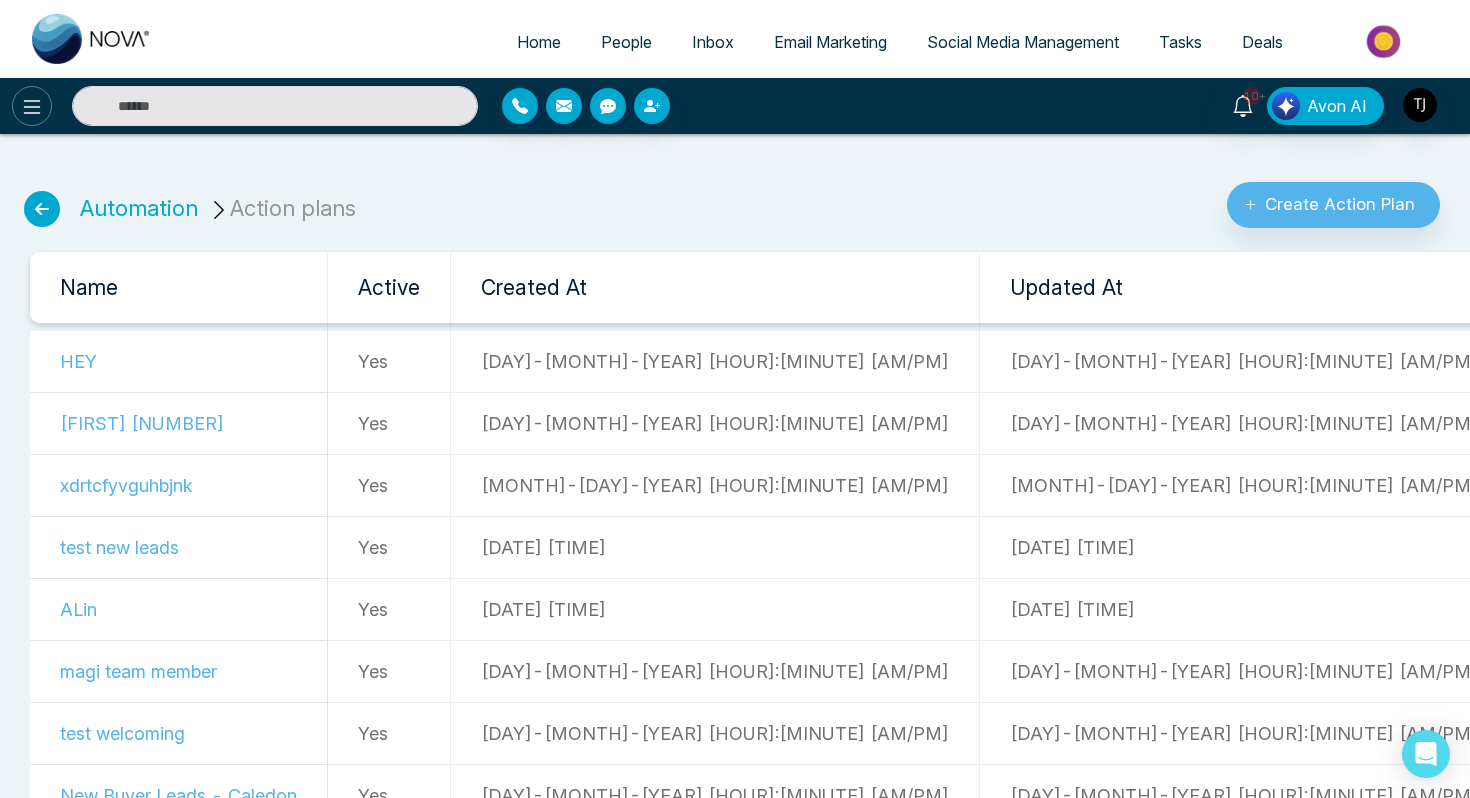 click 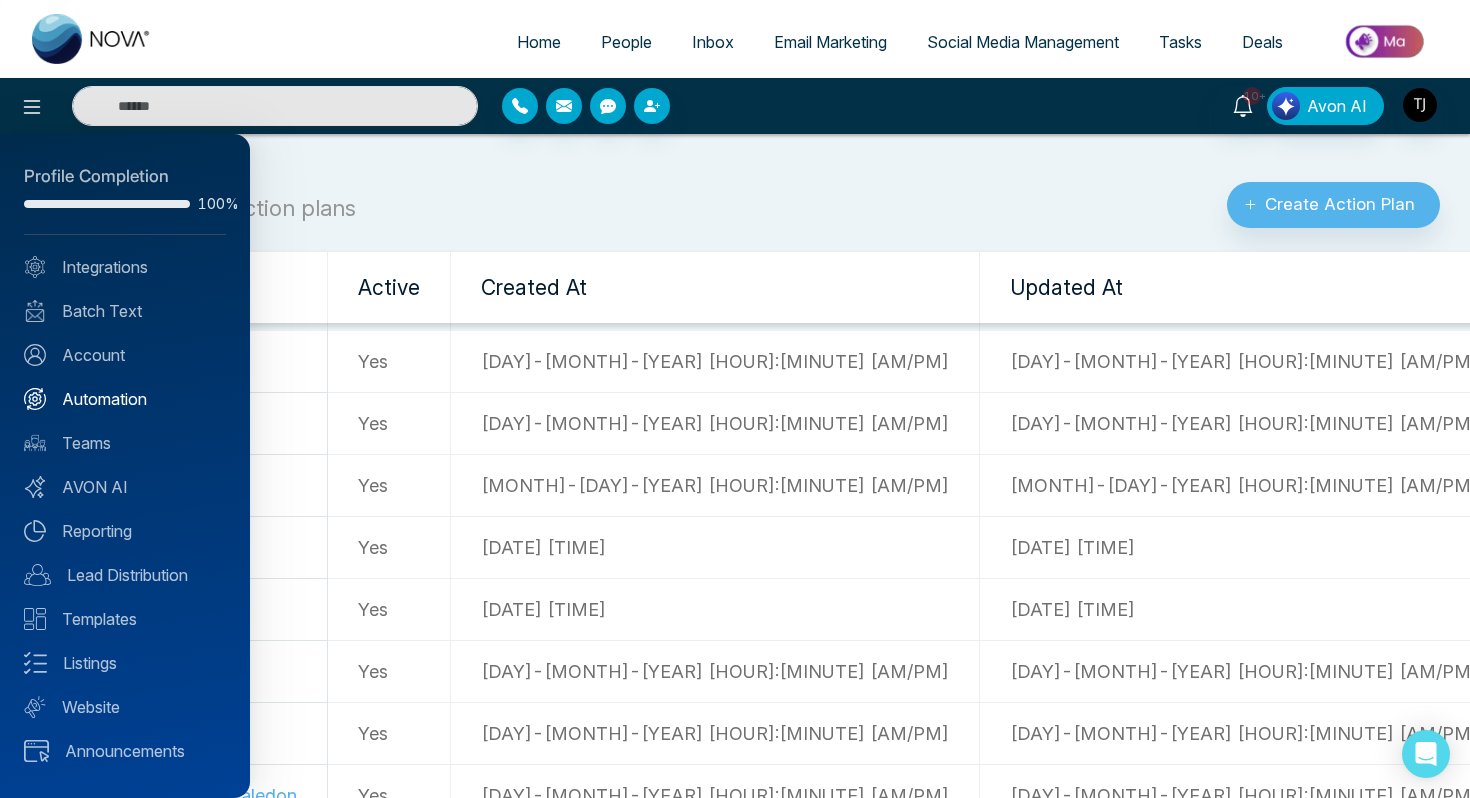 click on "Automation" at bounding box center [125, 399] 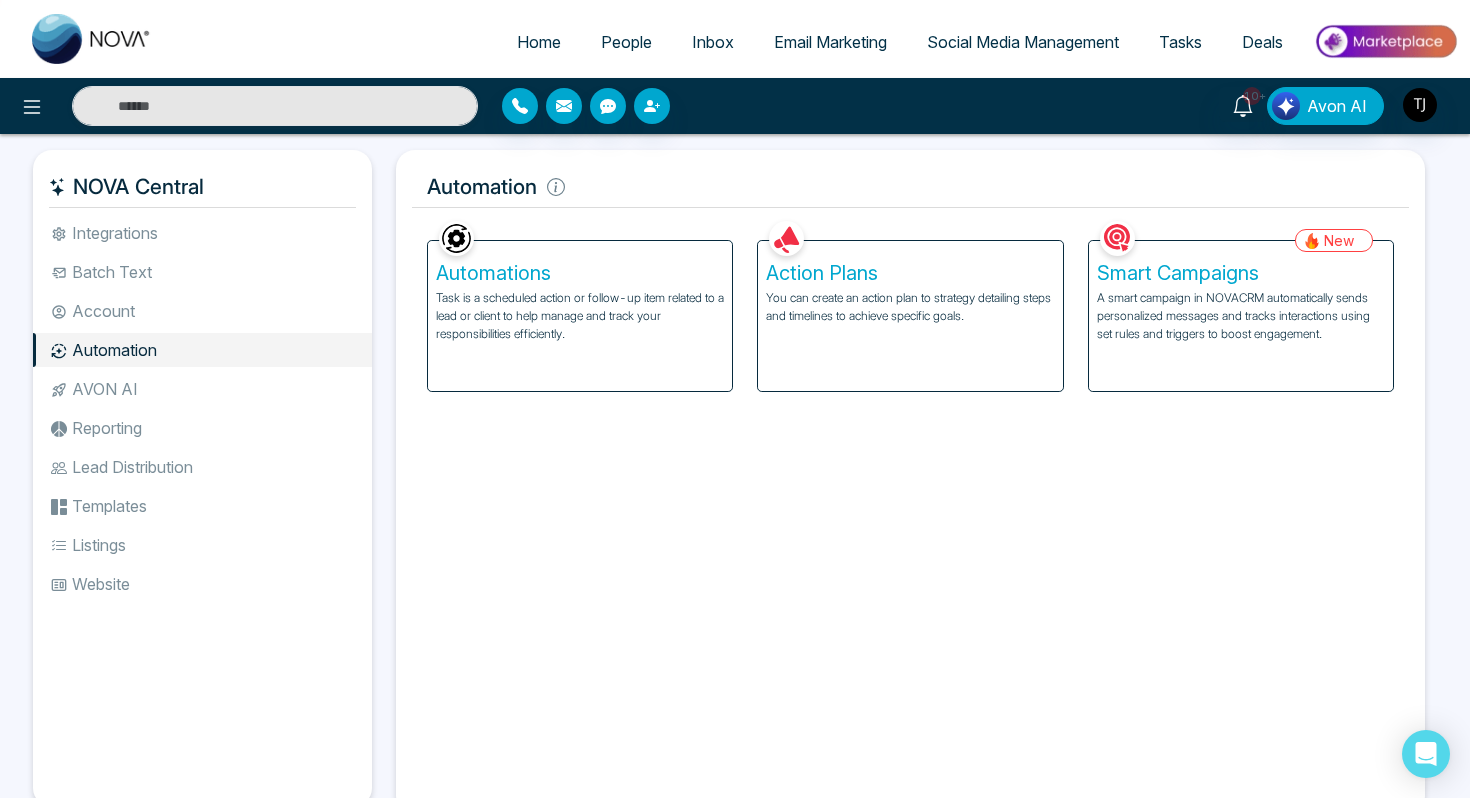 click on "Automations" at bounding box center (580, 273) 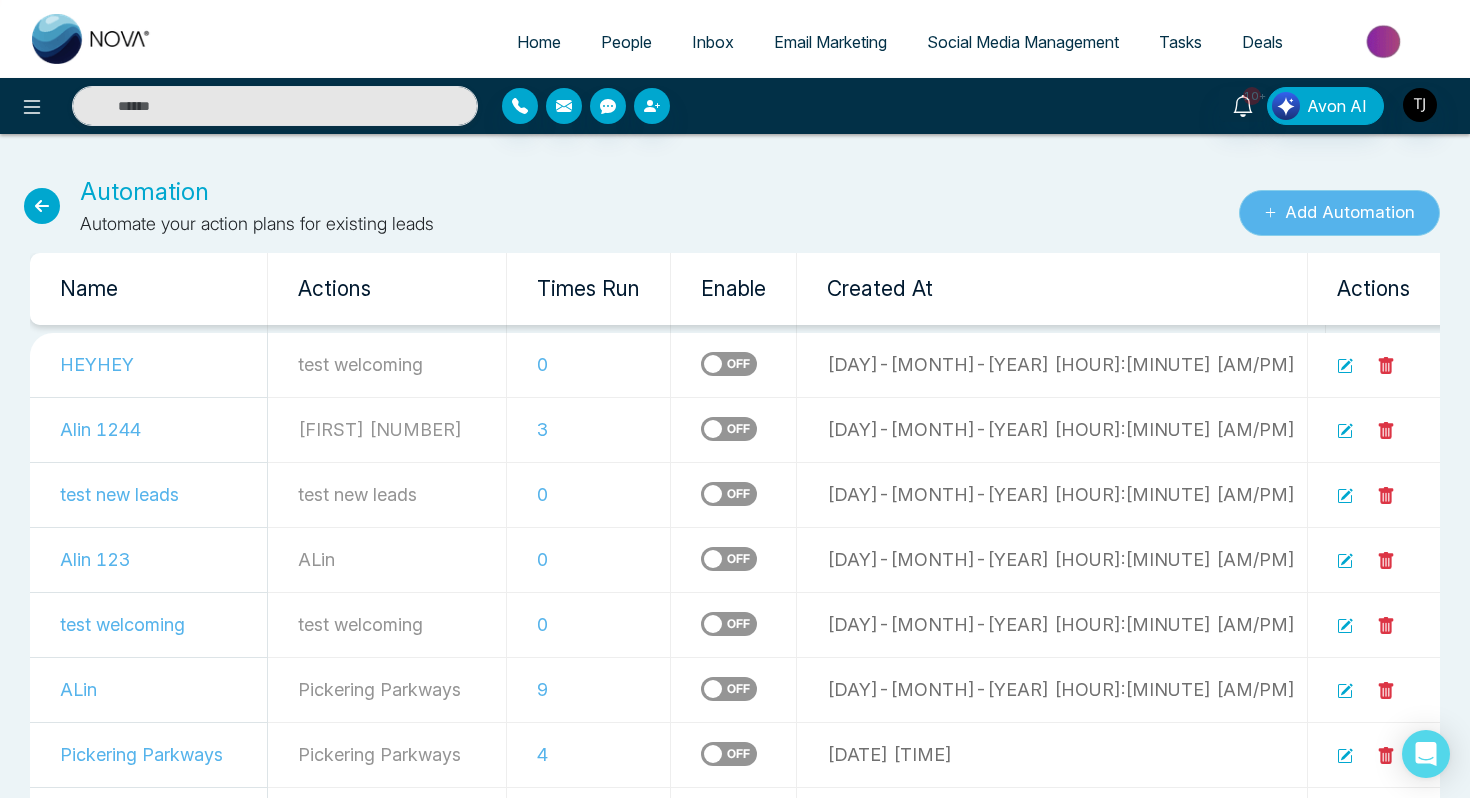click on "Add Automation" at bounding box center [1339, 213] 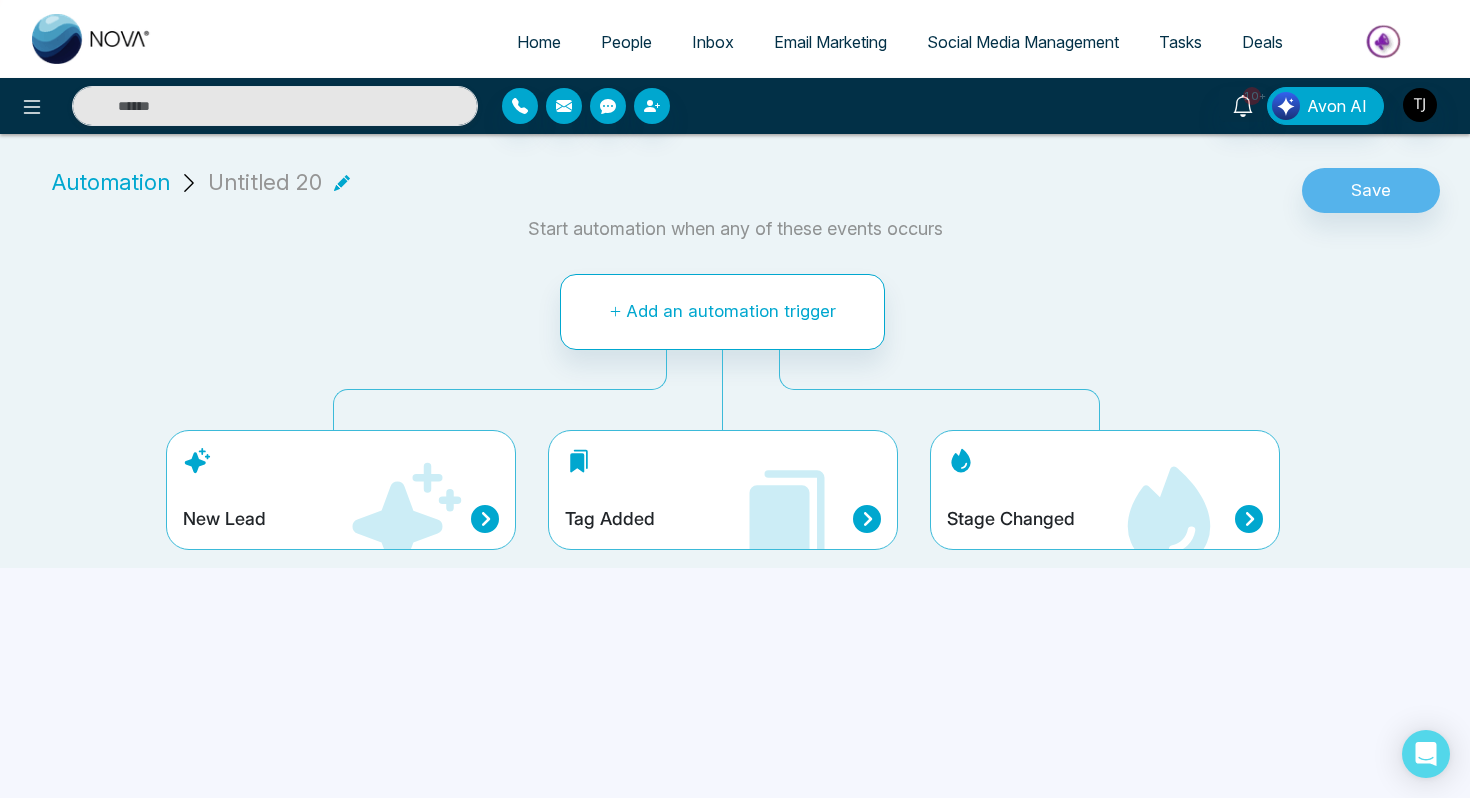 click 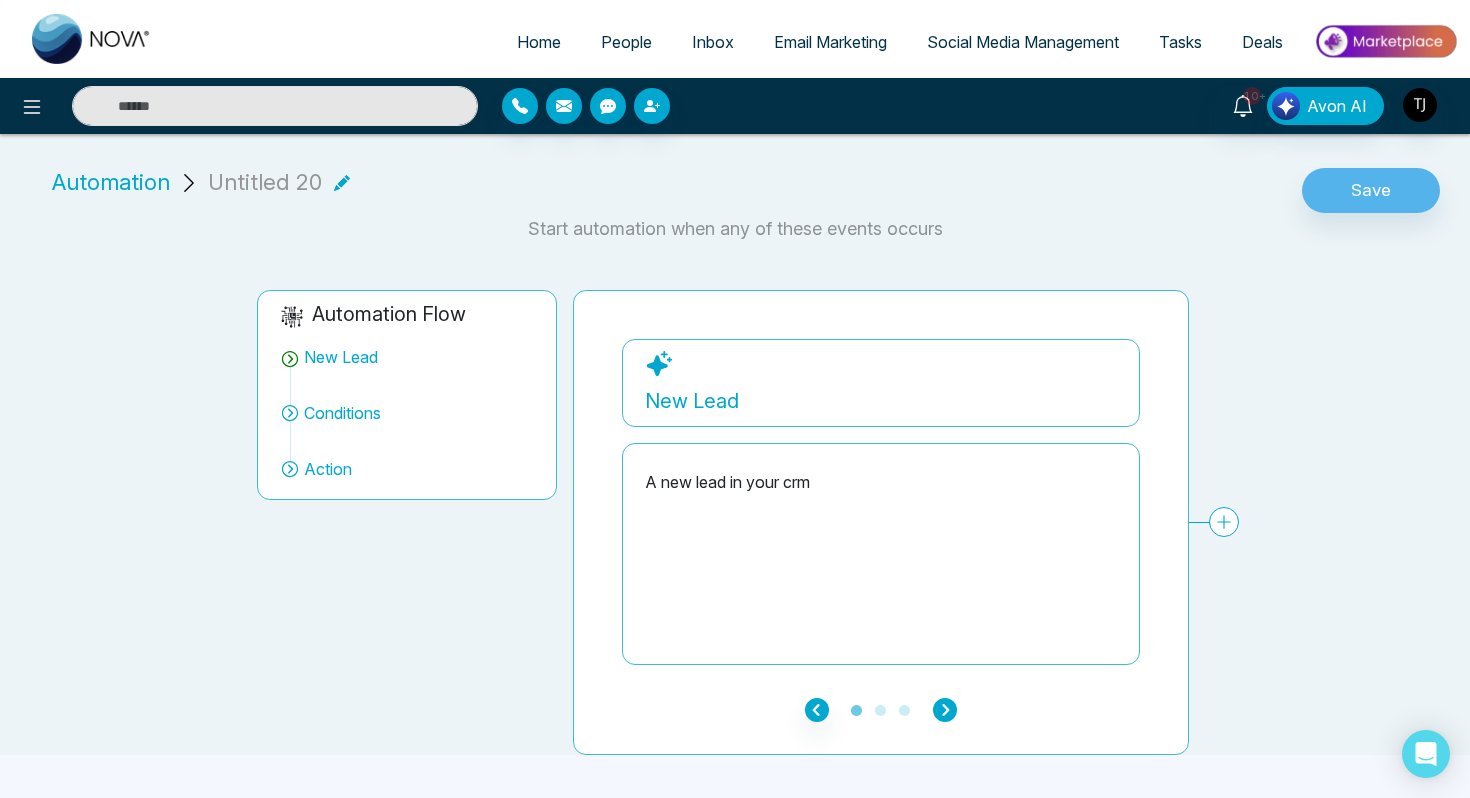 click 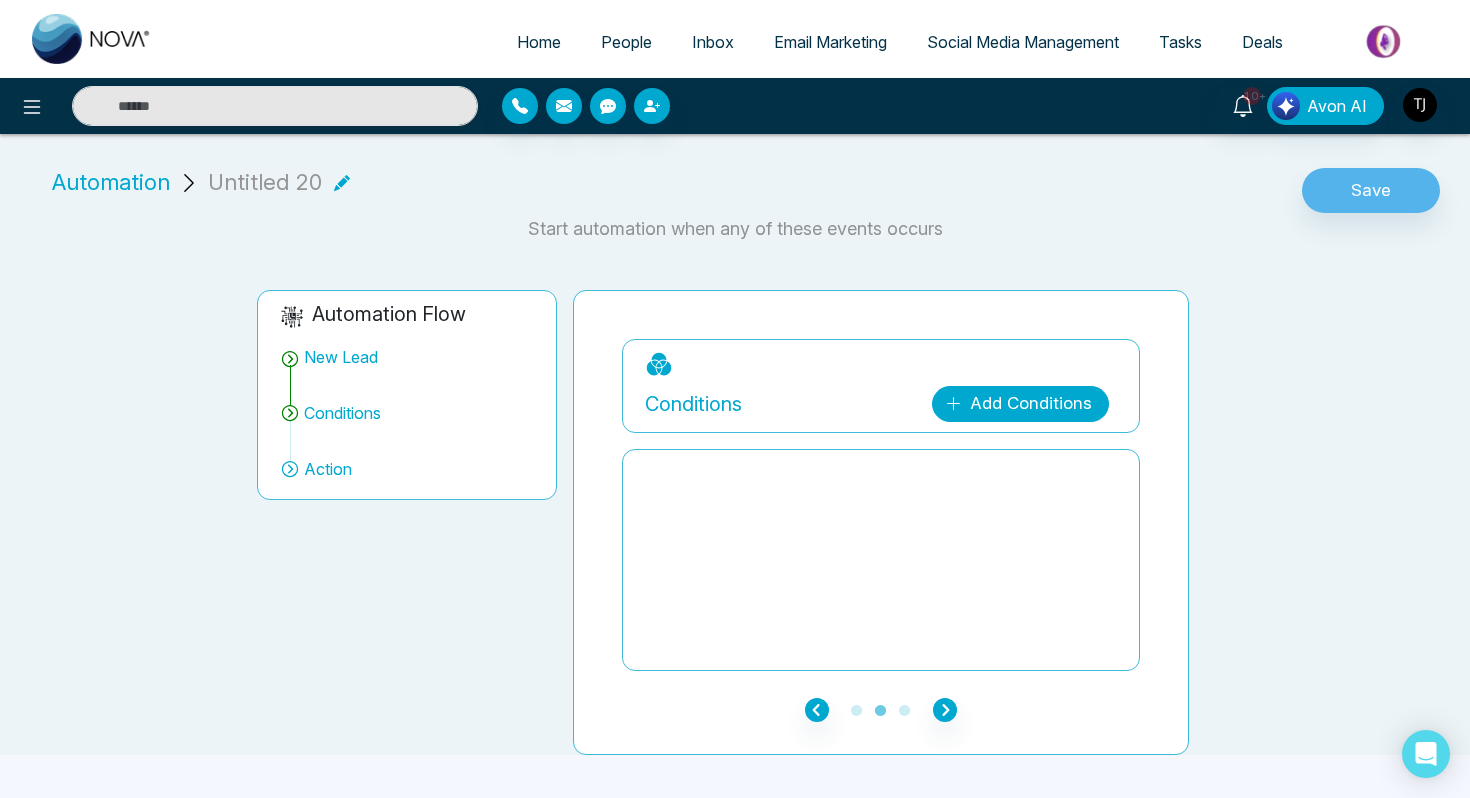 click on "Add Conditions" at bounding box center [1020, 404] 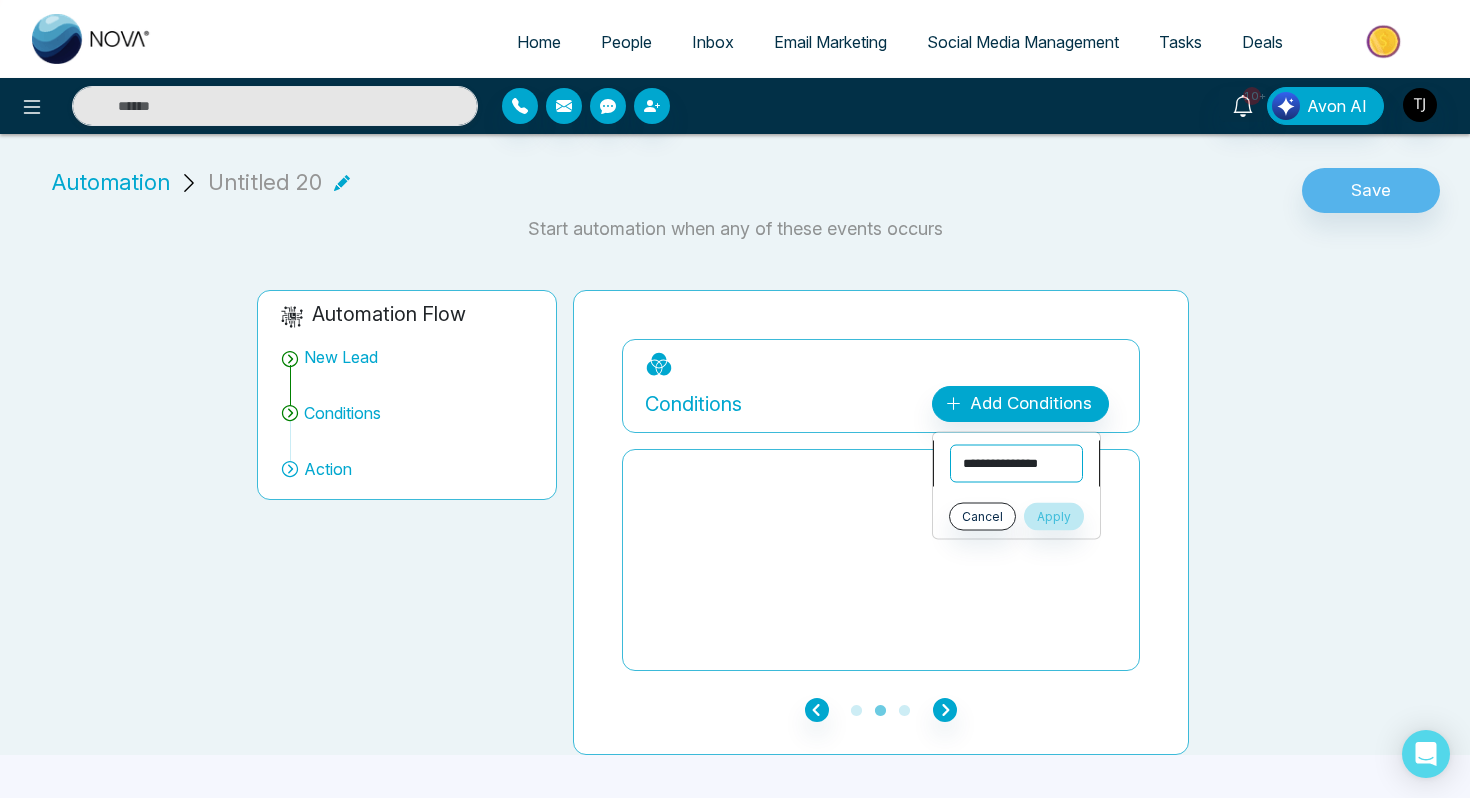 click on "**********" at bounding box center [1016, 464] 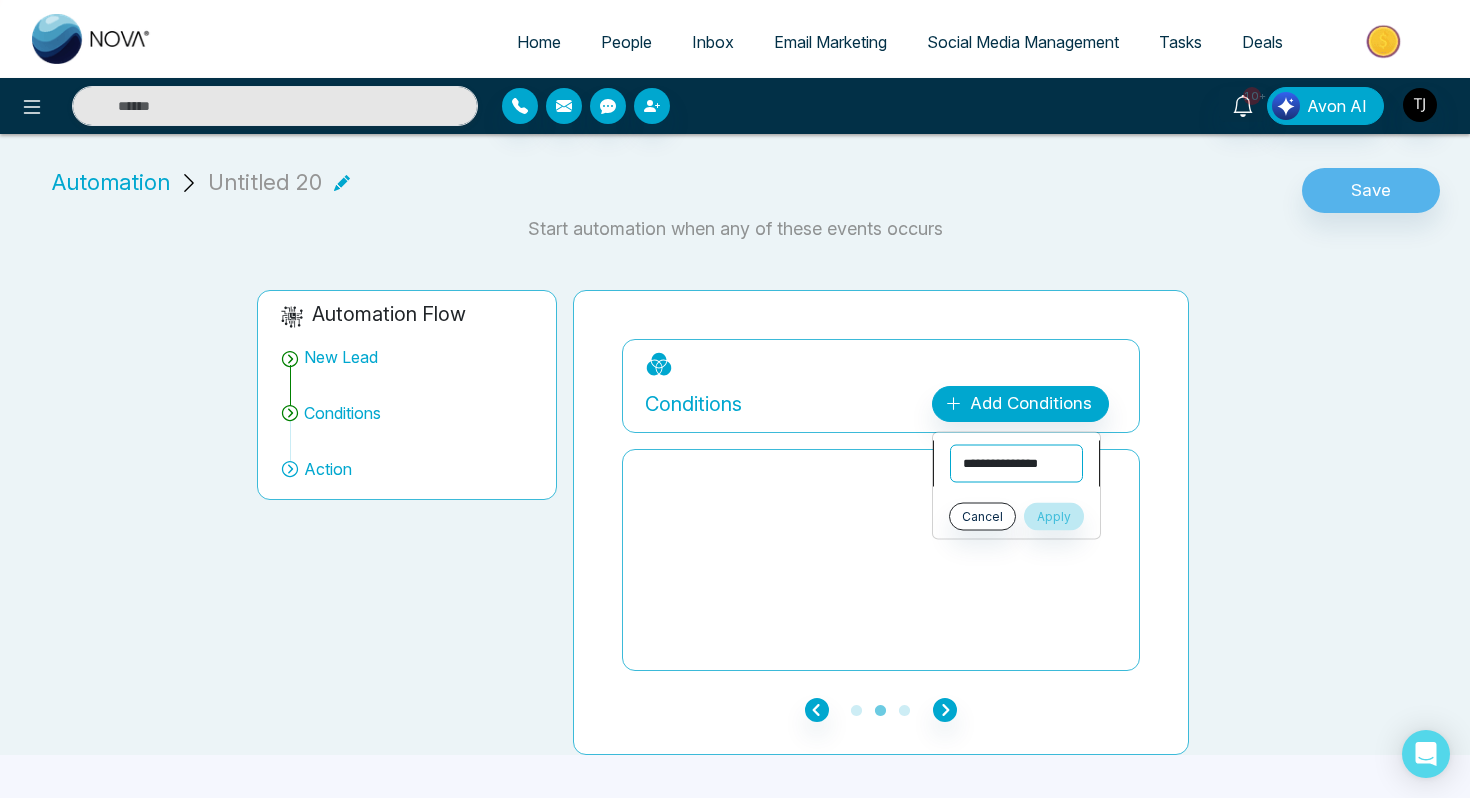 select on "****" 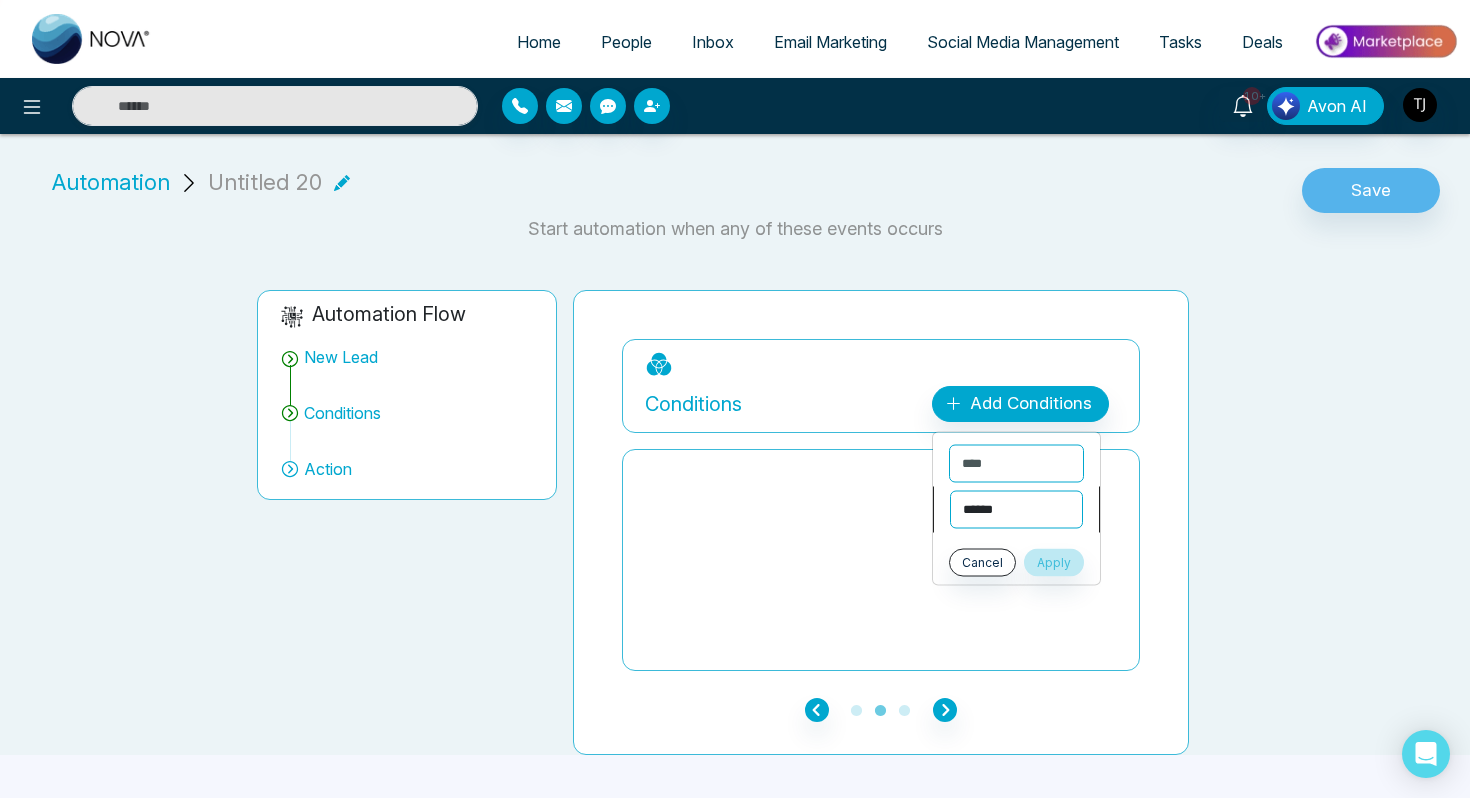 click on "**********" at bounding box center (1016, 510) 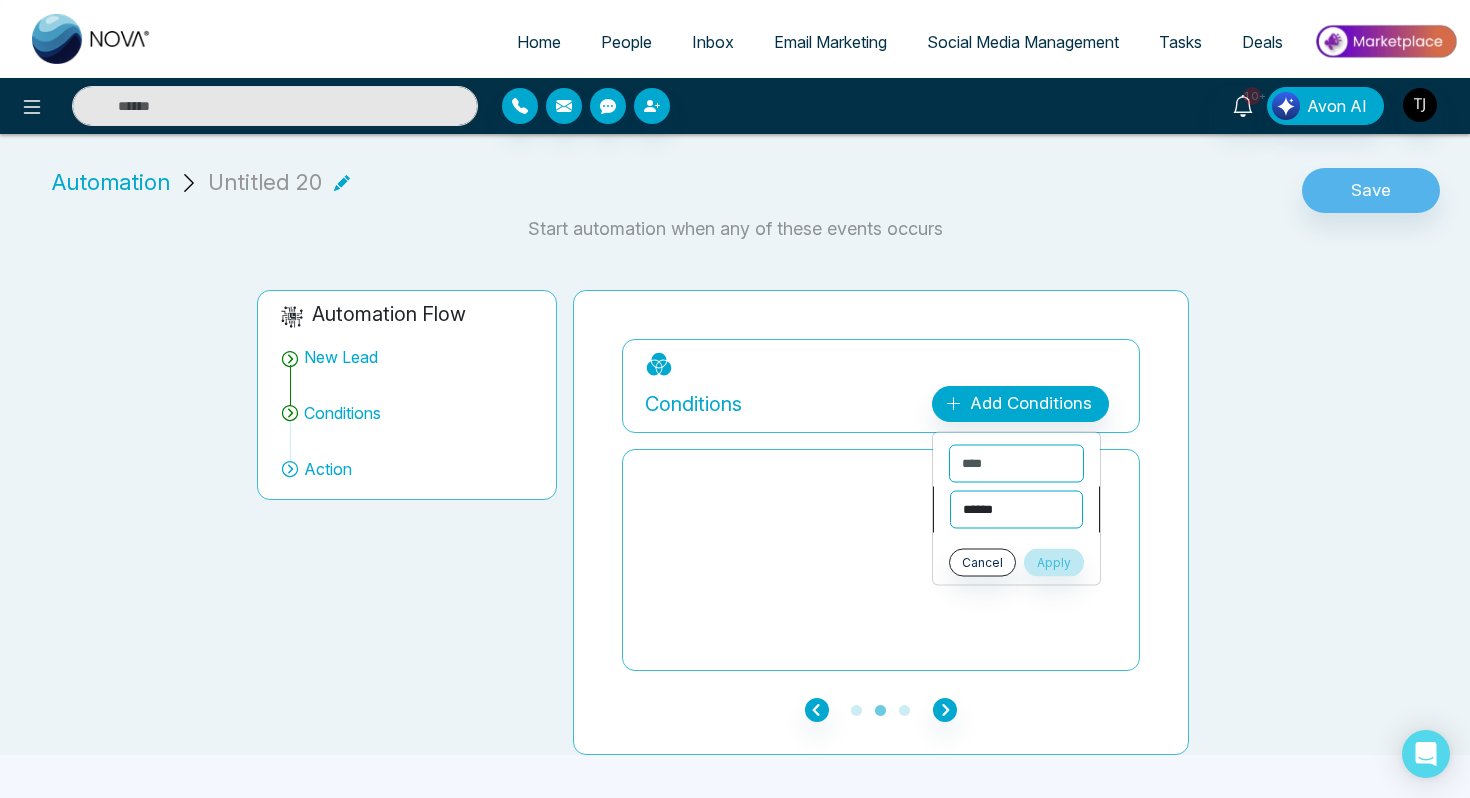 select on "*******" 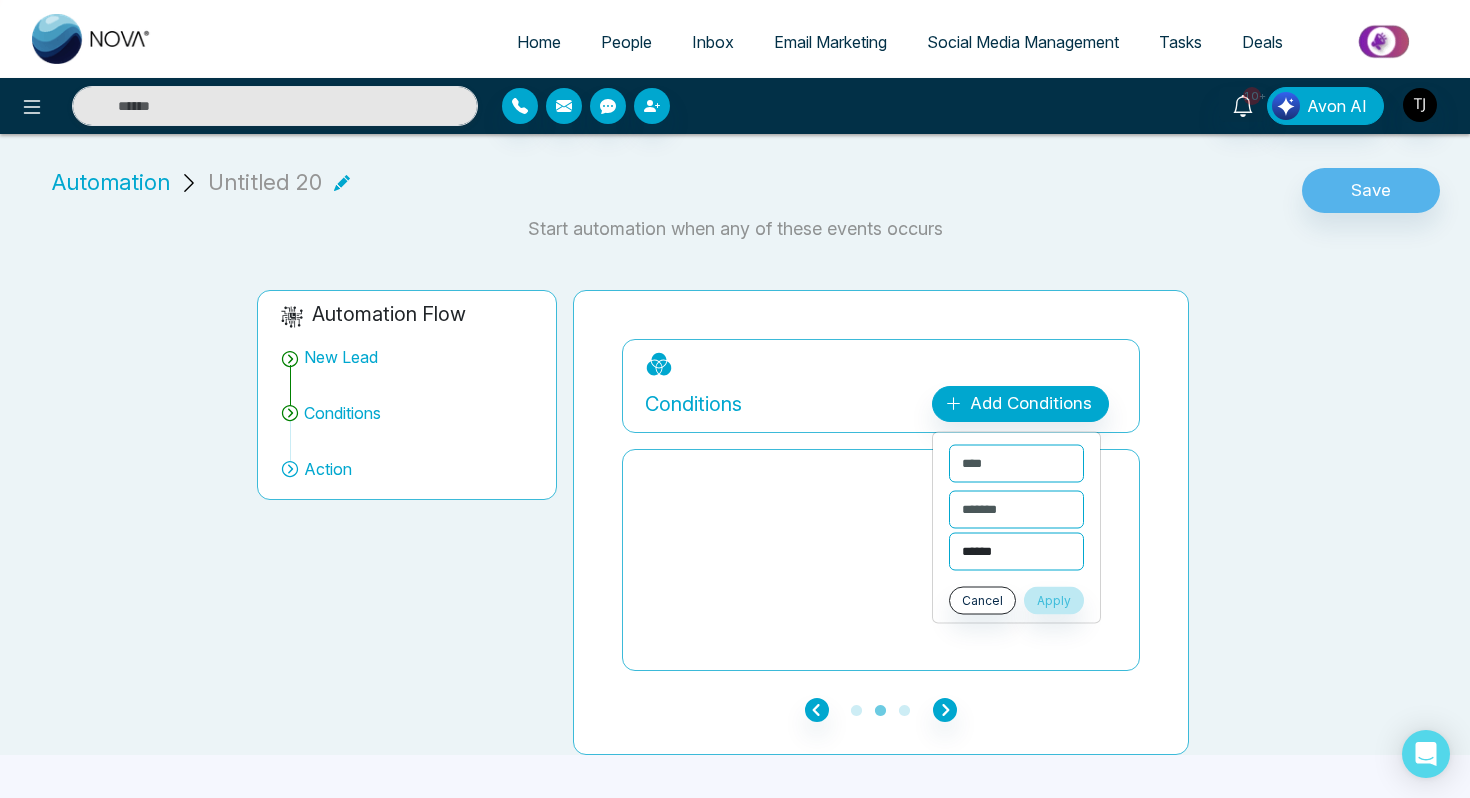 click on "**********" at bounding box center [1016, 552] 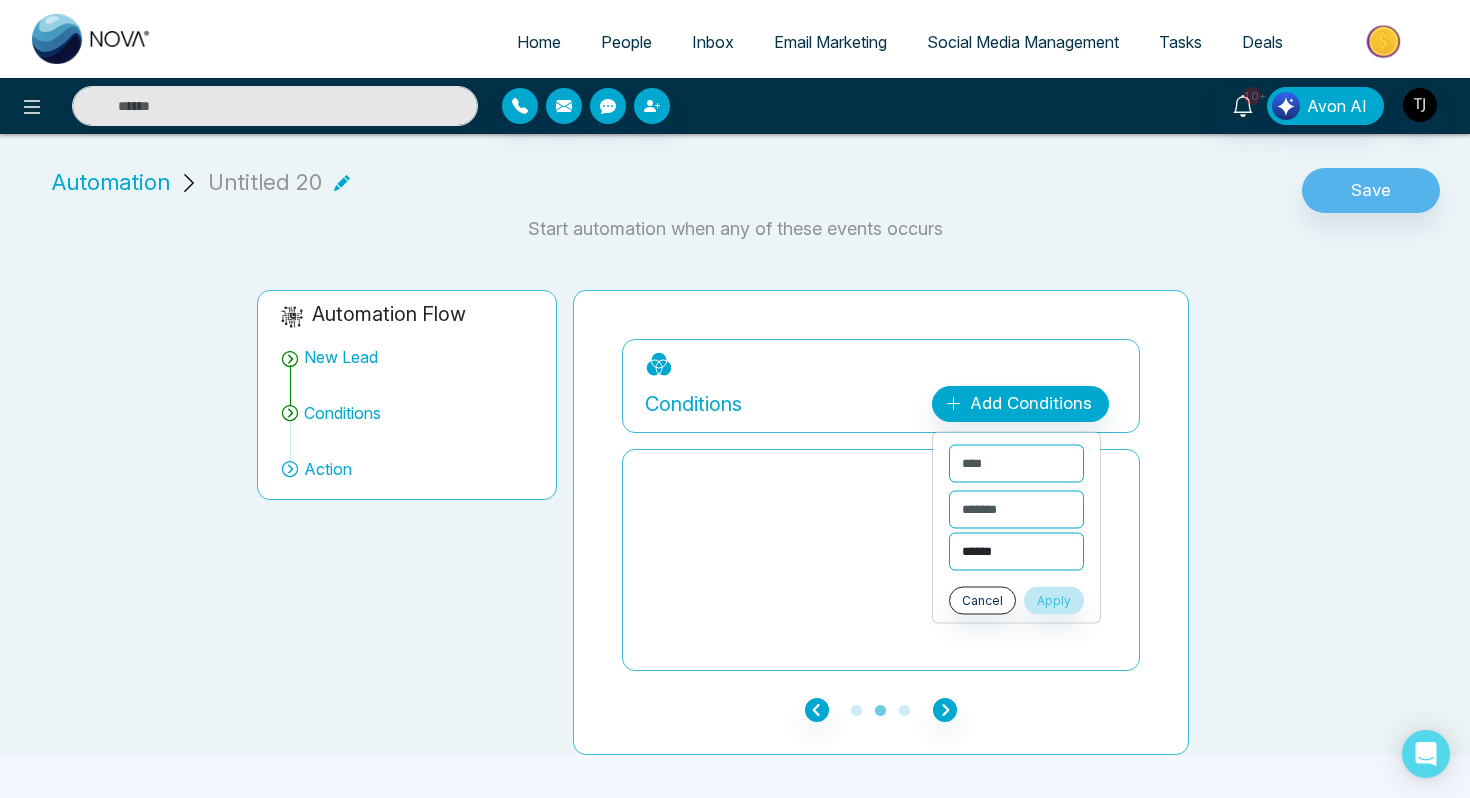 select on "**********" 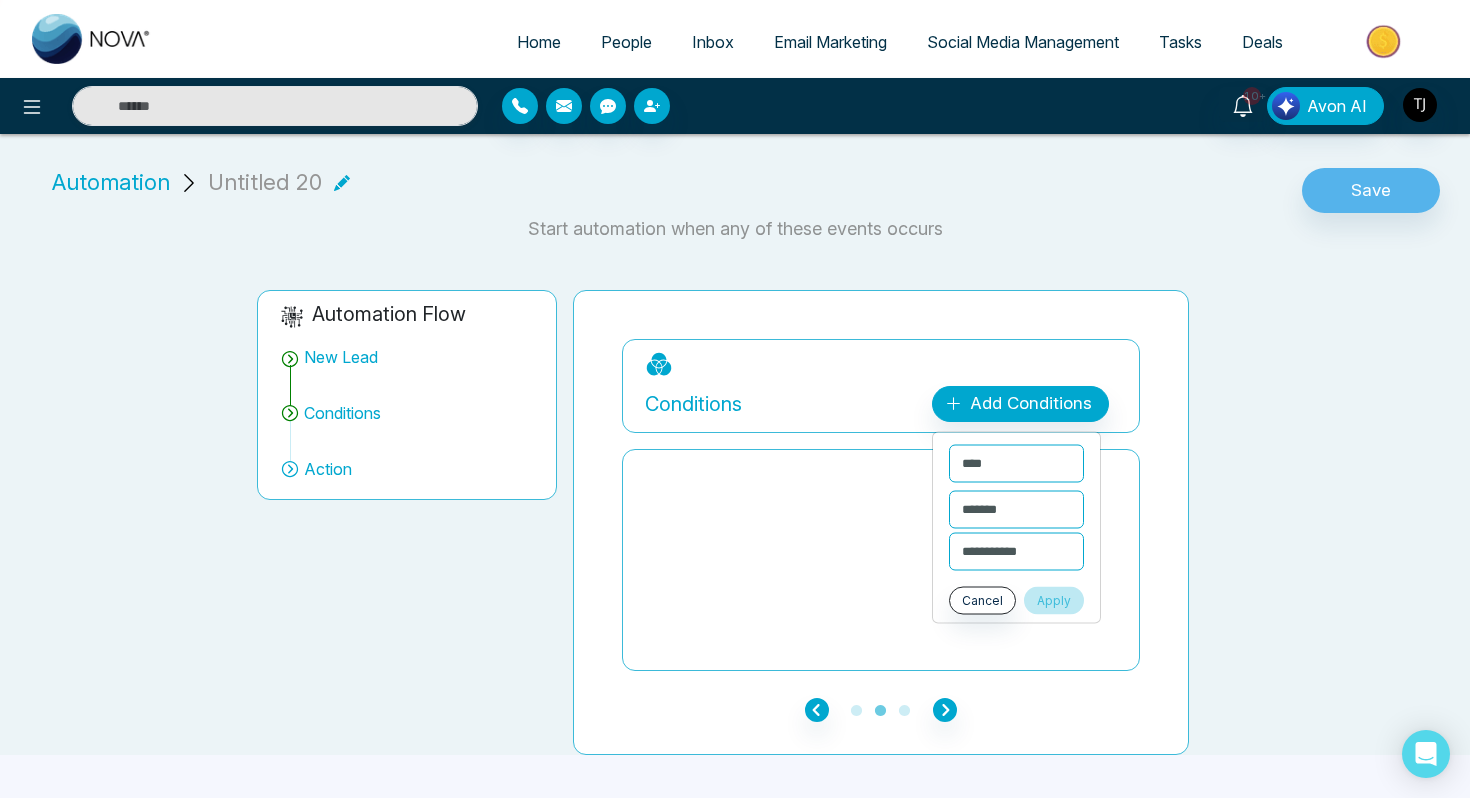 click on "Apply" at bounding box center [1054, 601] 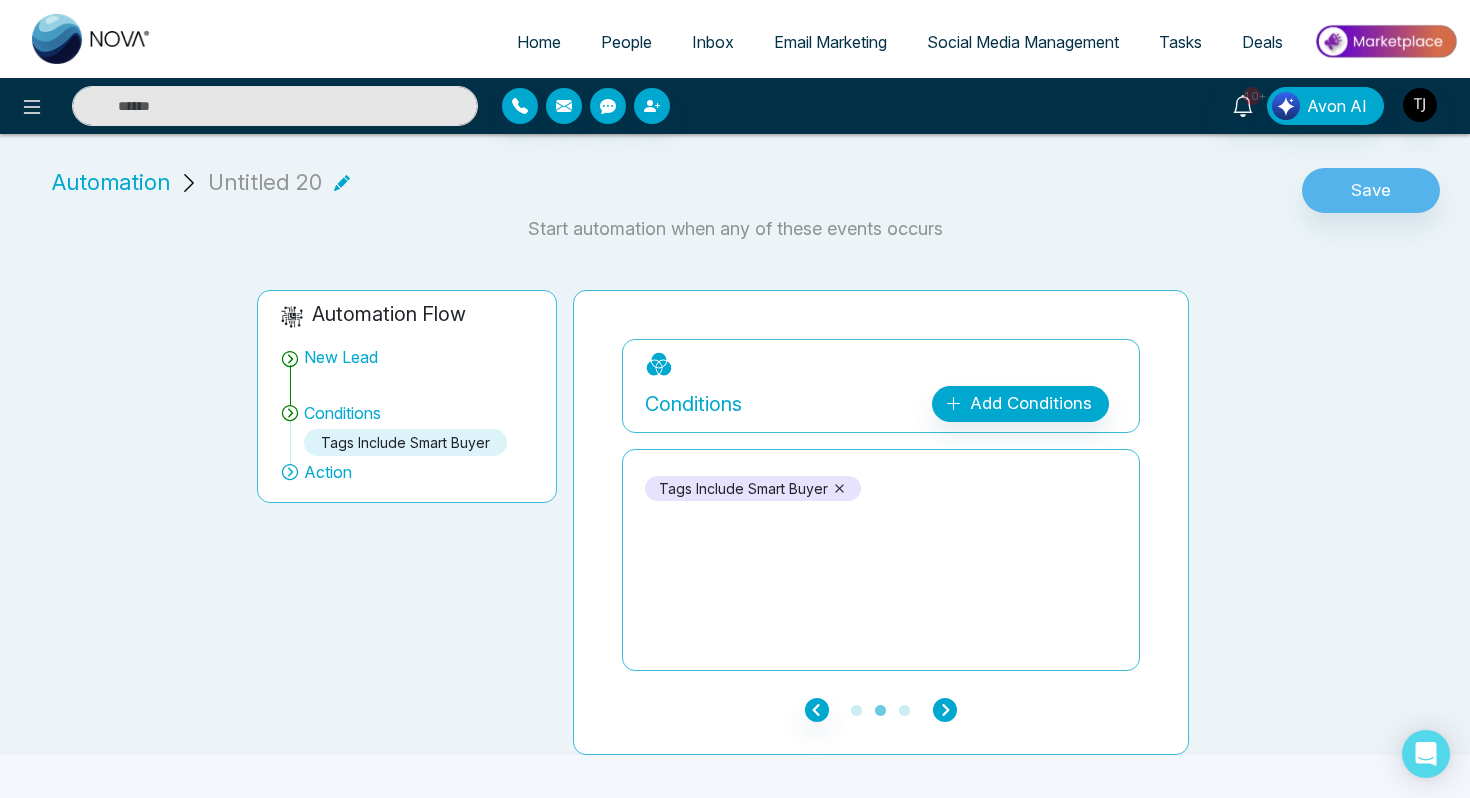 click 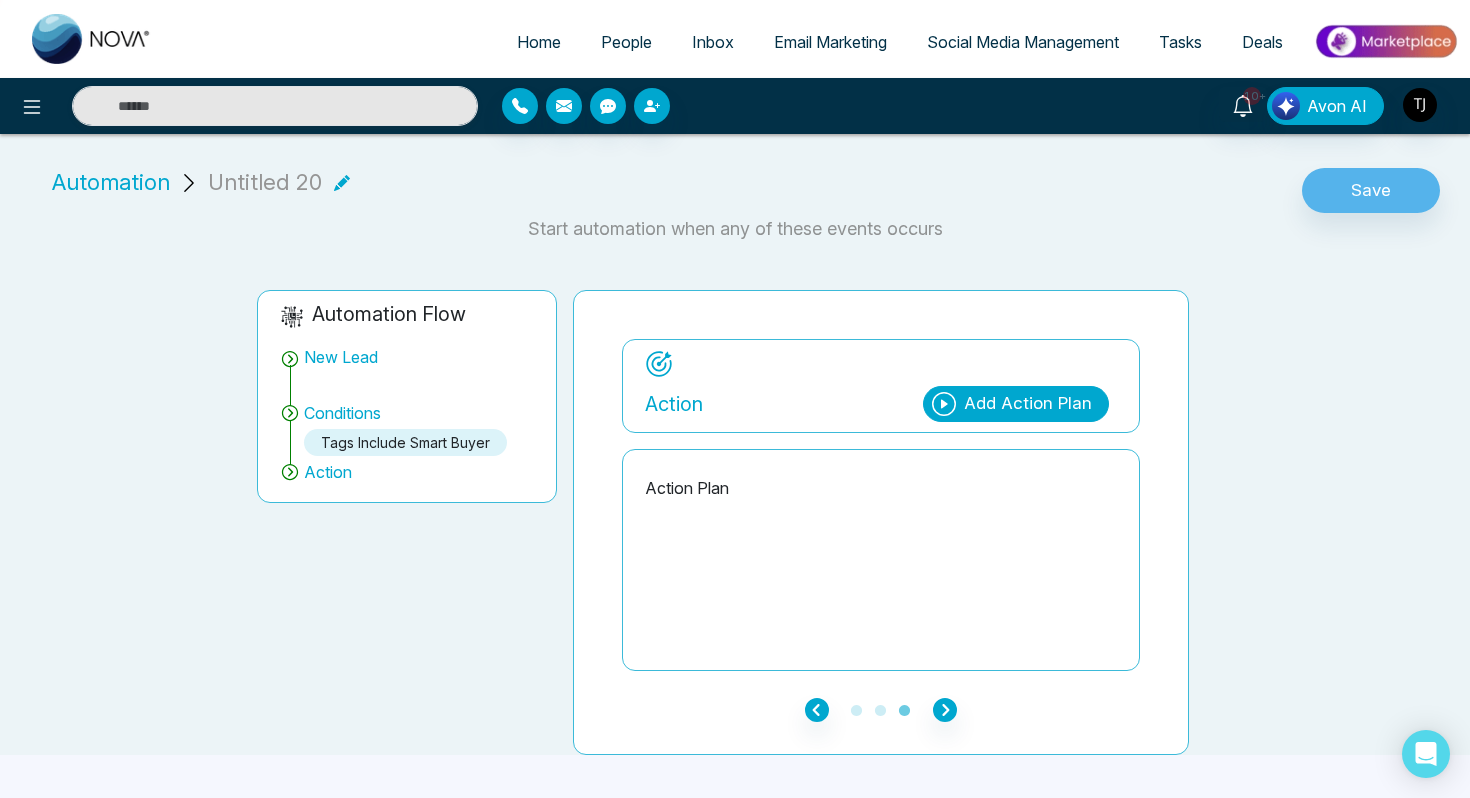 click on "Action Add Action Plan" at bounding box center (881, 386) 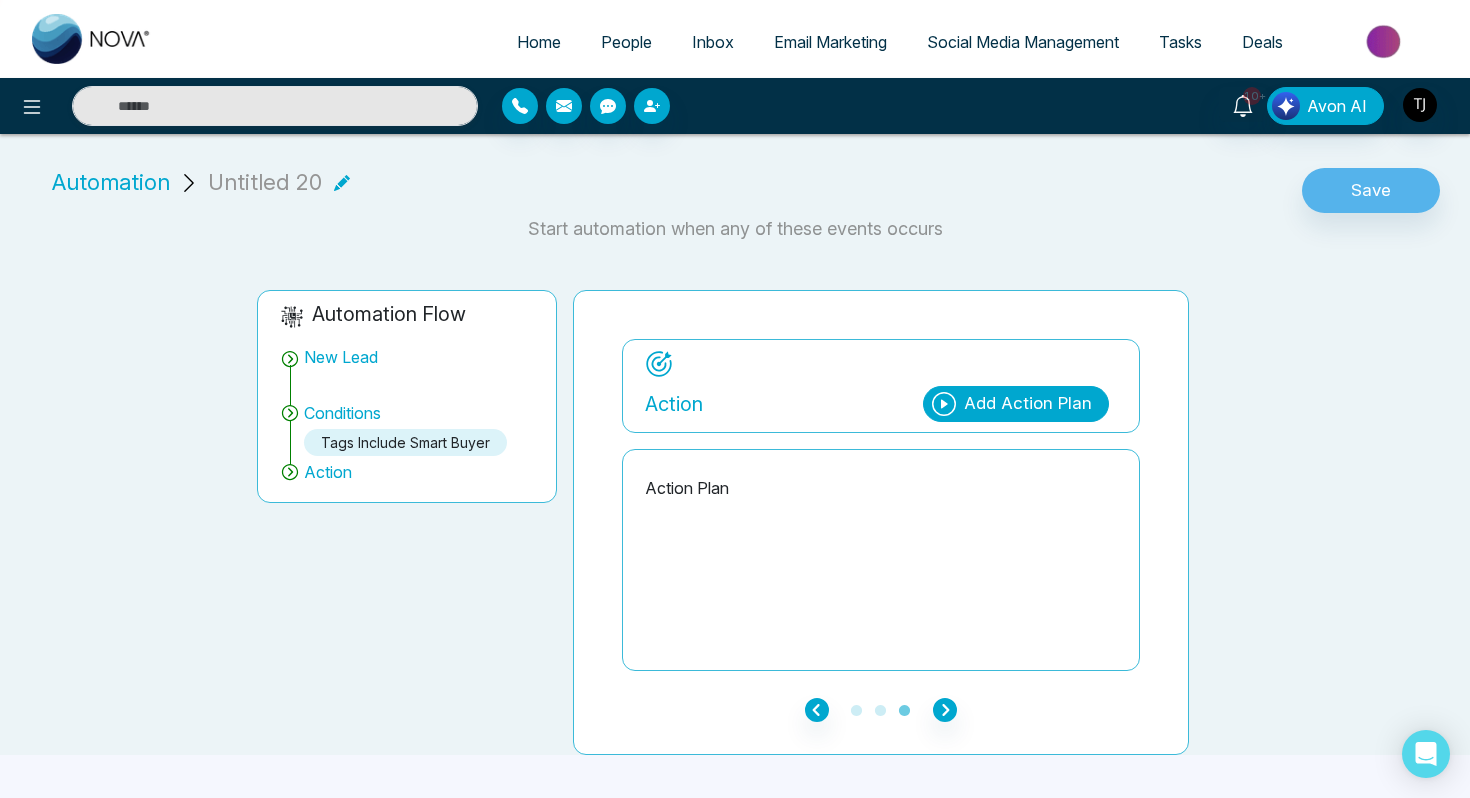 click on "Add Action Plan" at bounding box center [1028, 404] 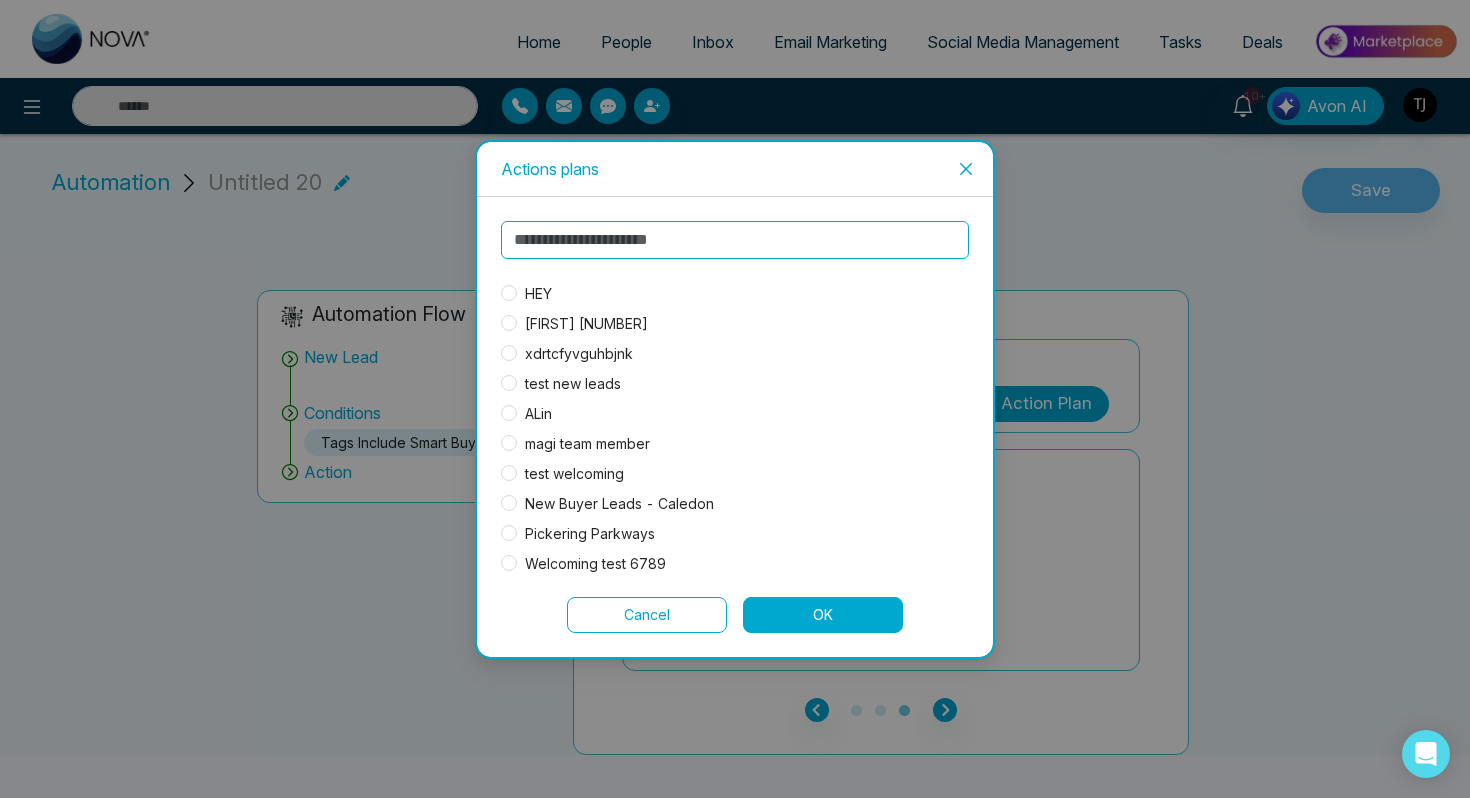 click on "magi team member" at bounding box center [587, 444] 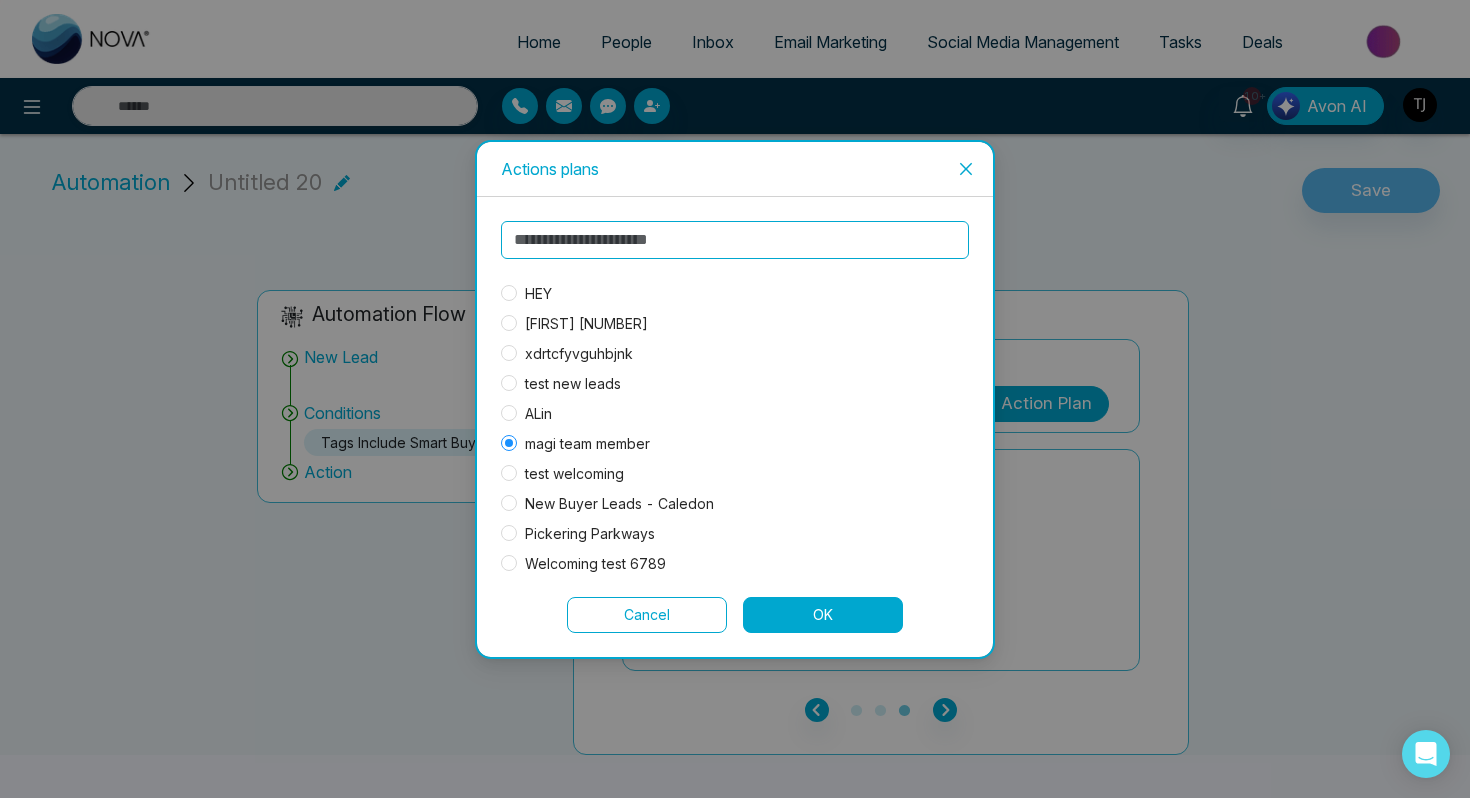 click on "test welcoming" at bounding box center [574, 474] 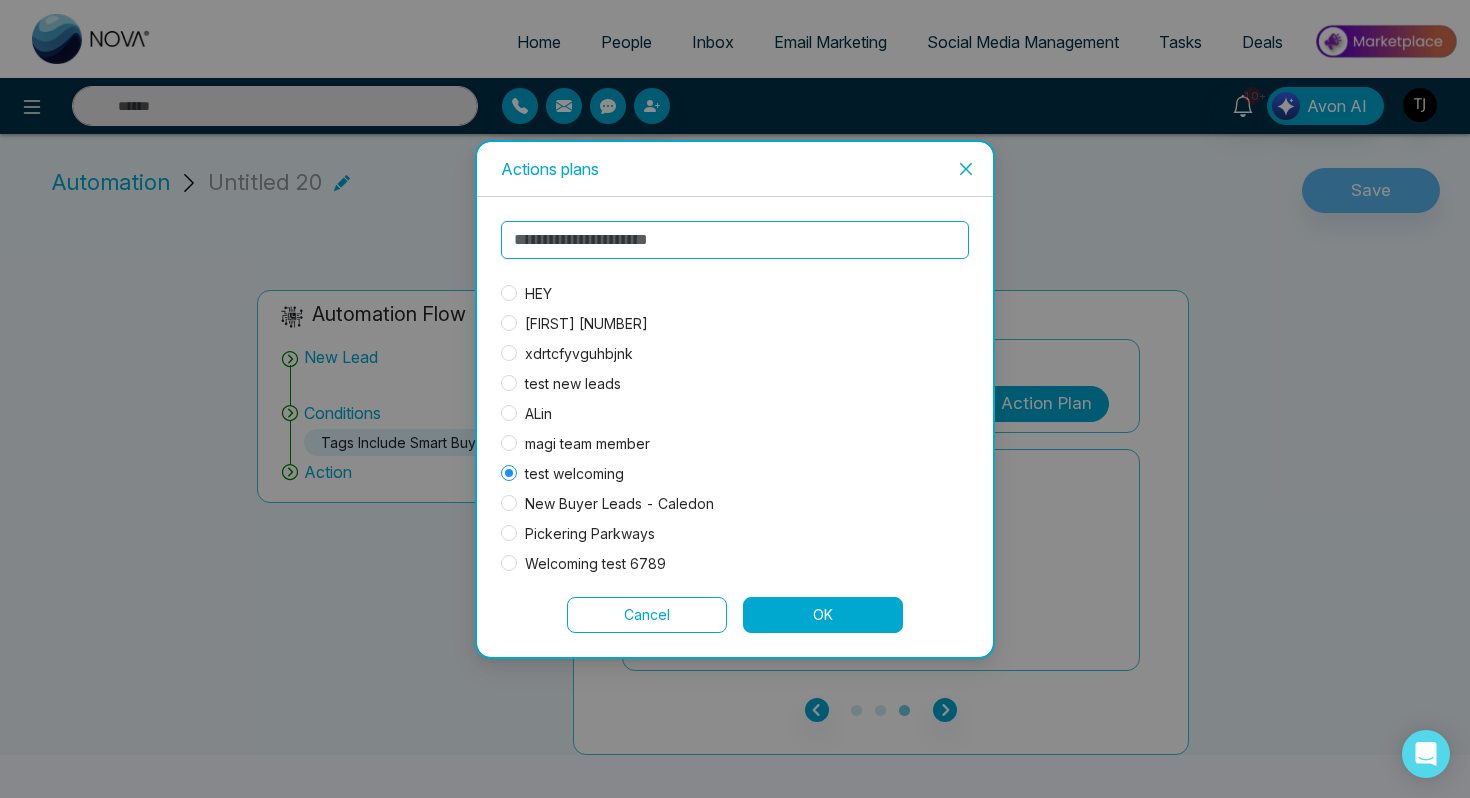 click on "OK" at bounding box center (823, 615) 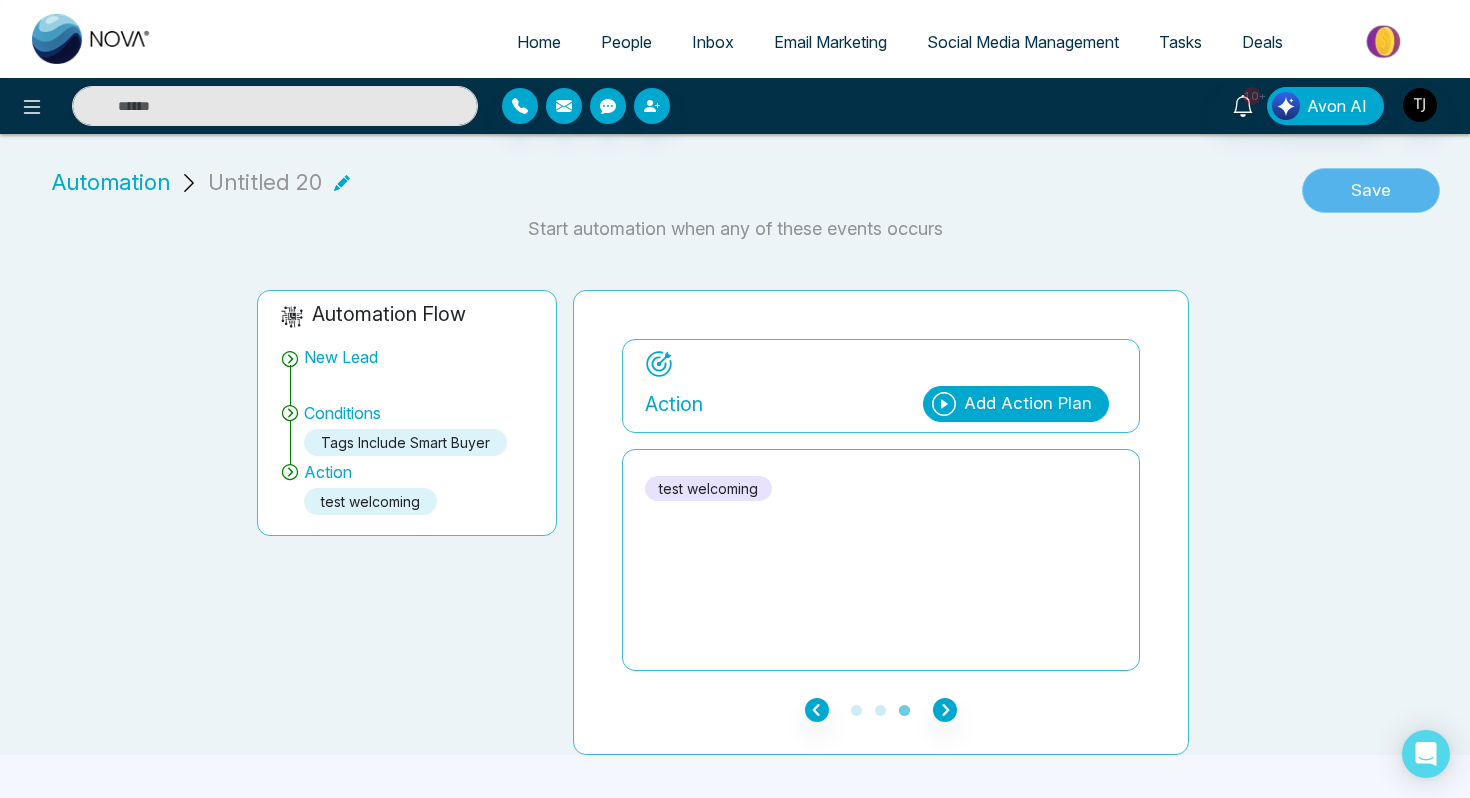click on "Save" at bounding box center [1371, 191] 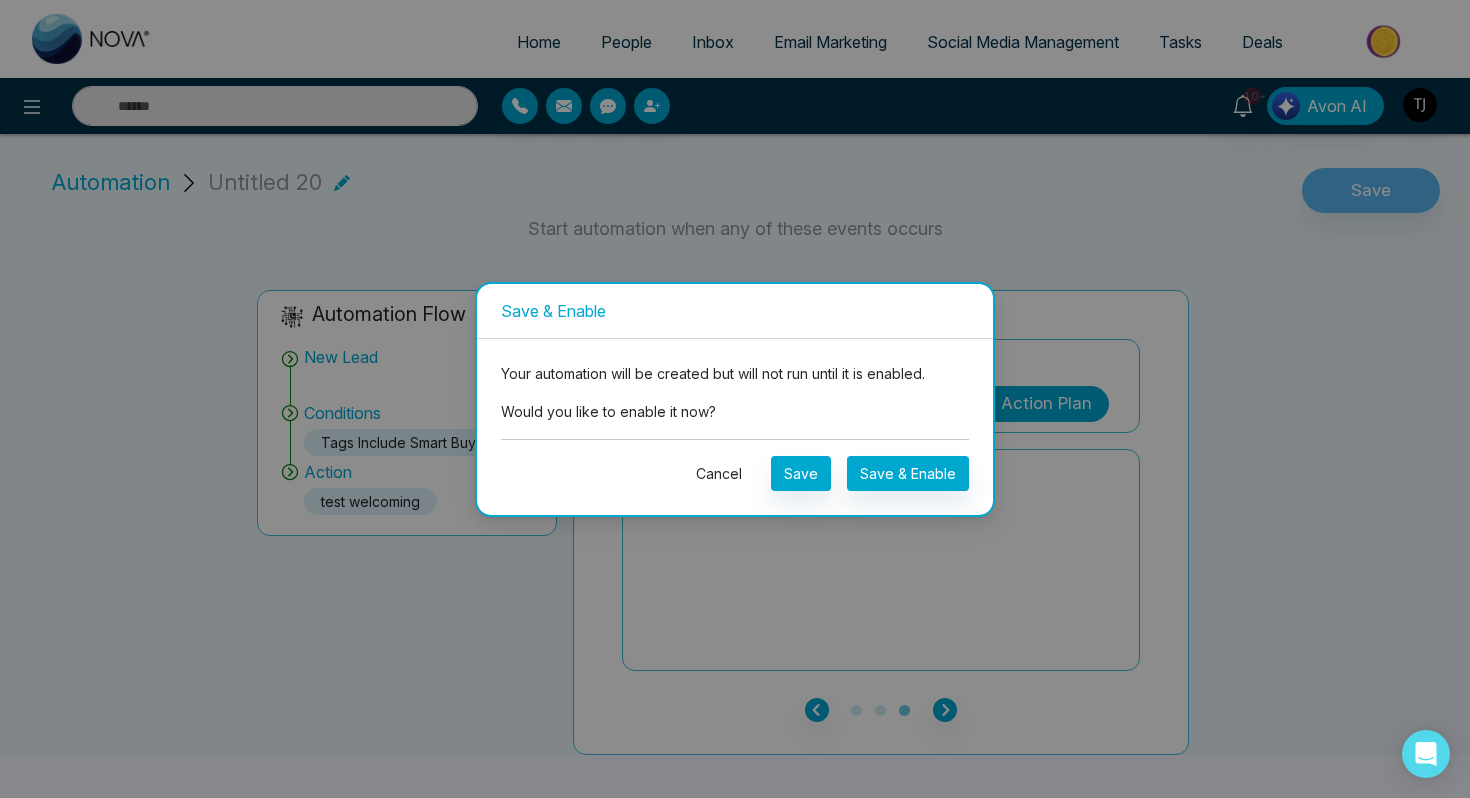 click on "Cancel" at bounding box center (719, 473) 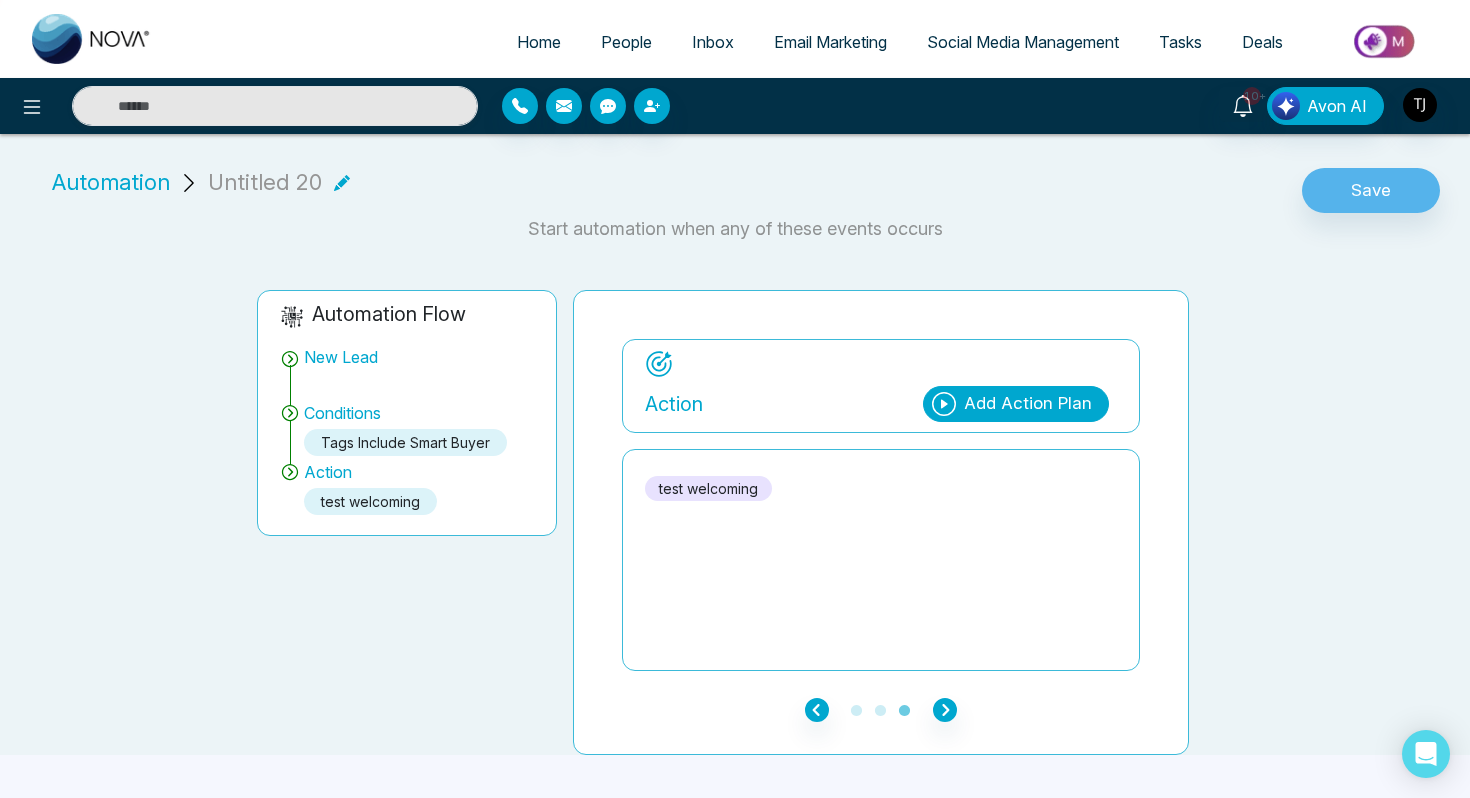 click on "People" at bounding box center [626, 42] 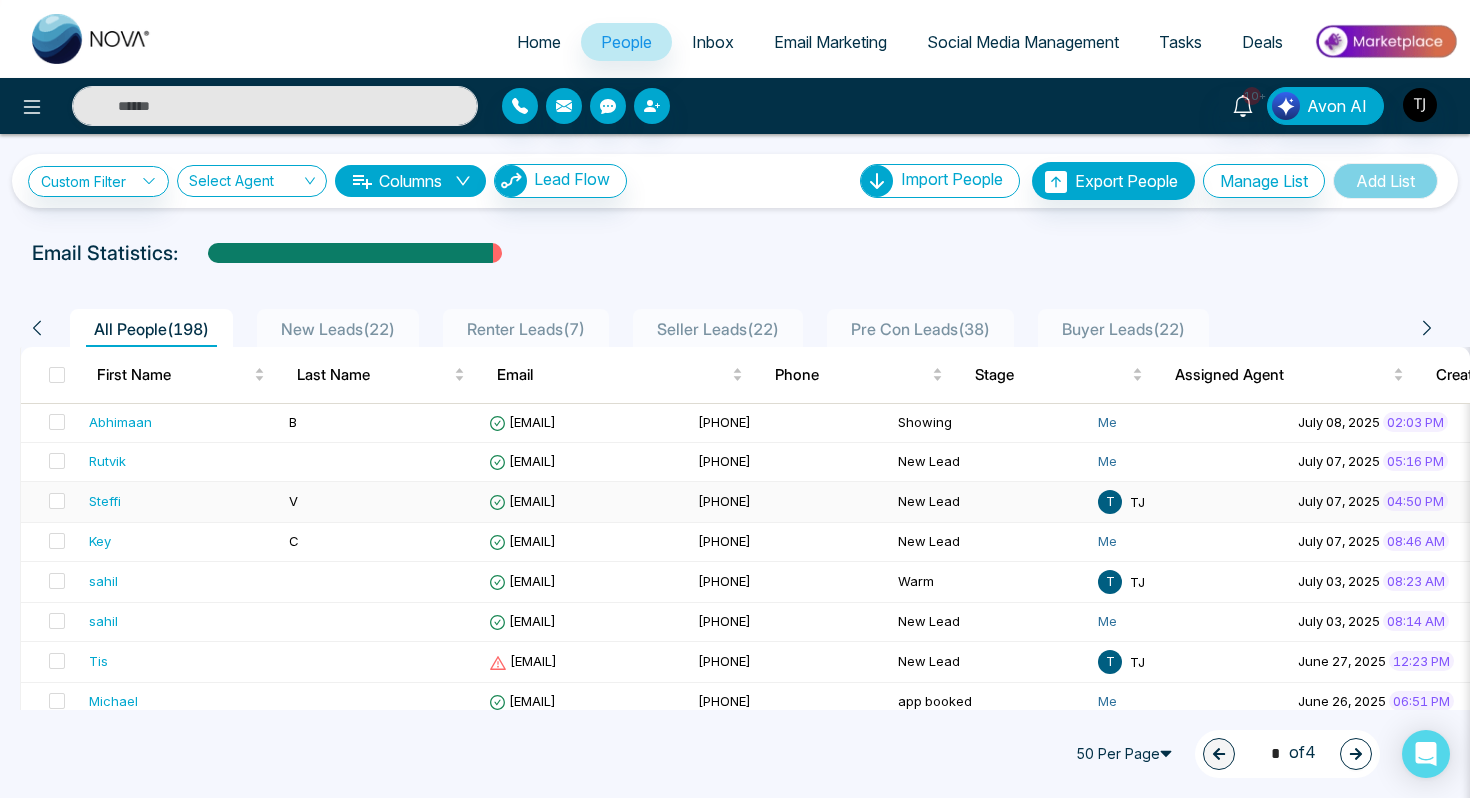 scroll, scrollTop: 0, scrollLeft: 132, axis: horizontal 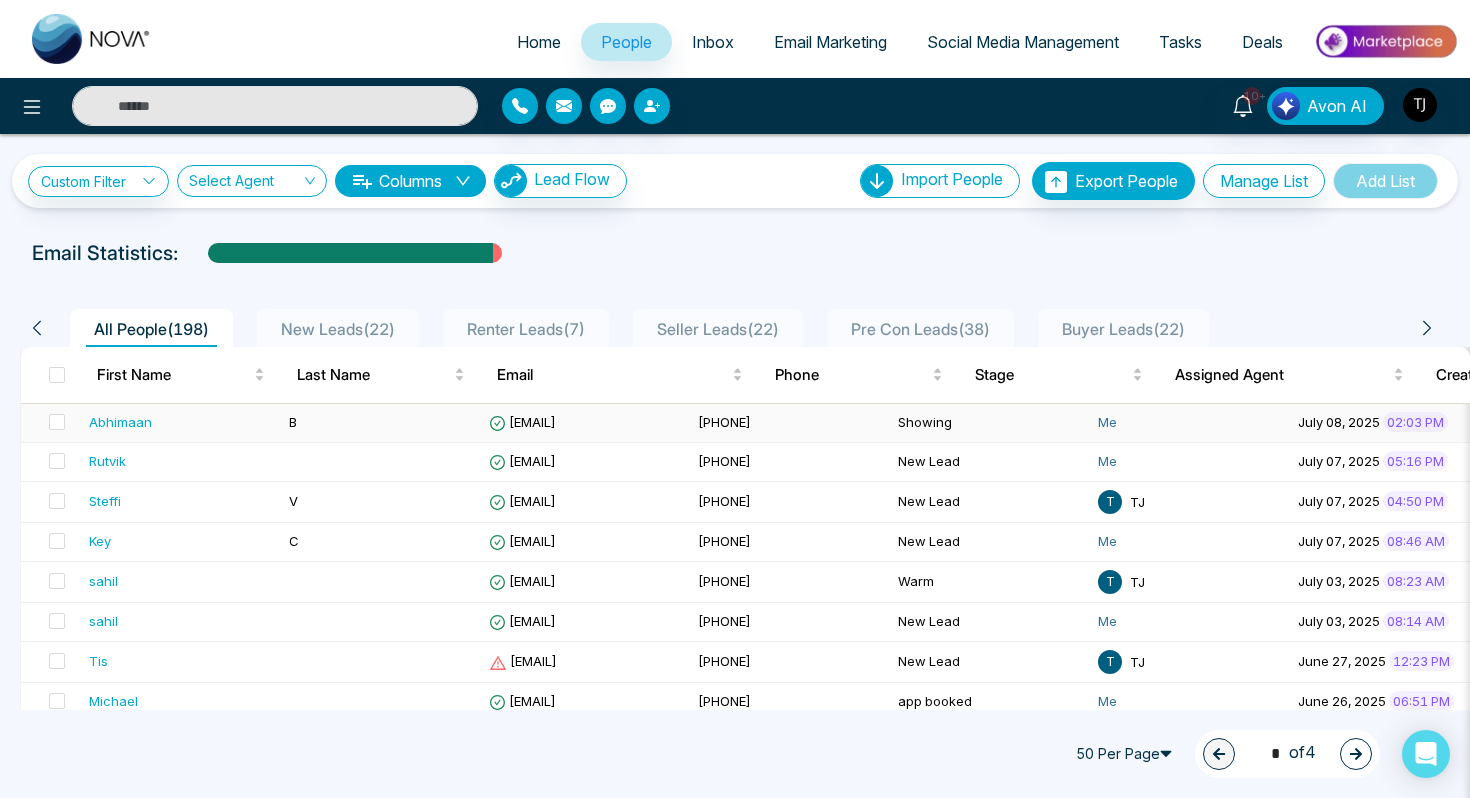 click on "Abhimaan" at bounding box center [120, 422] 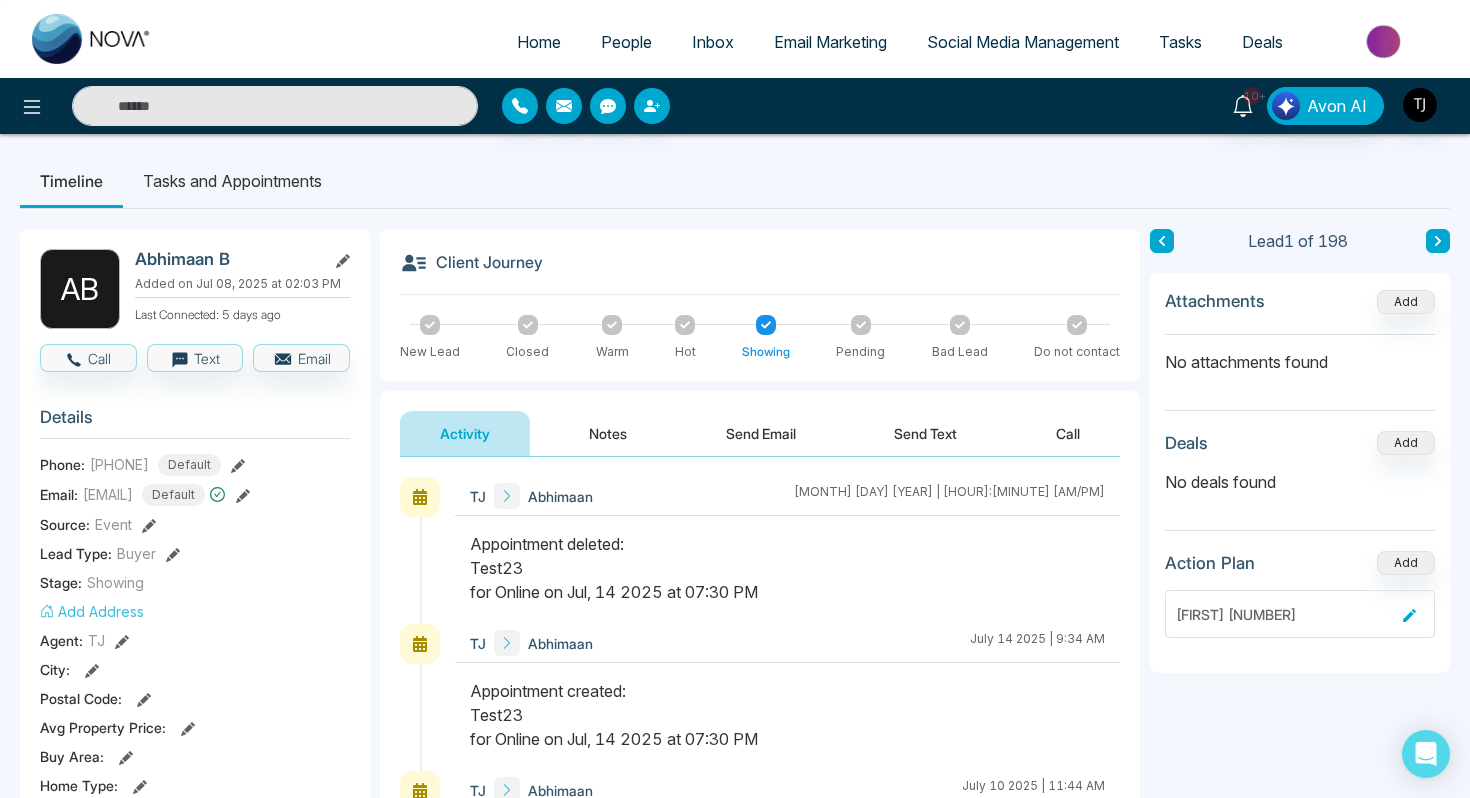 click on "Tasks and Appointments" at bounding box center [232, 181] 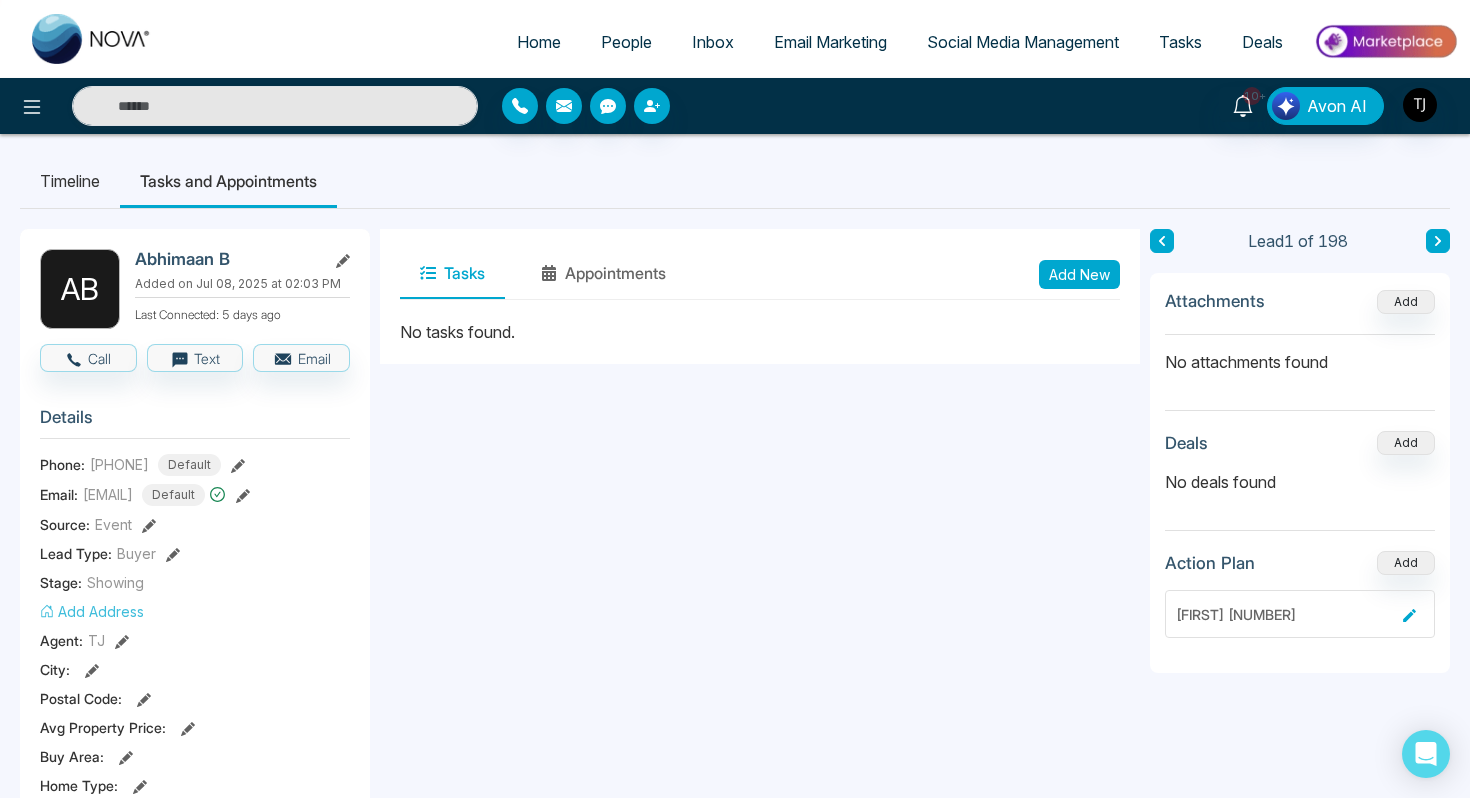 click on "Add New" at bounding box center [1079, 274] 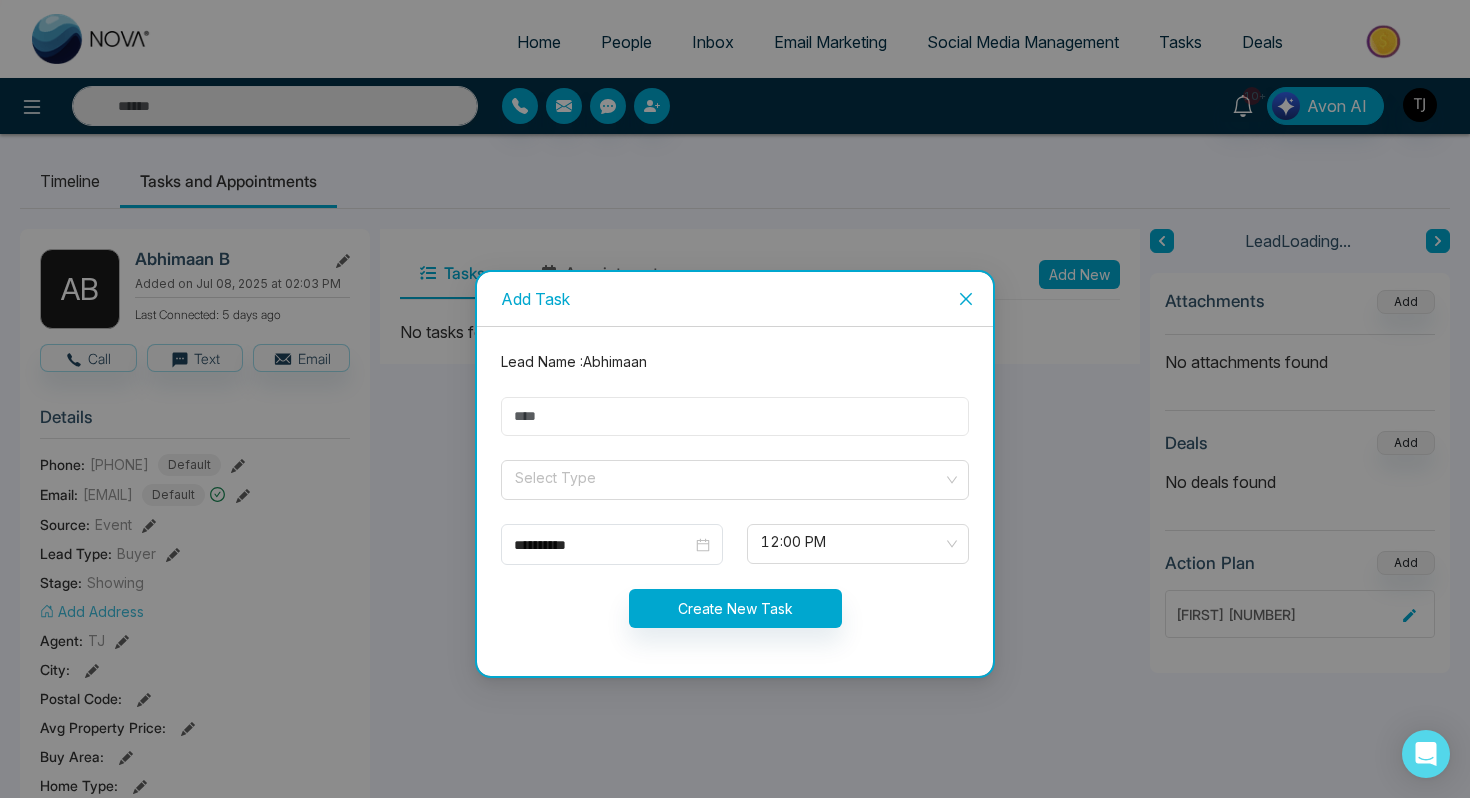 click at bounding box center (735, 416) 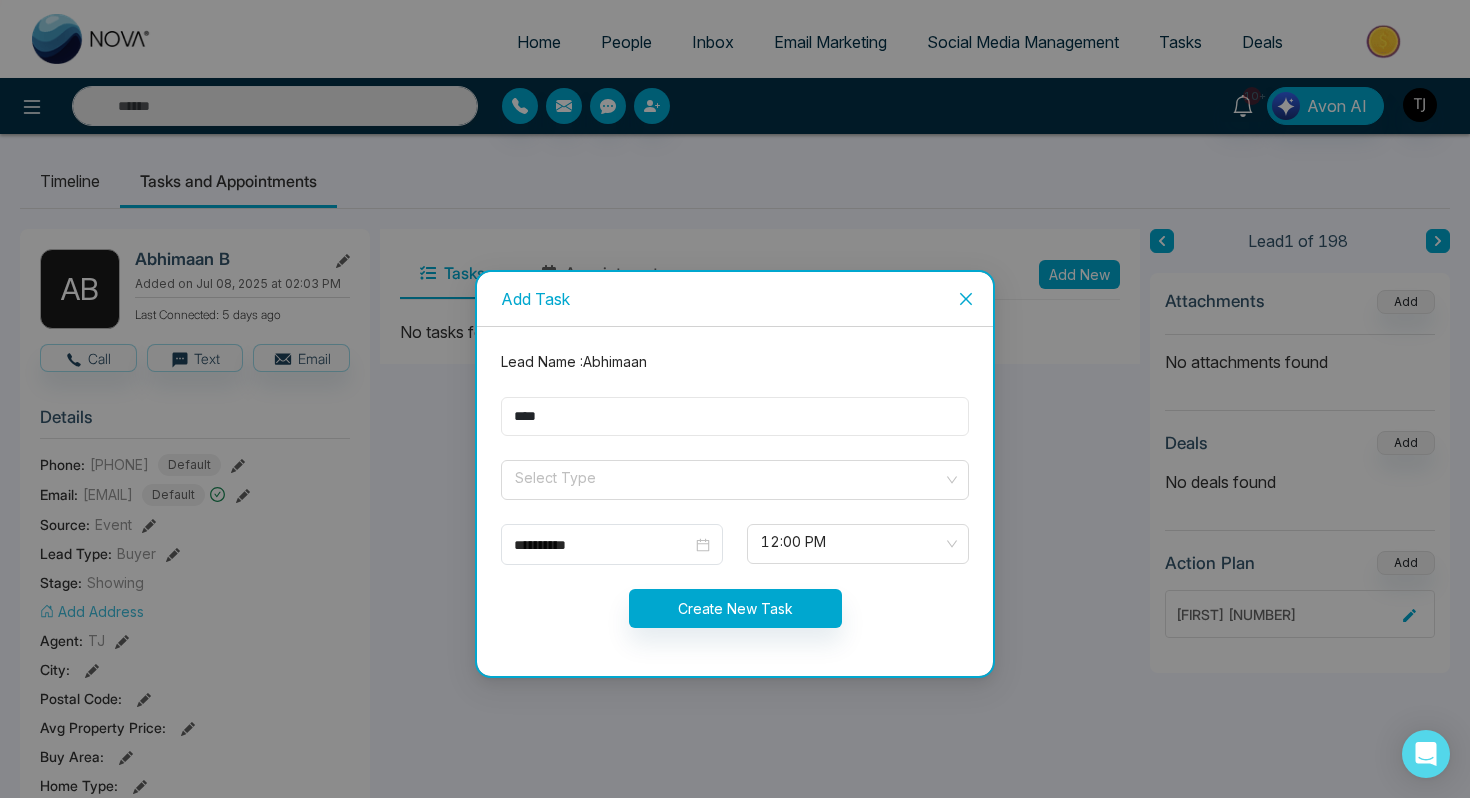 type on "**********" 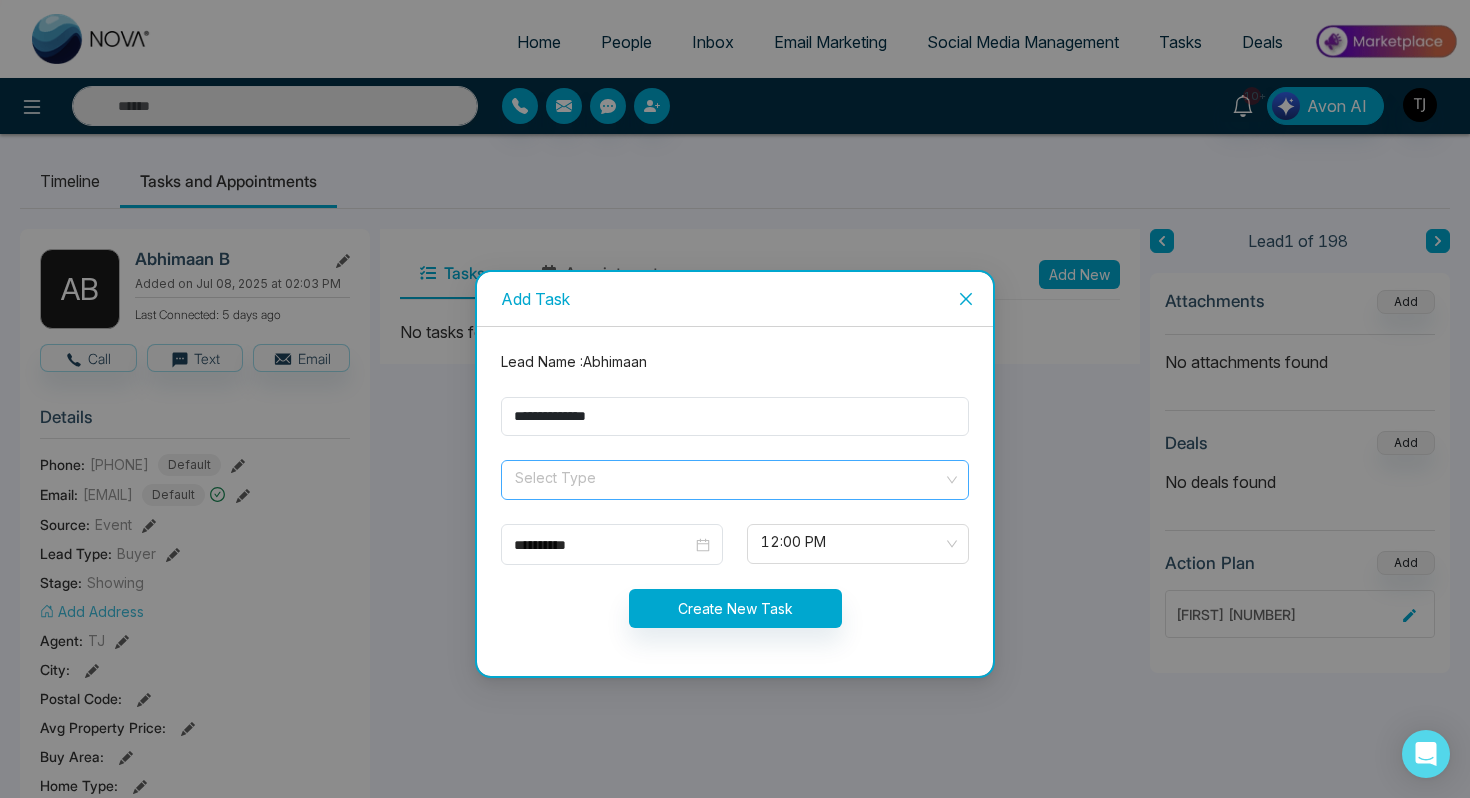 click at bounding box center [728, 476] 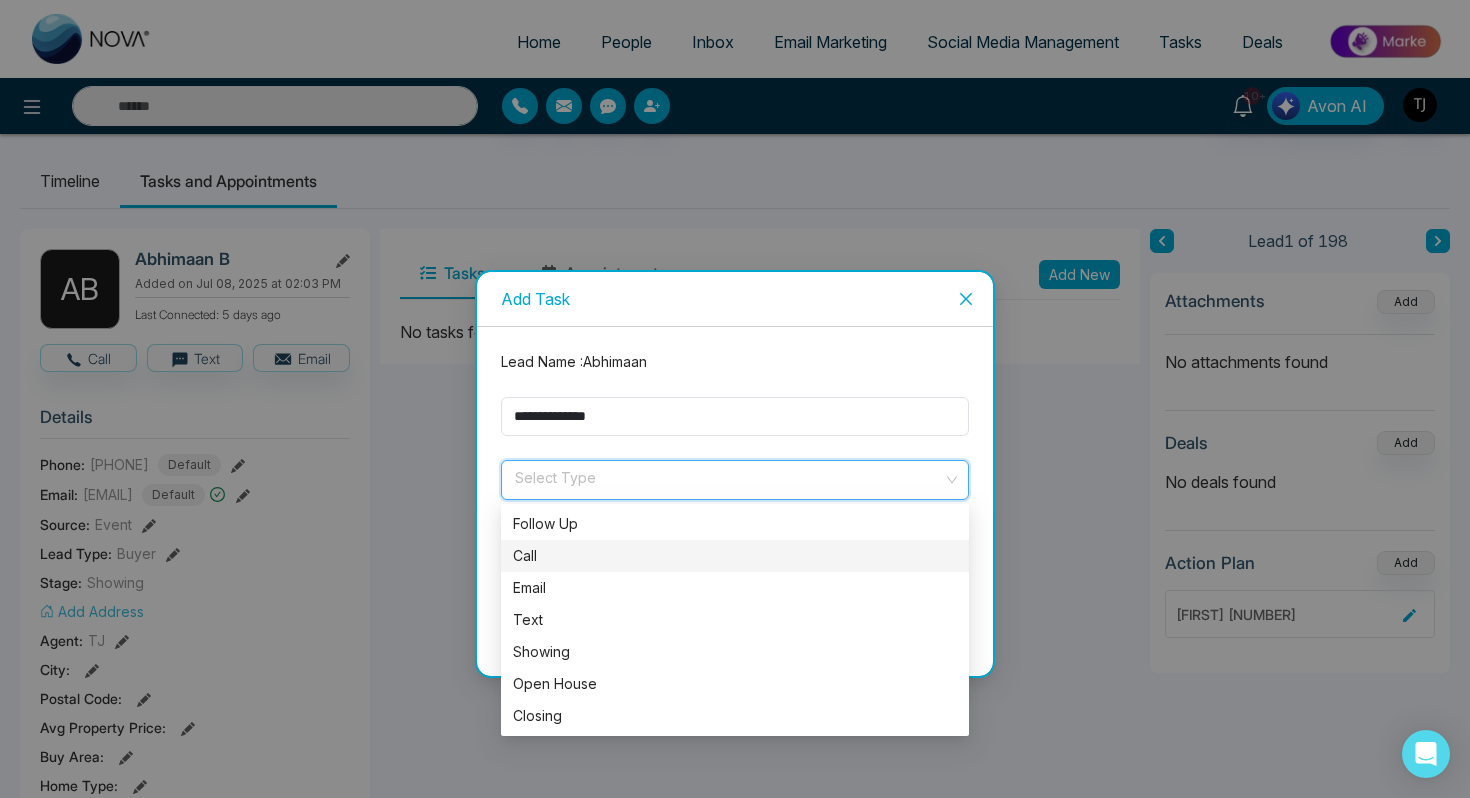 click on "Call" at bounding box center (735, 556) 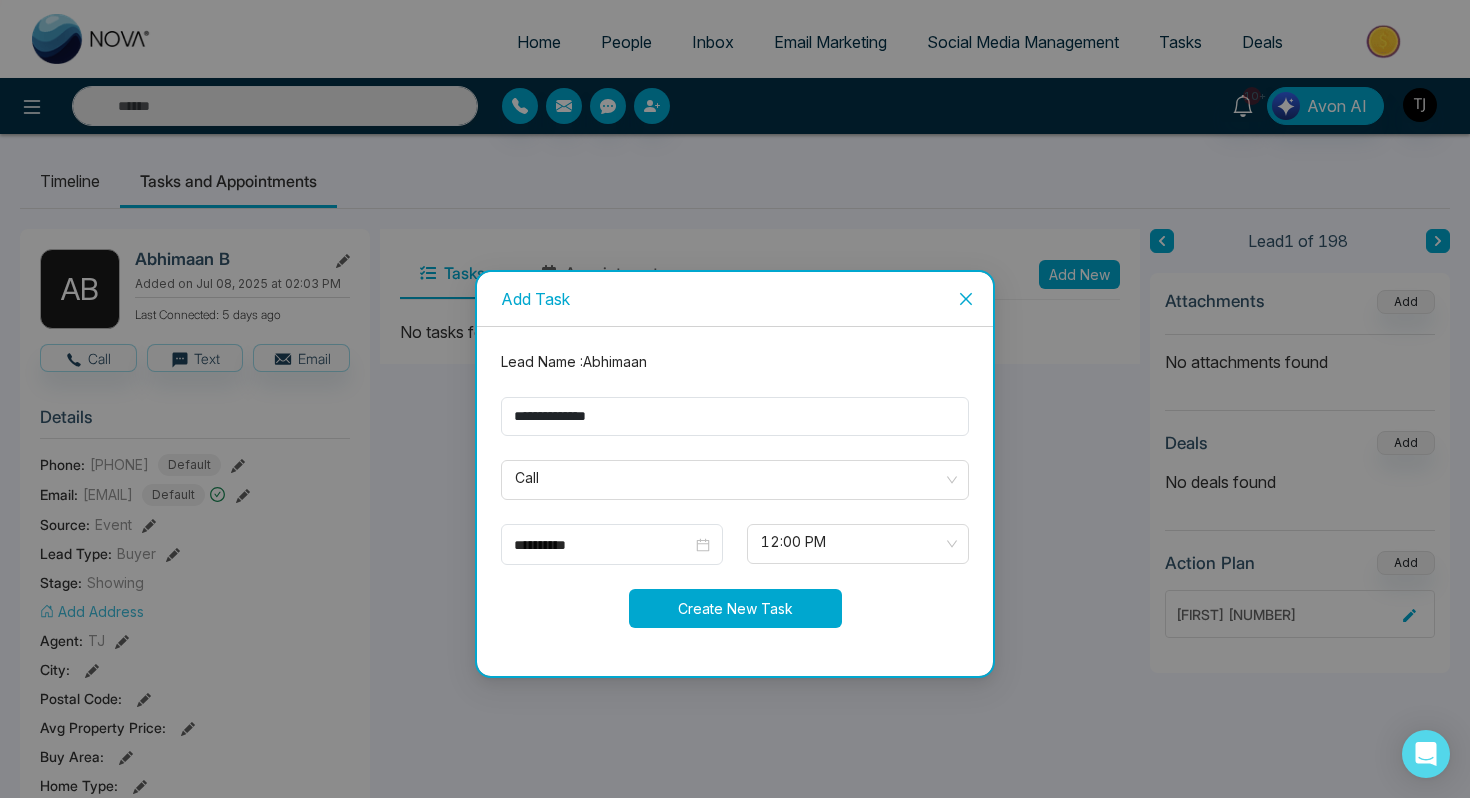 click on "Create New Task" at bounding box center [735, 608] 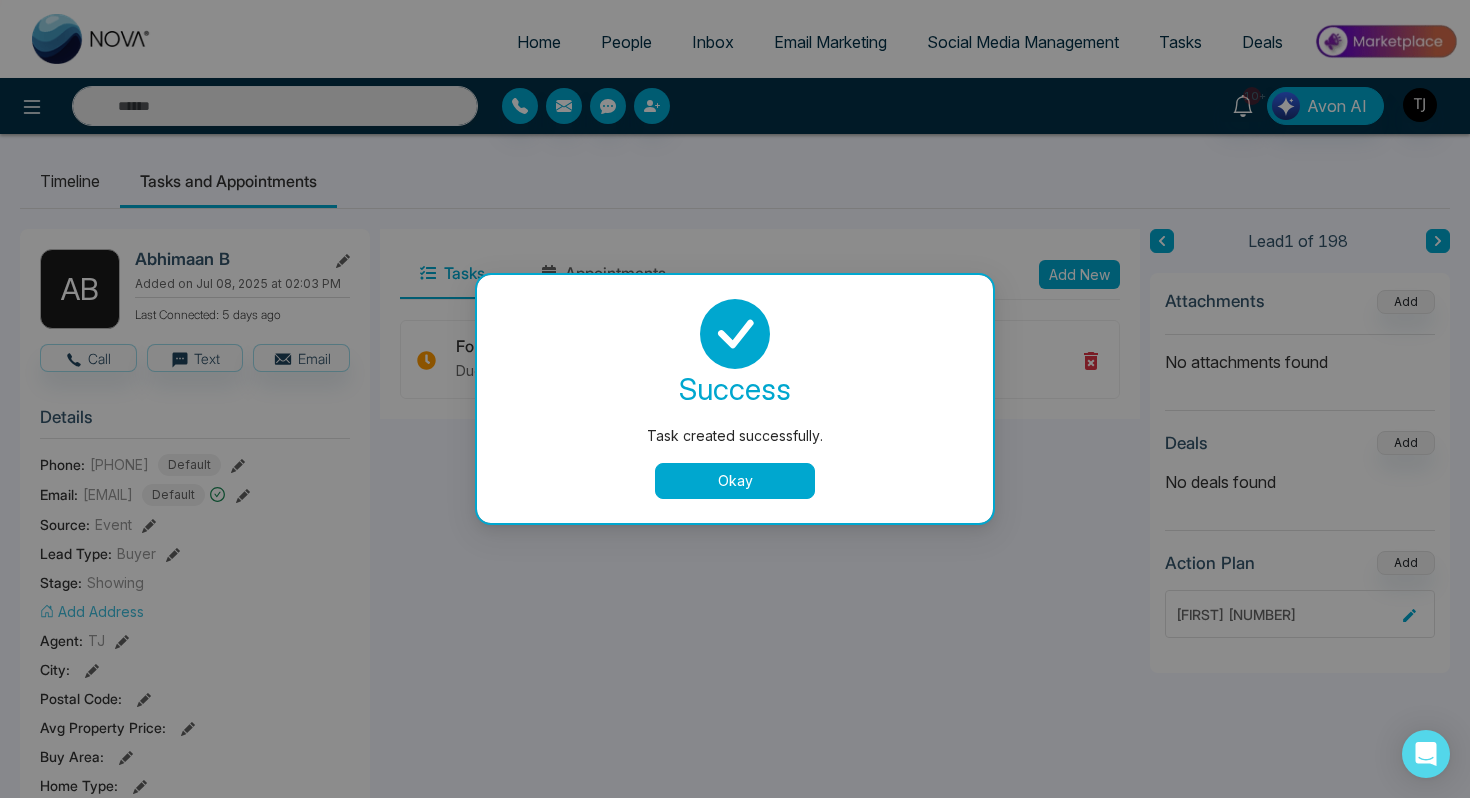 click on "Okay" at bounding box center [735, 481] 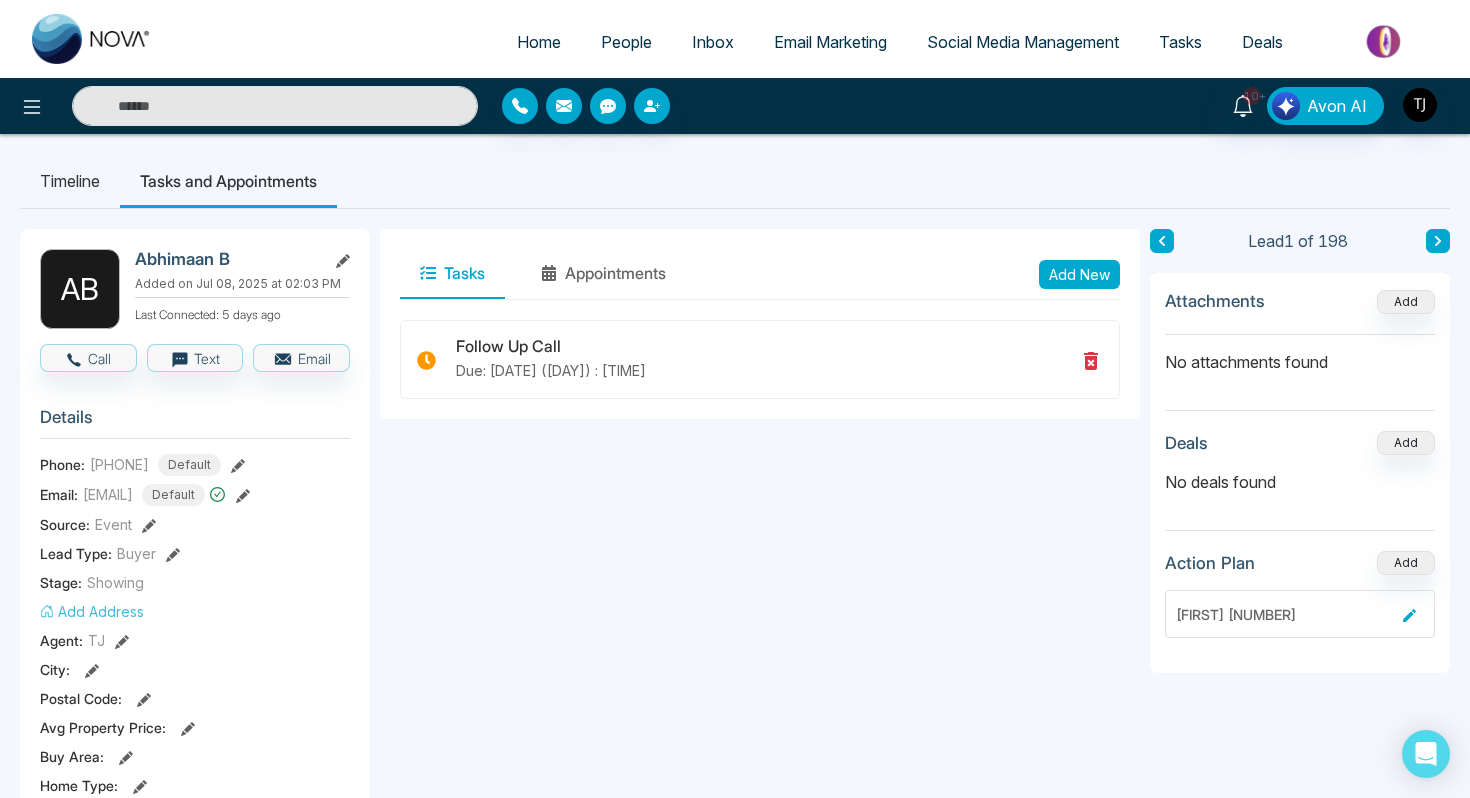 click on "Timeline" at bounding box center (70, 181) 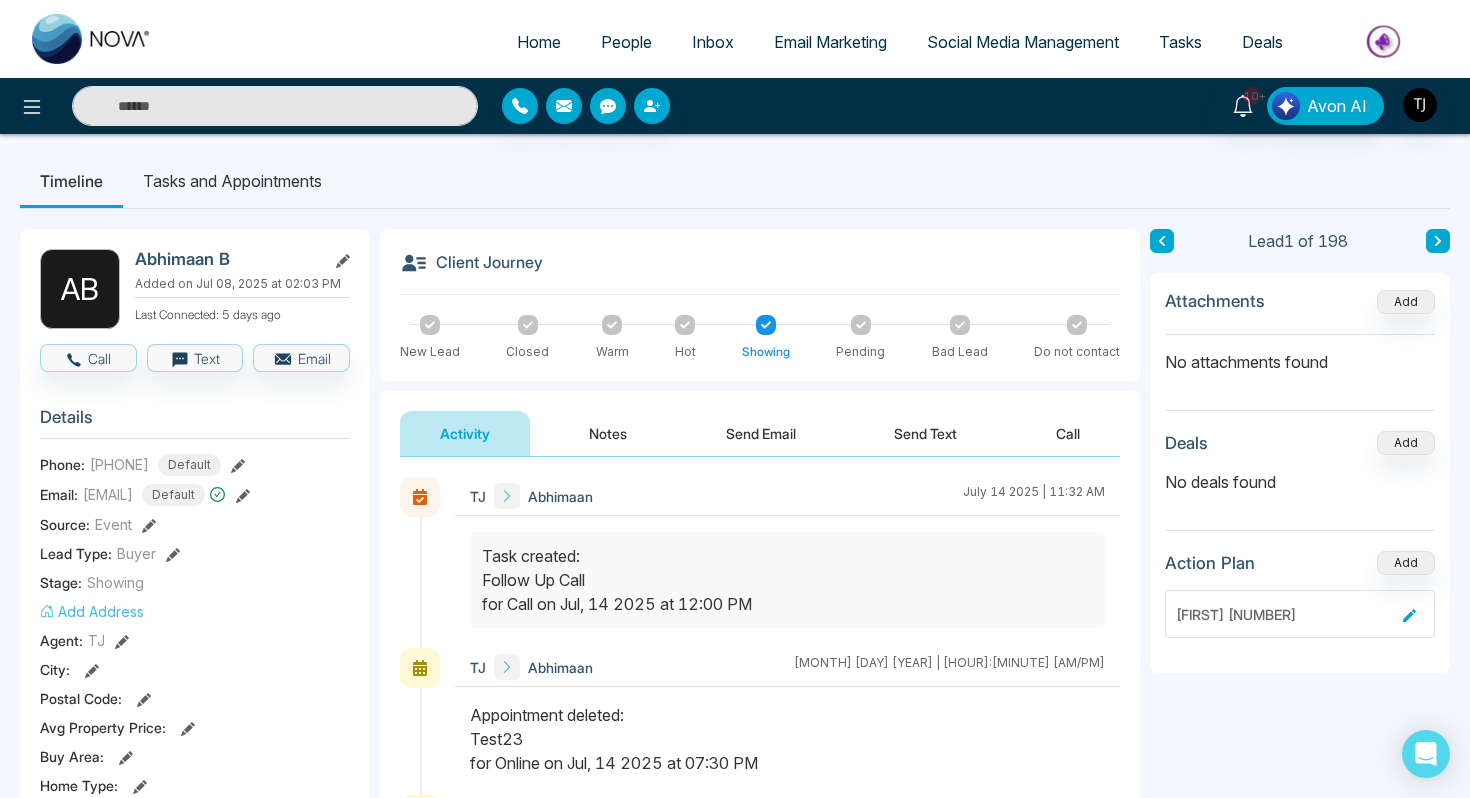 click on "Tasks and Appointments" at bounding box center (232, 181) 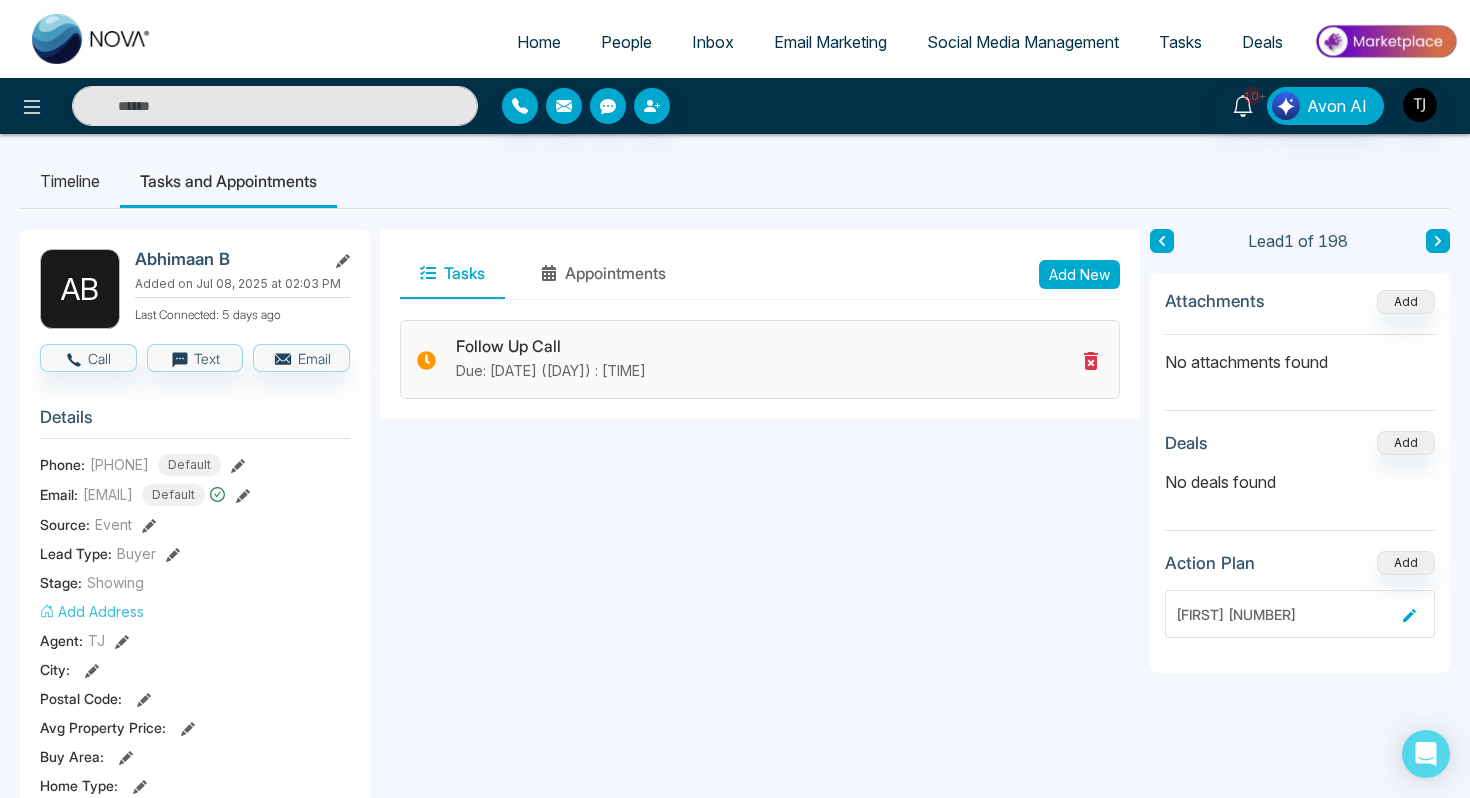 click 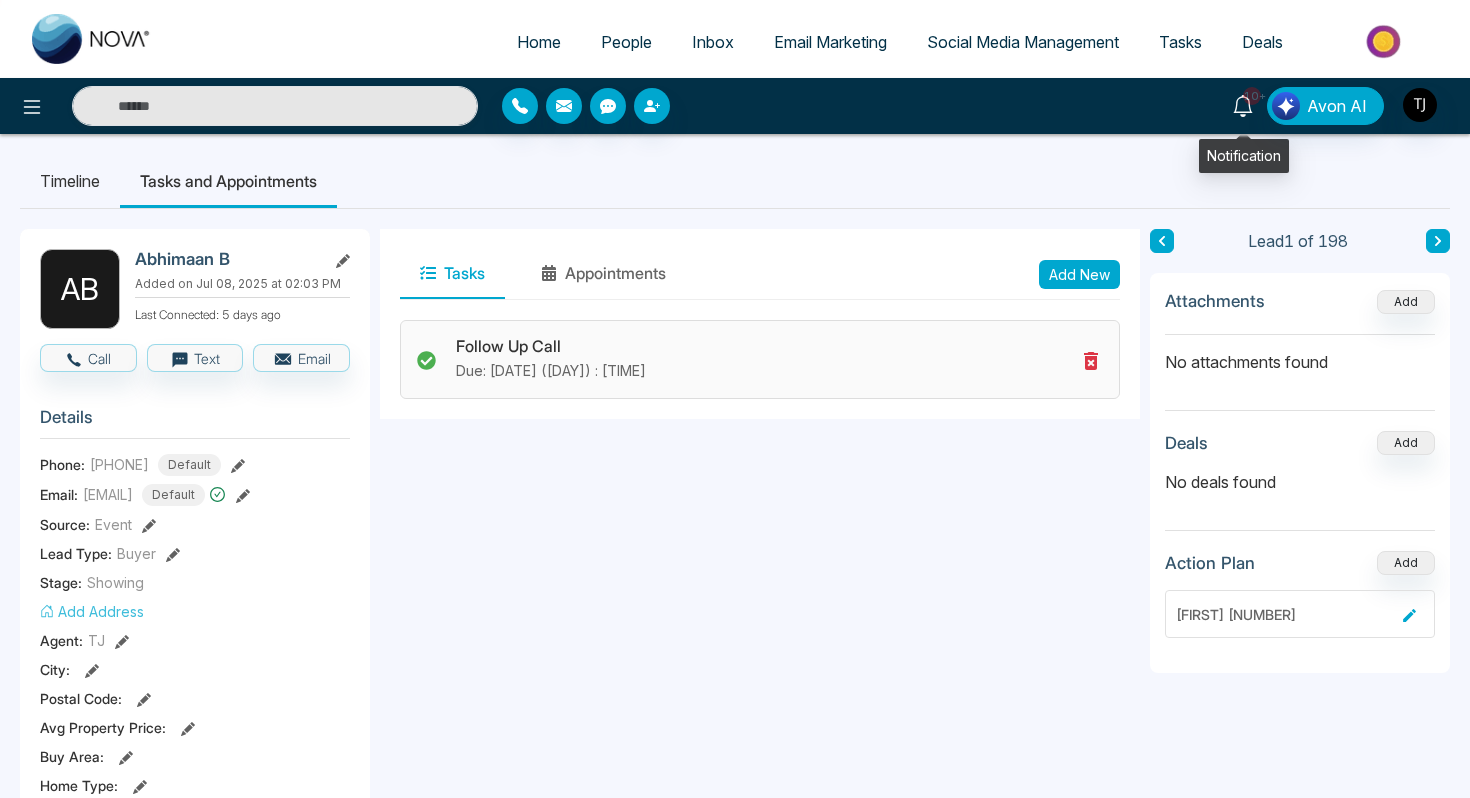 click on "10+" at bounding box center (1252, 96) 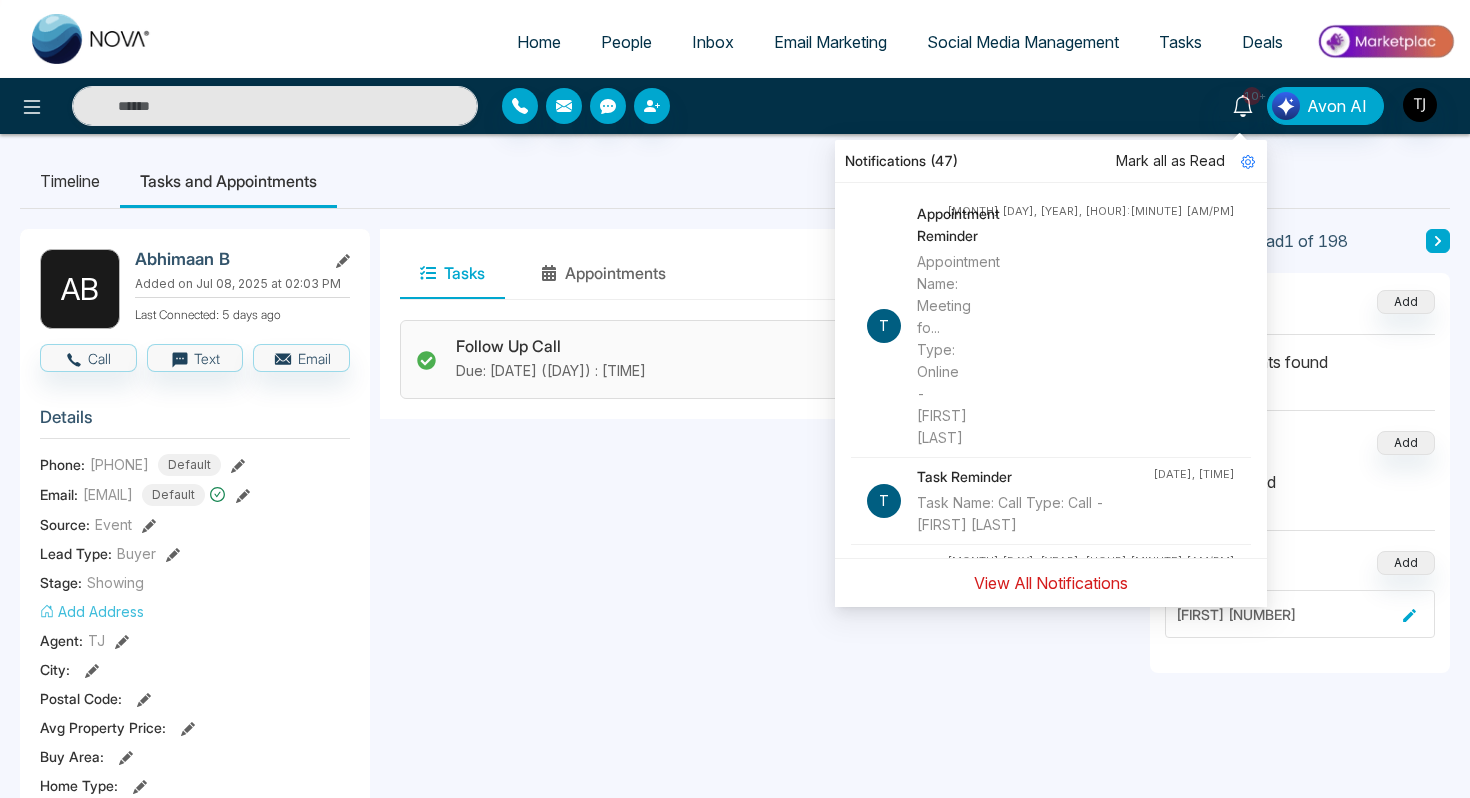 click on "View All Notifications" at bounding box center [1051, 583] 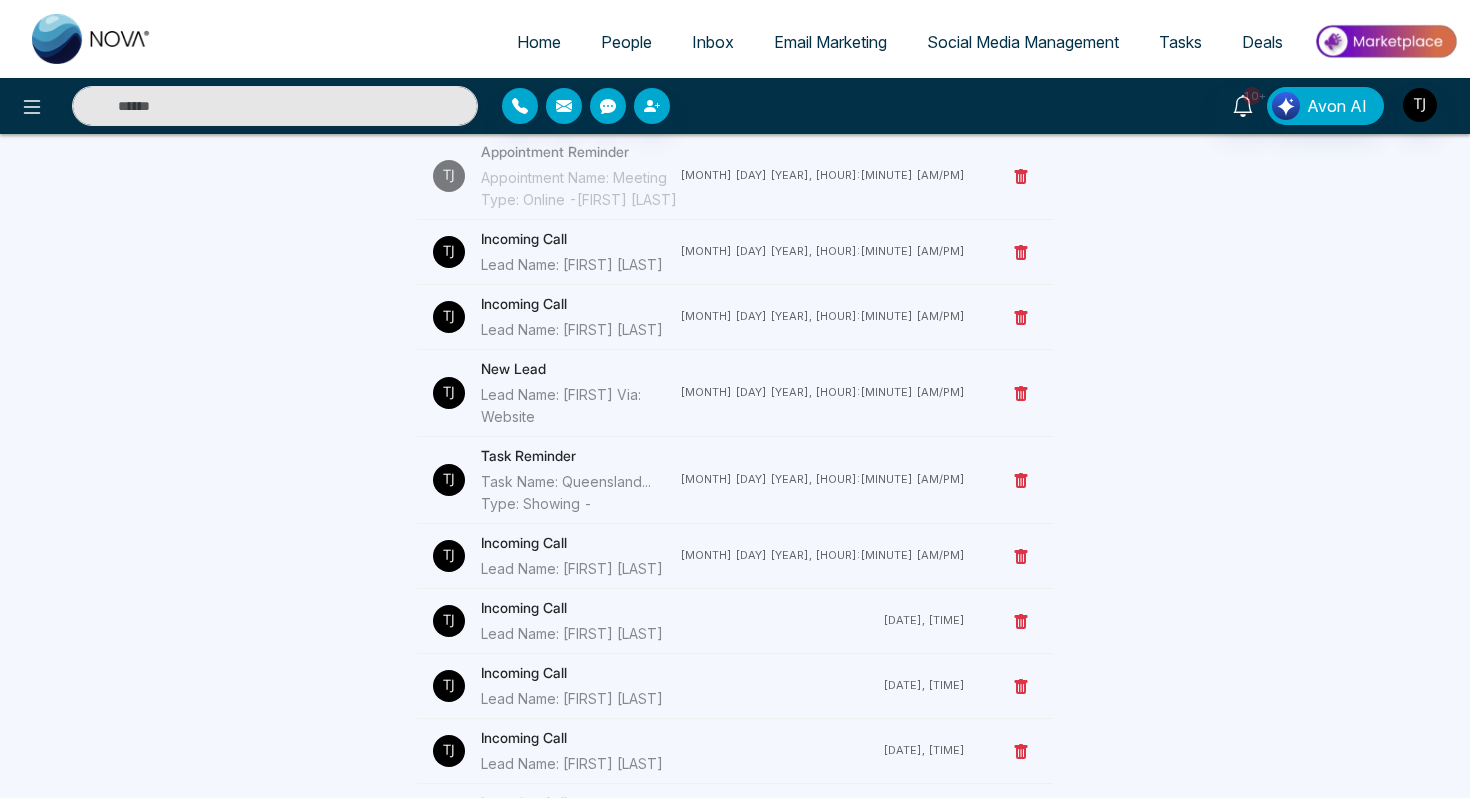 scroll, scrollTop: 998, scrollLeft: 0, axis: vertical 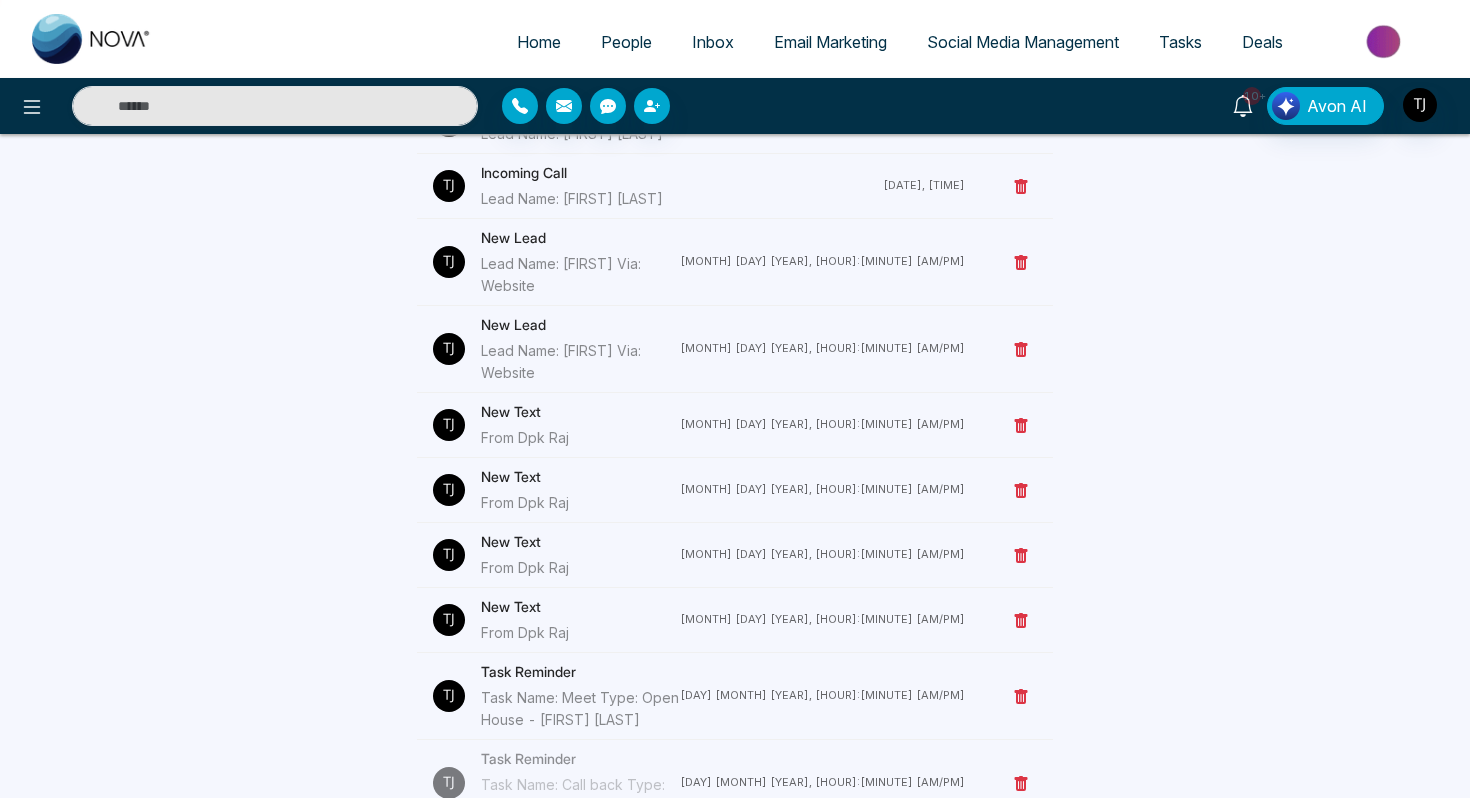 click 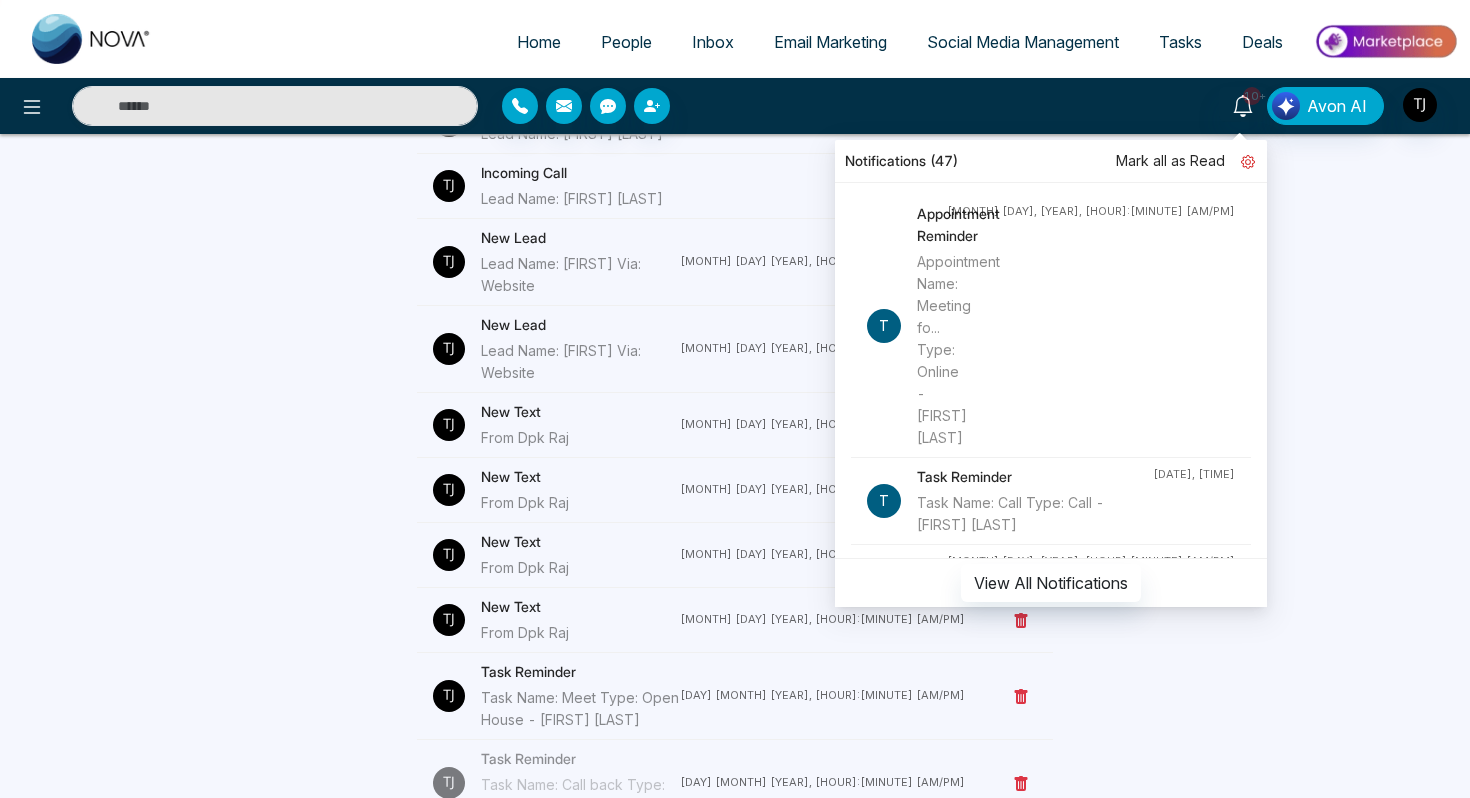 click 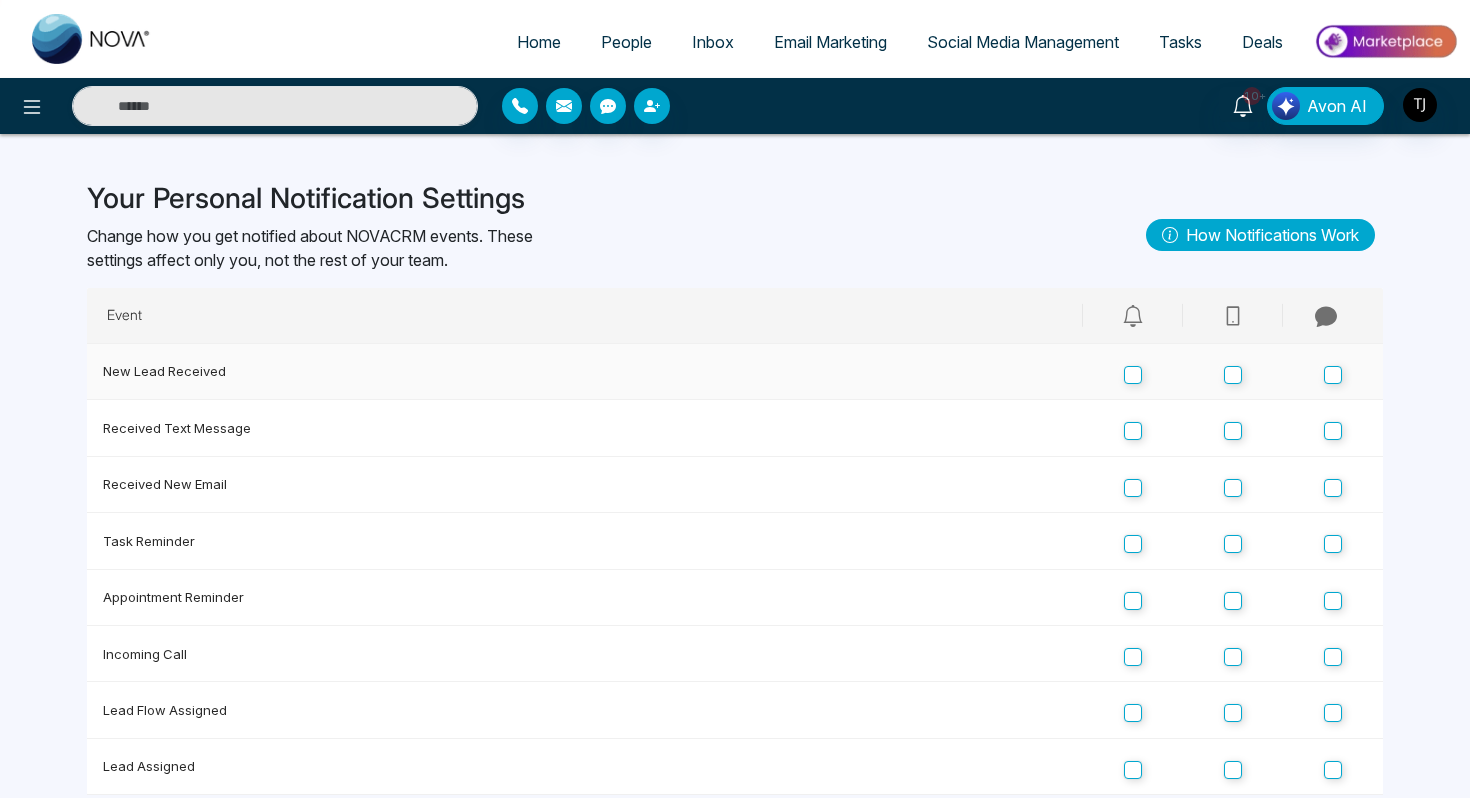scroll, scrollTop: 49, scrollLeft: 0, axis: vertical 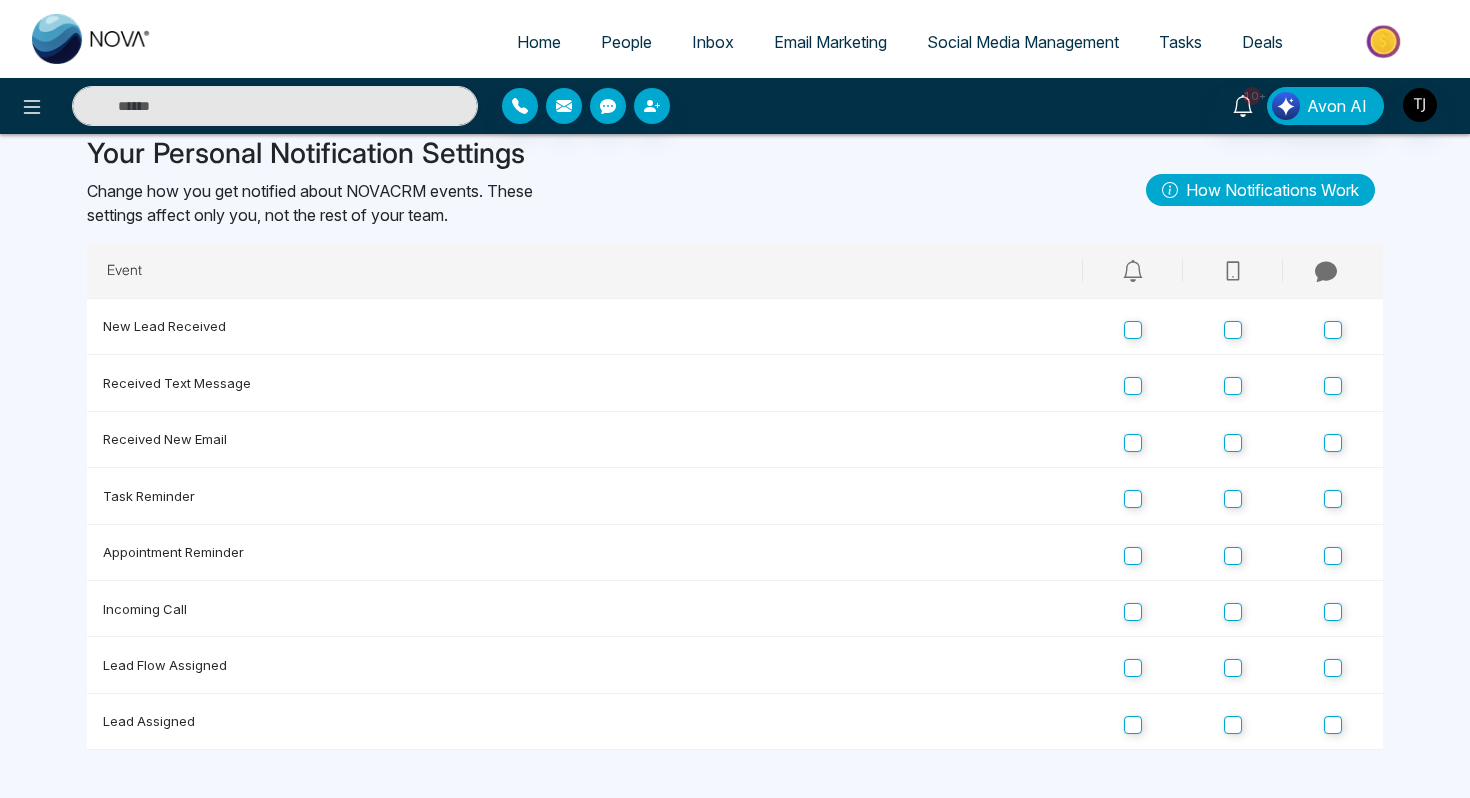click on "Email Marketing" at bounding box center (830, 42) 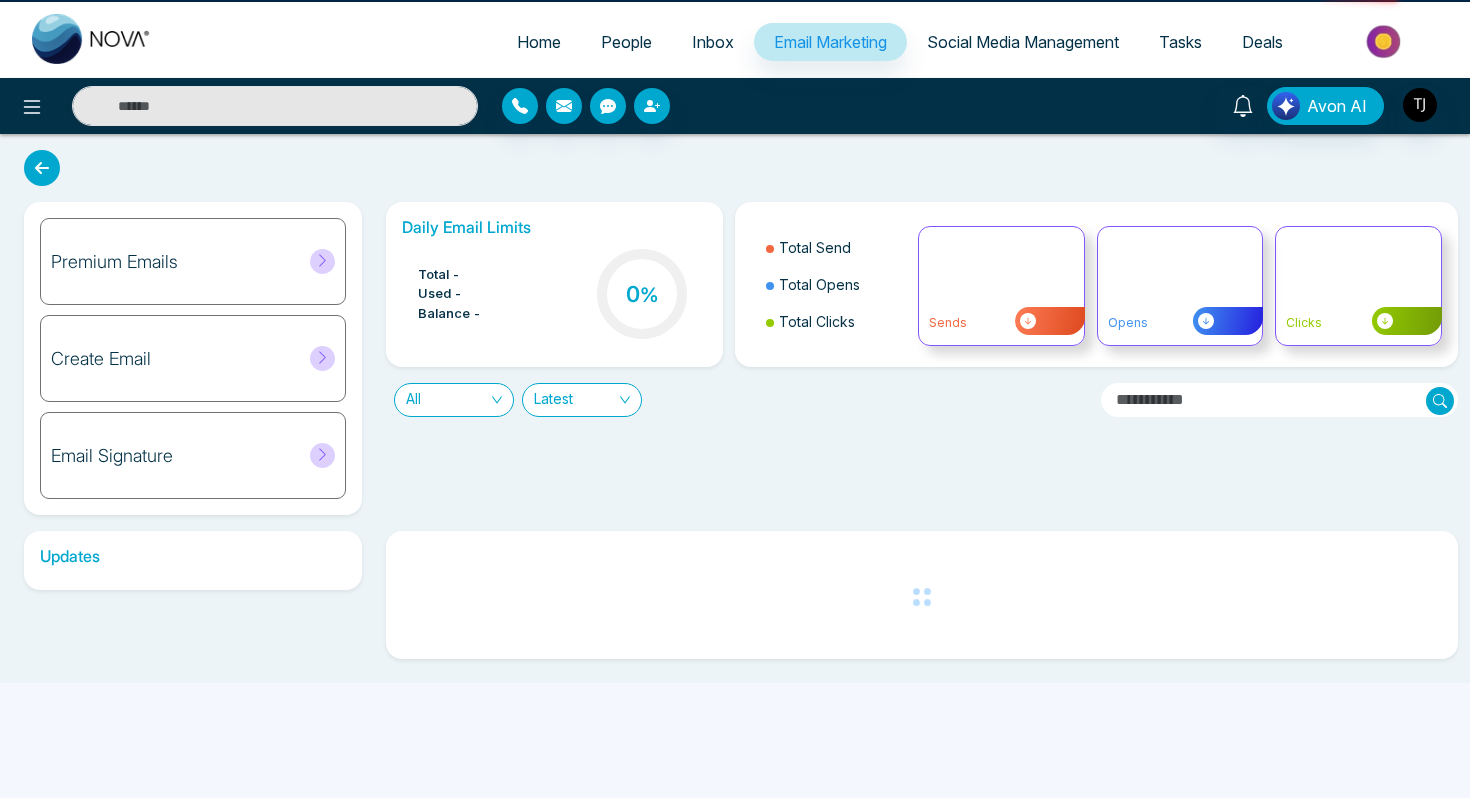 scroll, scrollTop: 0, scrollLeft: 0, axis: both 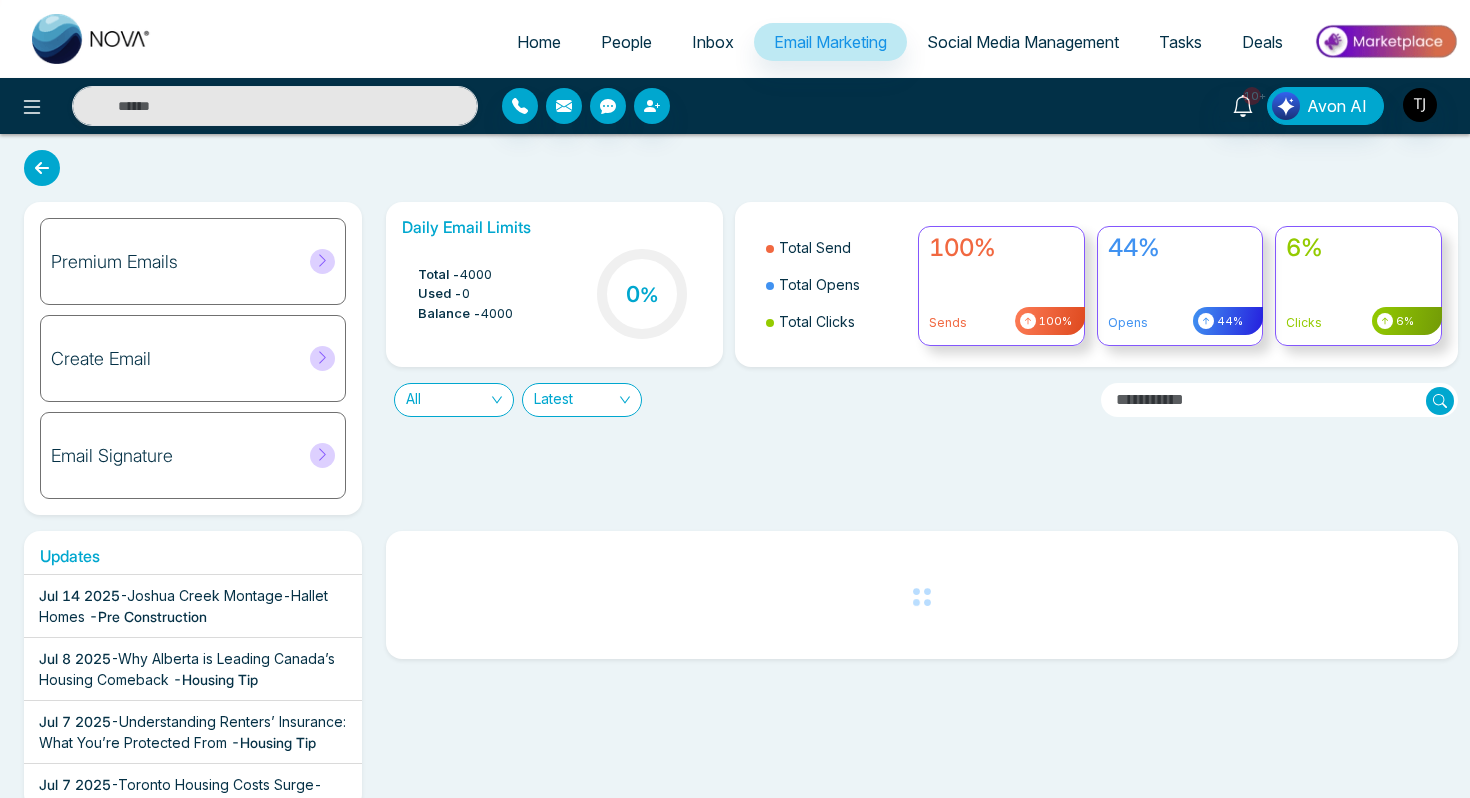 click on "Create Email" at bounding box center [193, 358] 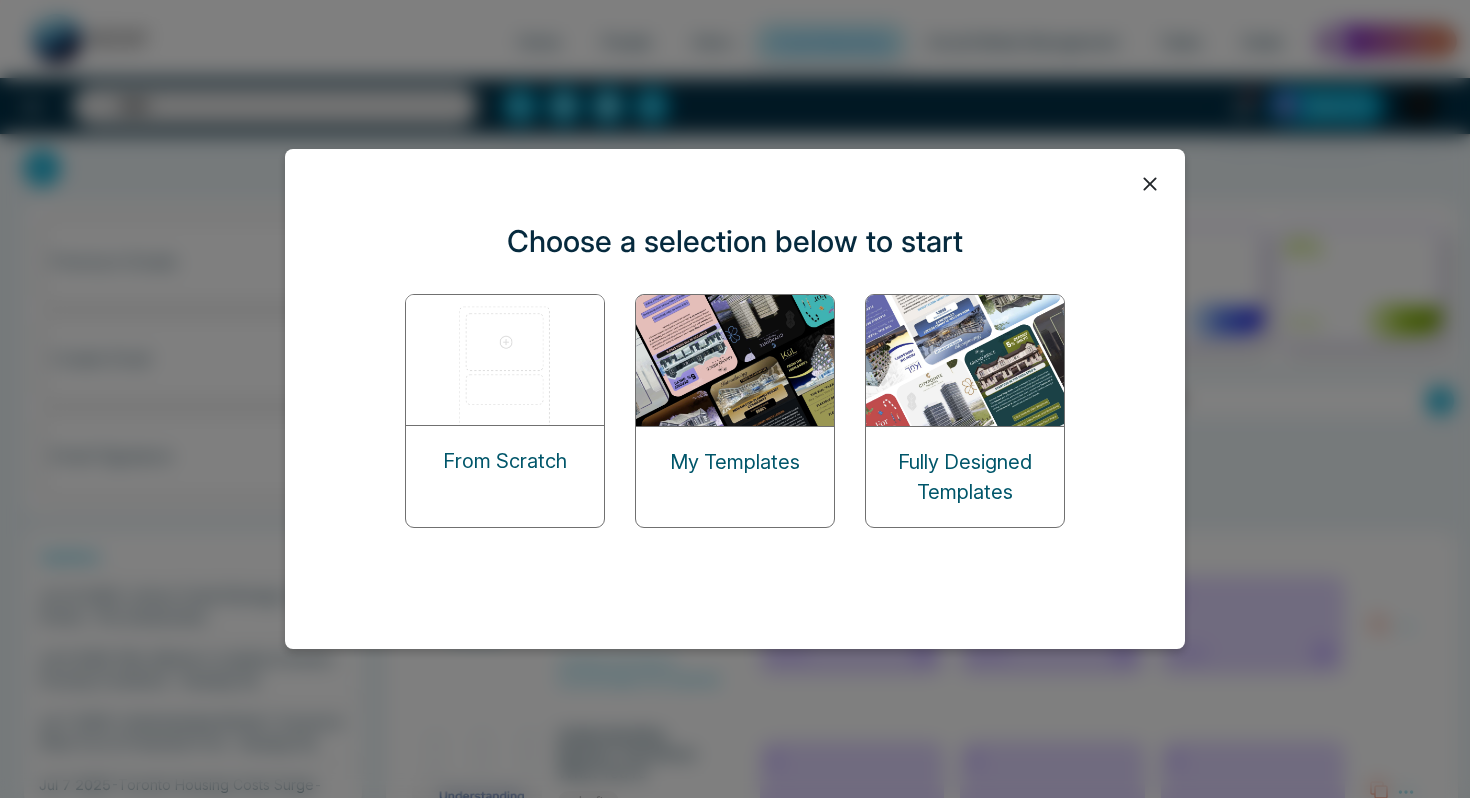 click 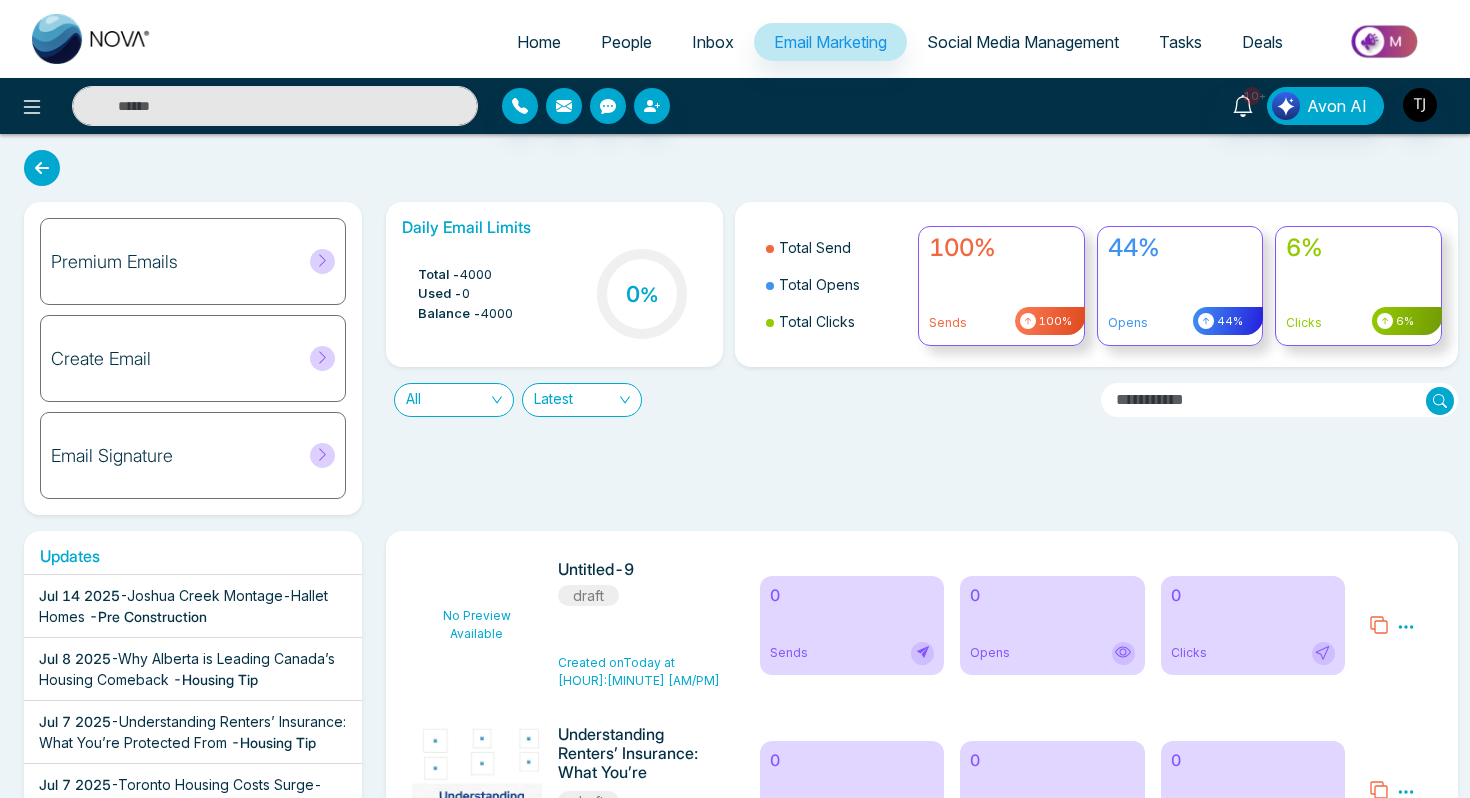 click on "Social Media Management" at bounding box center [1023, 42] 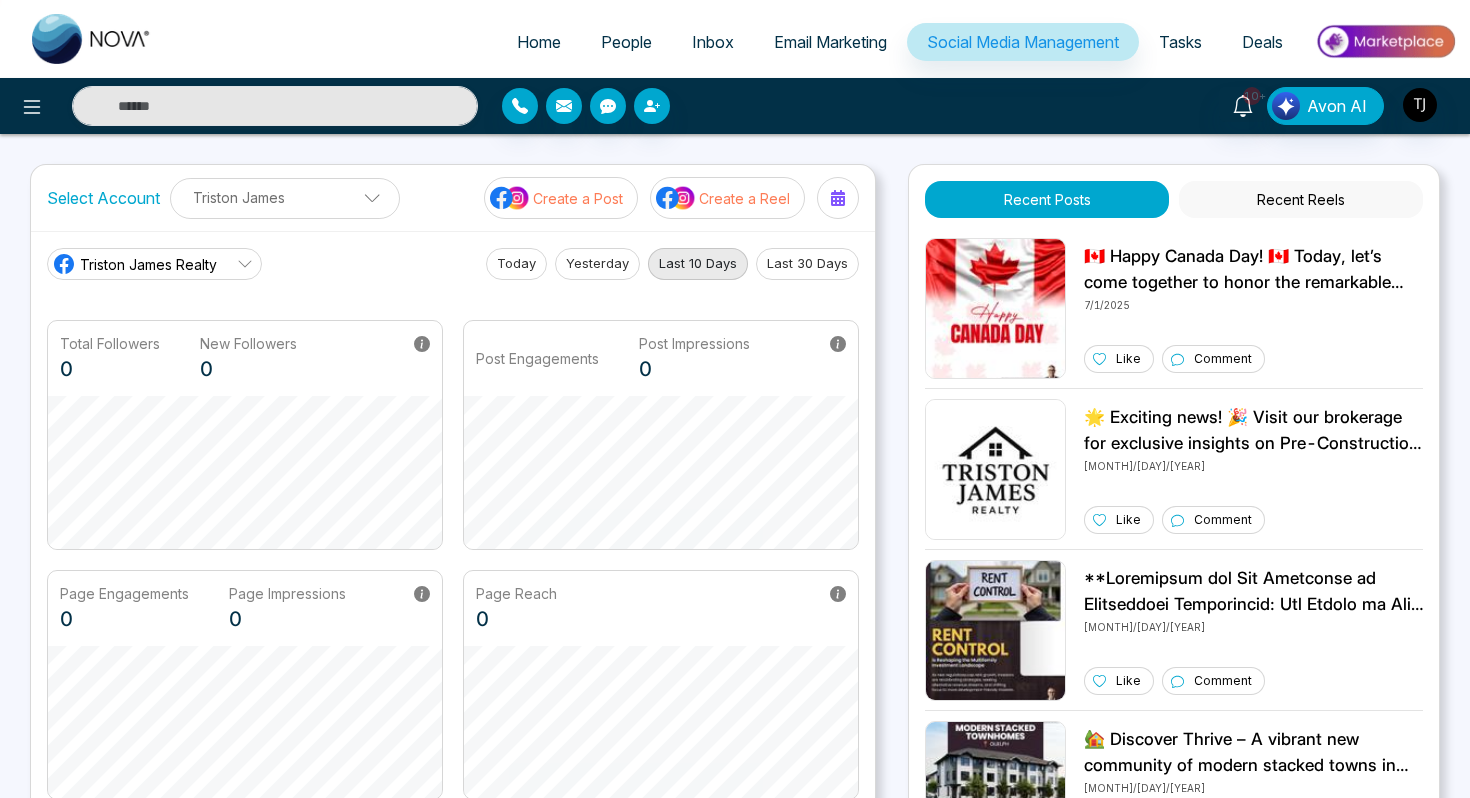 click on "Triston James Realty" at bounding box center [148, 264] 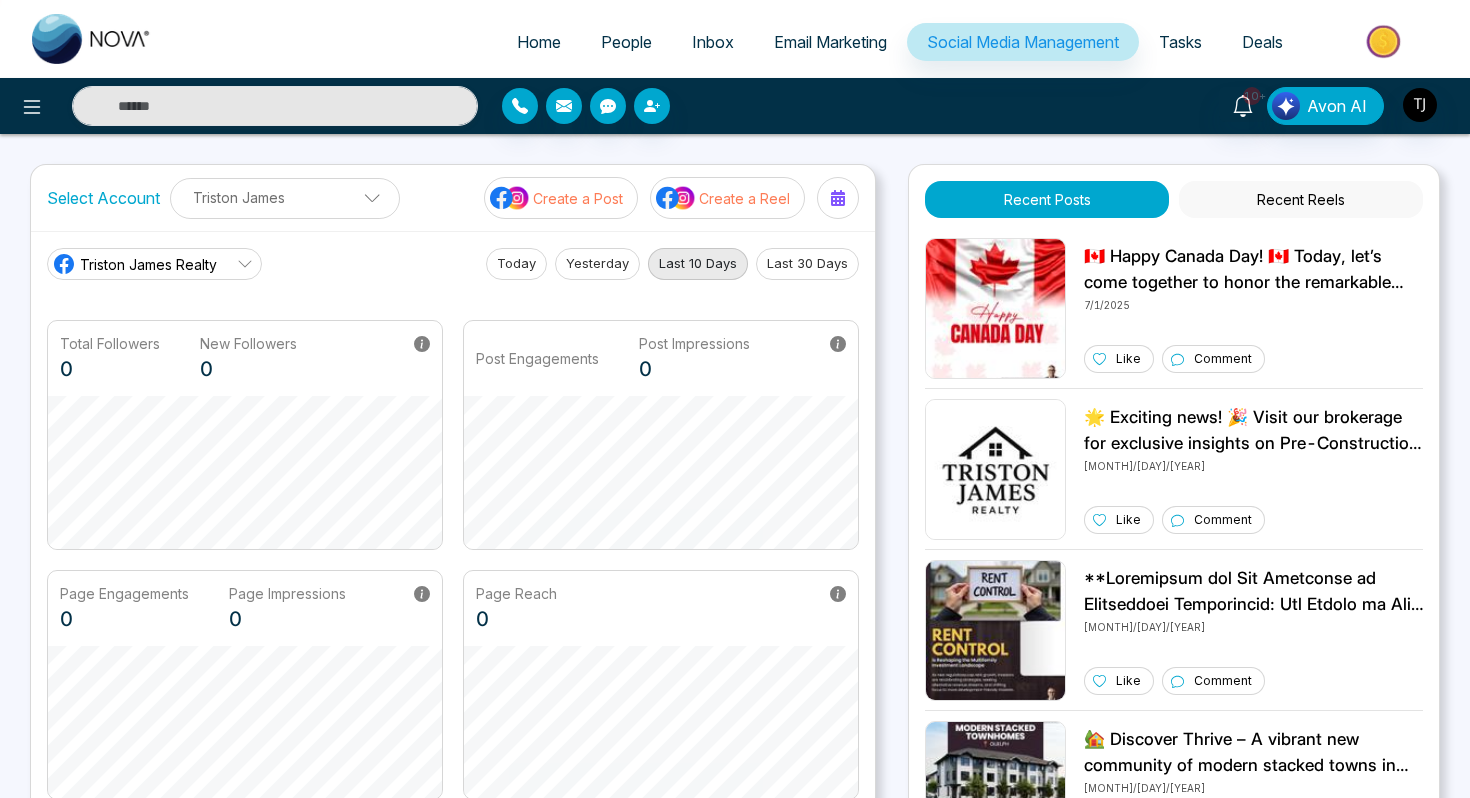 click on "Triston James Realty Today Yesterday Last 10 Days Last 30 Days Total Followers 0 New Followers 0 Post Engagements Post Impressions 0 Page Engagements 0 Page Impressions 0 Page Reach 0" at bounding box center [453, 524] 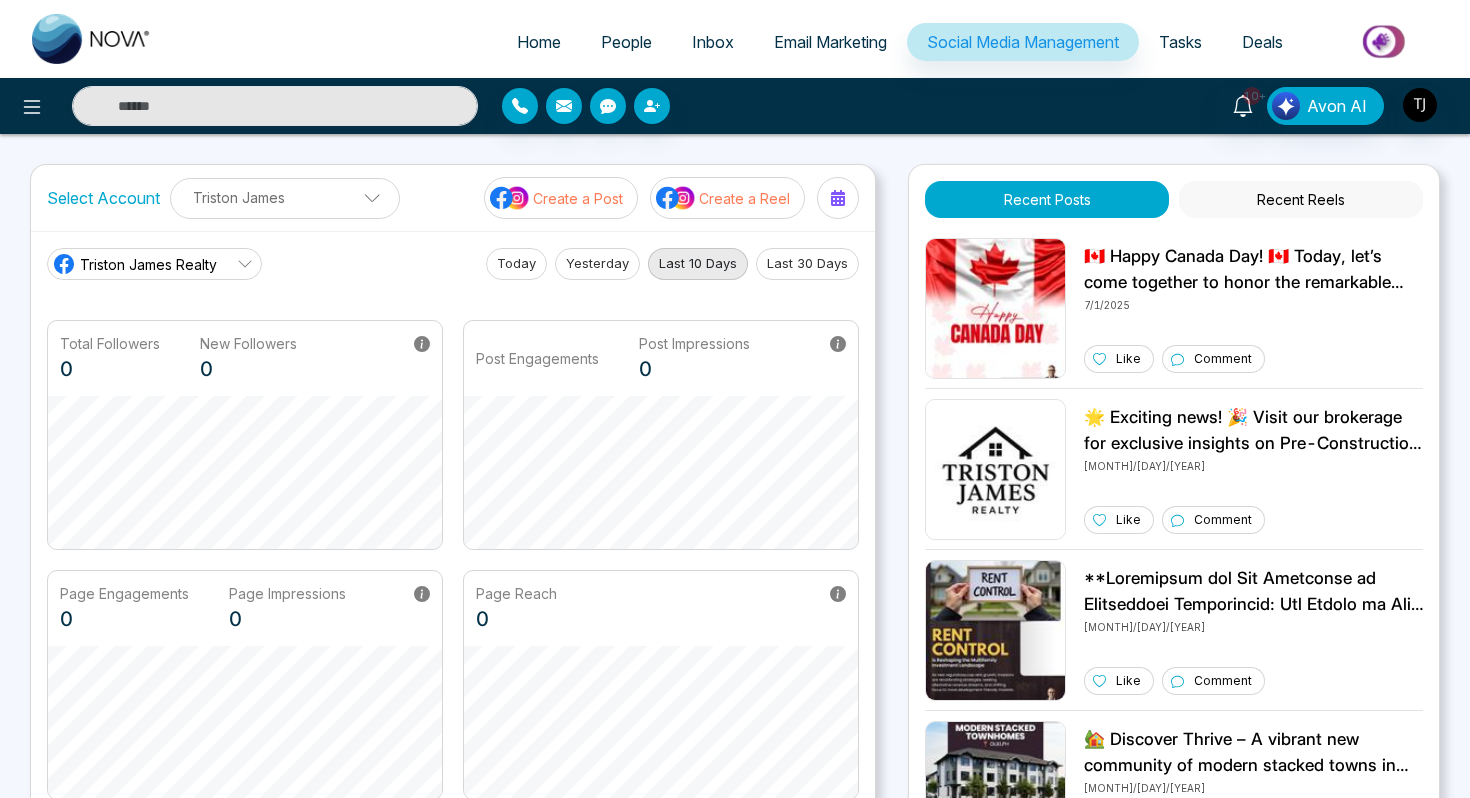 click on "Last 30 Days" at bounding box center [807, 264] 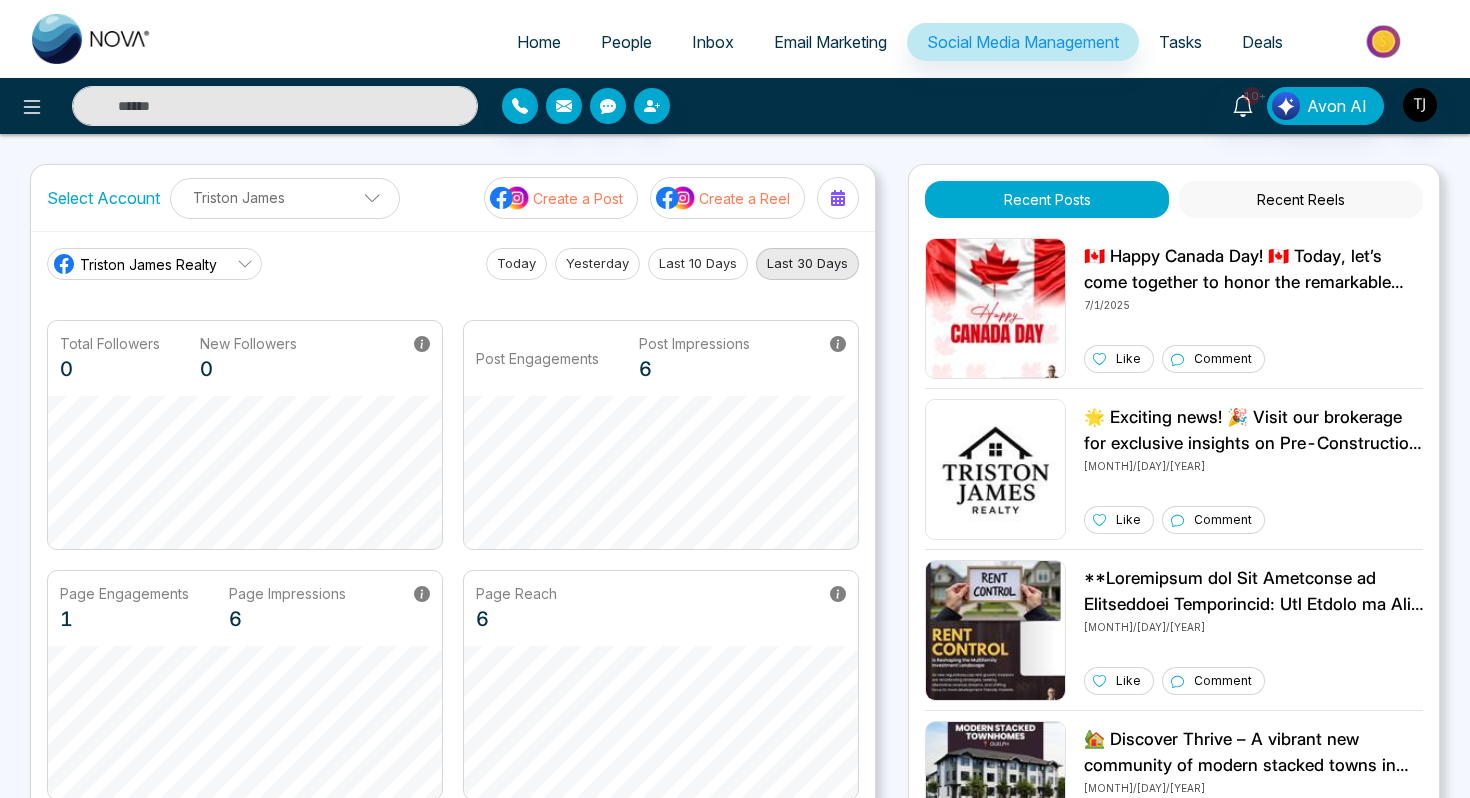 click on "Create a Post" at bounding box center (578, 198) 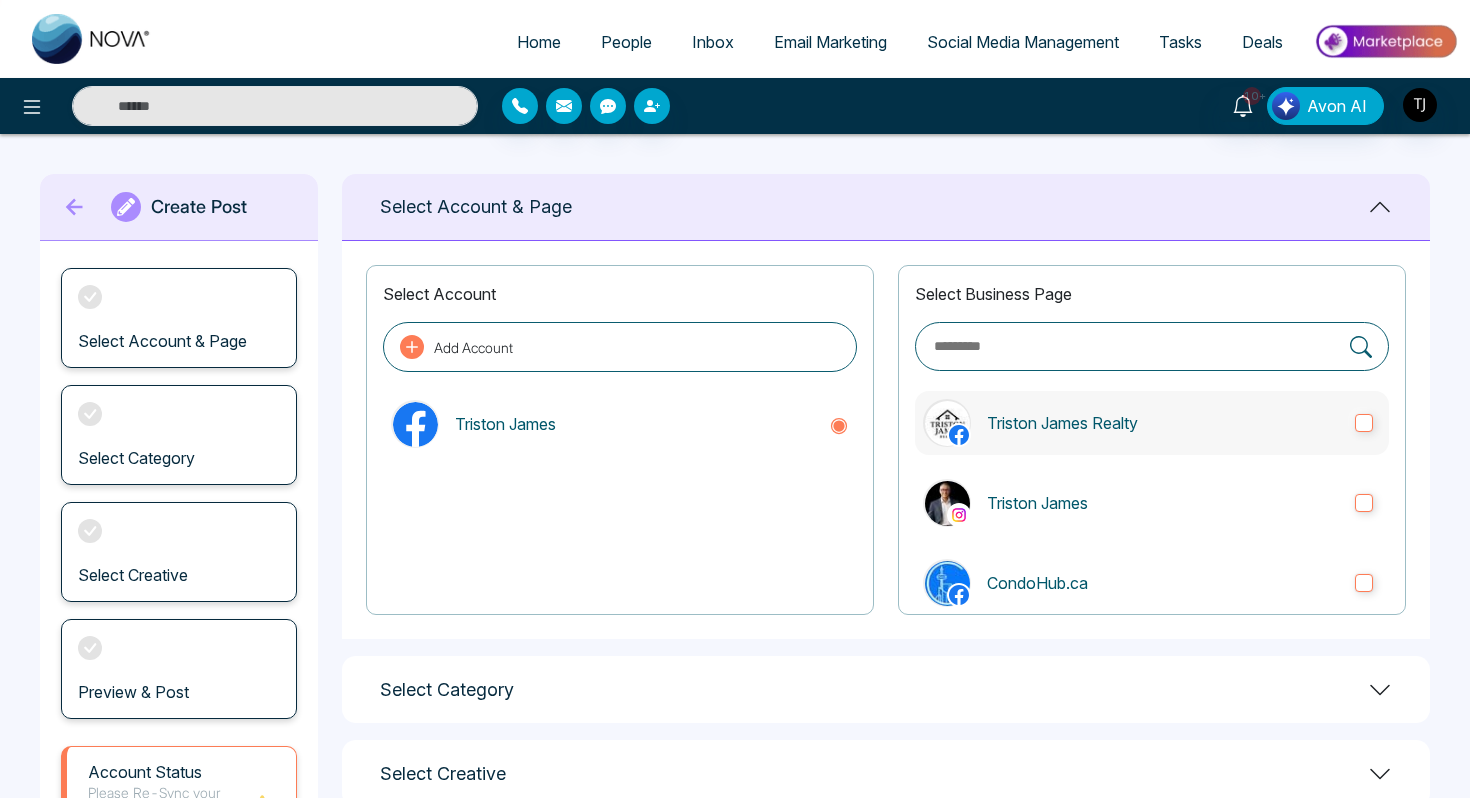 click on "Triston James Realty" at bounding box center (1152, 423) 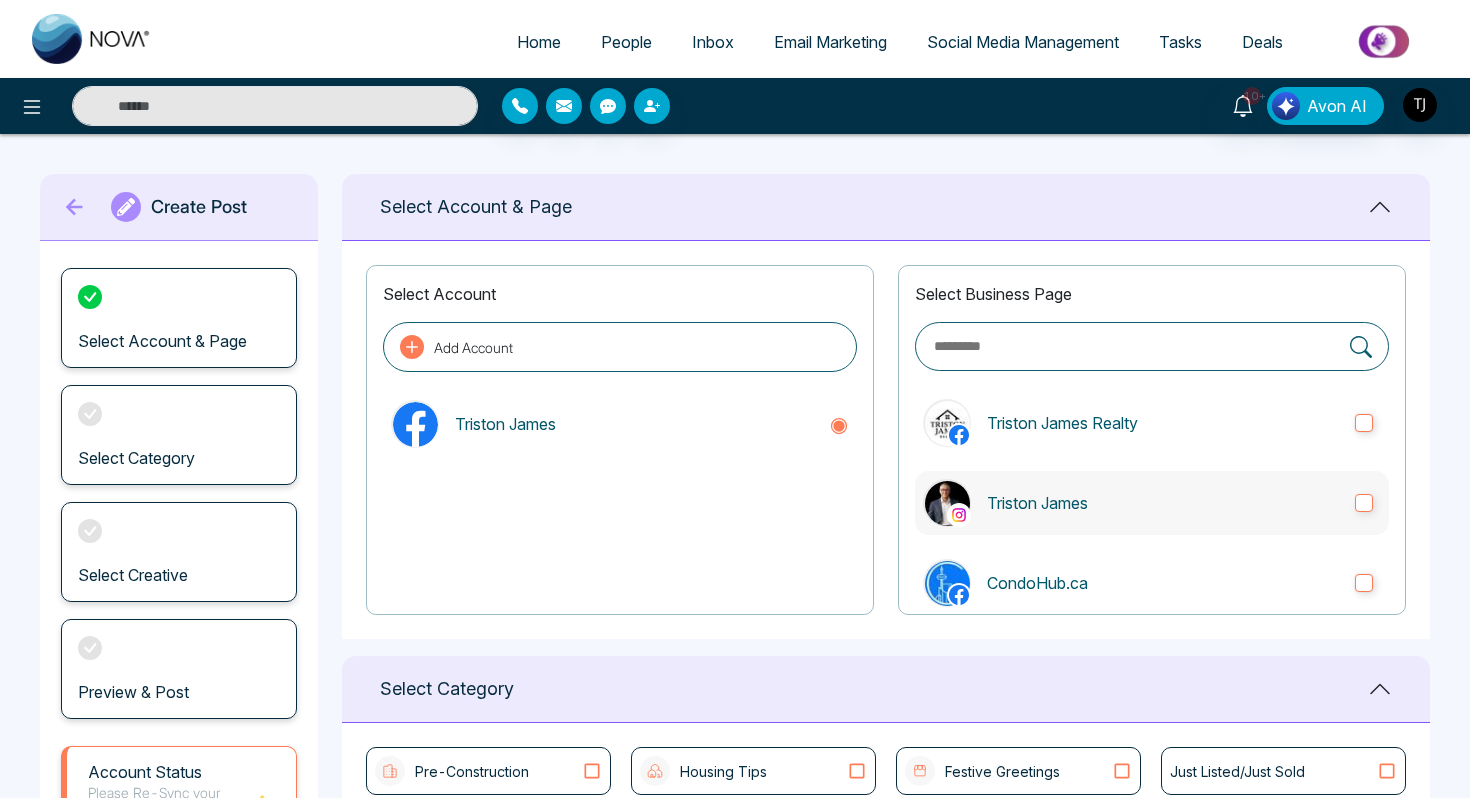click on "Triston James" at bounding box center (1163, 503) 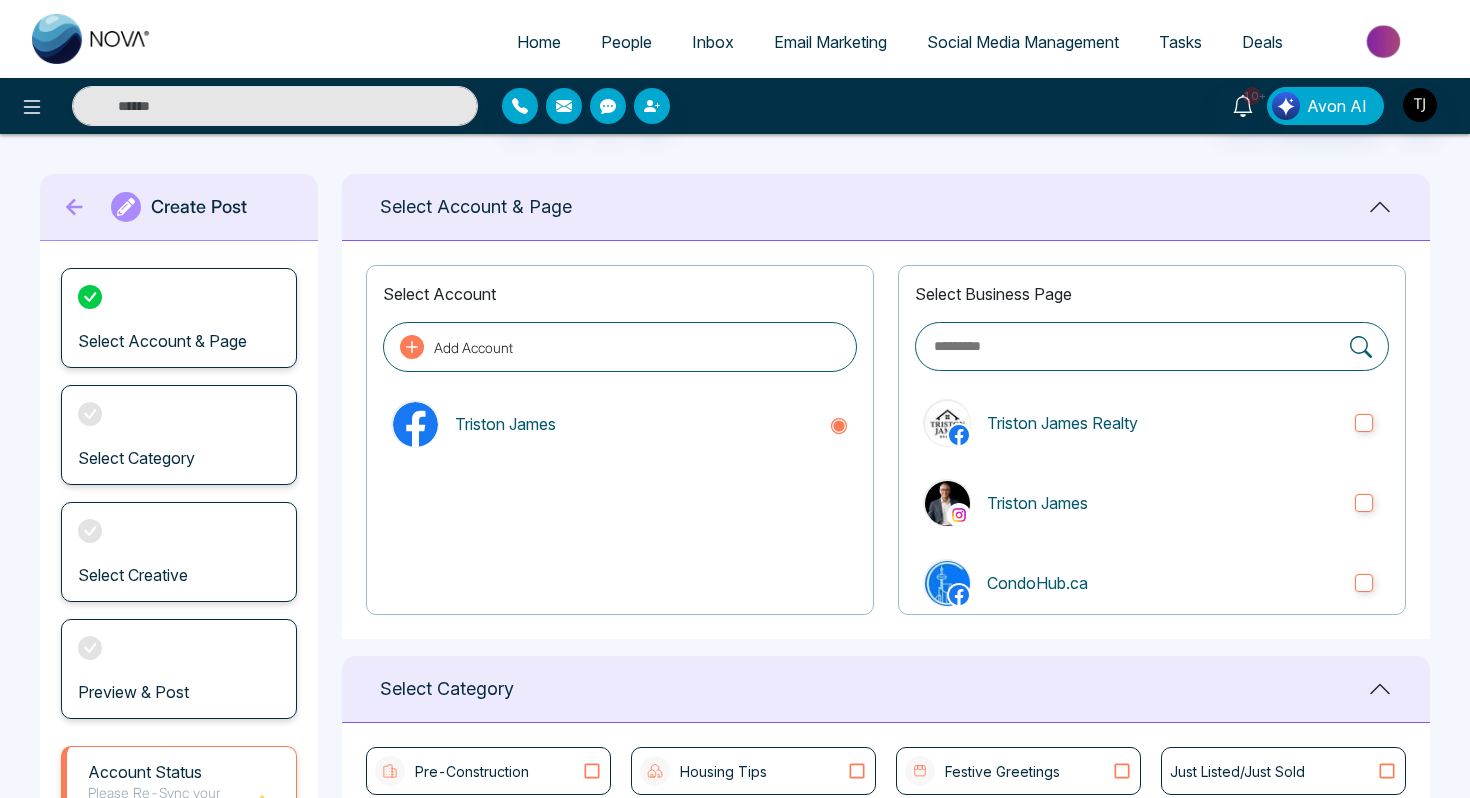 scroll, scrollTop: 324, scrollLeft: 0, axis: vertical 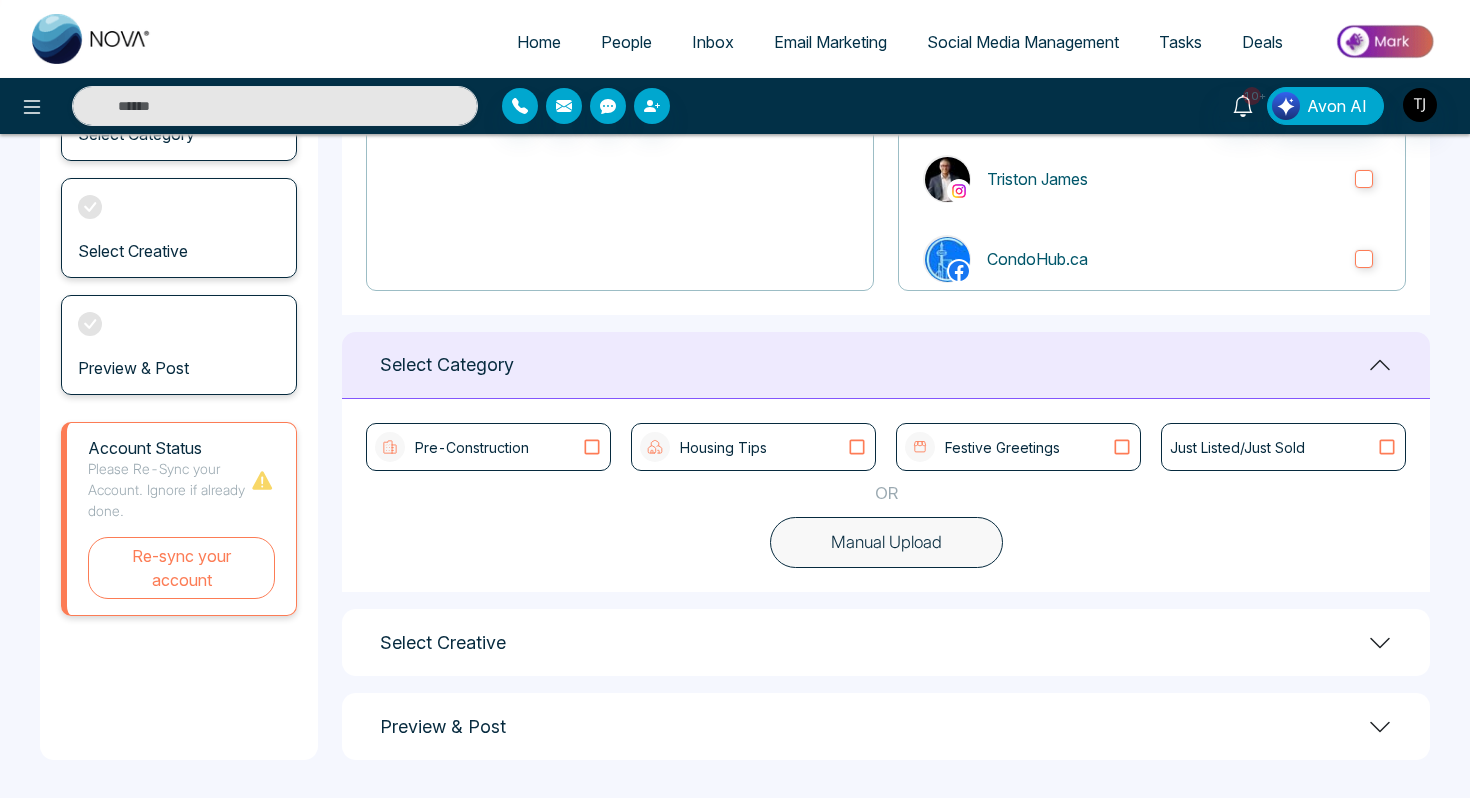 click on "Manual Upload" at bounding box center [886, 543] 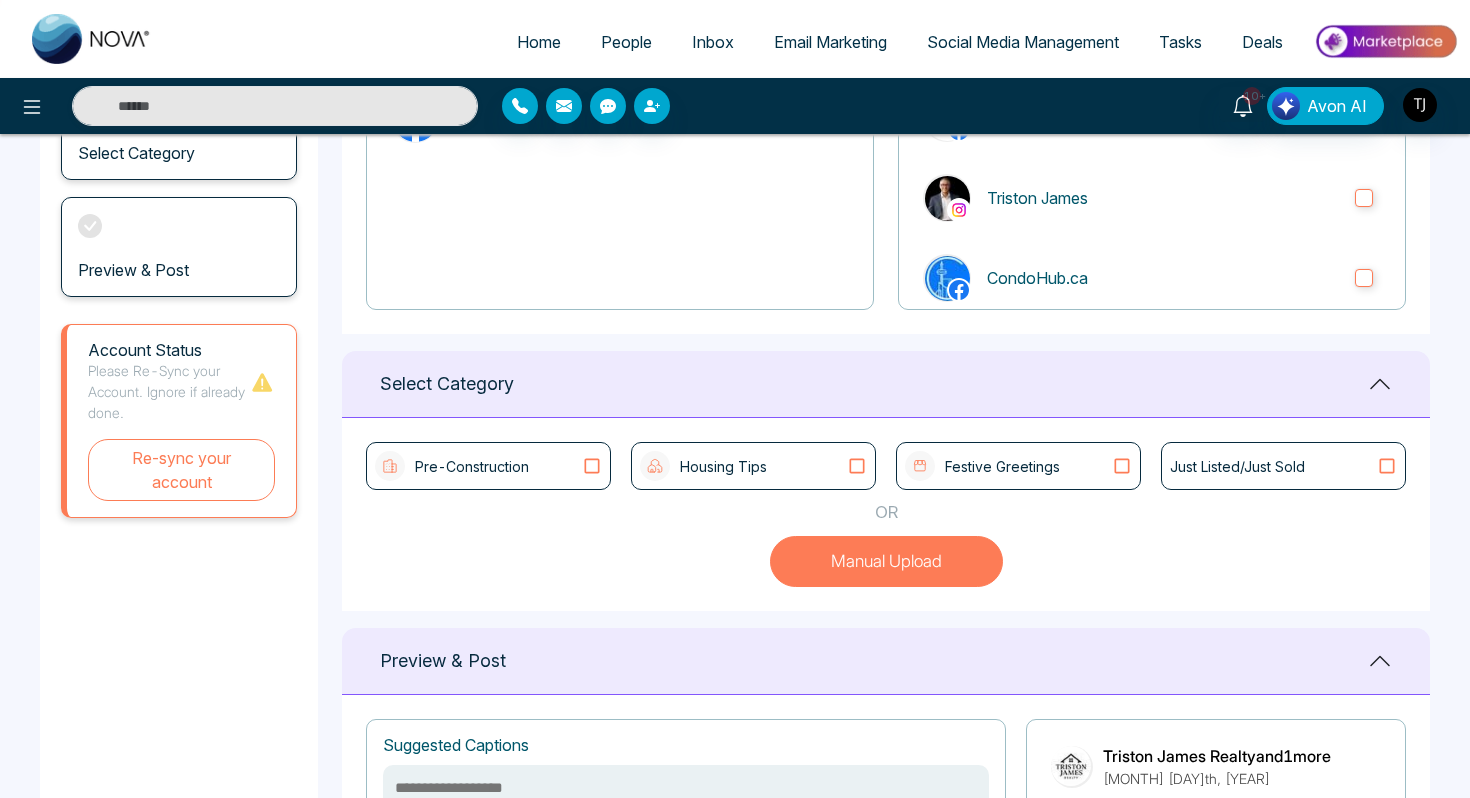 scroll, scrollTop: 730, scrollLeft: 0, axis: vertical 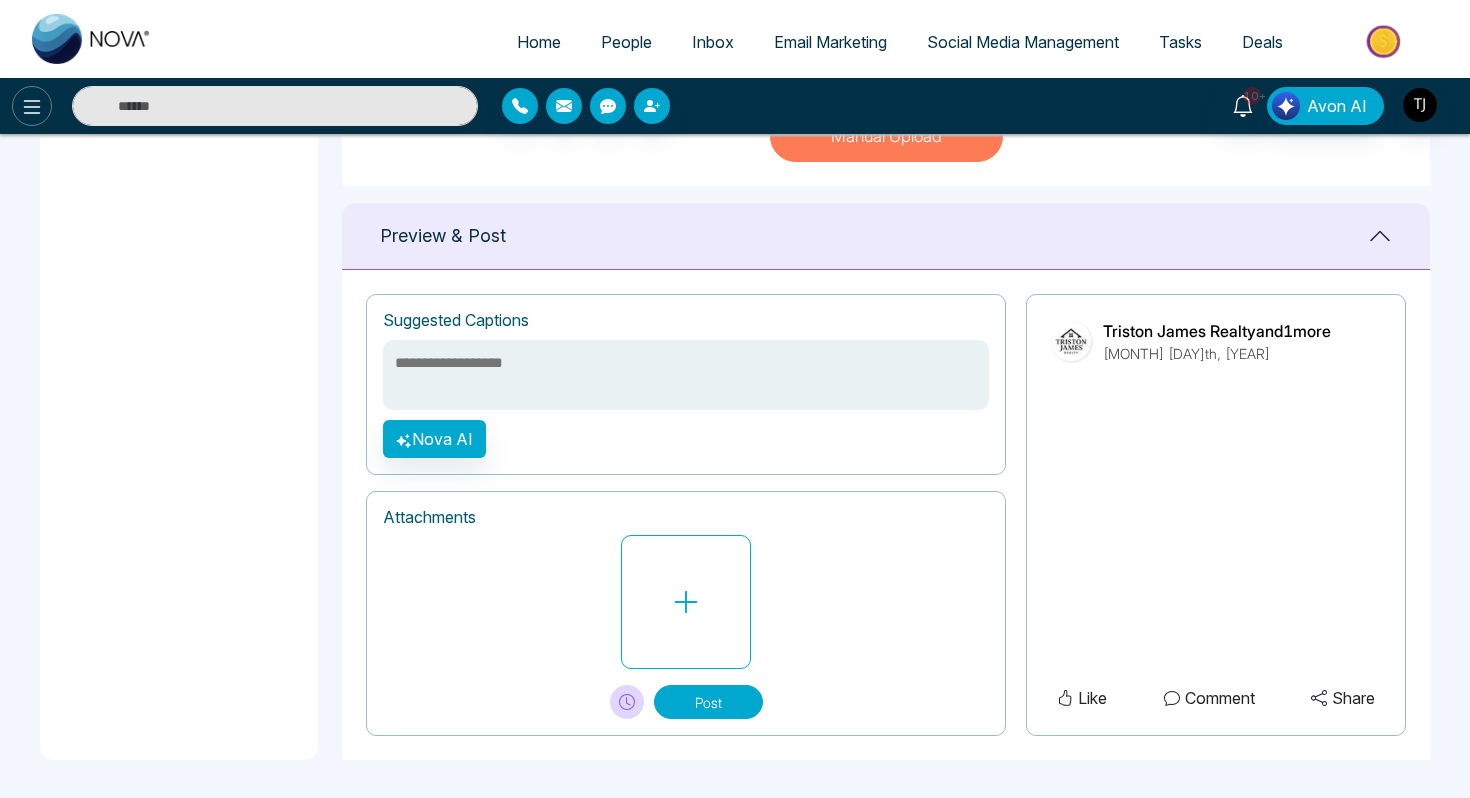click 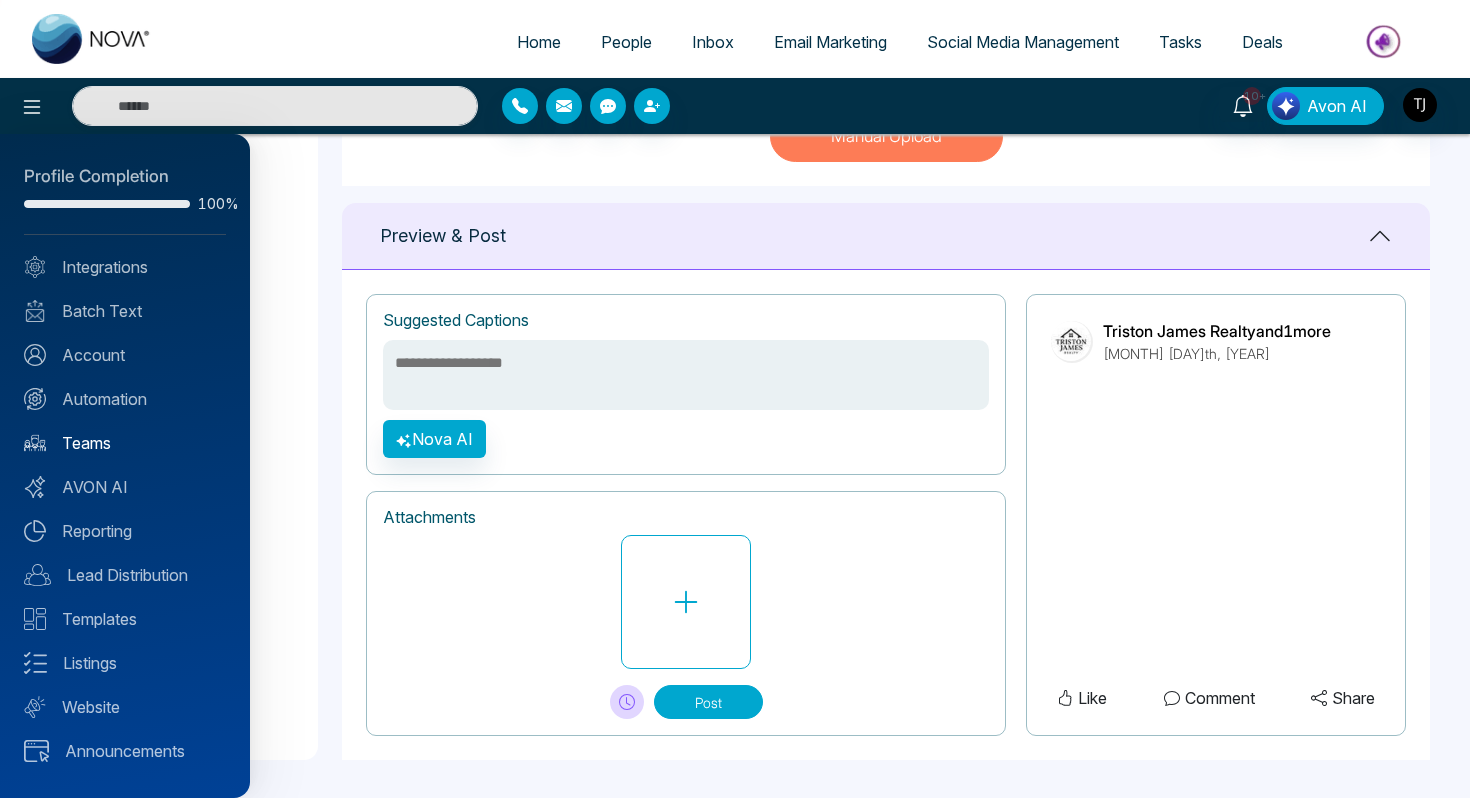 click on "Teams" at bounding box center (125, 443) 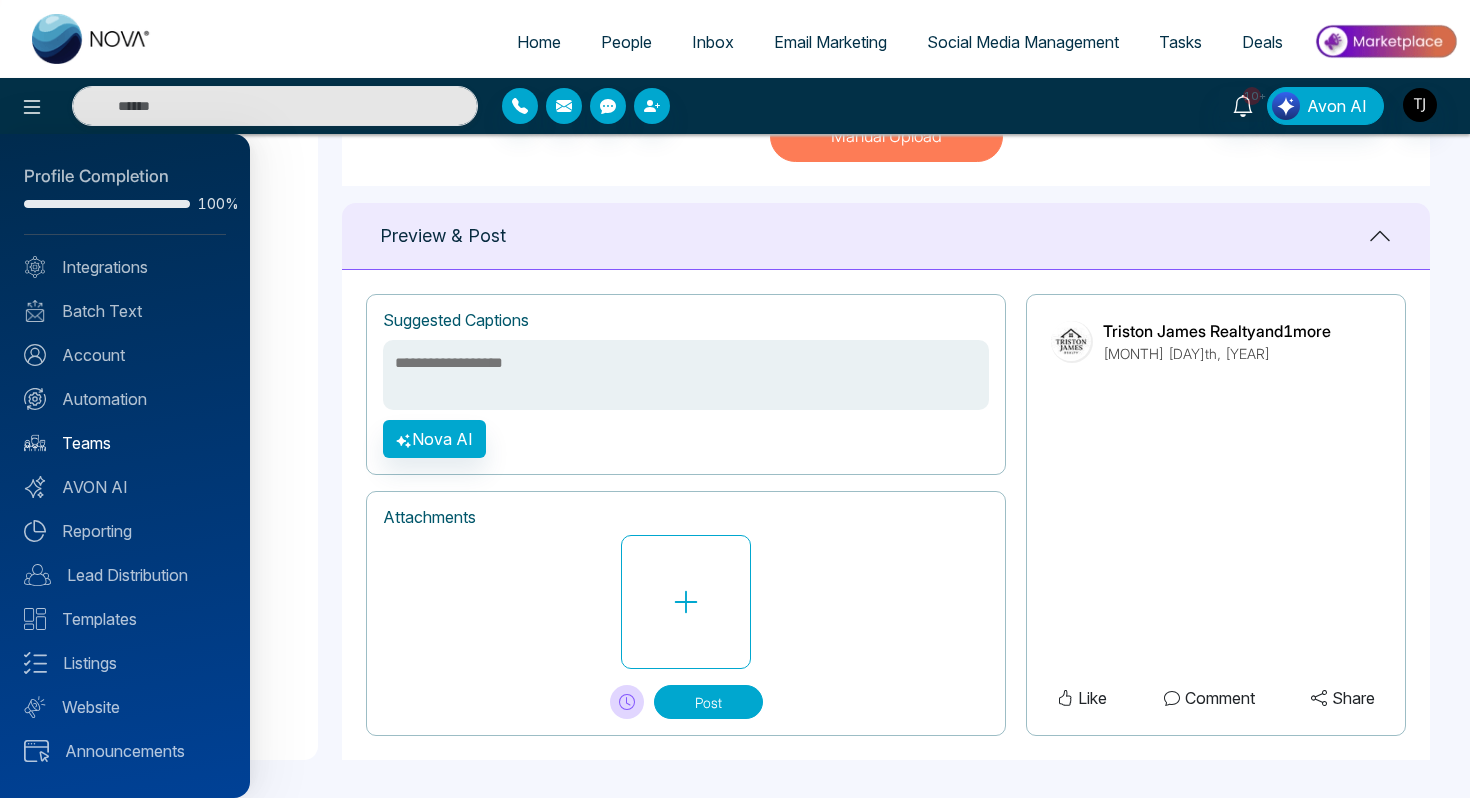 scroll, scrollTop: 0, scrollLeft: 0, axis: both 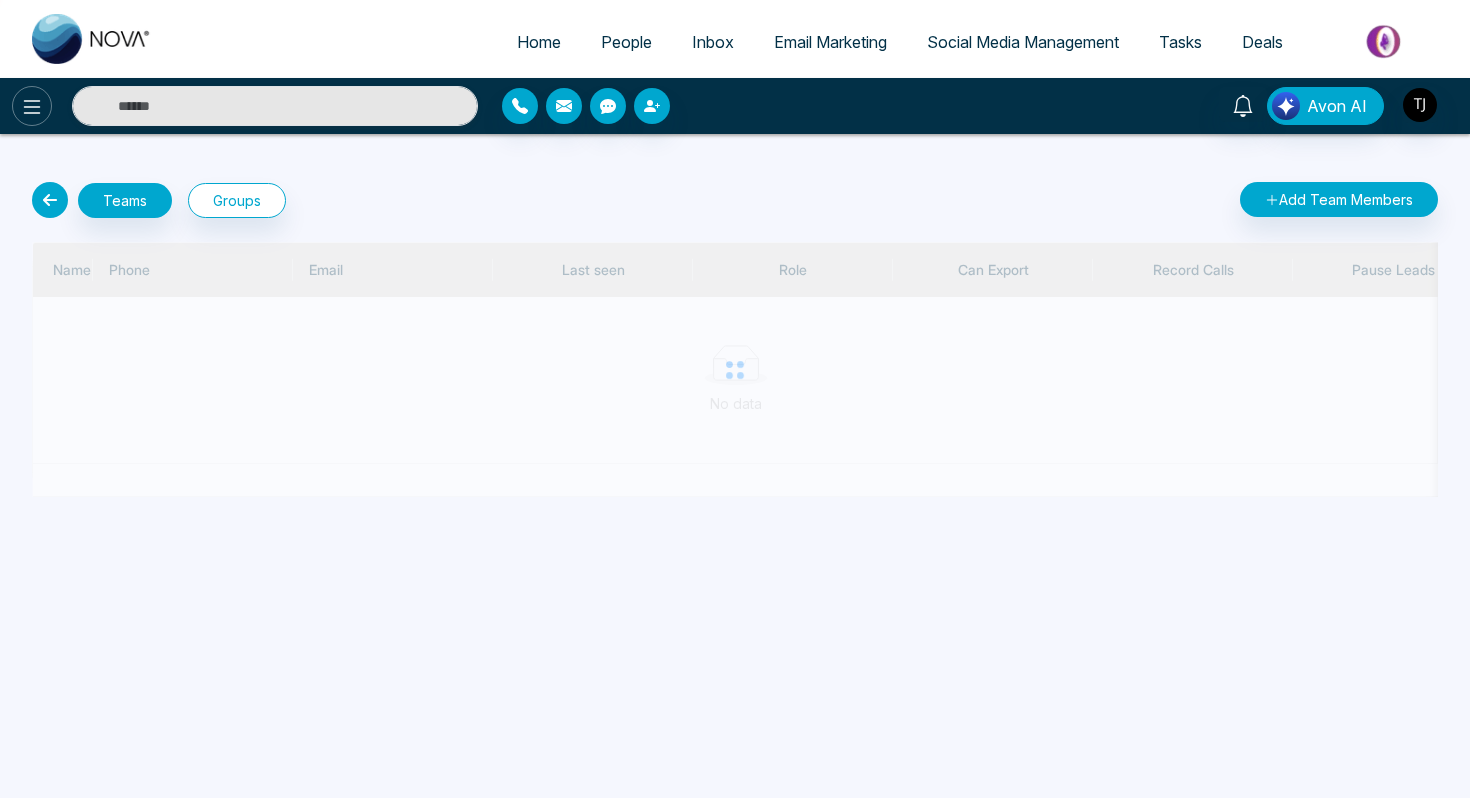 click 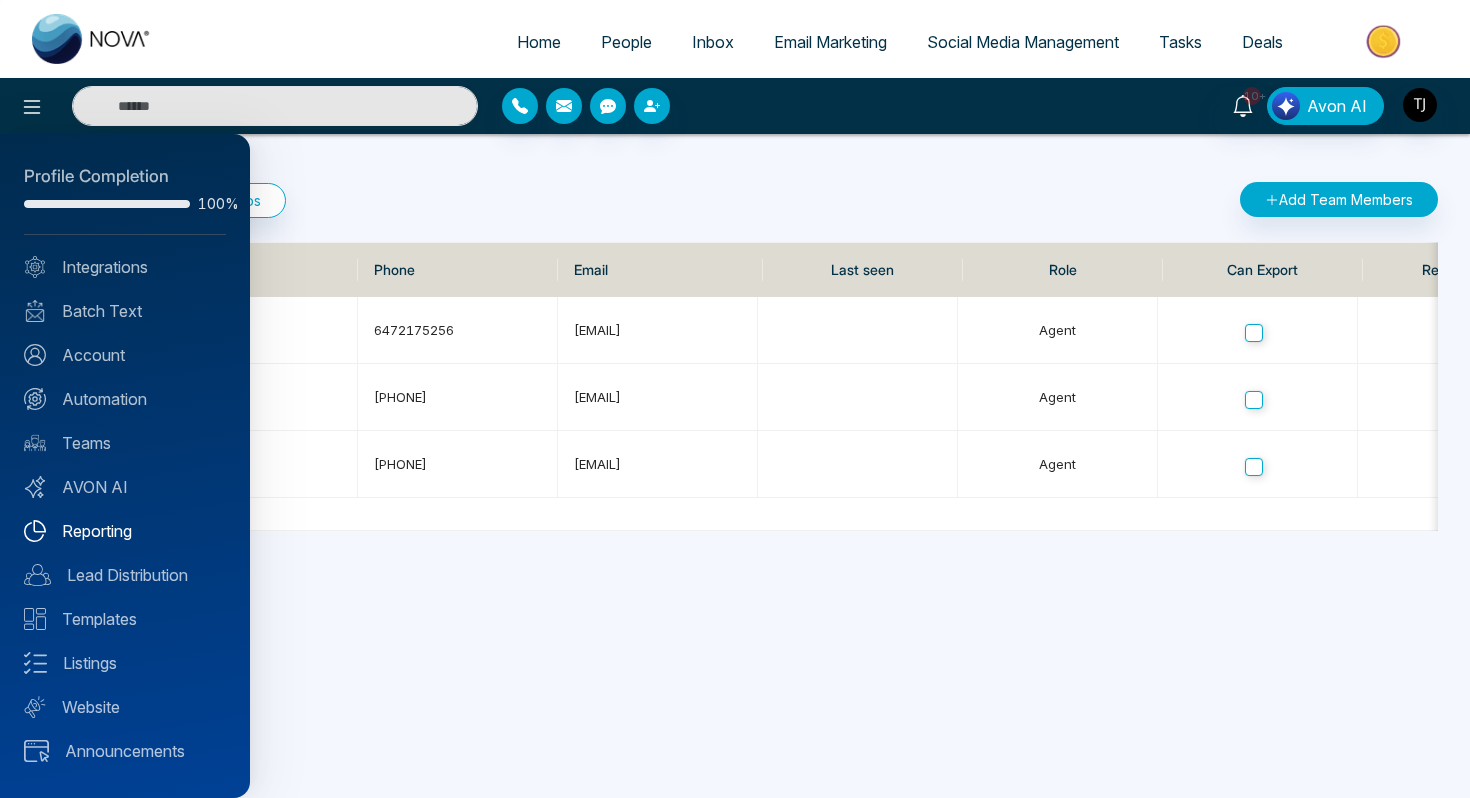 click on "Reporting" at bounding box center (125, 531) 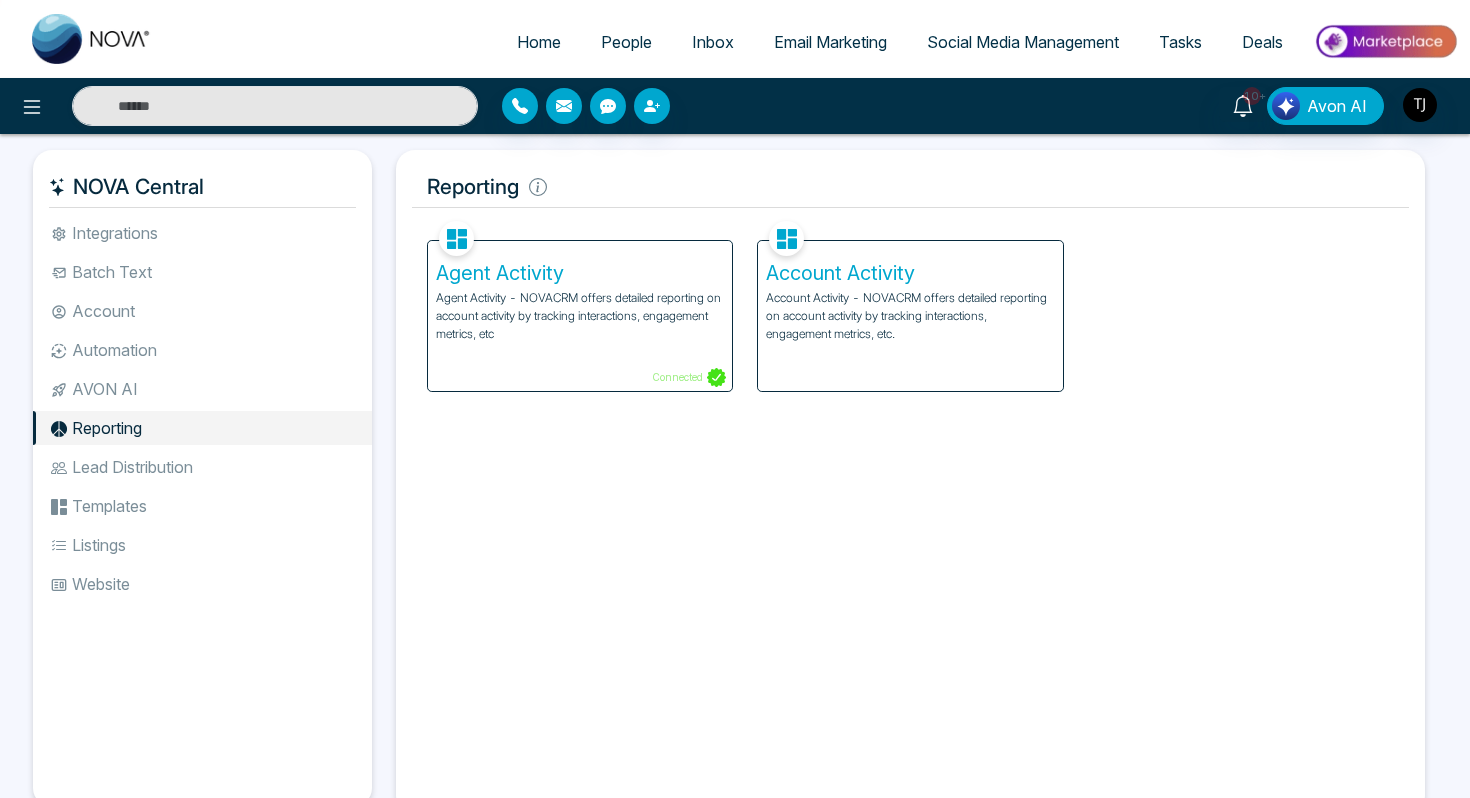click on "Agent Activity" at bounding box center (580, 273) 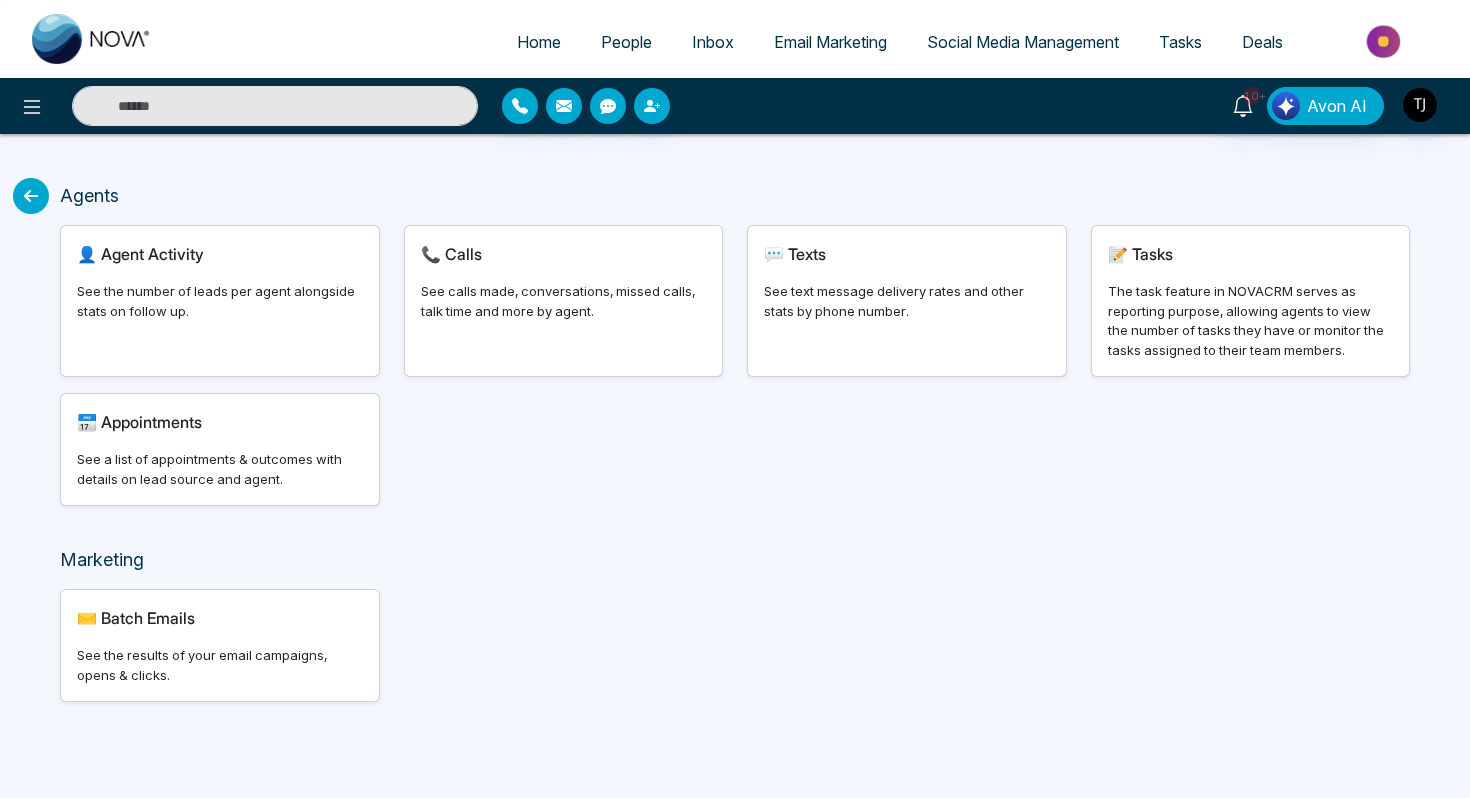 click on "👤 Agent Activity See the number of leads per agent alongside stats on follow up." at bounding box center [220, 301] 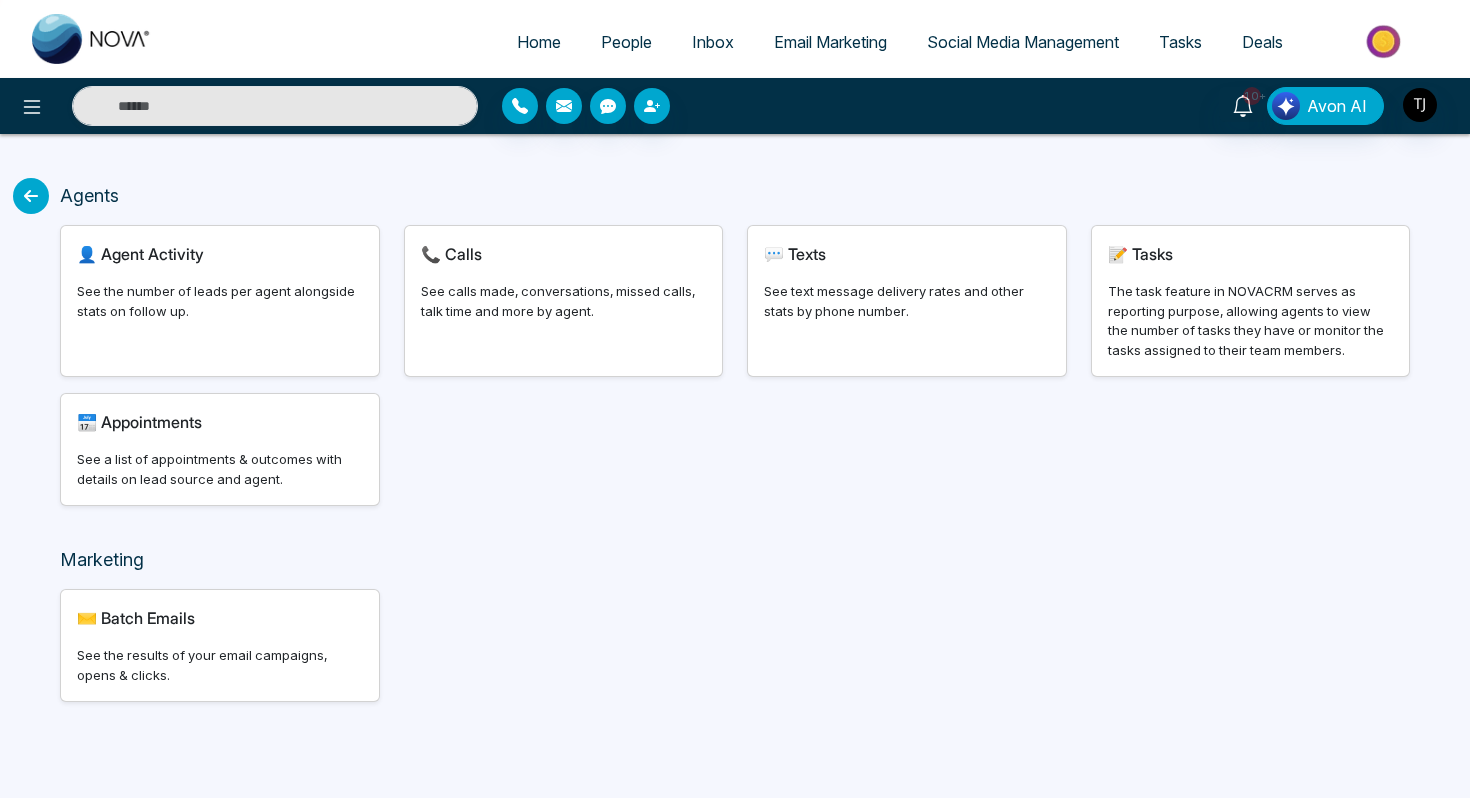 select on "***" 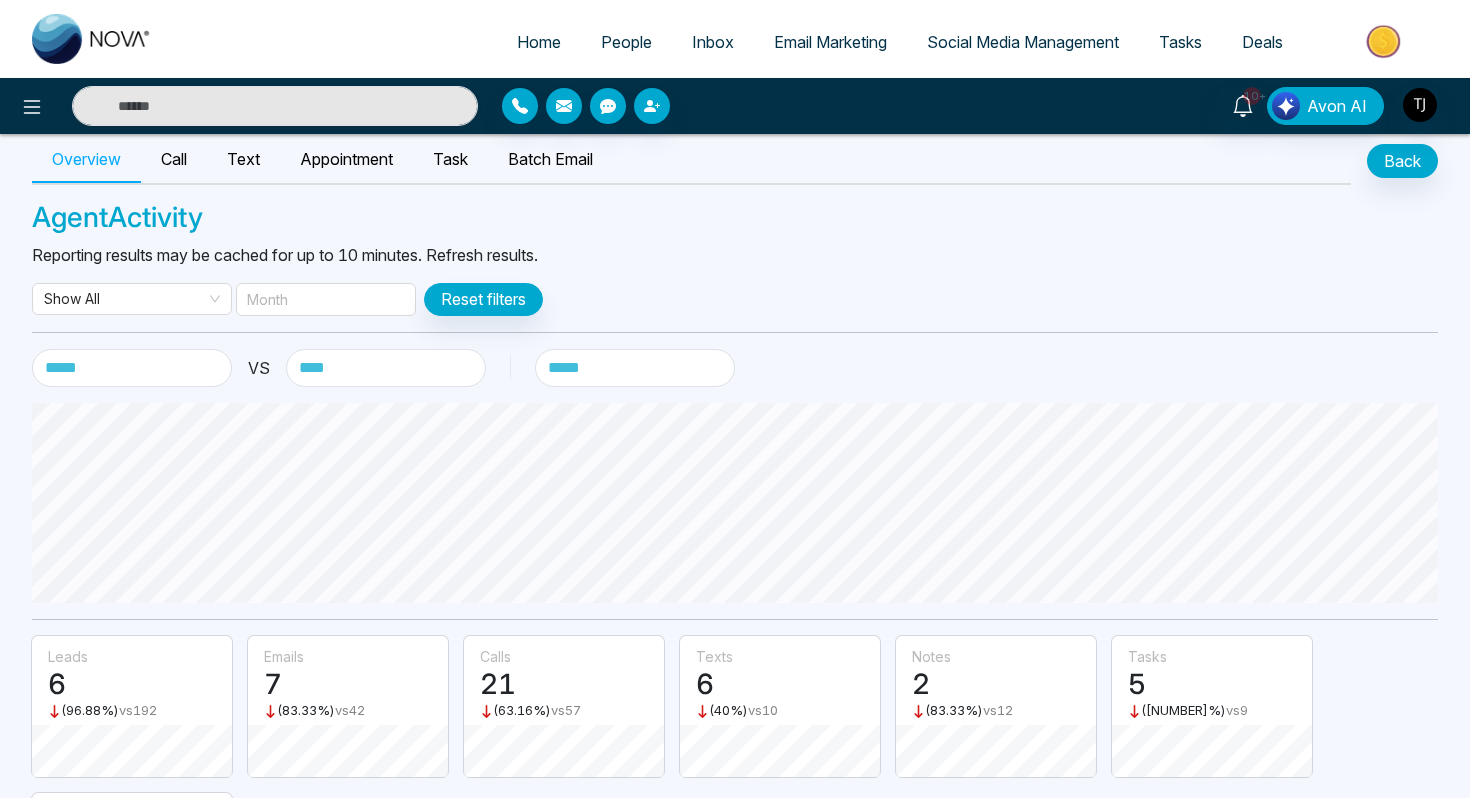 scroll, scrollTop: 0, scrollLeft: 0, axis: both 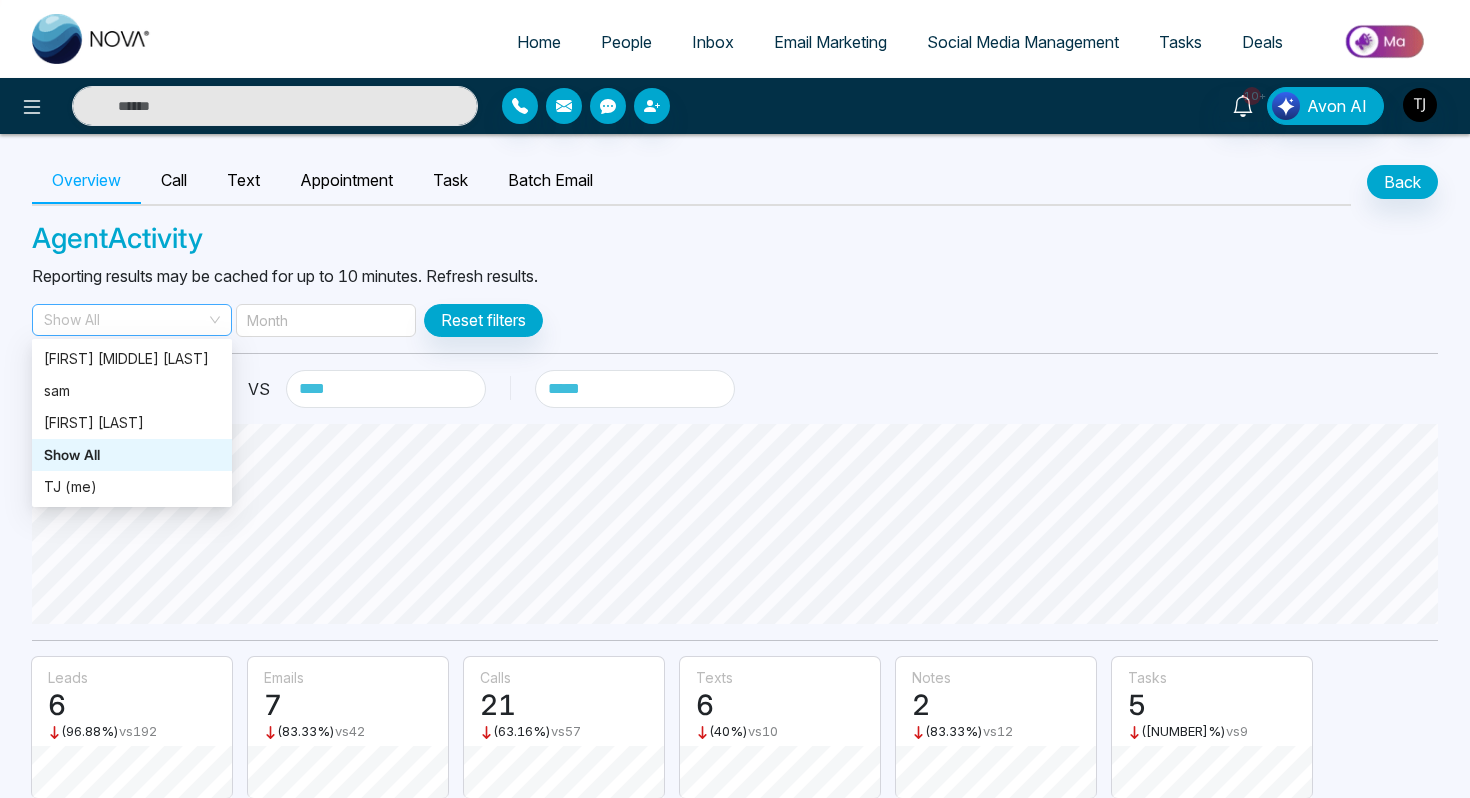click on "Show All" at bounding box center [132, 320] 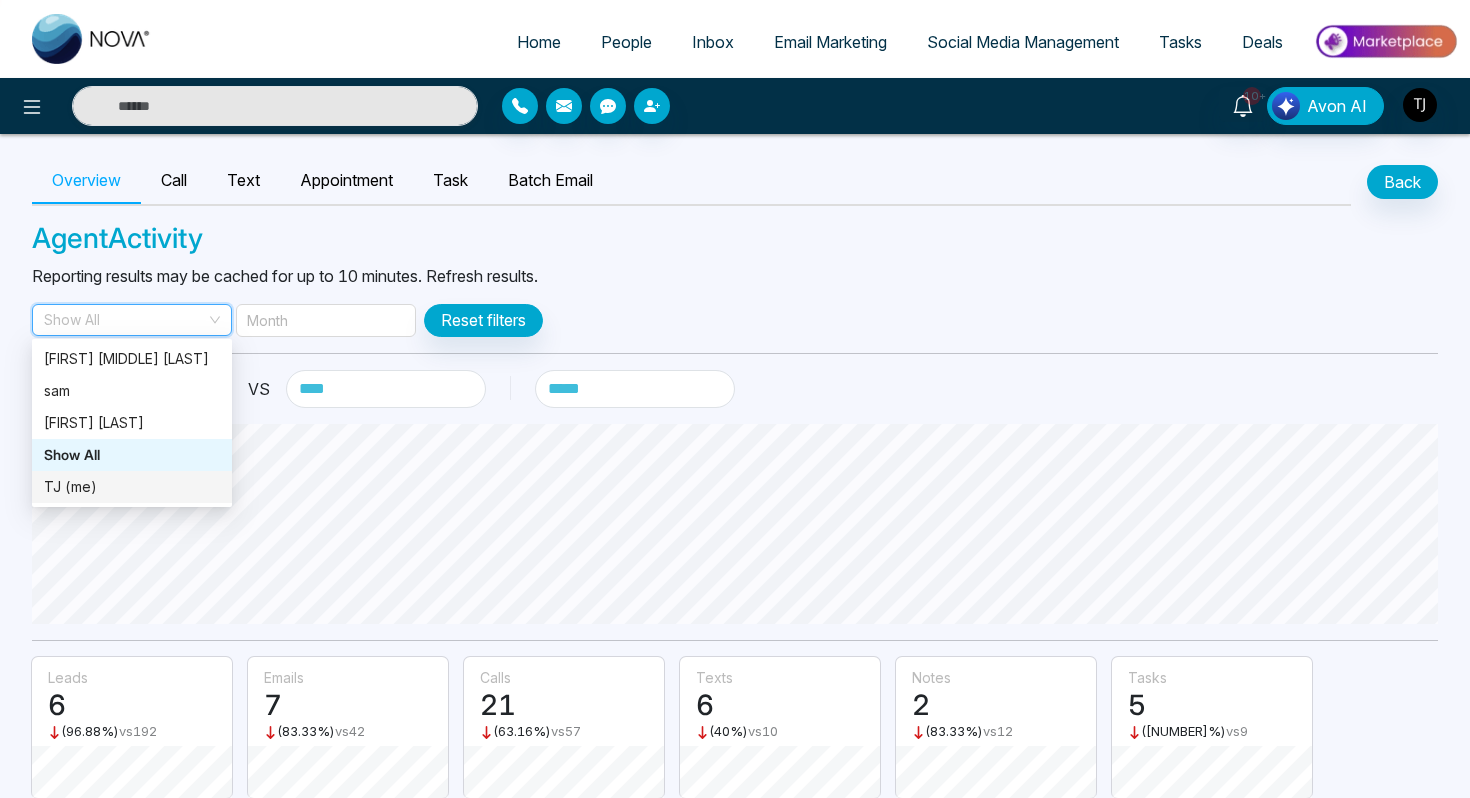 click on "TJ (me)" at bounding box center [132, 487] 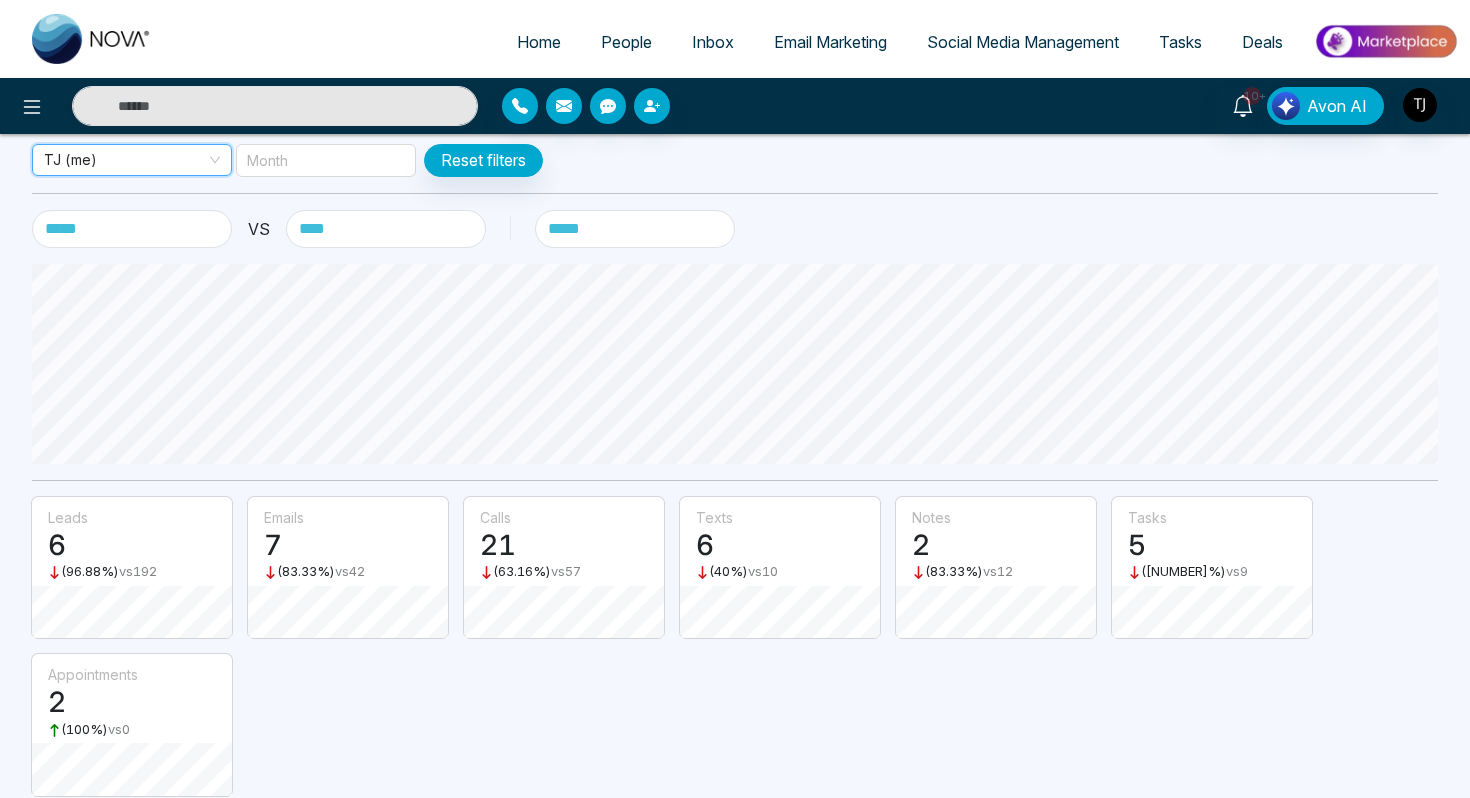 scroll, scrollTop: 0, scrollLeft: 0, axis: both 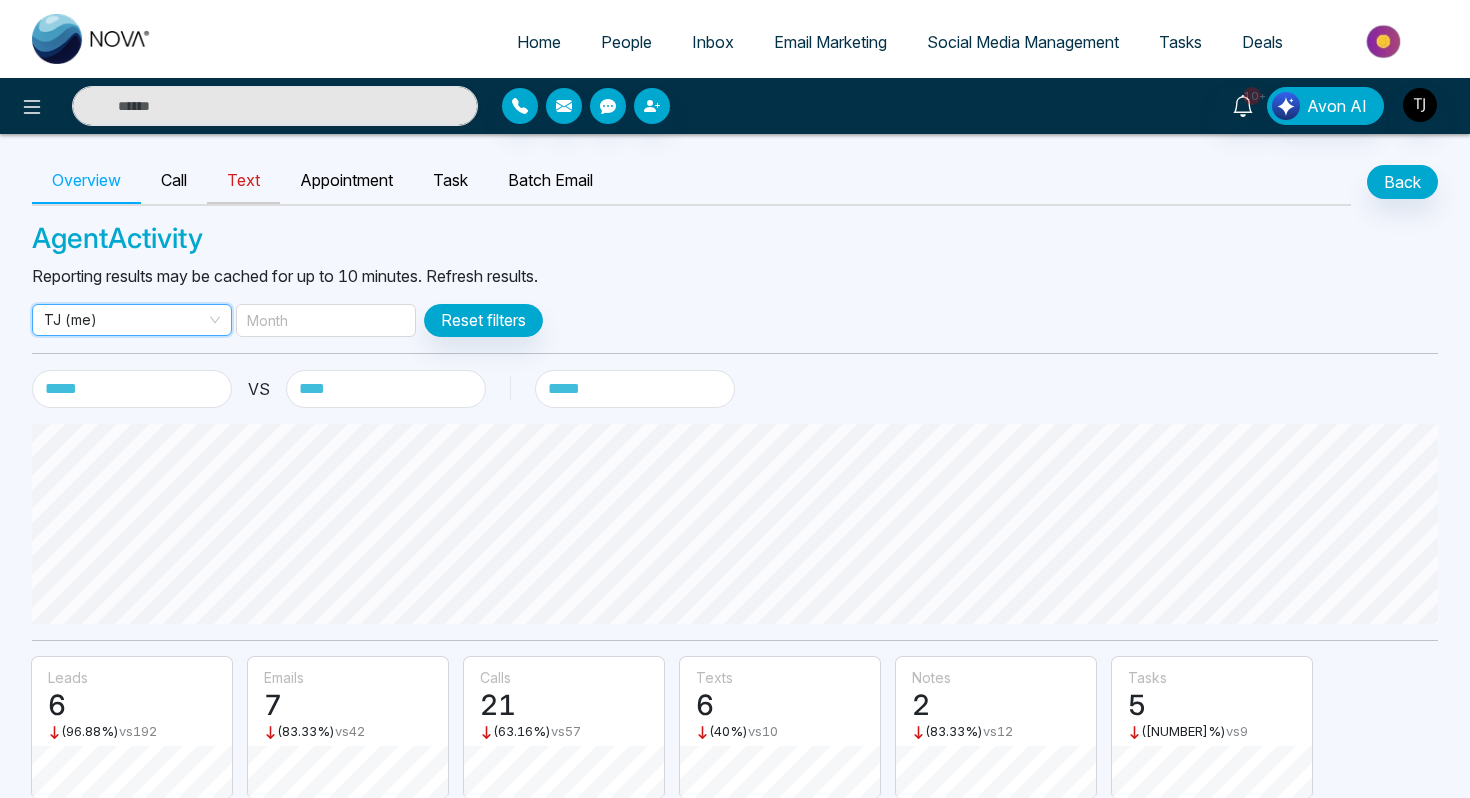 click on "Text" at bounding box center [243, 181] 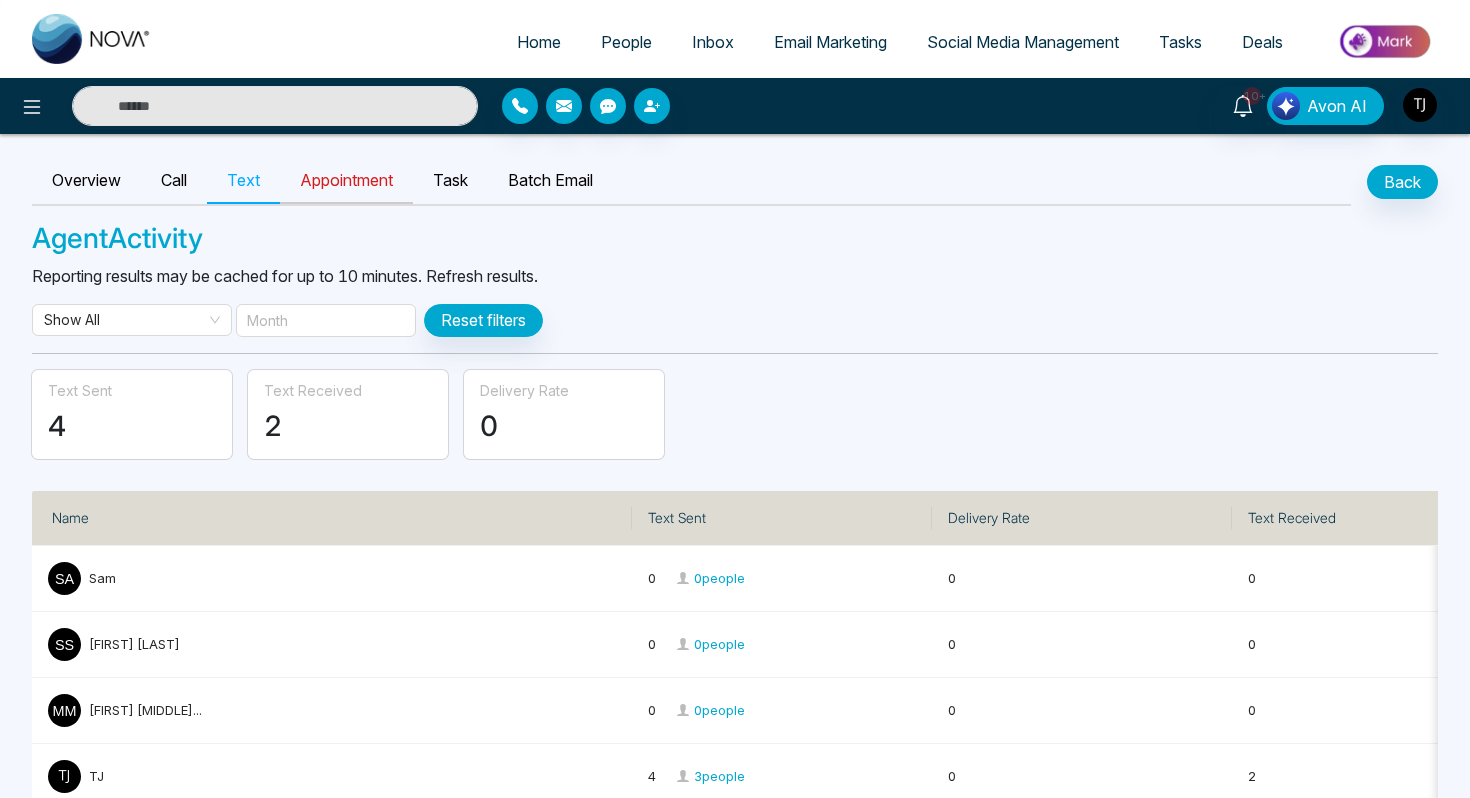 click on "Appointment" at bounding box center (346, 181) 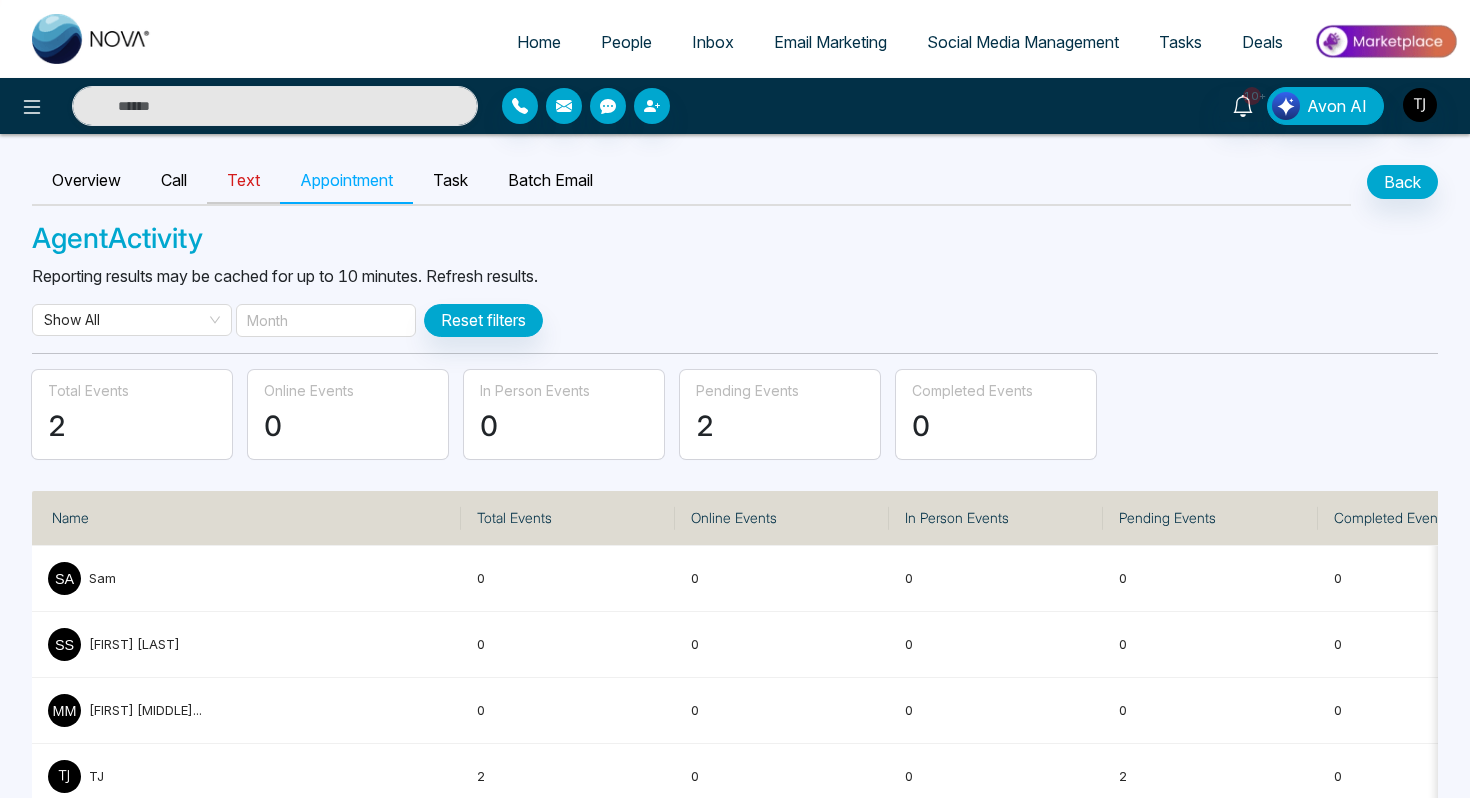 click on "Text" at bounding box center [243, 181] 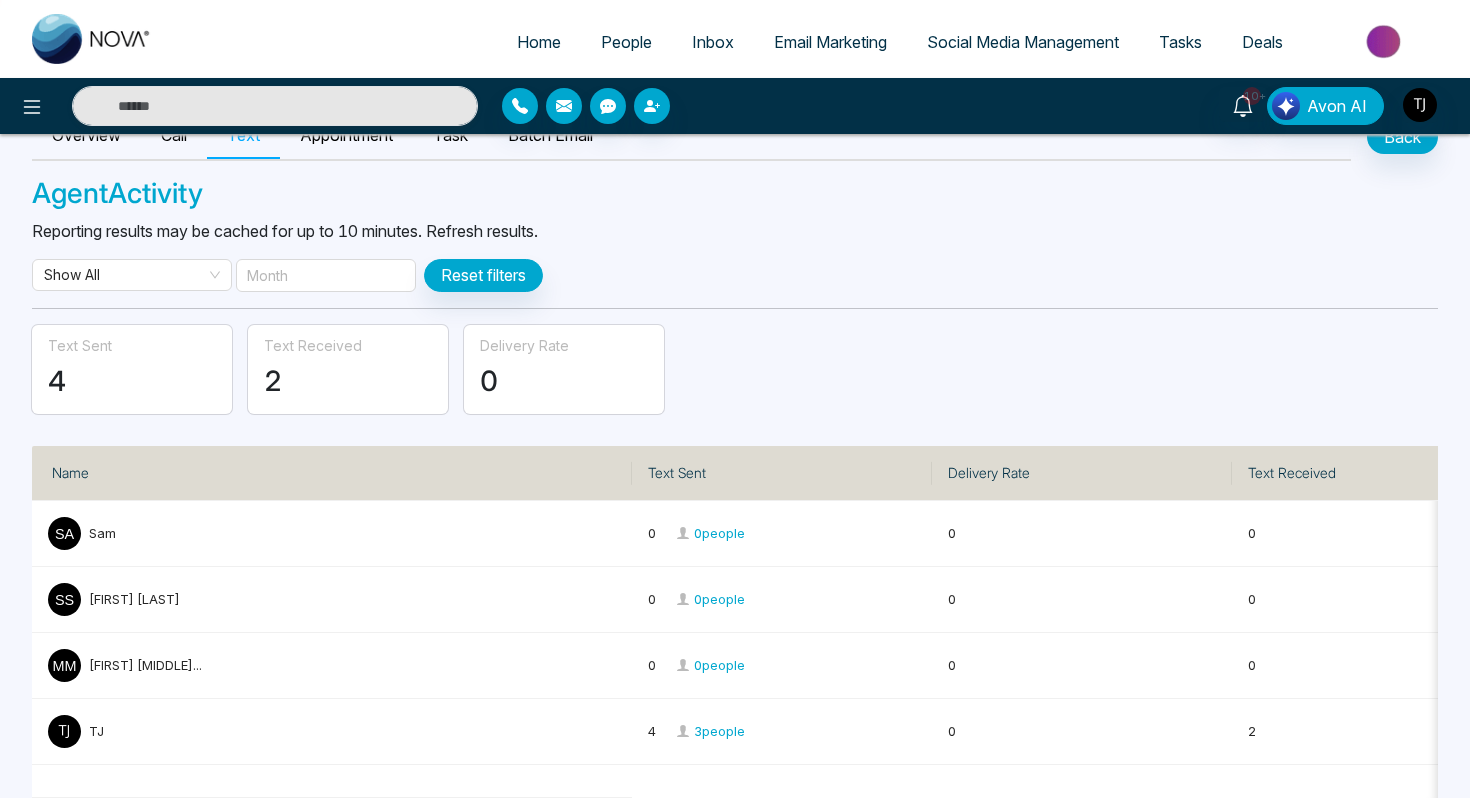 click on "Overview Call Text Appointment Task Batch Email Back Agent  Activity   Reporting results may be cached for up to 10 minutes. Refresh results. Show All Month Reset filters Text sent 4 Text Received 2 Delivery Rate 0 Name Text sent Delivery Rate Text Received         [FIRST] 0     0  people   0     0     [FIRST] [LAST] 0     0  people   0     0     [FIRST] [LAST]... 0     0  people   0     0     [INITIALS] 4     3  people   0     2" at bounding box center [735, 443] 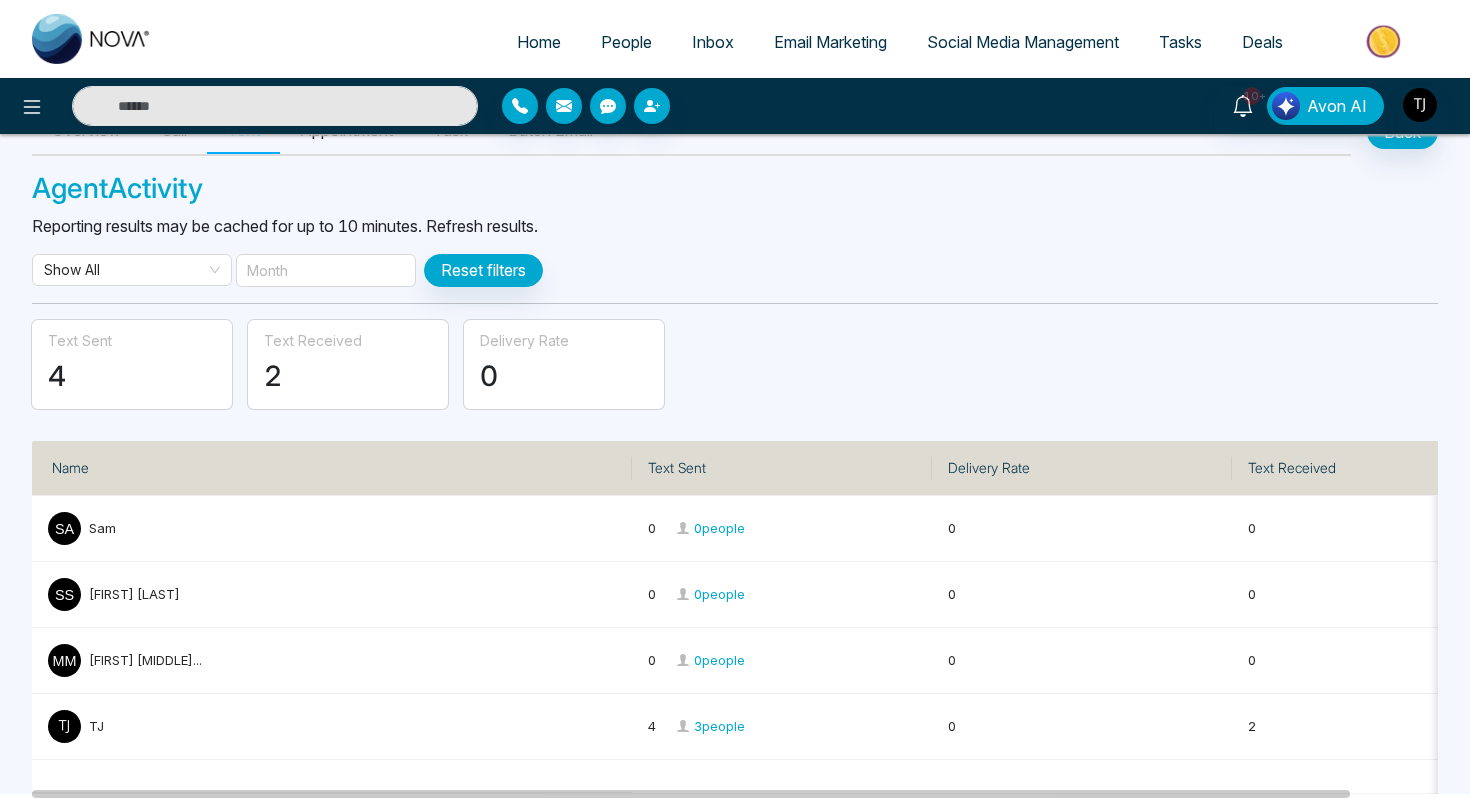scroll, scrollTop: 45, scrollLeft: 0, axis: vertical 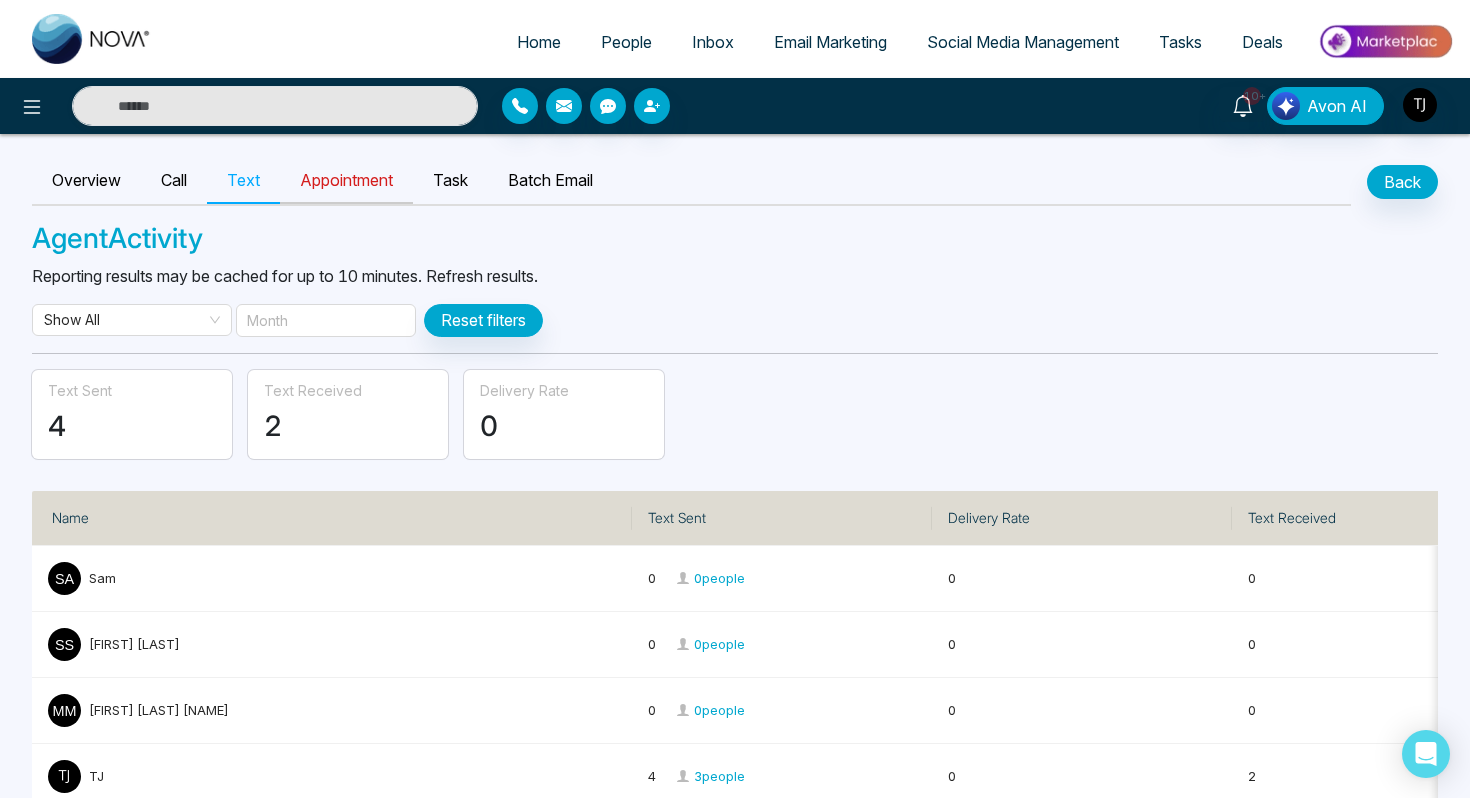 click on "Appointment" at bounding box center [346, 181] 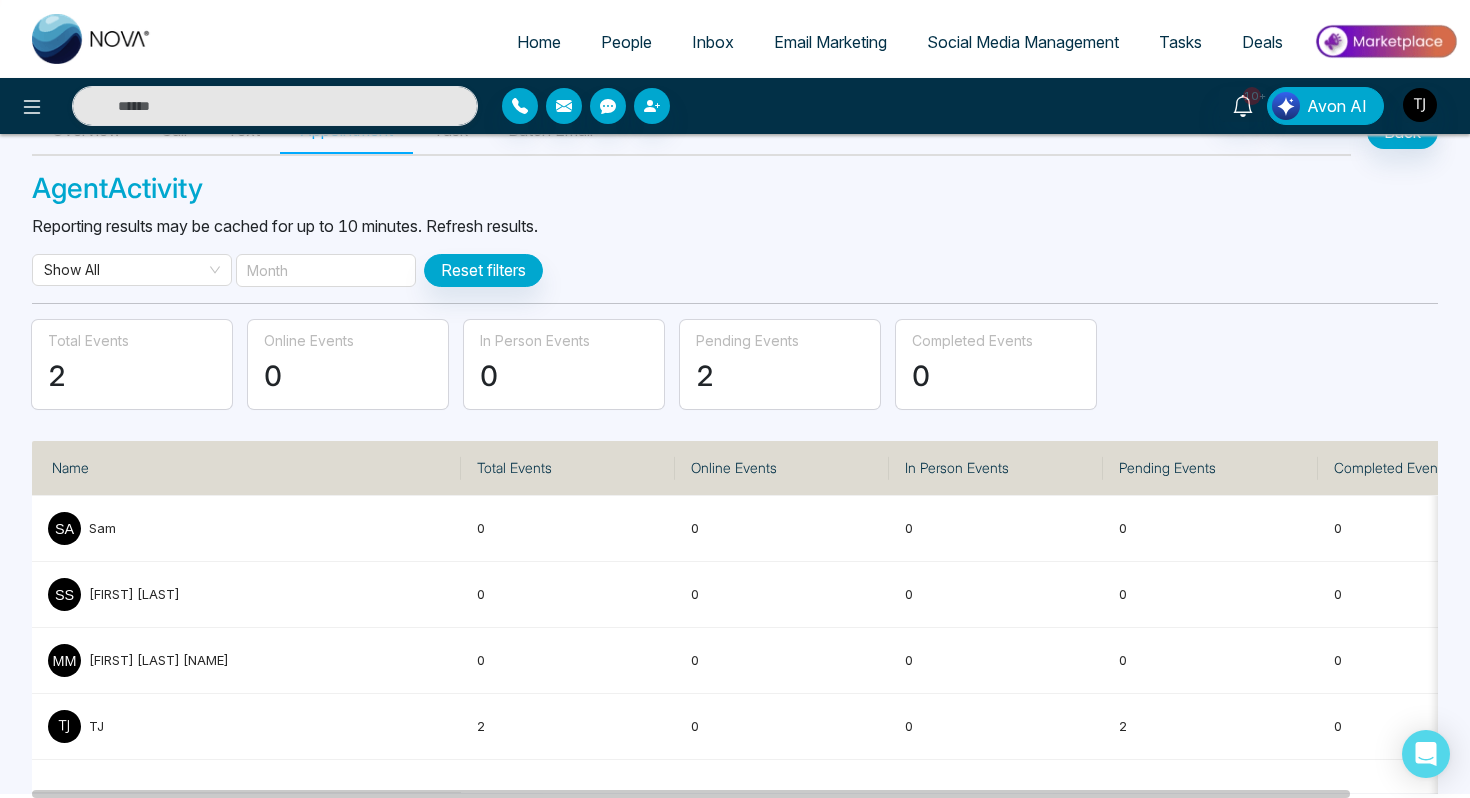 scroll, scrollTop: 45, scrollLeft: 0, axis: vertical 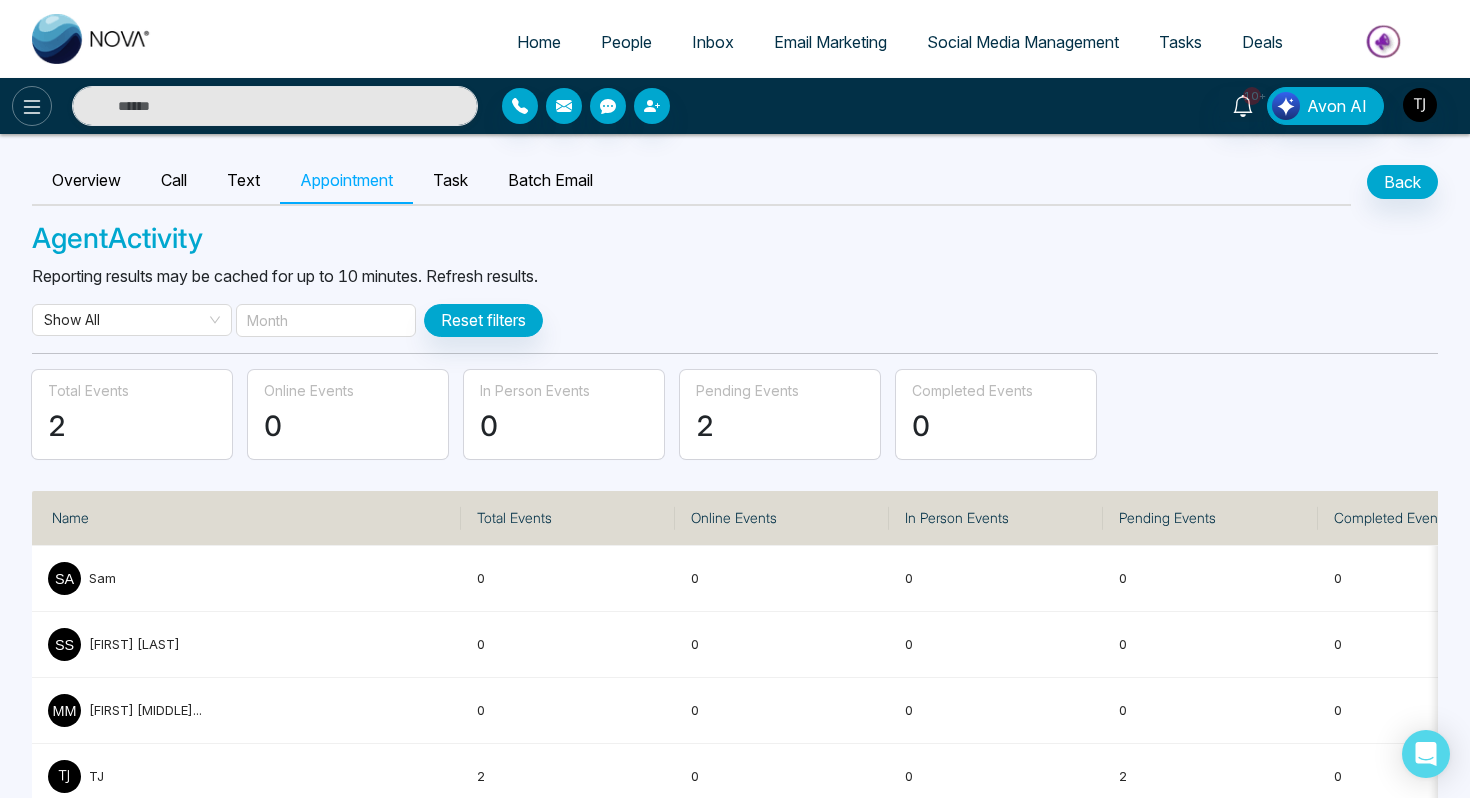 click 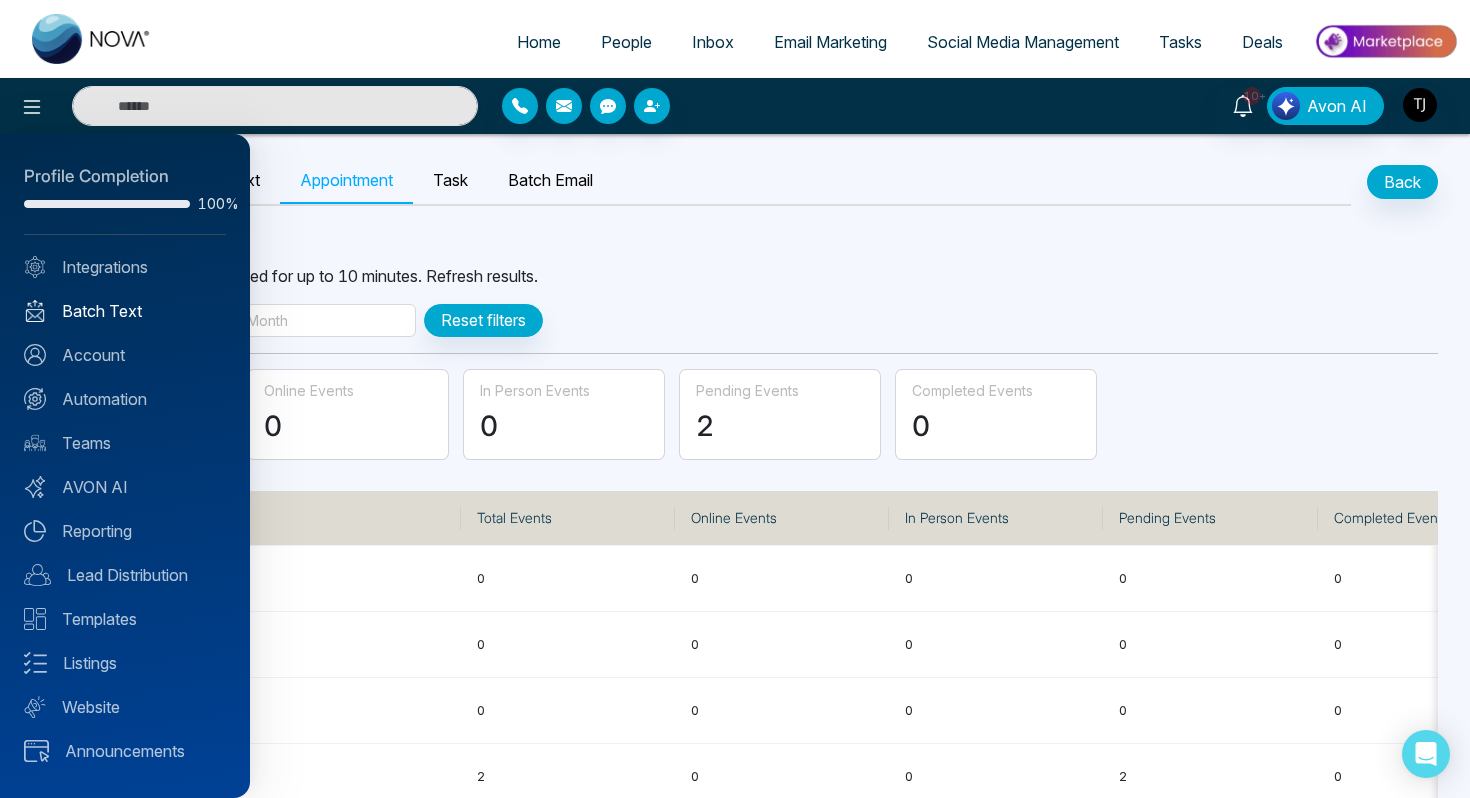 click on "Batch Text" at bounding box center (125, 311) 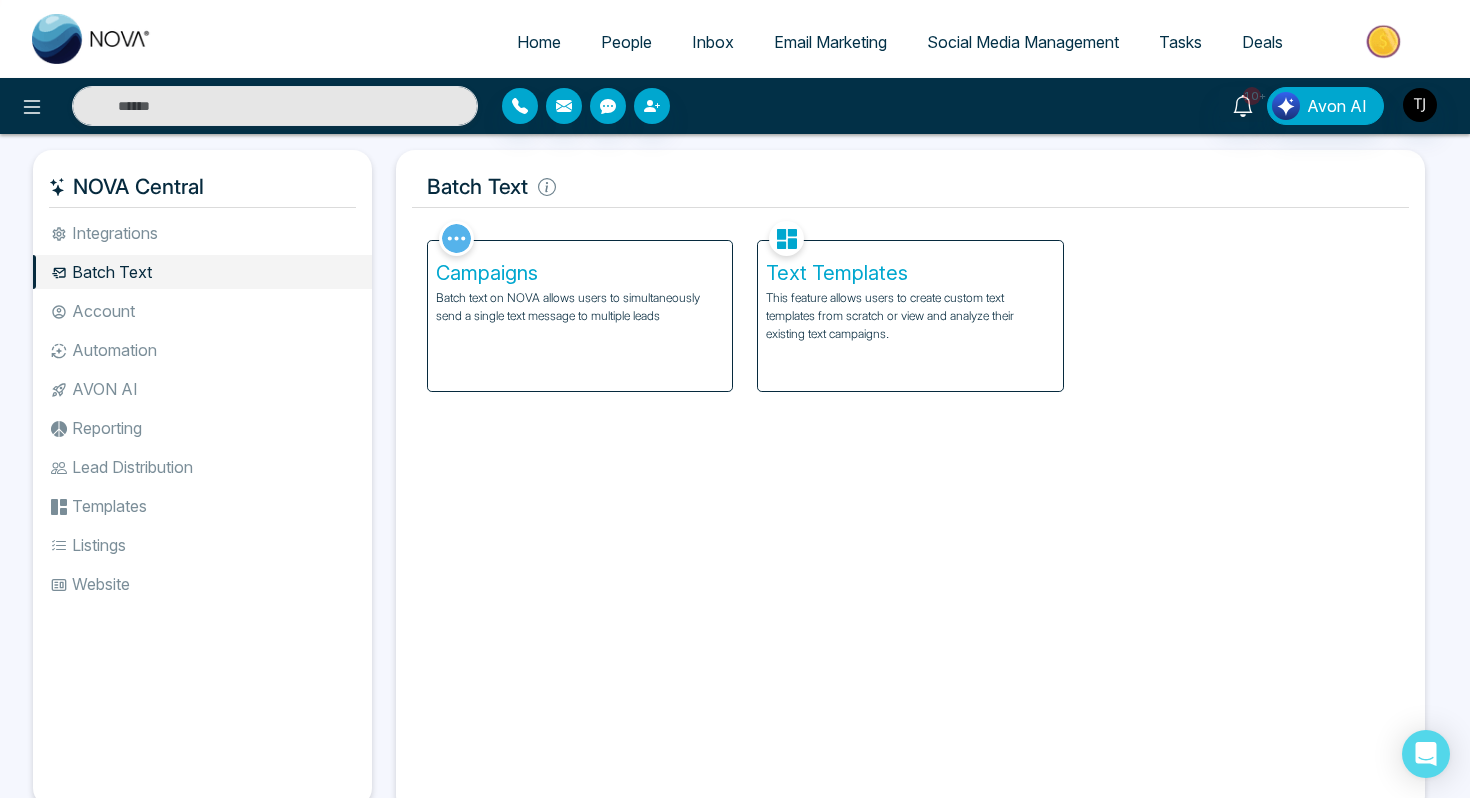 click on "Campaigns" at bounding box center [580, 273] 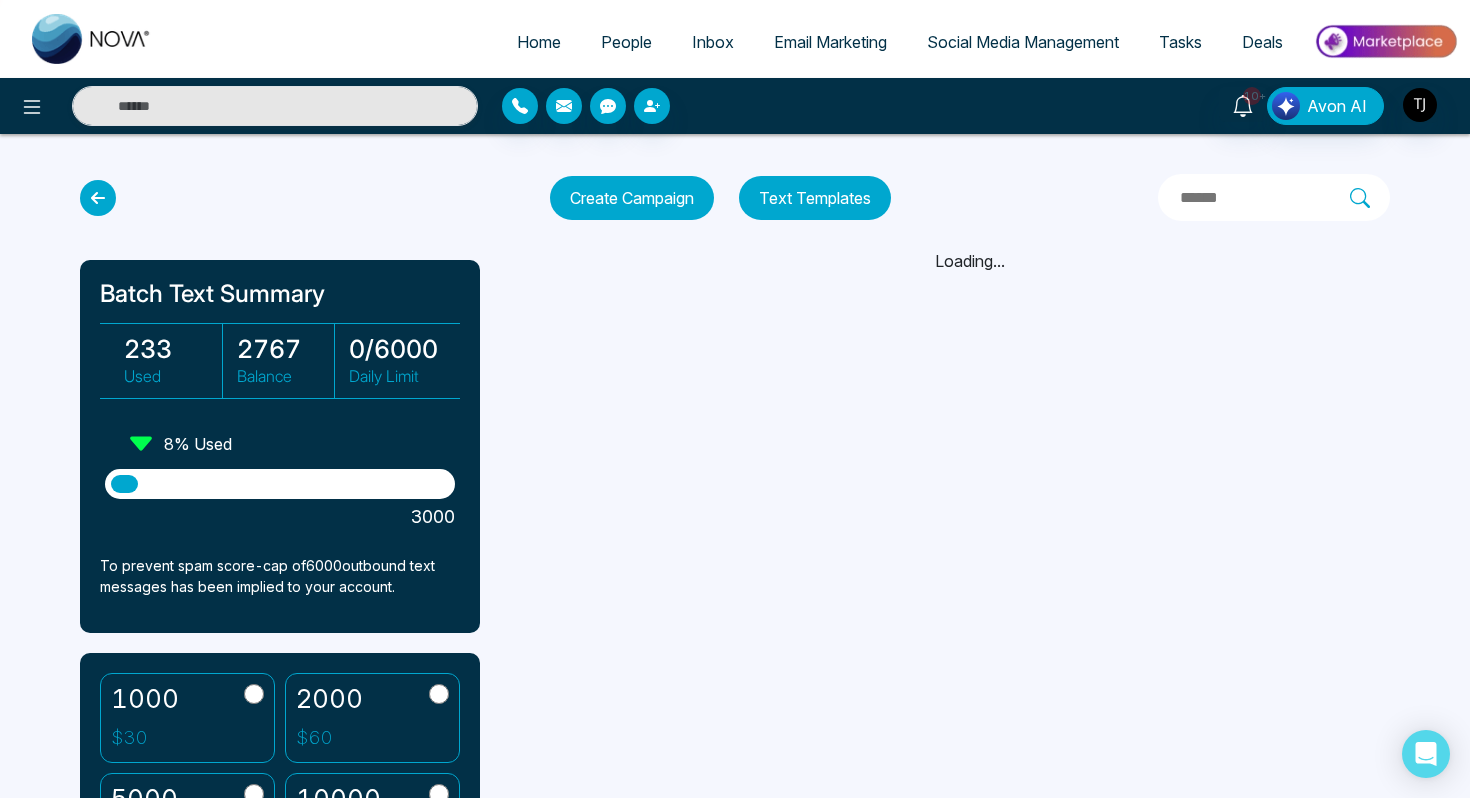 click on "Create Campaign" at bounding box center (632, 198) 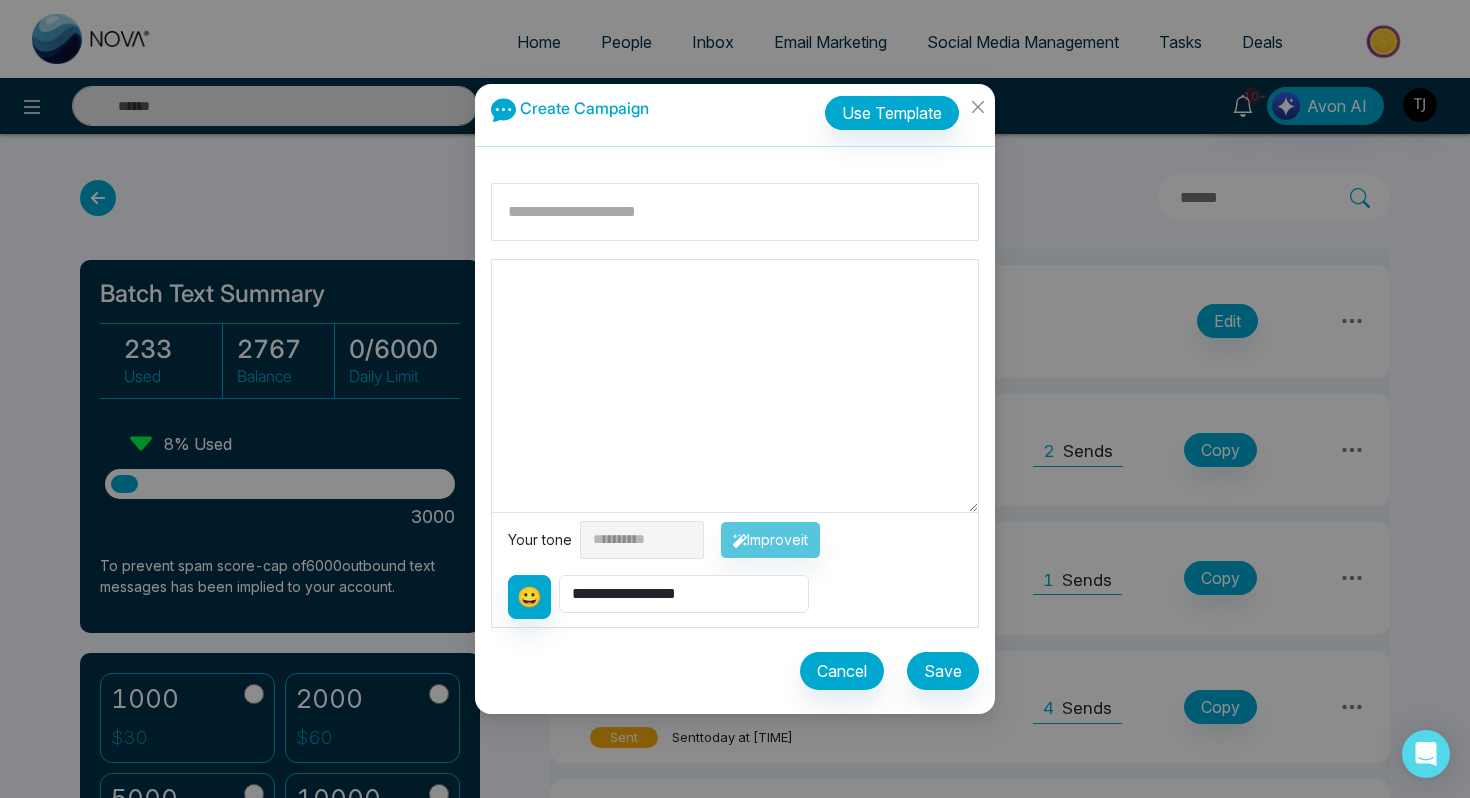 click at bounding box center (735, 386) 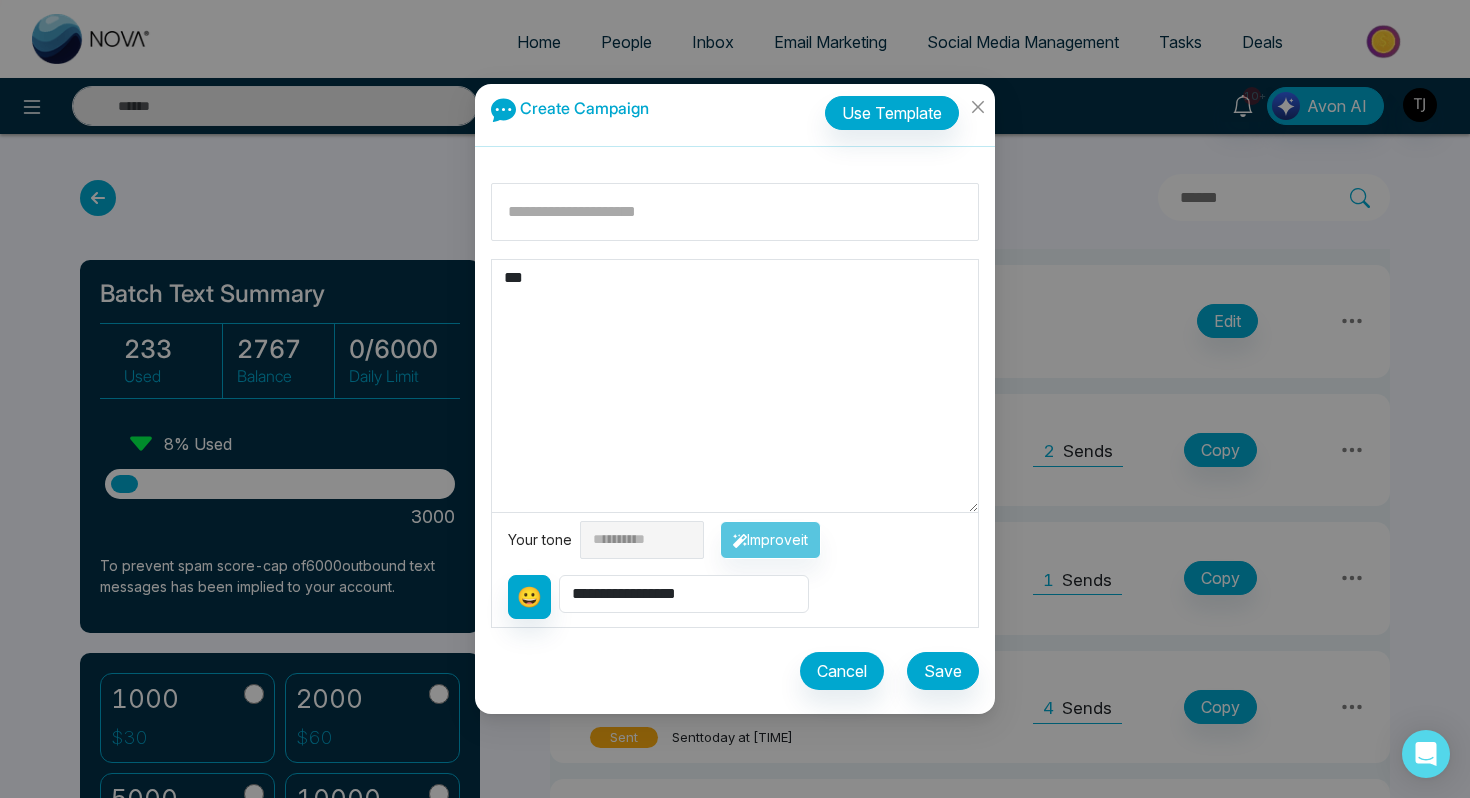 type on "**" 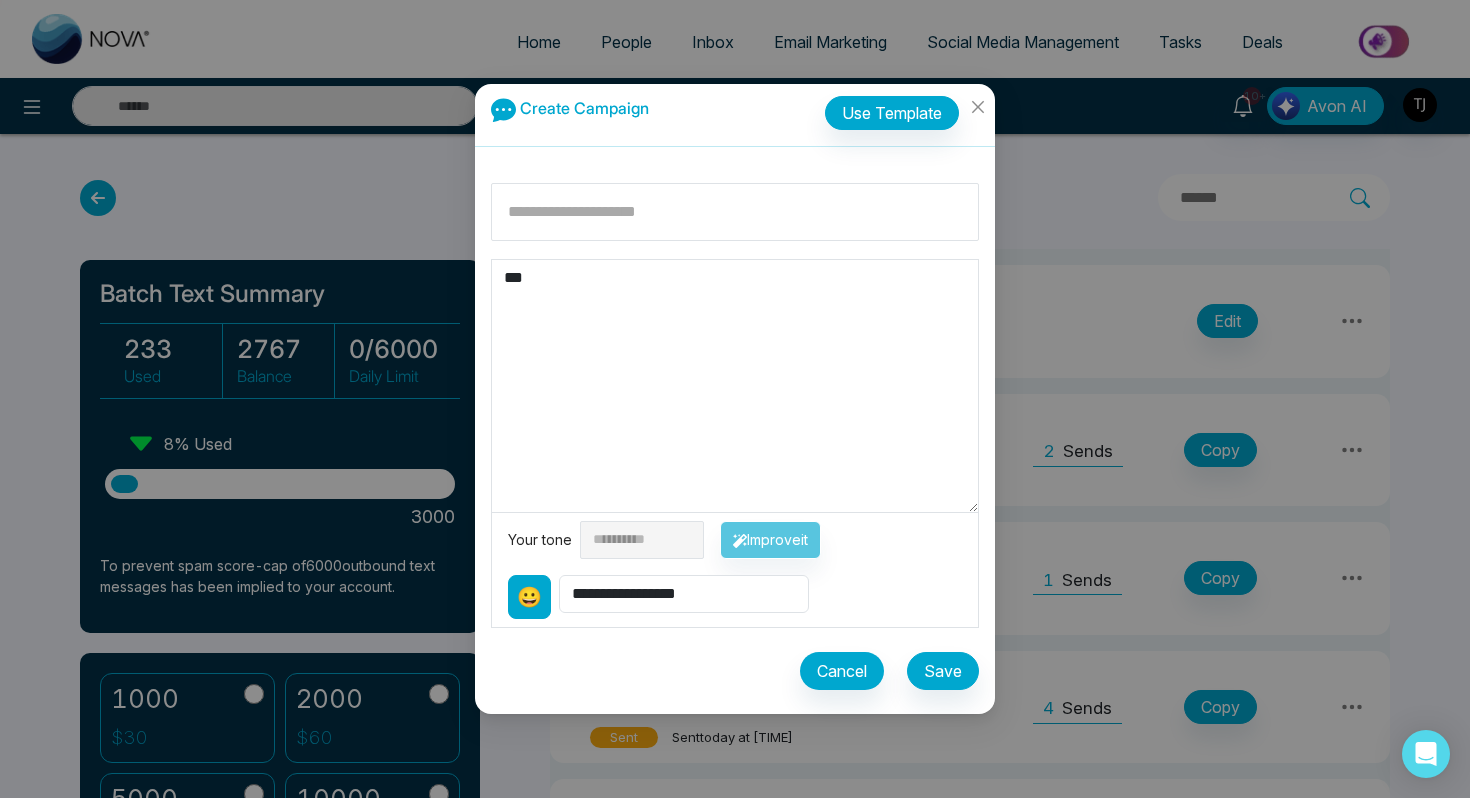 click on "😀" at bounding box center [529, 597] 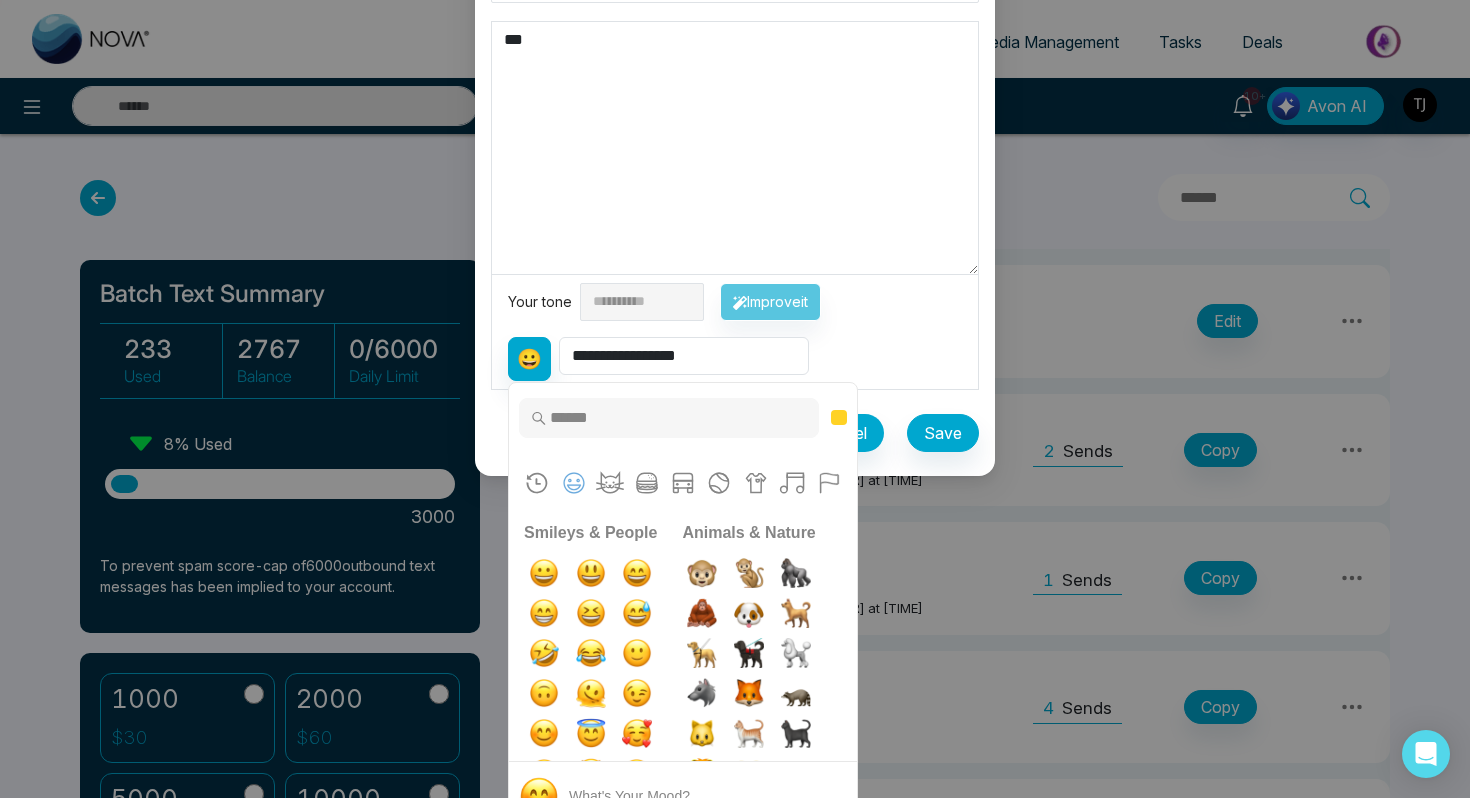 scroll, scrollTop: 239, scrollLeft: 0, axis: vertical 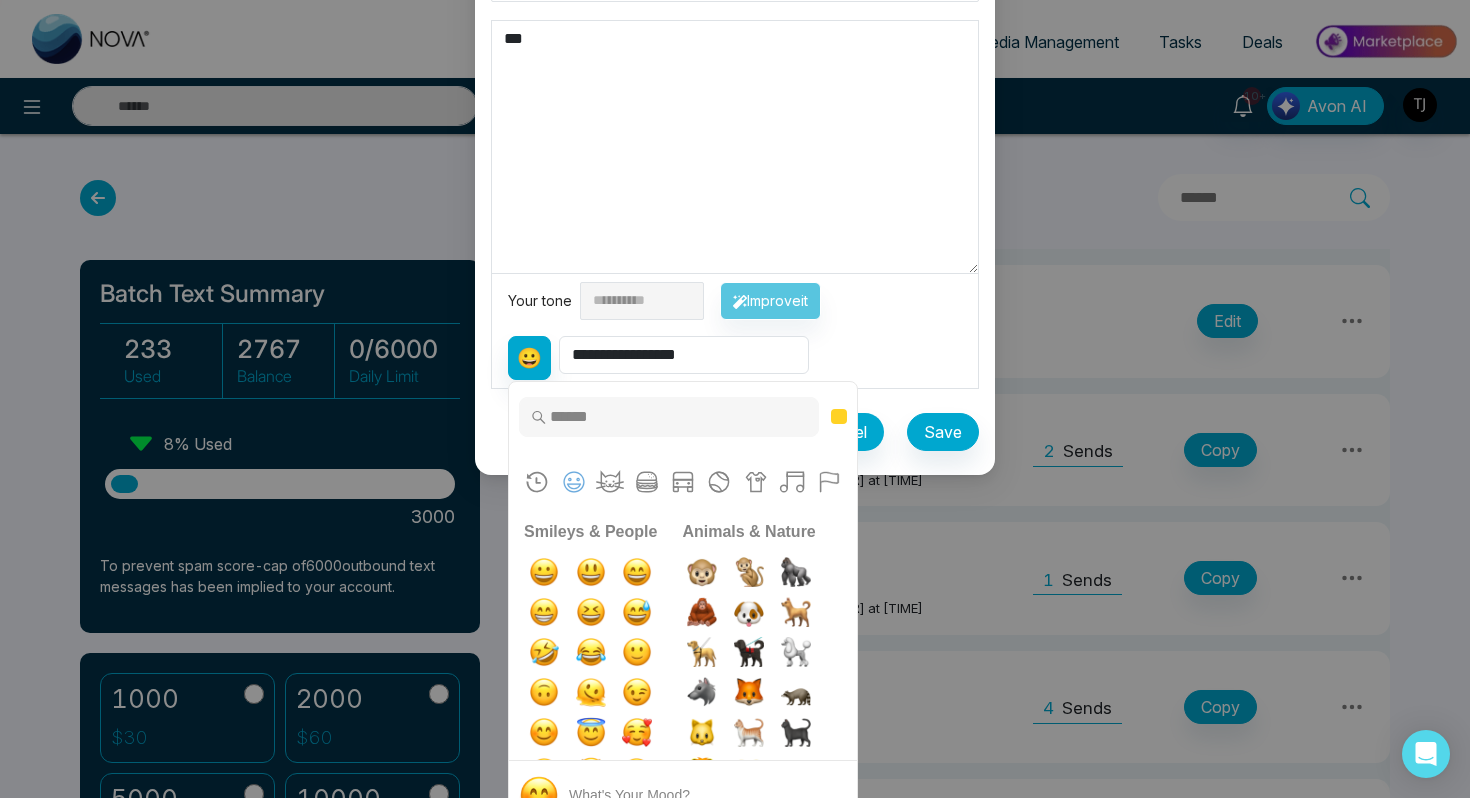 click on "**********" at bounding box center [735, 350] 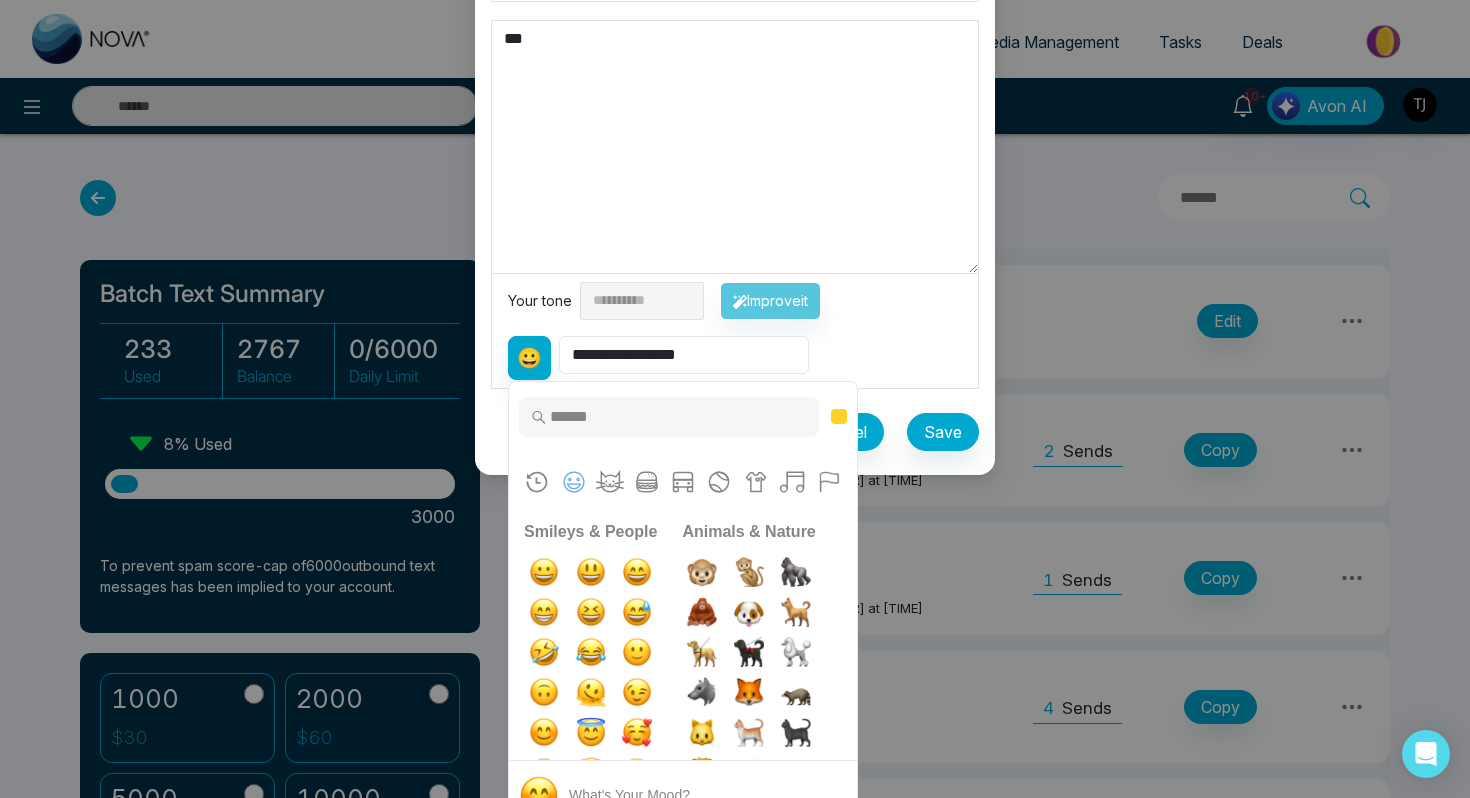 click on "**********" at bounding box center (684, 355) 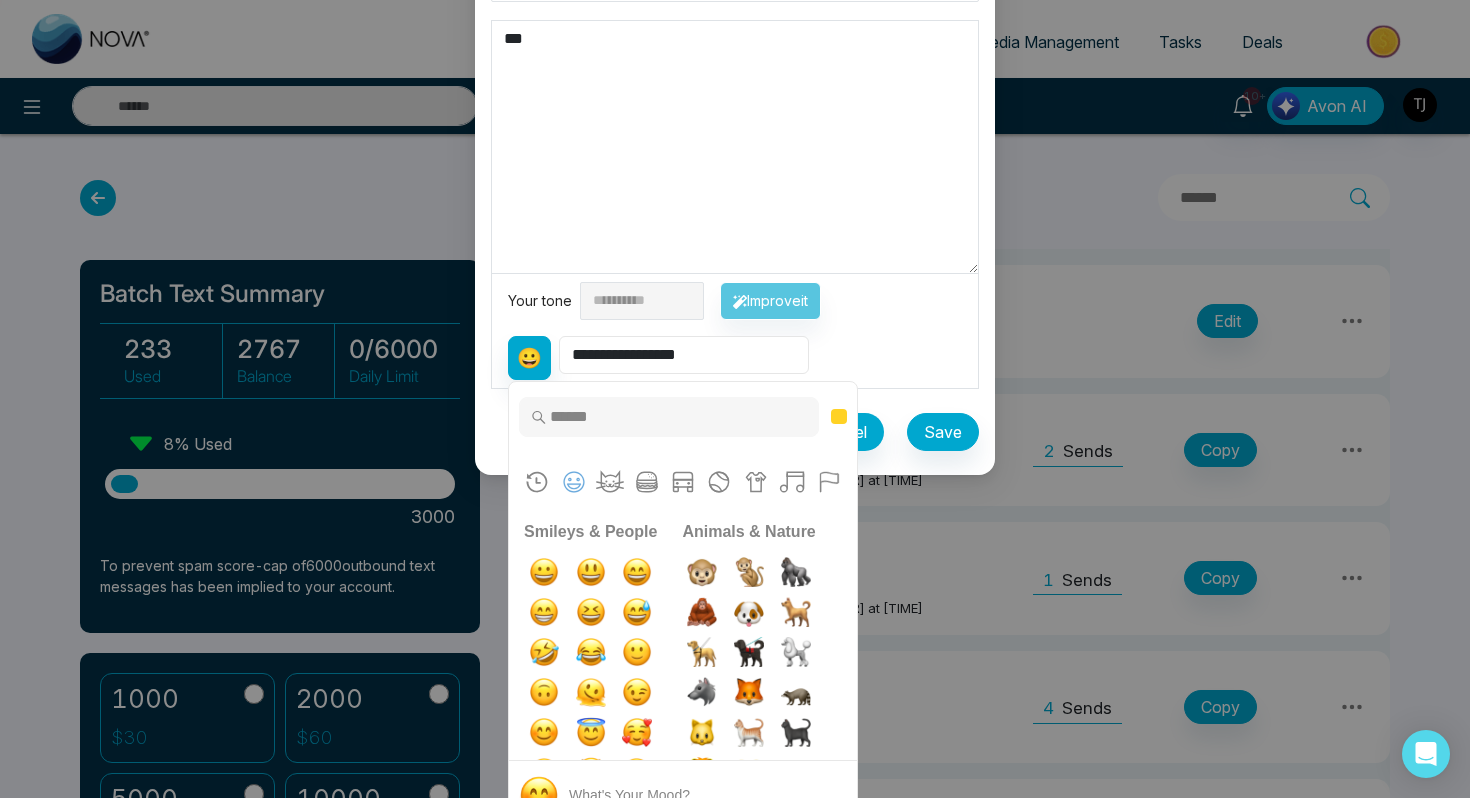 select on "**********" 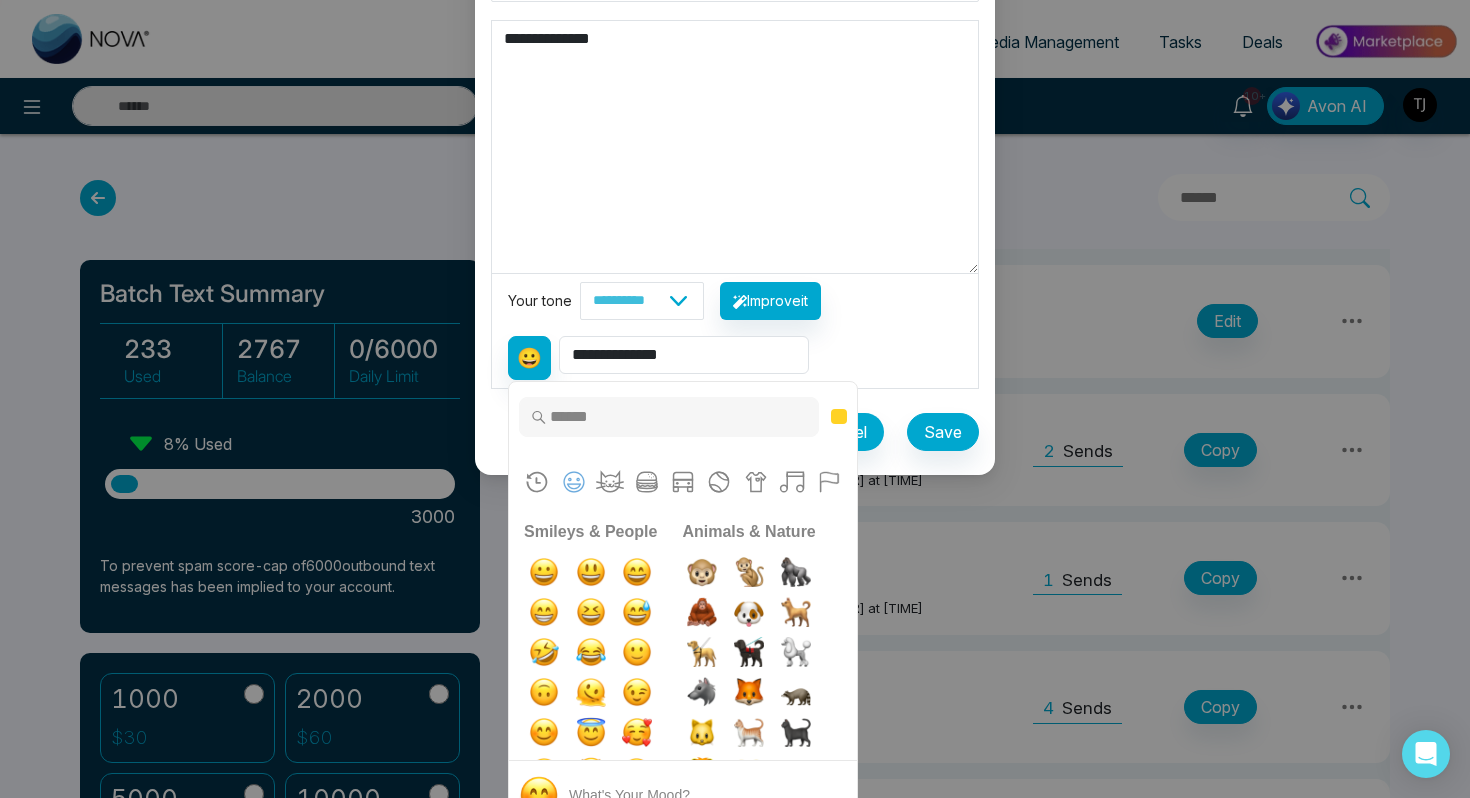 click on "**********" at bounding box center [735, 147] 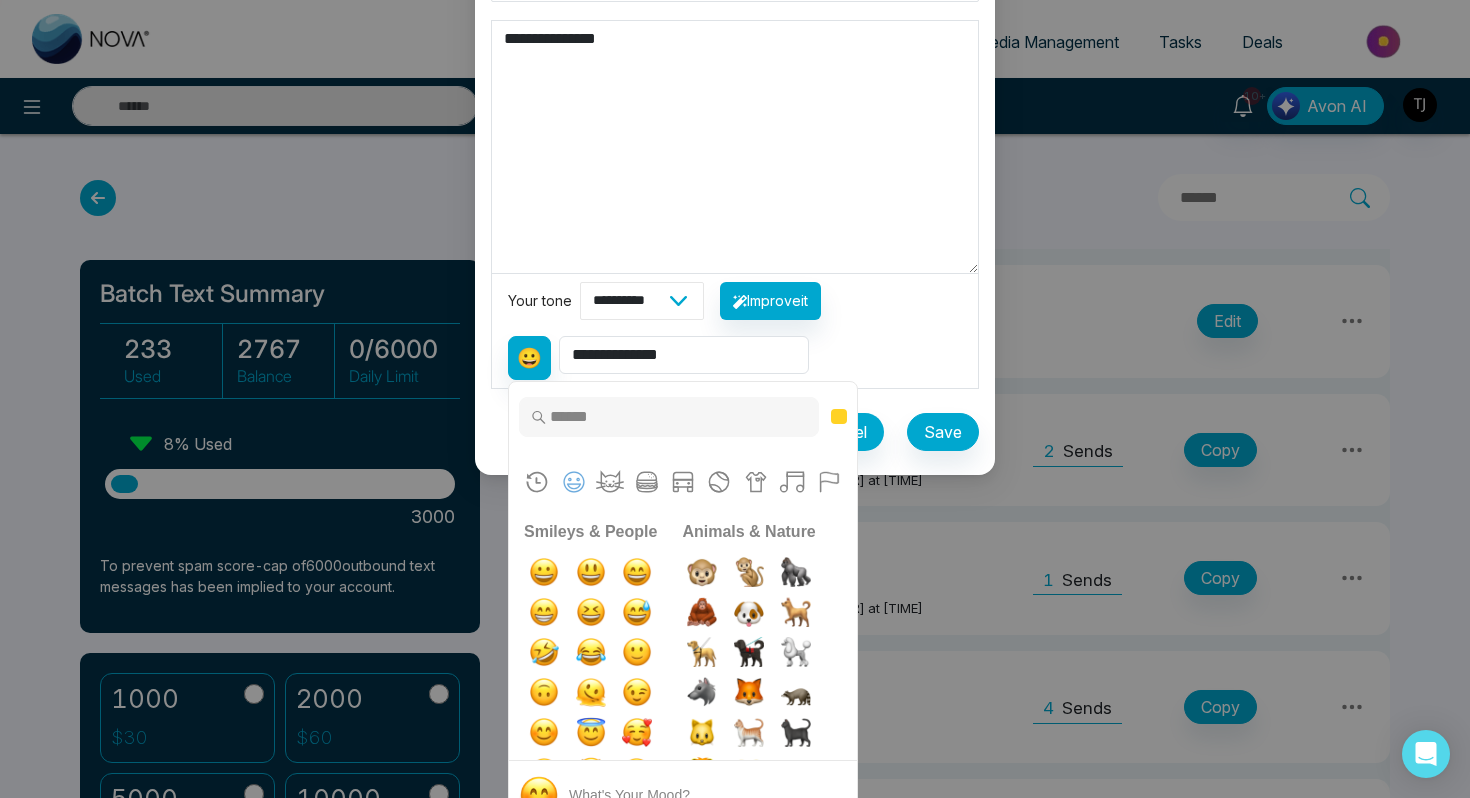click on "**********" at bounding box center [642, 301] 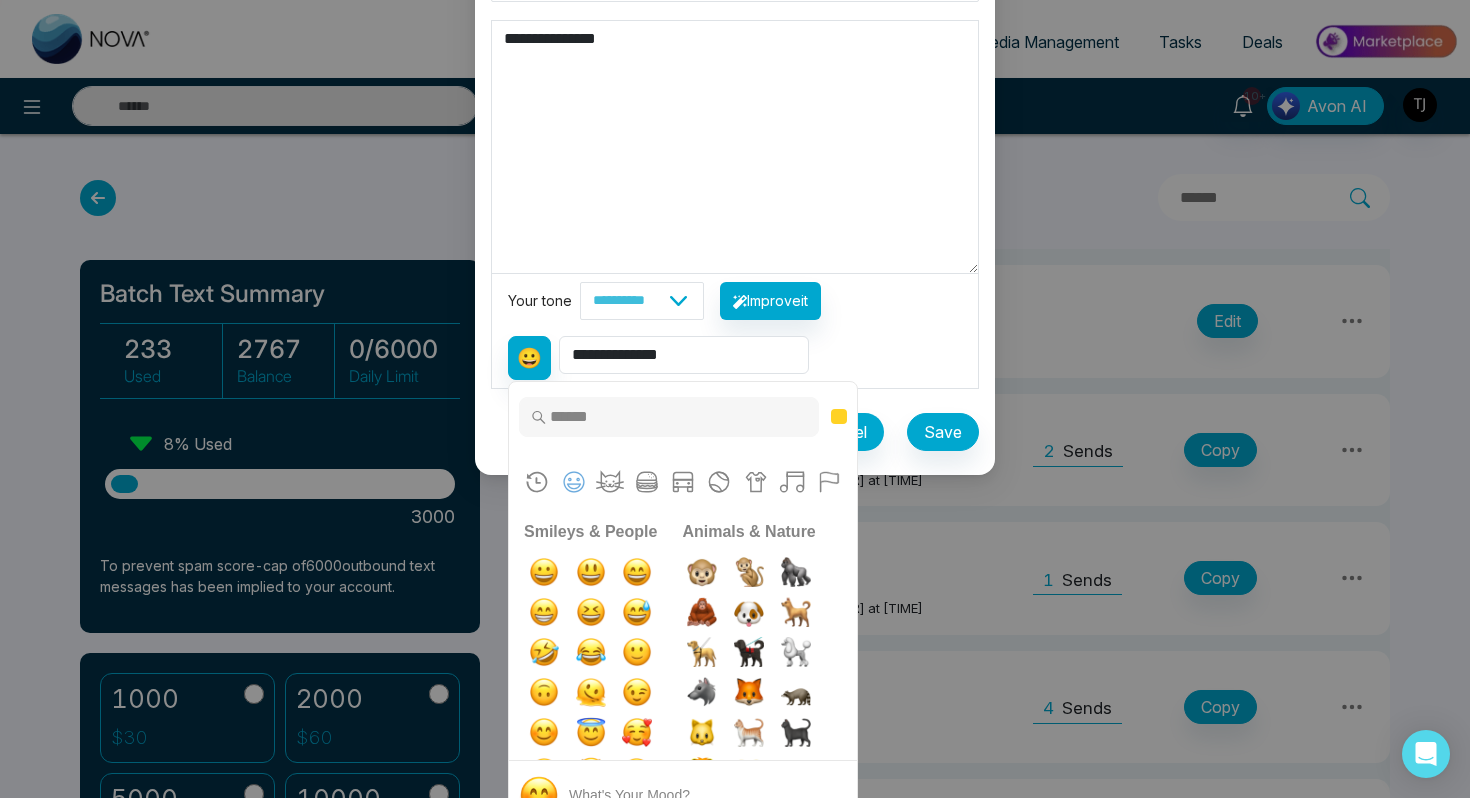 click on "**********" at bounding box center (735, 147) 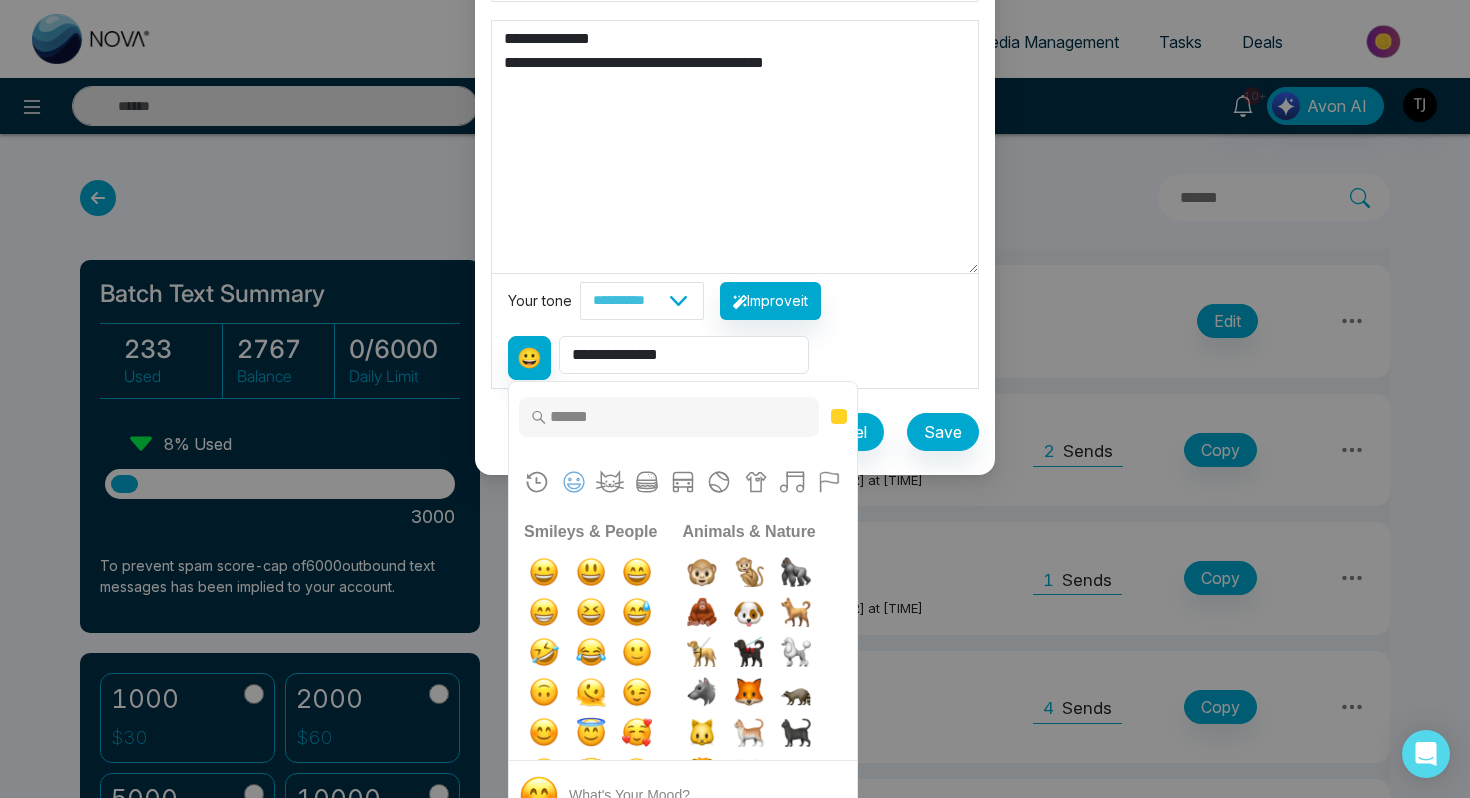 type on "**********" 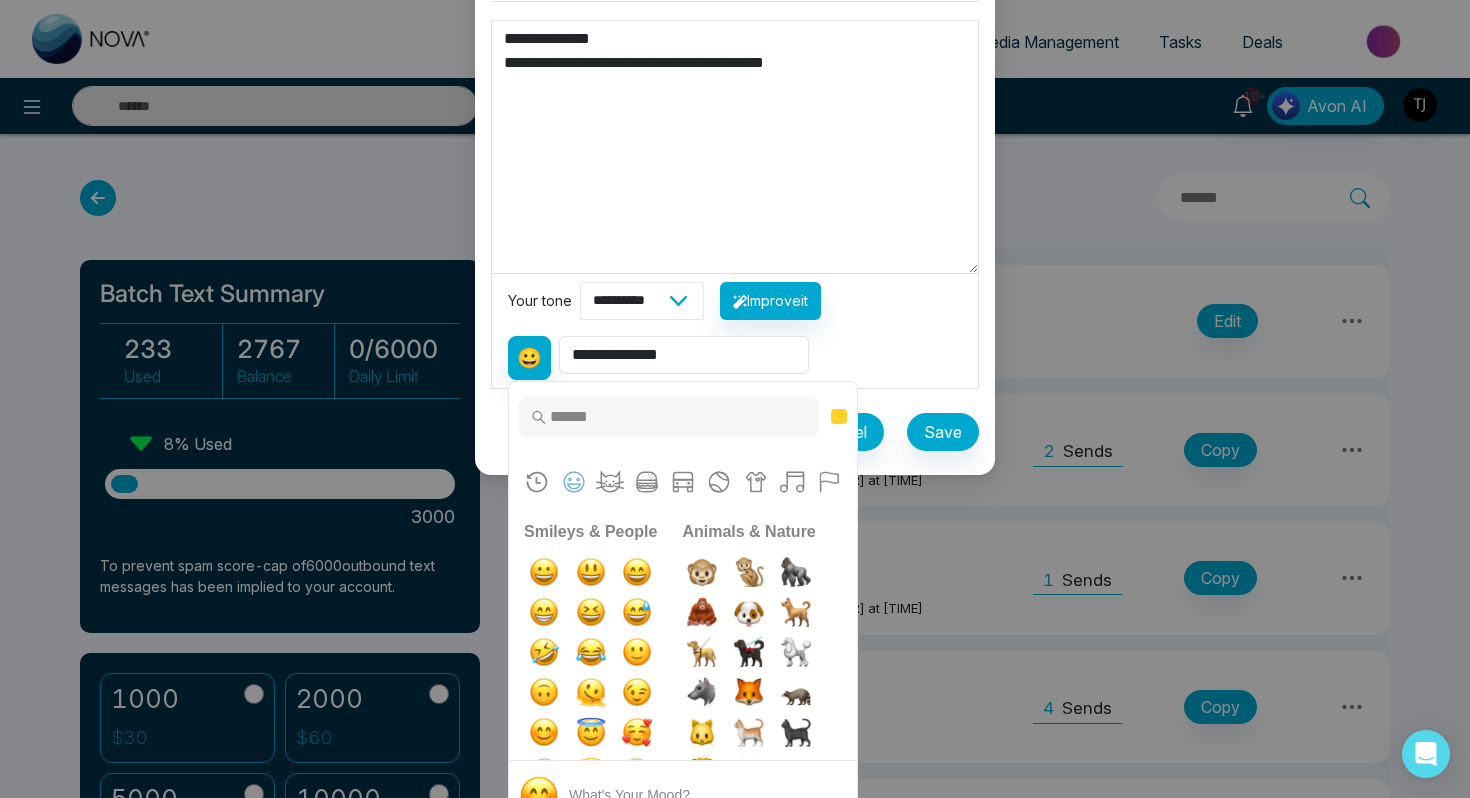 click on "**********" at bounding box center (642, 301) 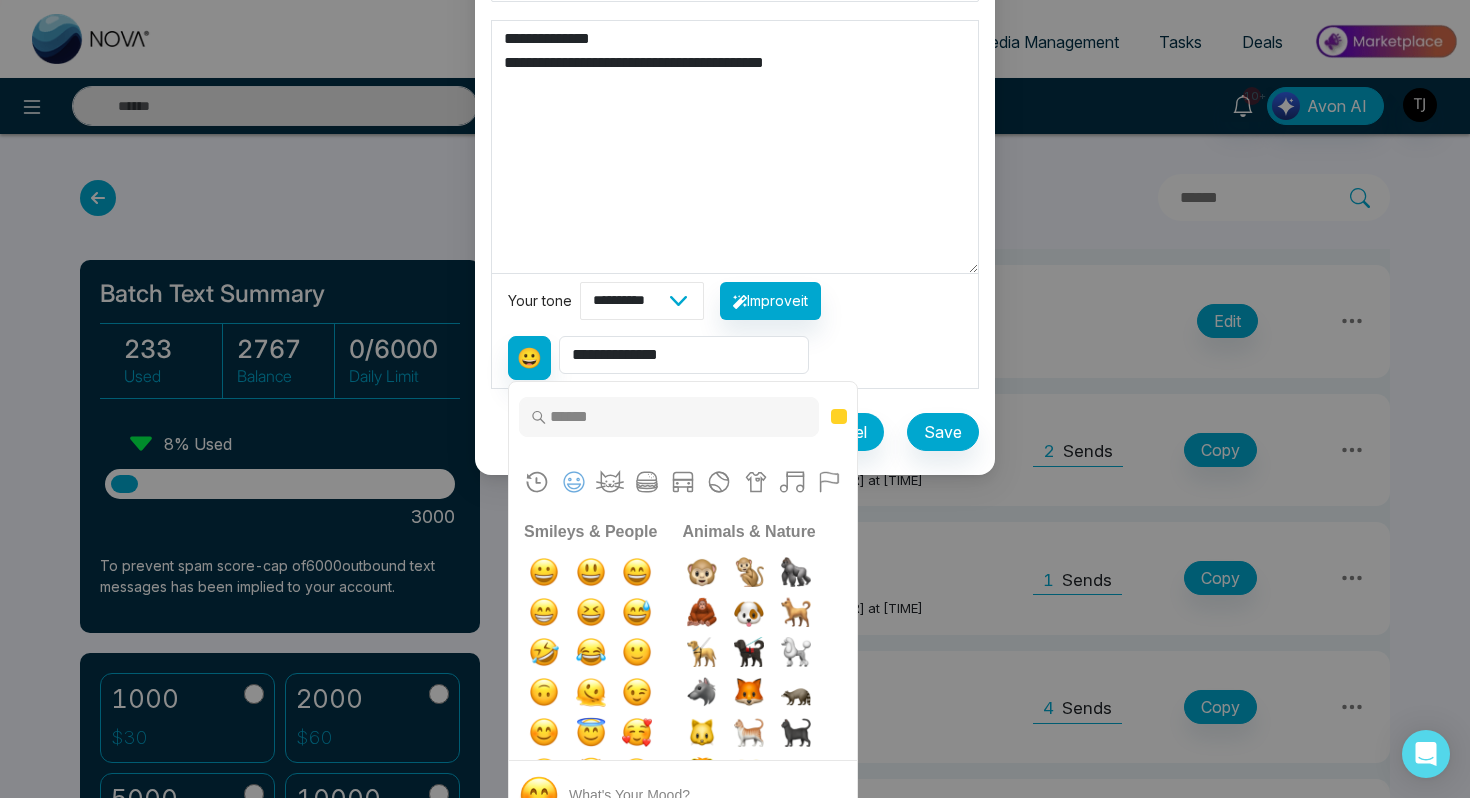 select on "********" 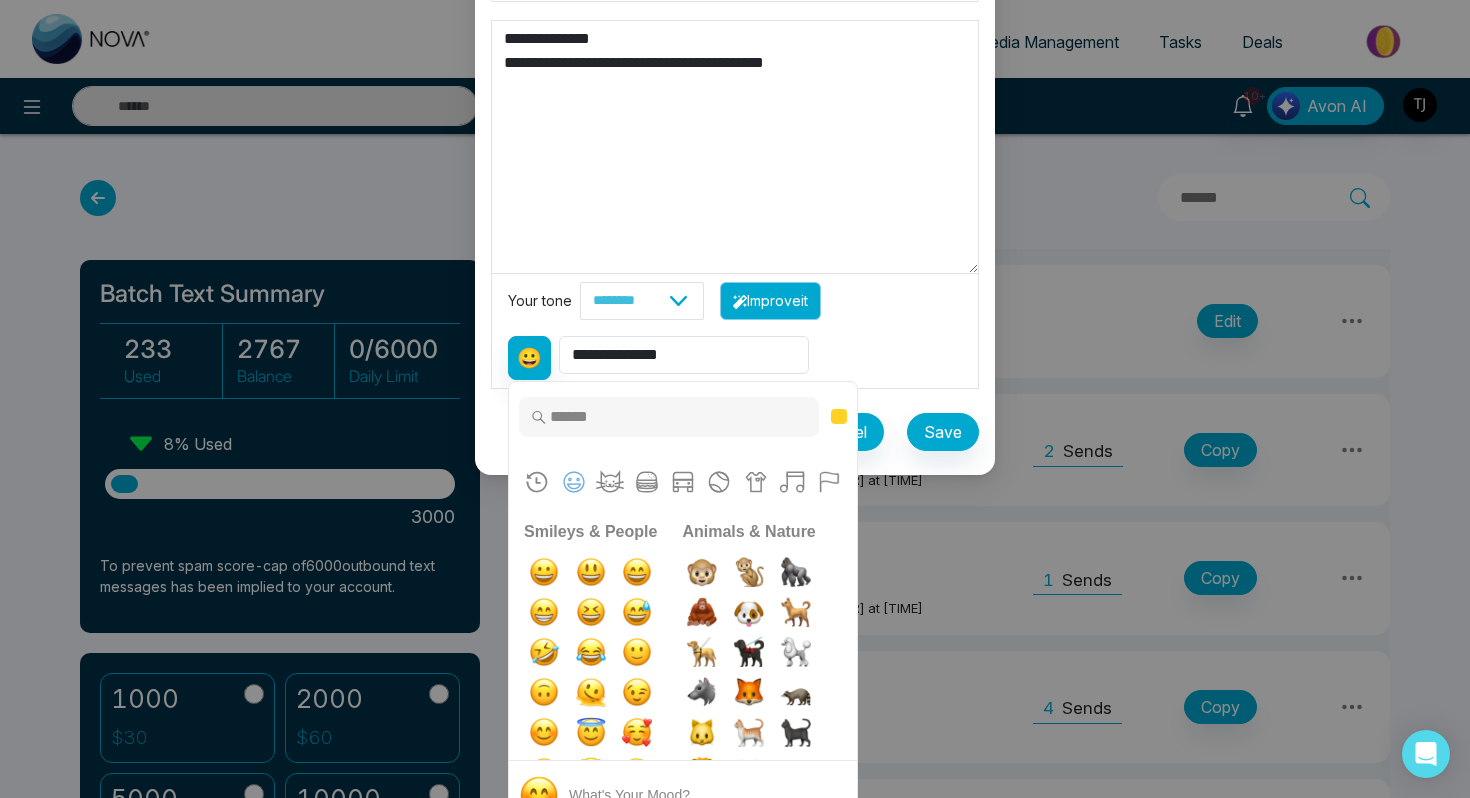click on "Improve  it" at bounding box center (770, 301) 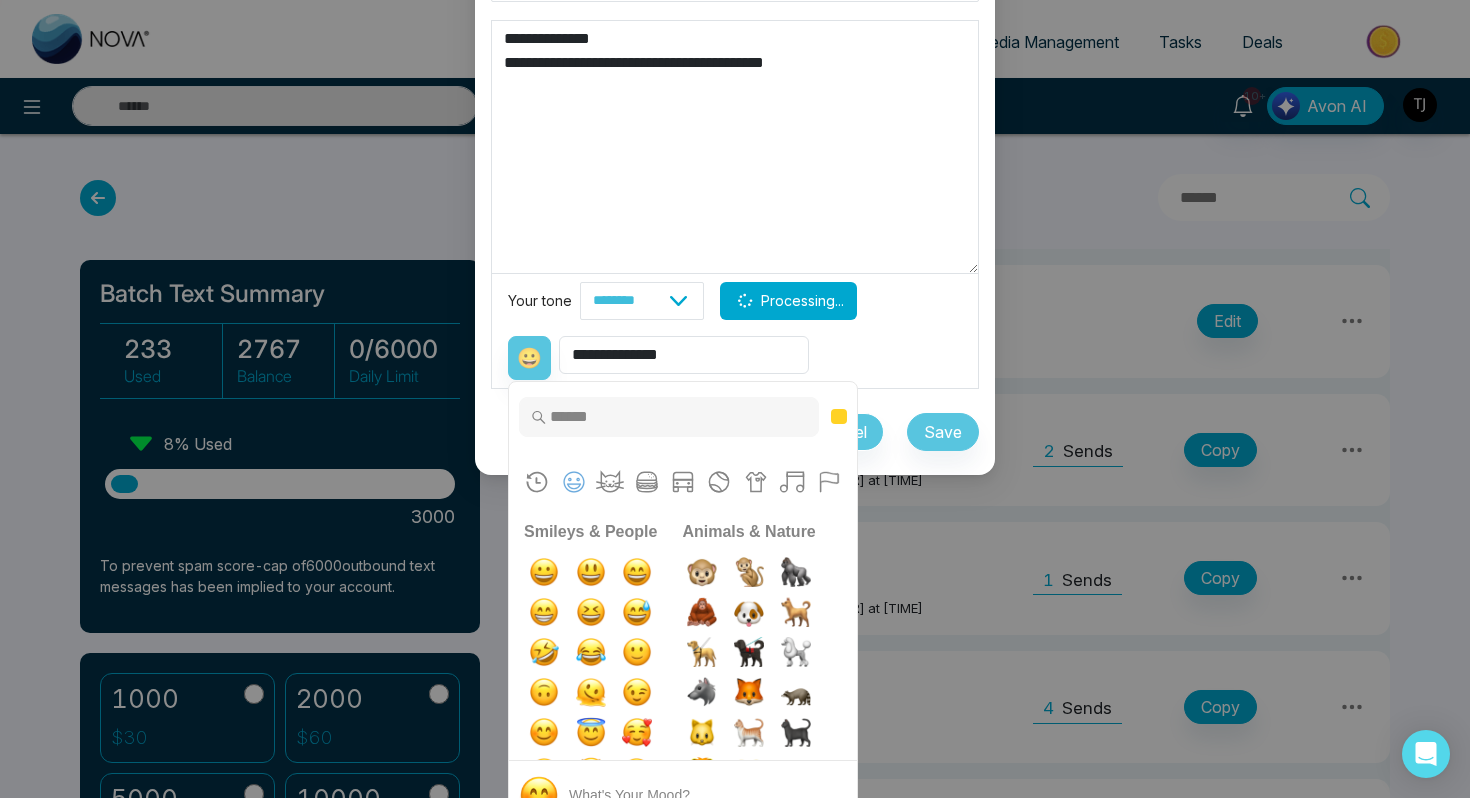 type on "**********" 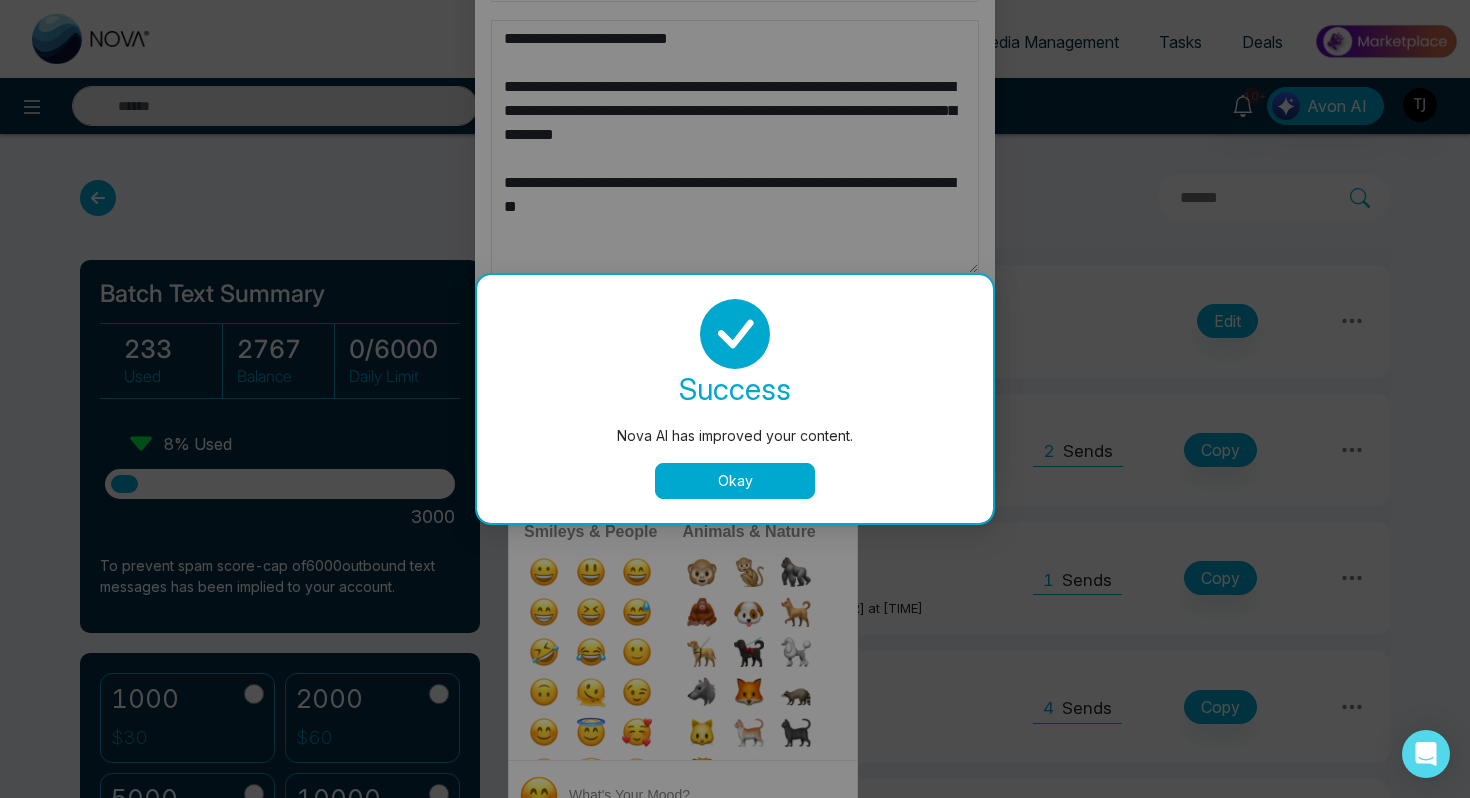 click on "Okay" at bounding box center [735, 481] 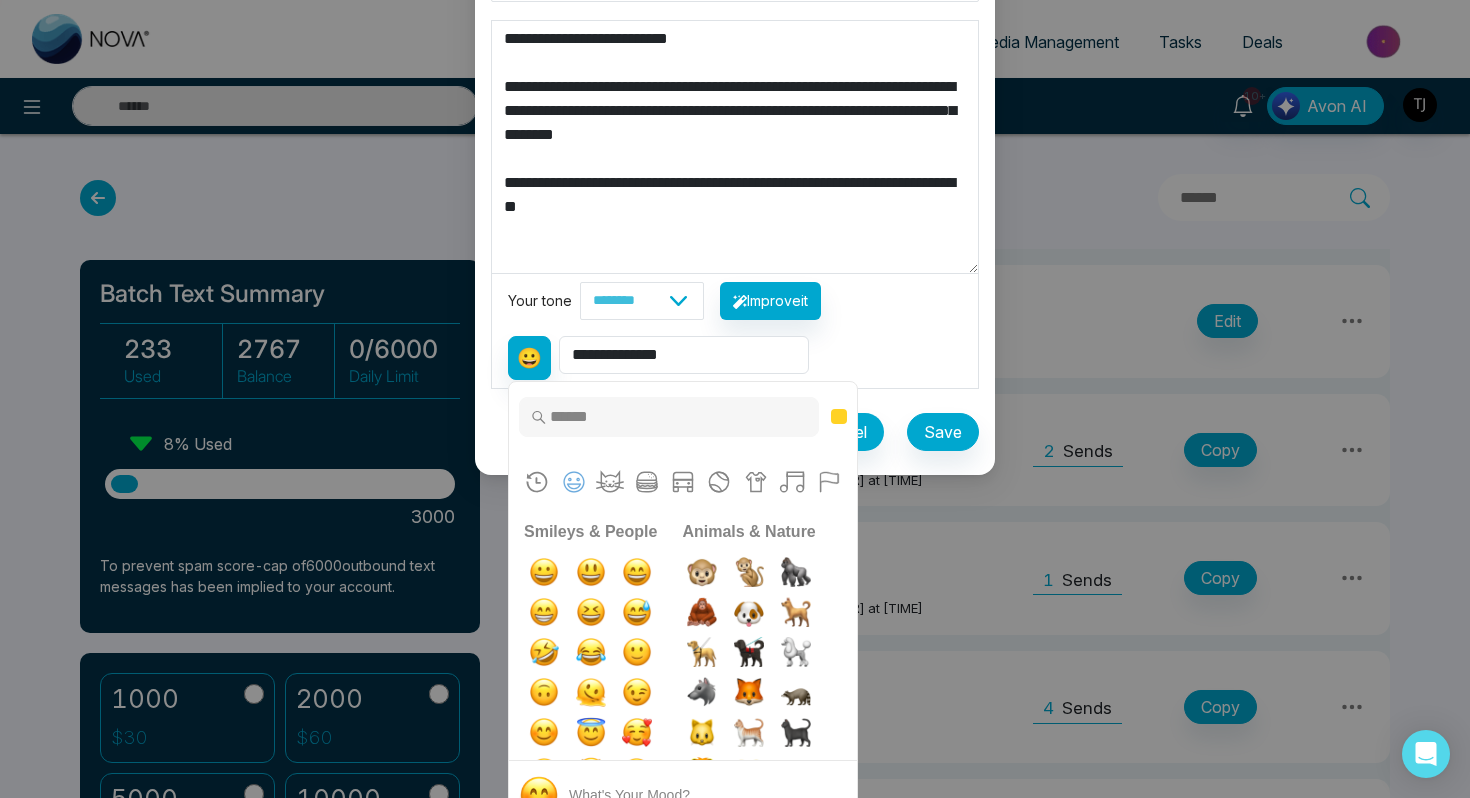 click on "**********" at bounding box center (735, 147) 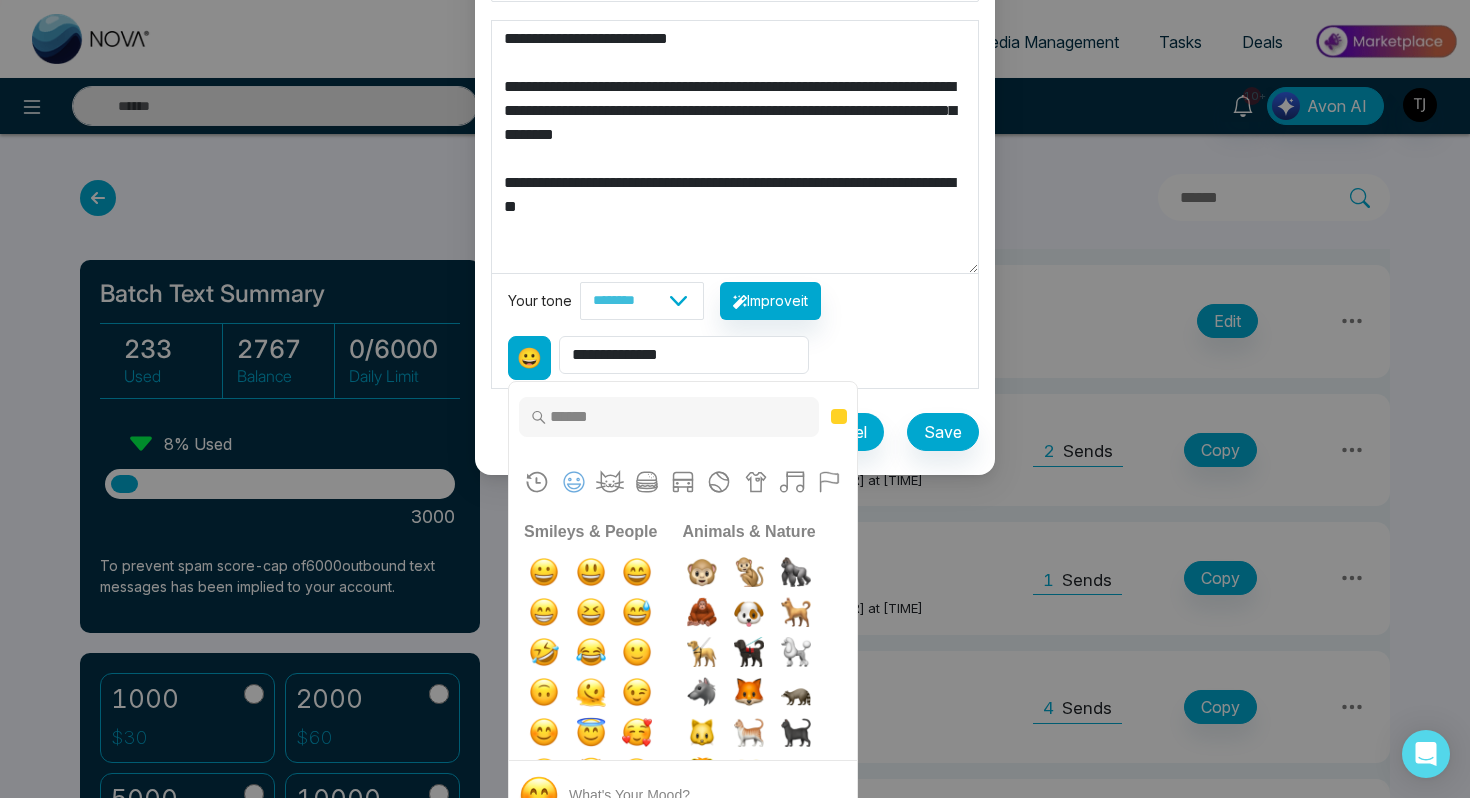 click on "😀" at bounding box center (529, 358) 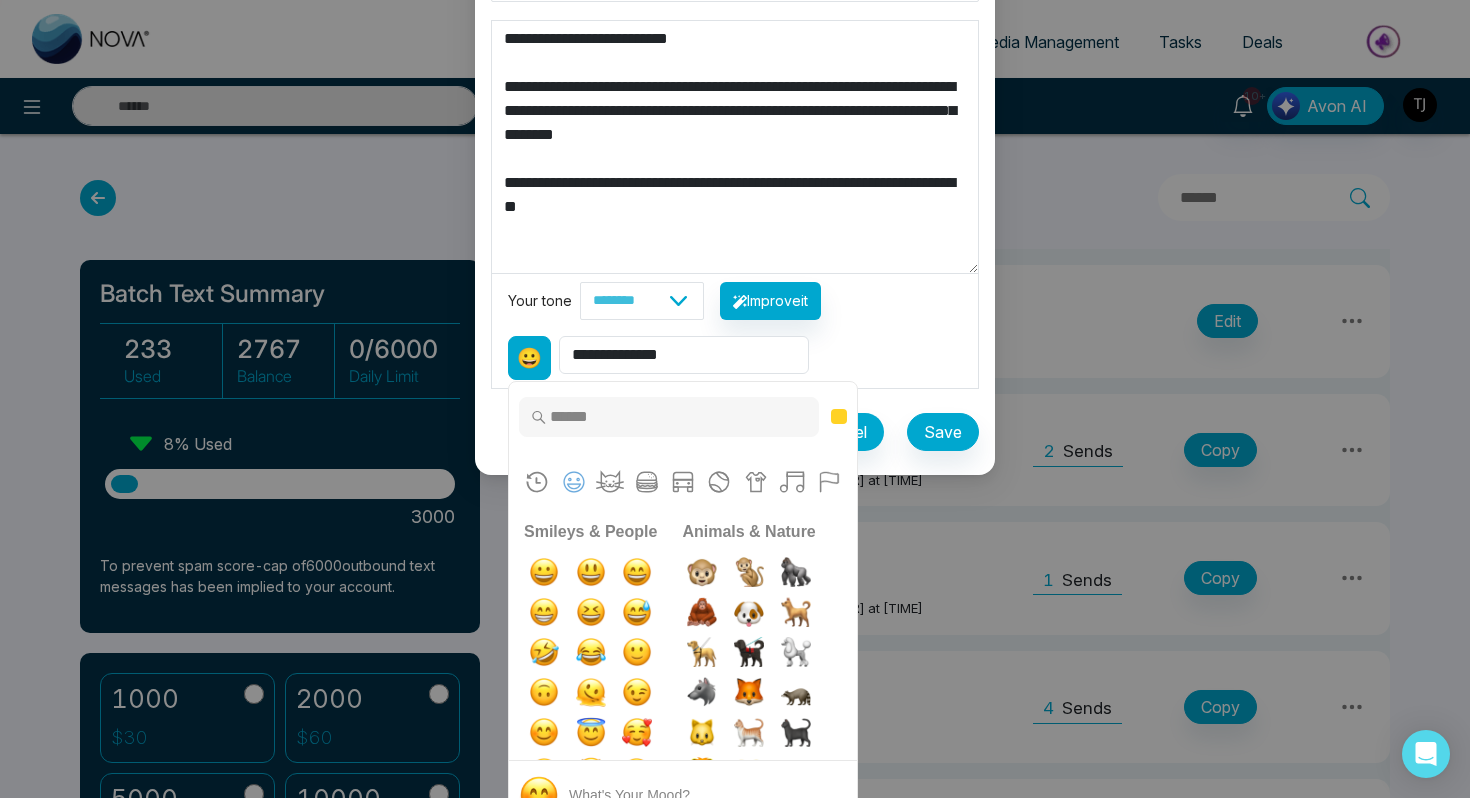 scroll, scrollTop: 0, scrollLeft: 0, axis: both 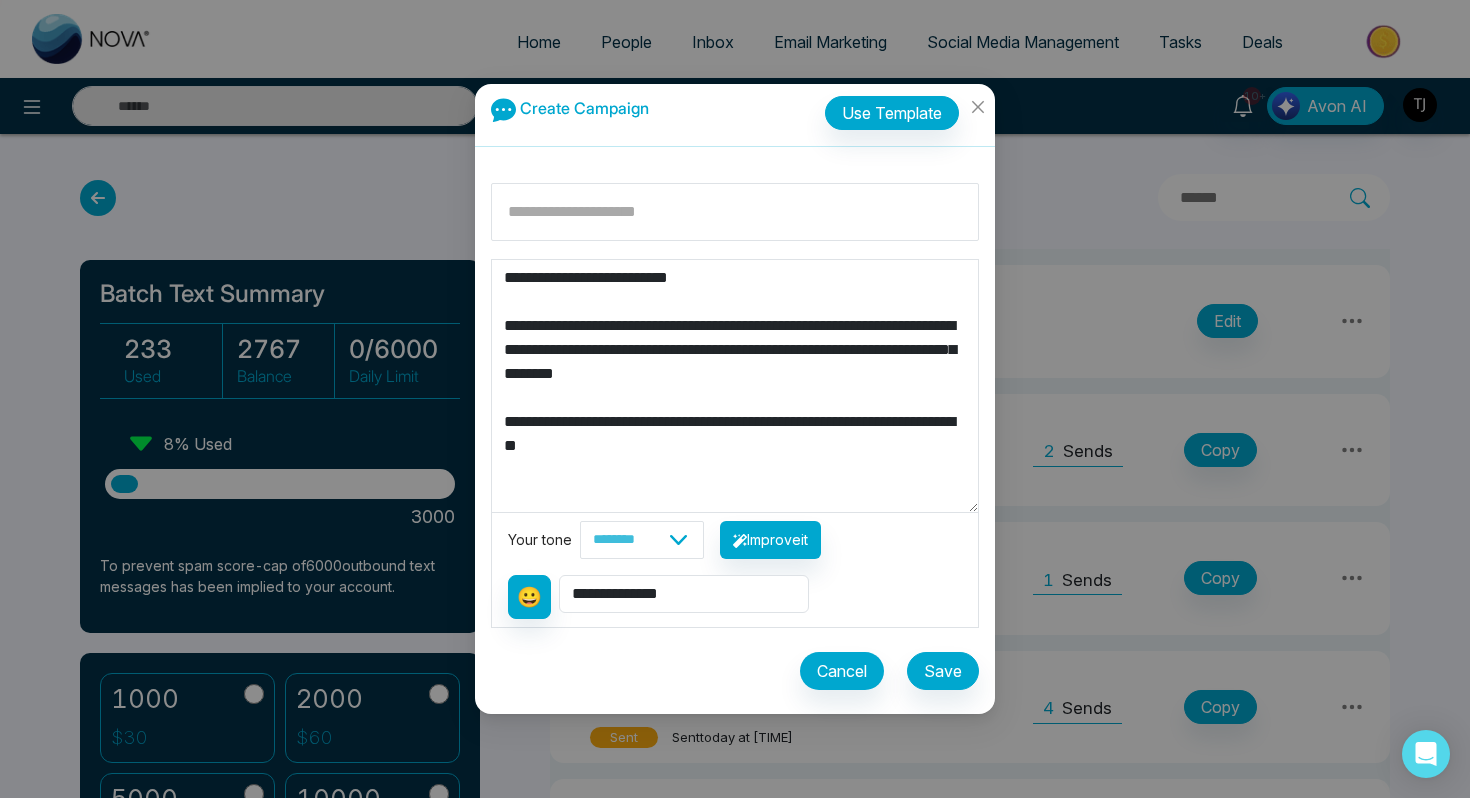 click on "**********" at bounding box center (735, 386) 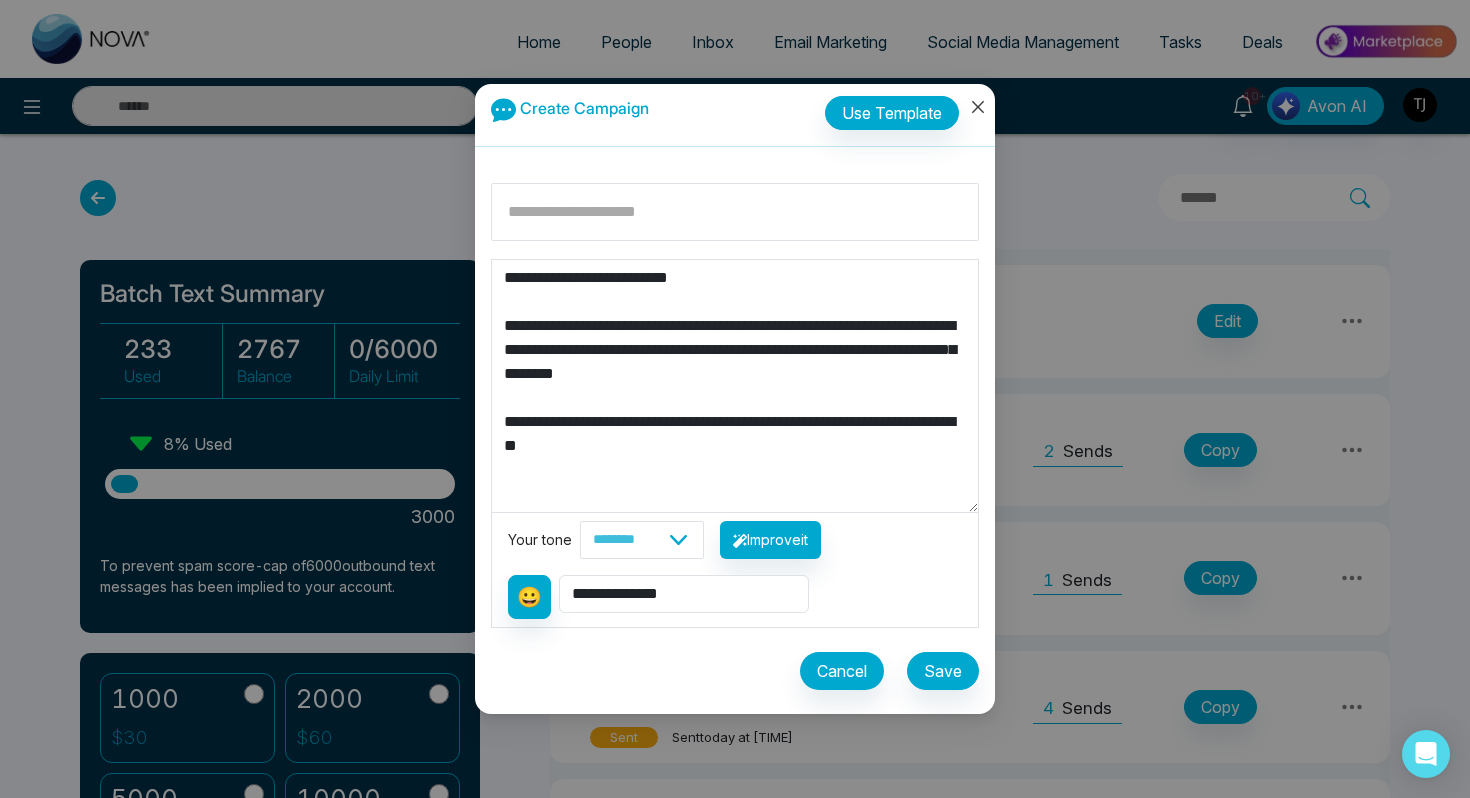 click at bounding box center (977, 111) 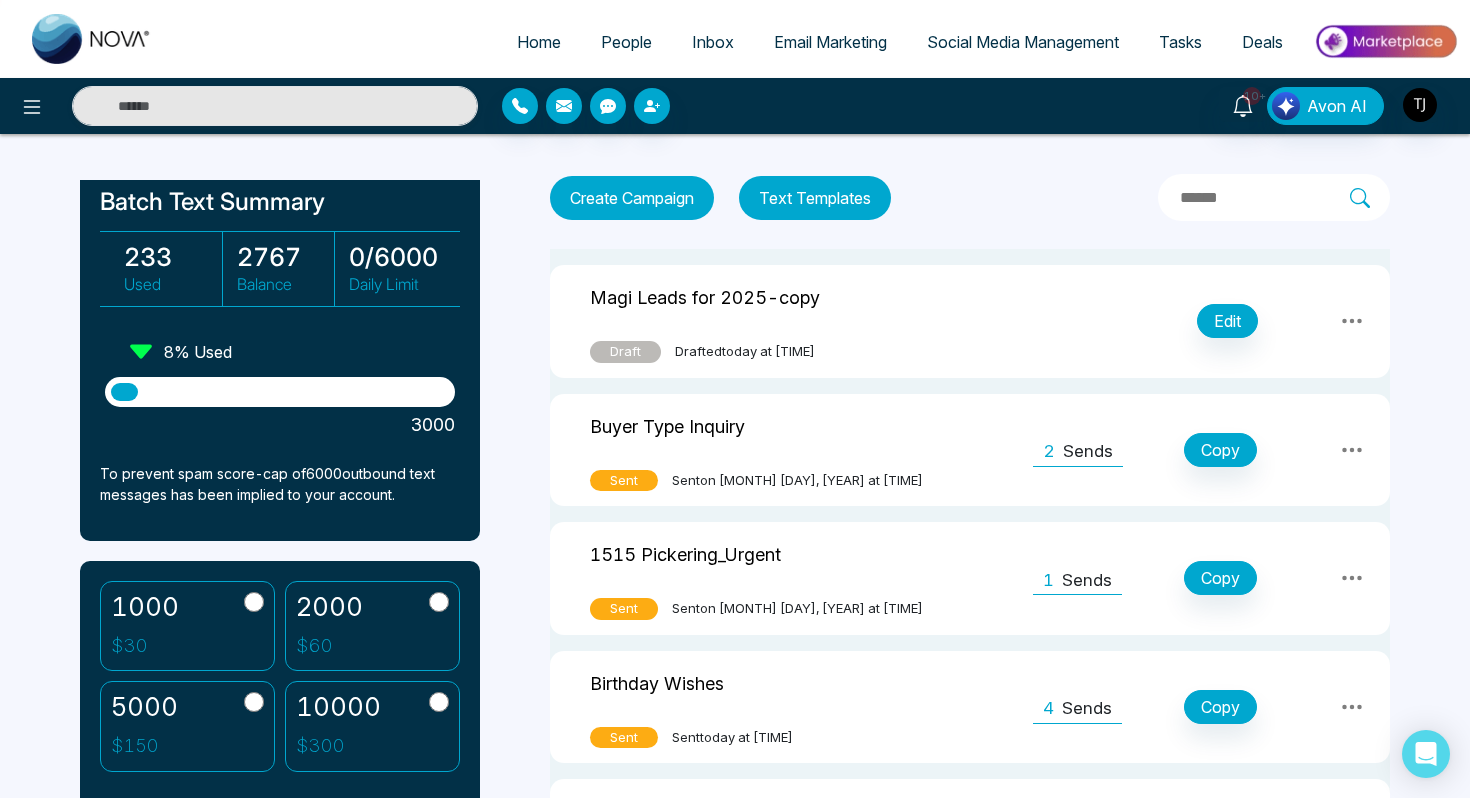 scroll, scrollTop: 125, scrollLeft: 0, axis: vertical 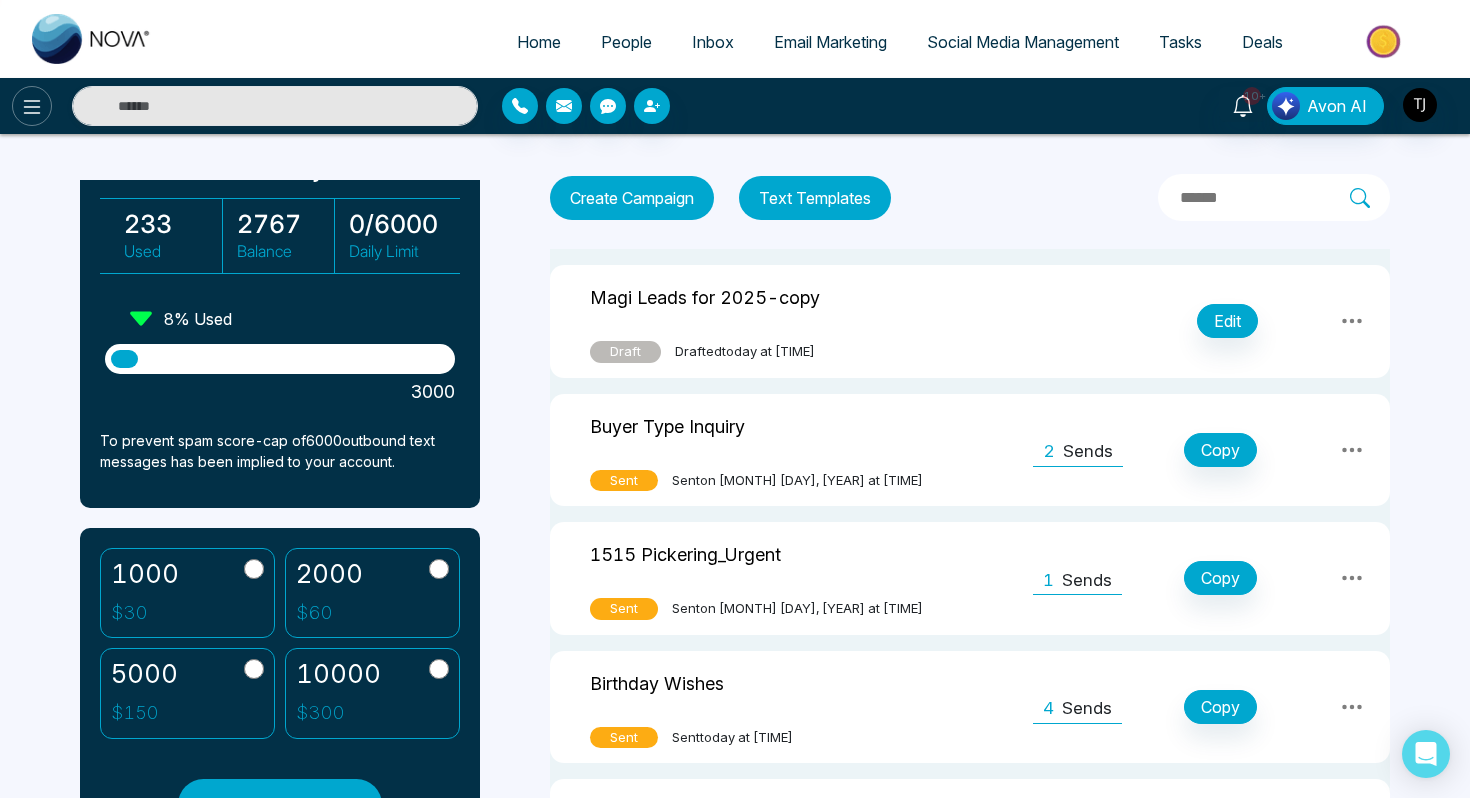 click 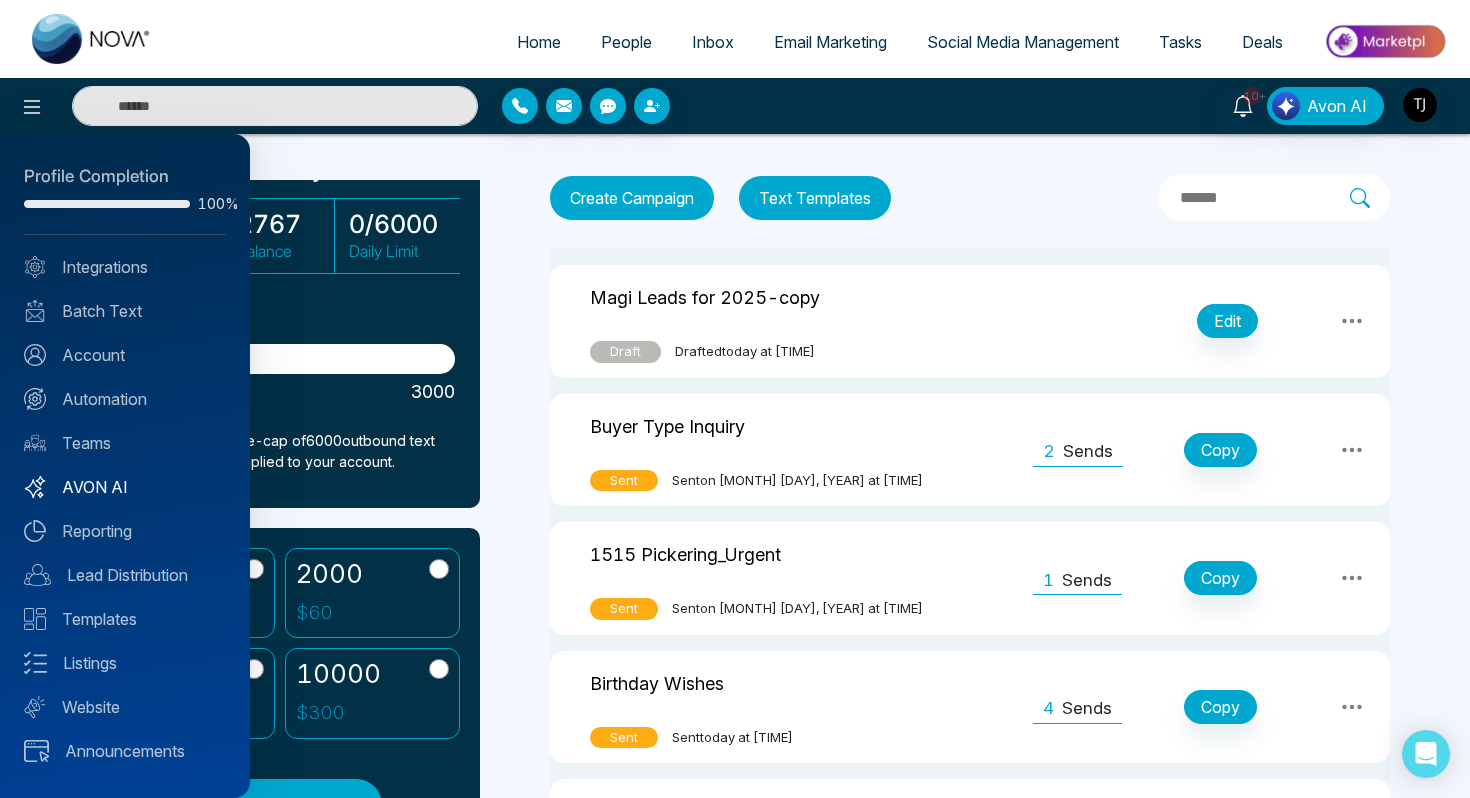 click on "AVON AI" at bounding box center (125, 487) 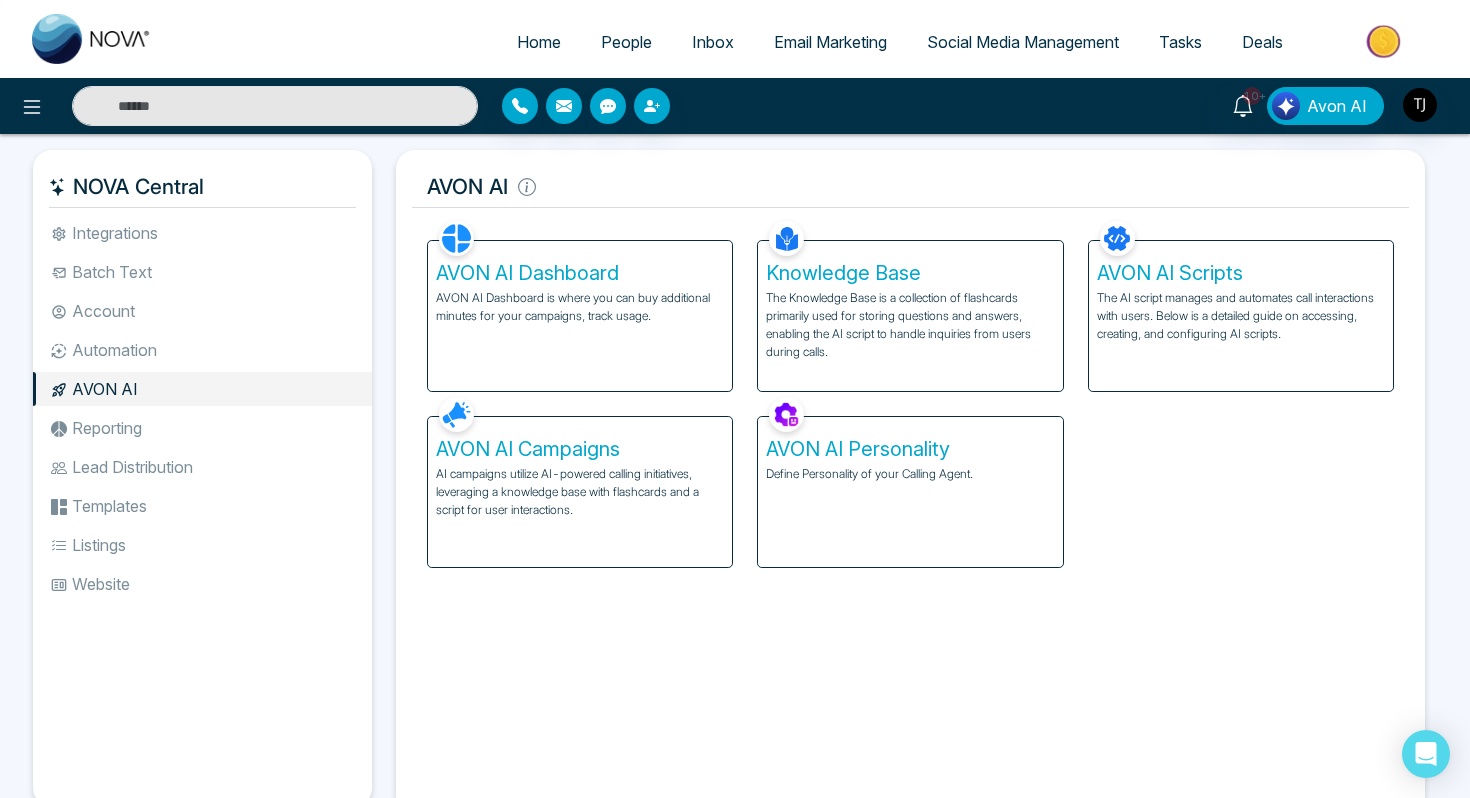 click on "AVON AI Personality Define Personality of your Calling Agent." at bounding box center [910, 492] 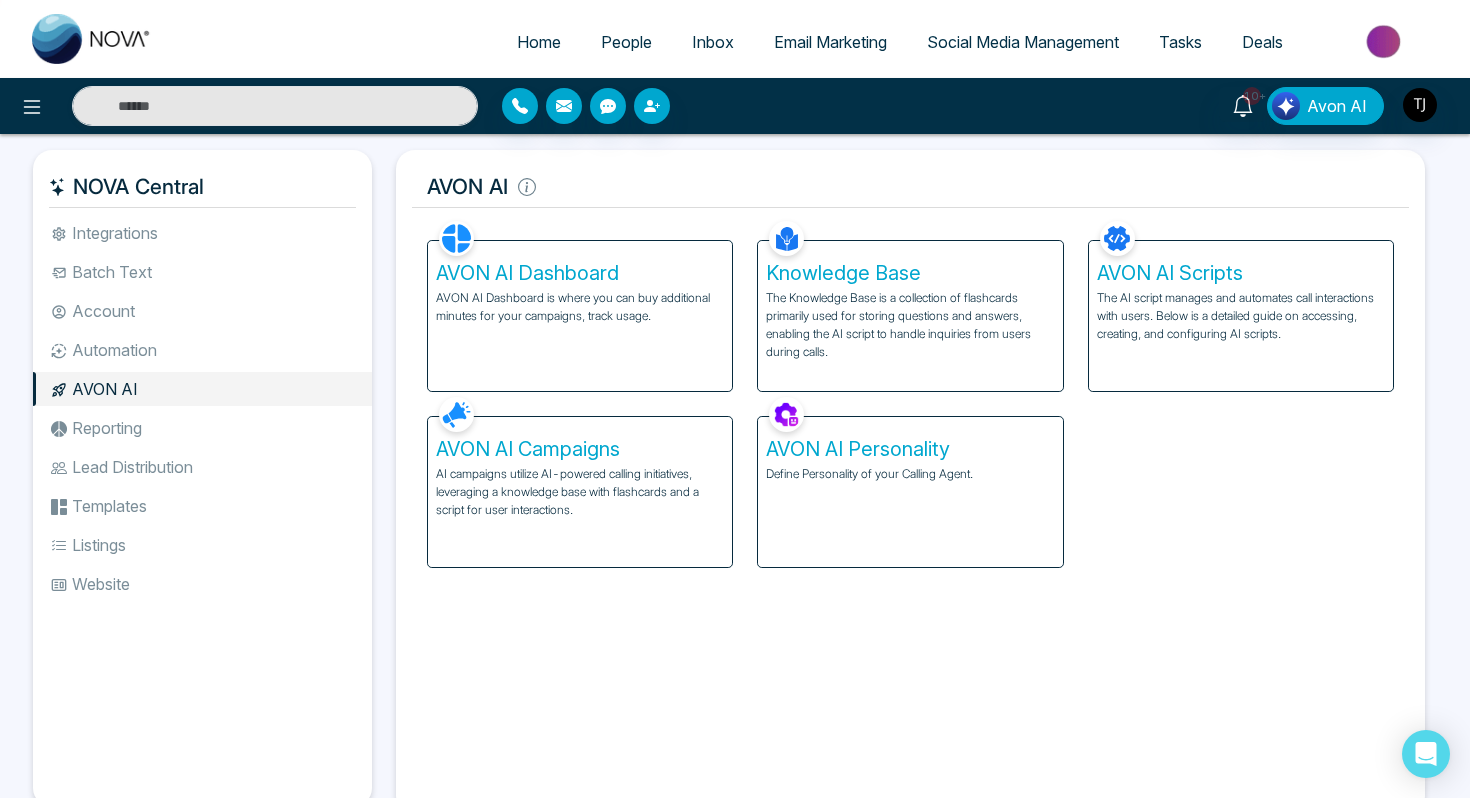 select on "****" 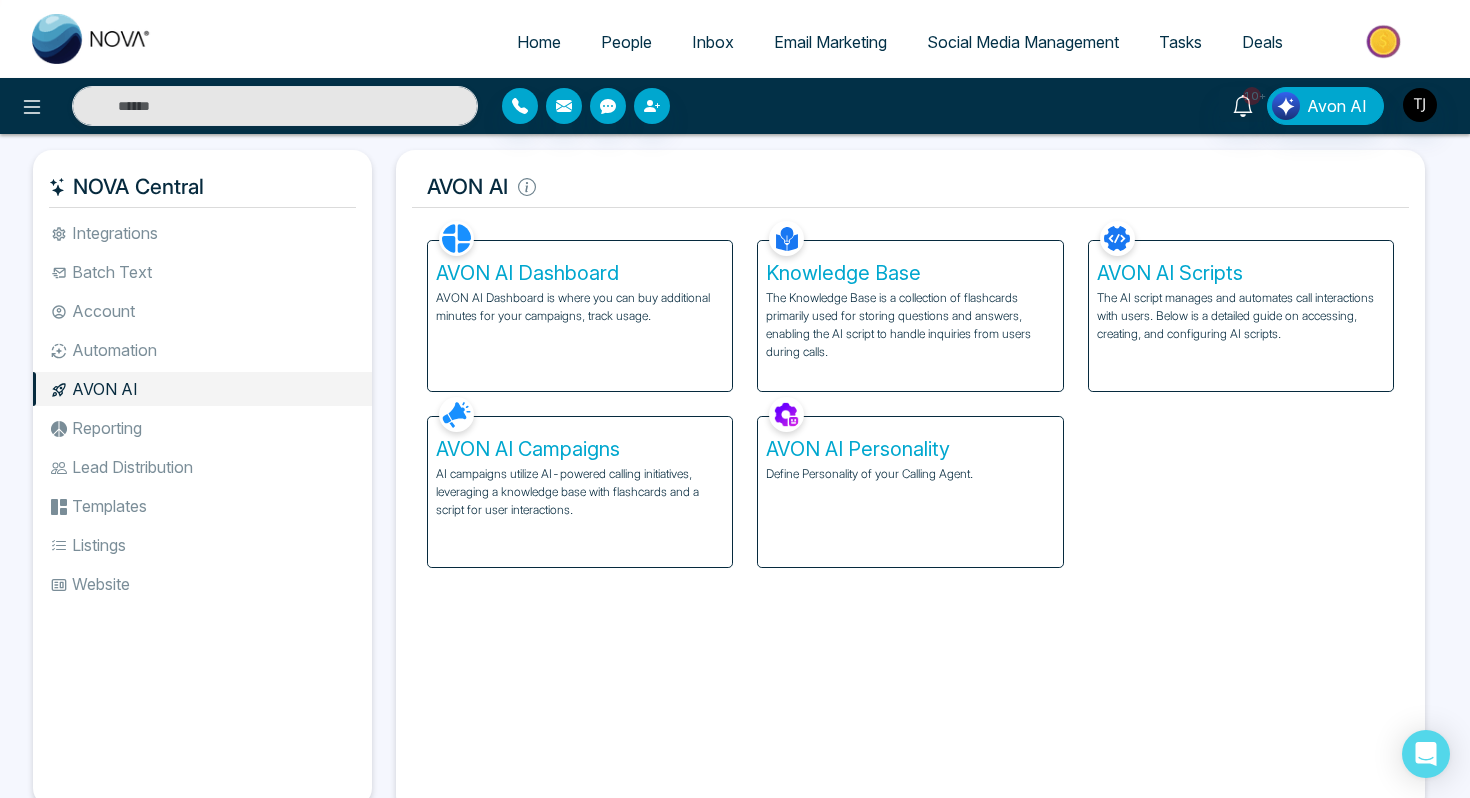 select on "********" 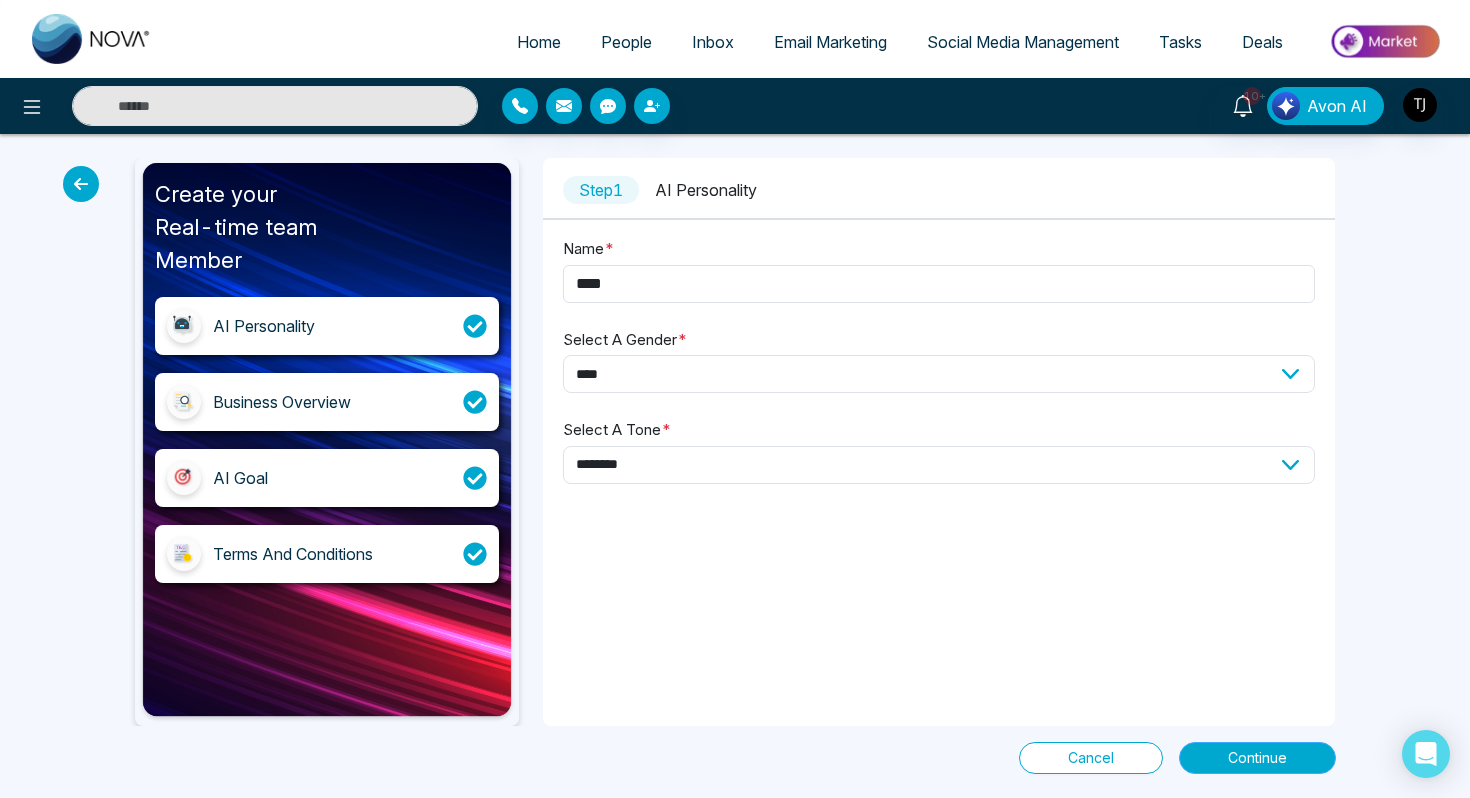 click on "Continue" at bounding box center (1257, 758) 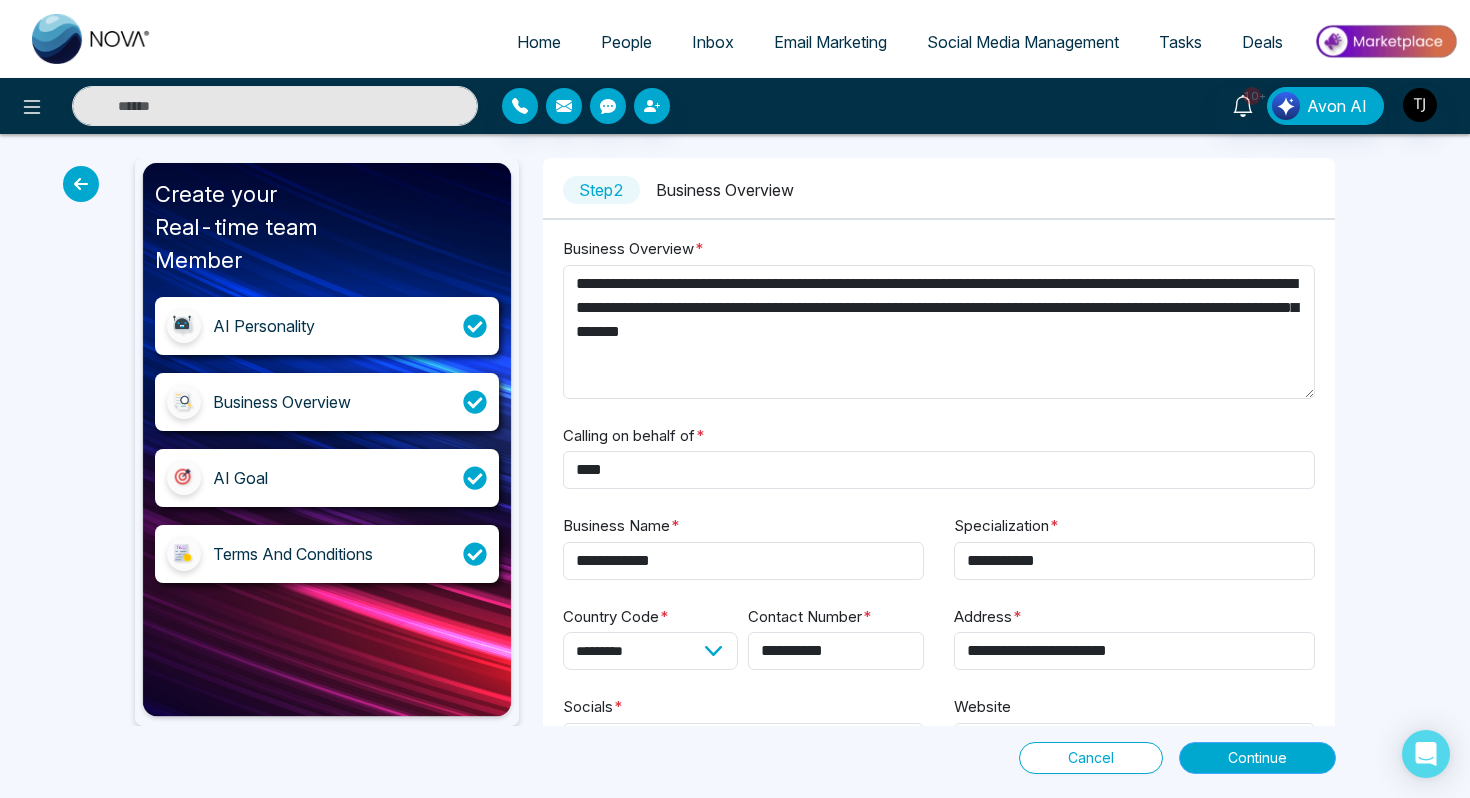 scroll, scrollTop: 73, scrollLeft: 0, axis: vertical 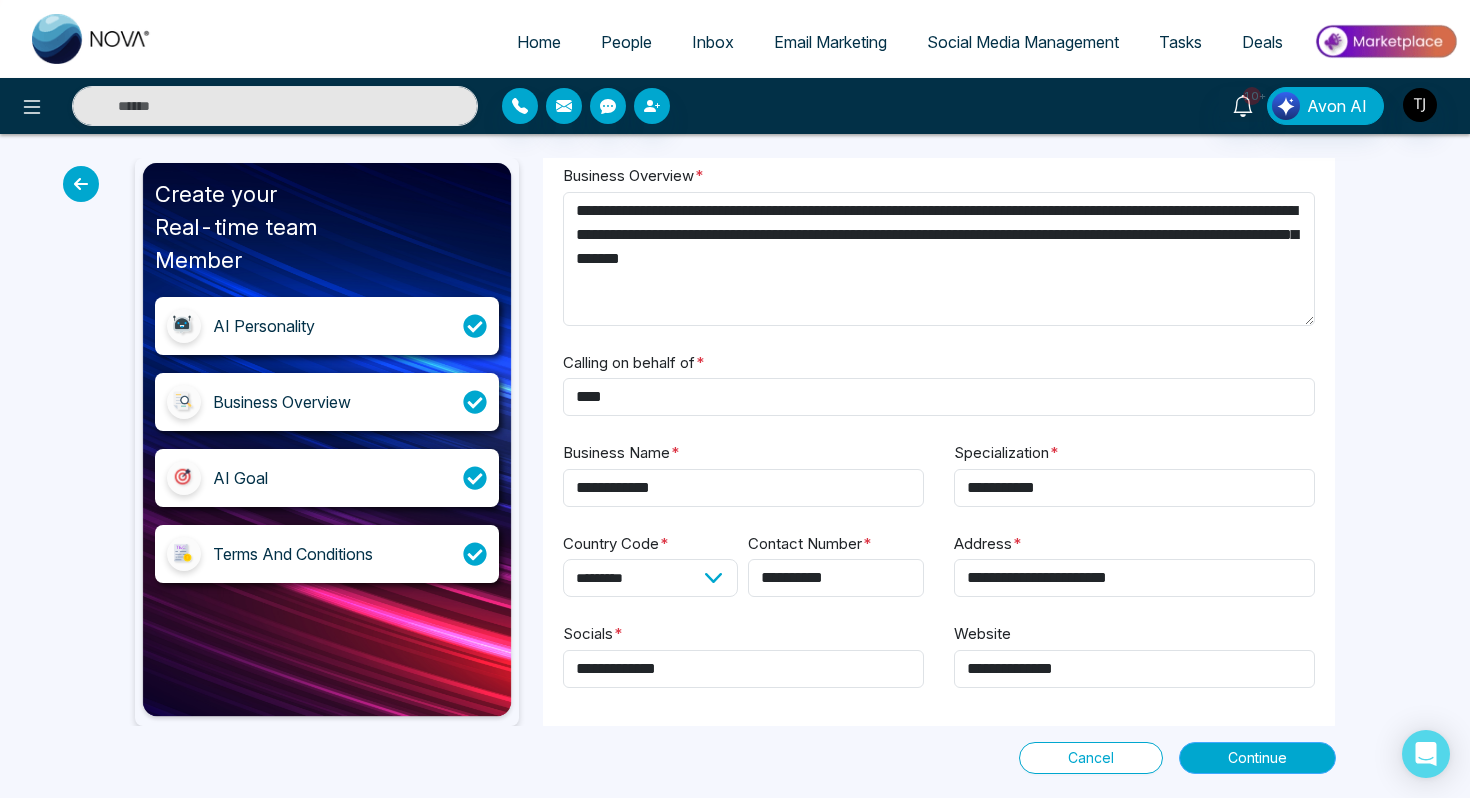 click on "Continue" at bounding box center [1257, 758] 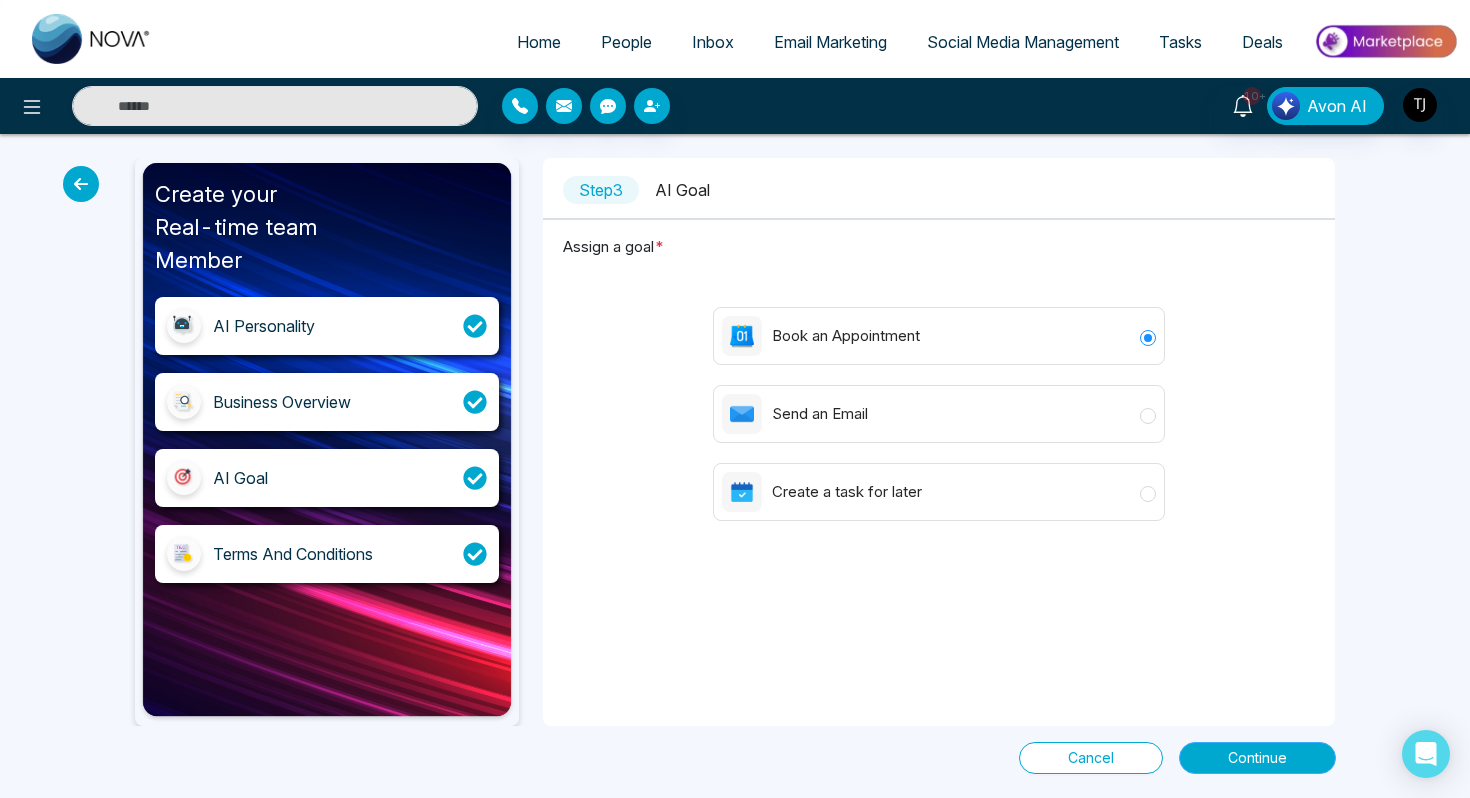 scroll, scrollTop: 0, scrollLeft: 0, axis: both 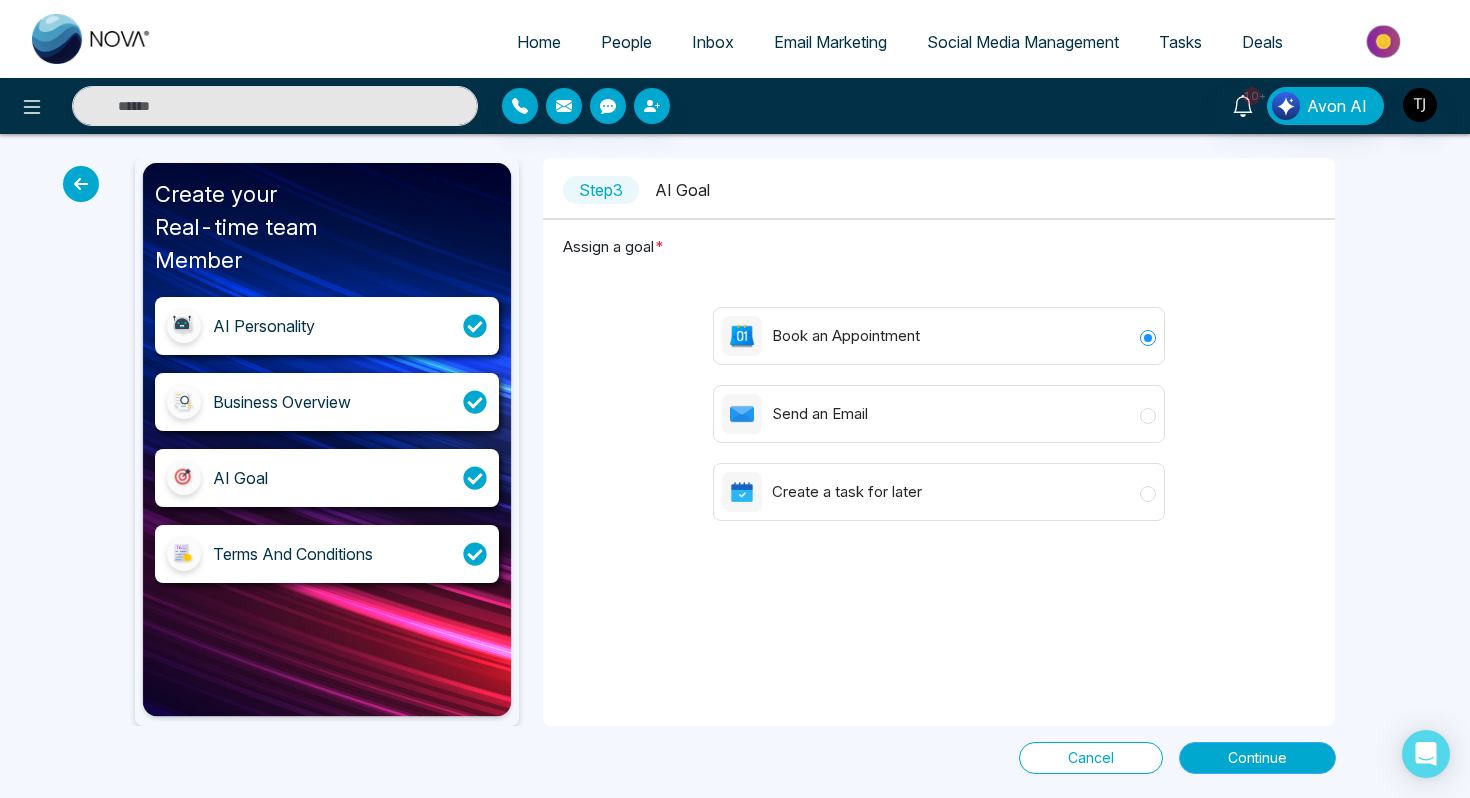 click on "Continue" at bounding box center (1257, 758) 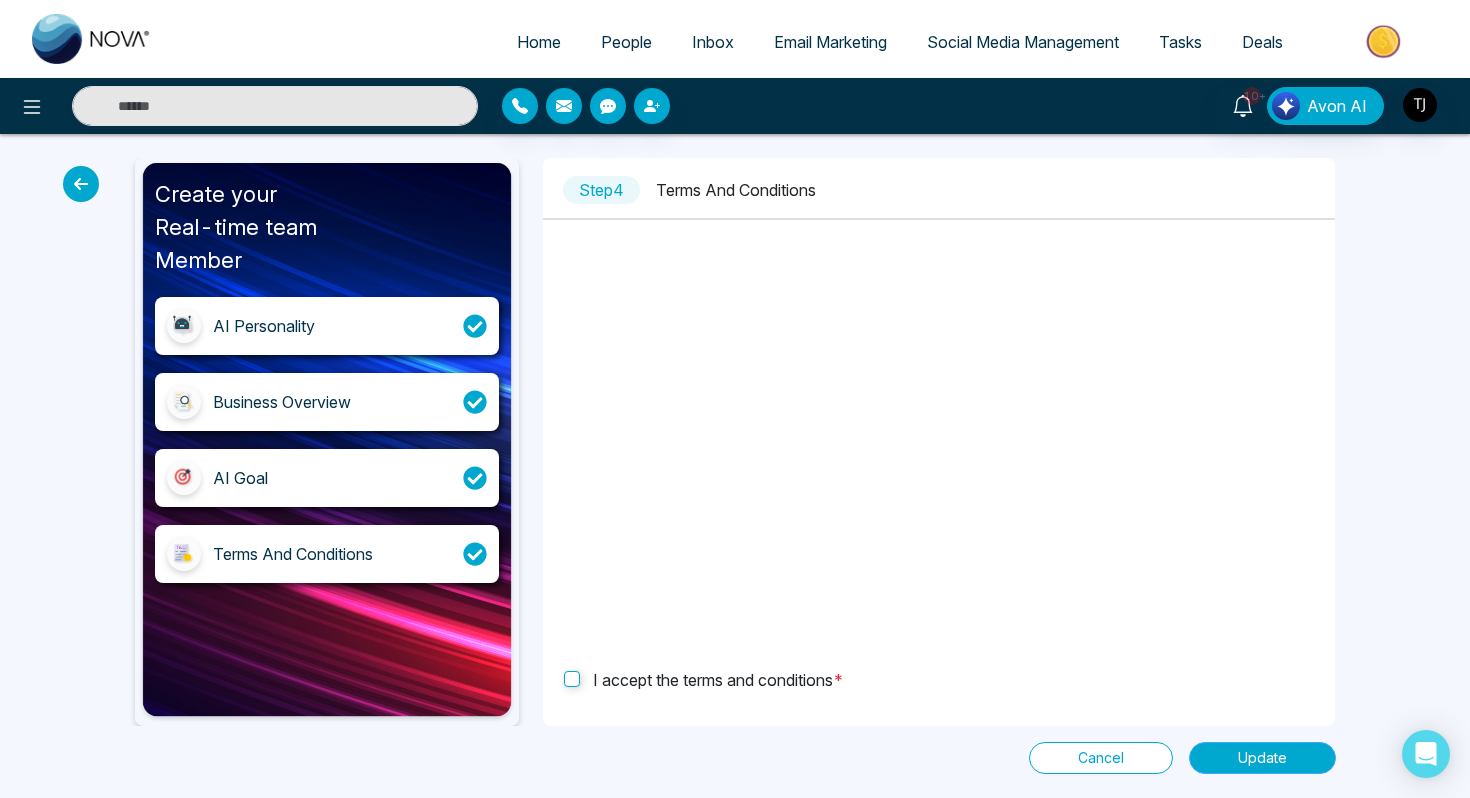 click on "Update" at bounding box center (1262, 758) 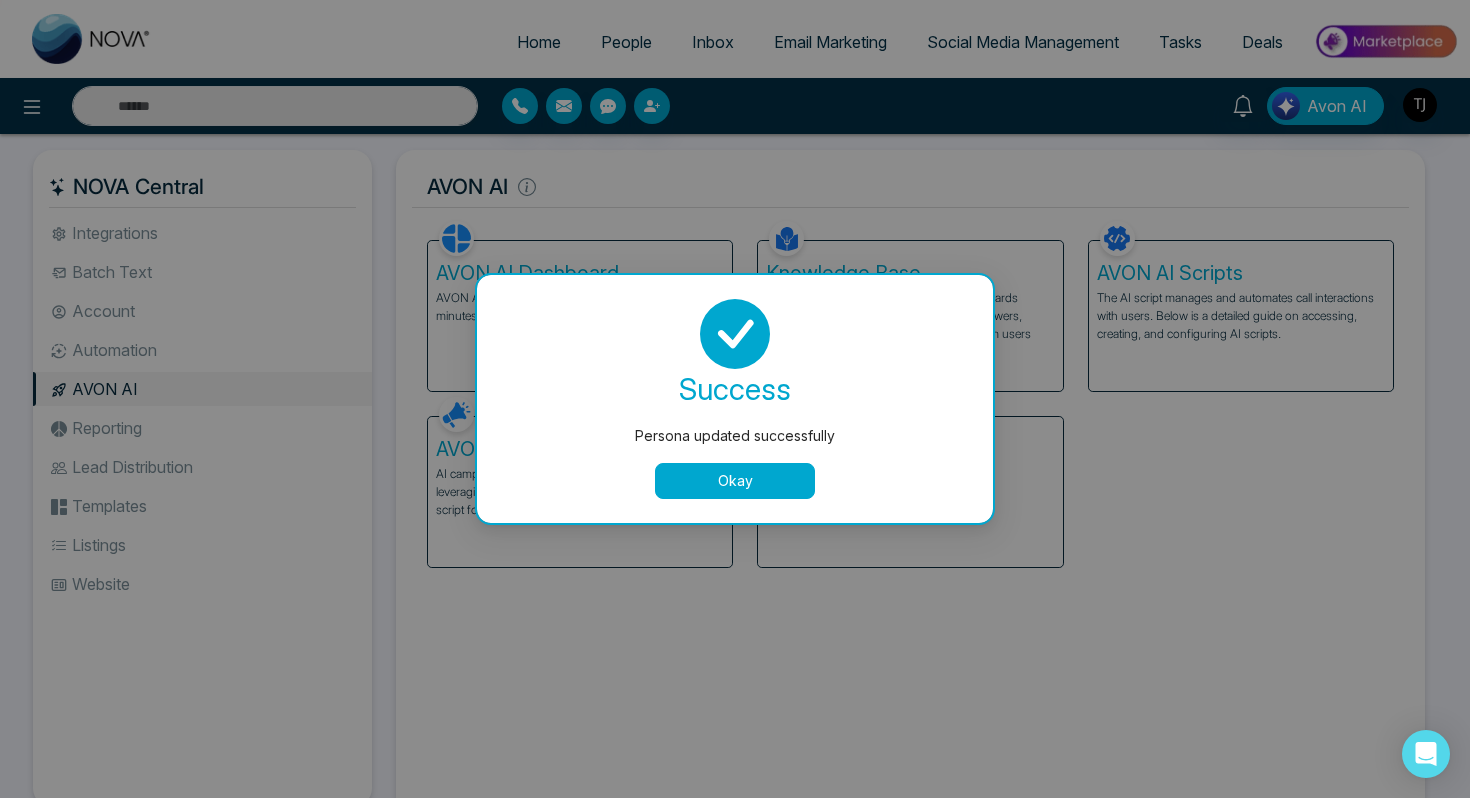 click on "Okay" at bounding box center (735, 481) 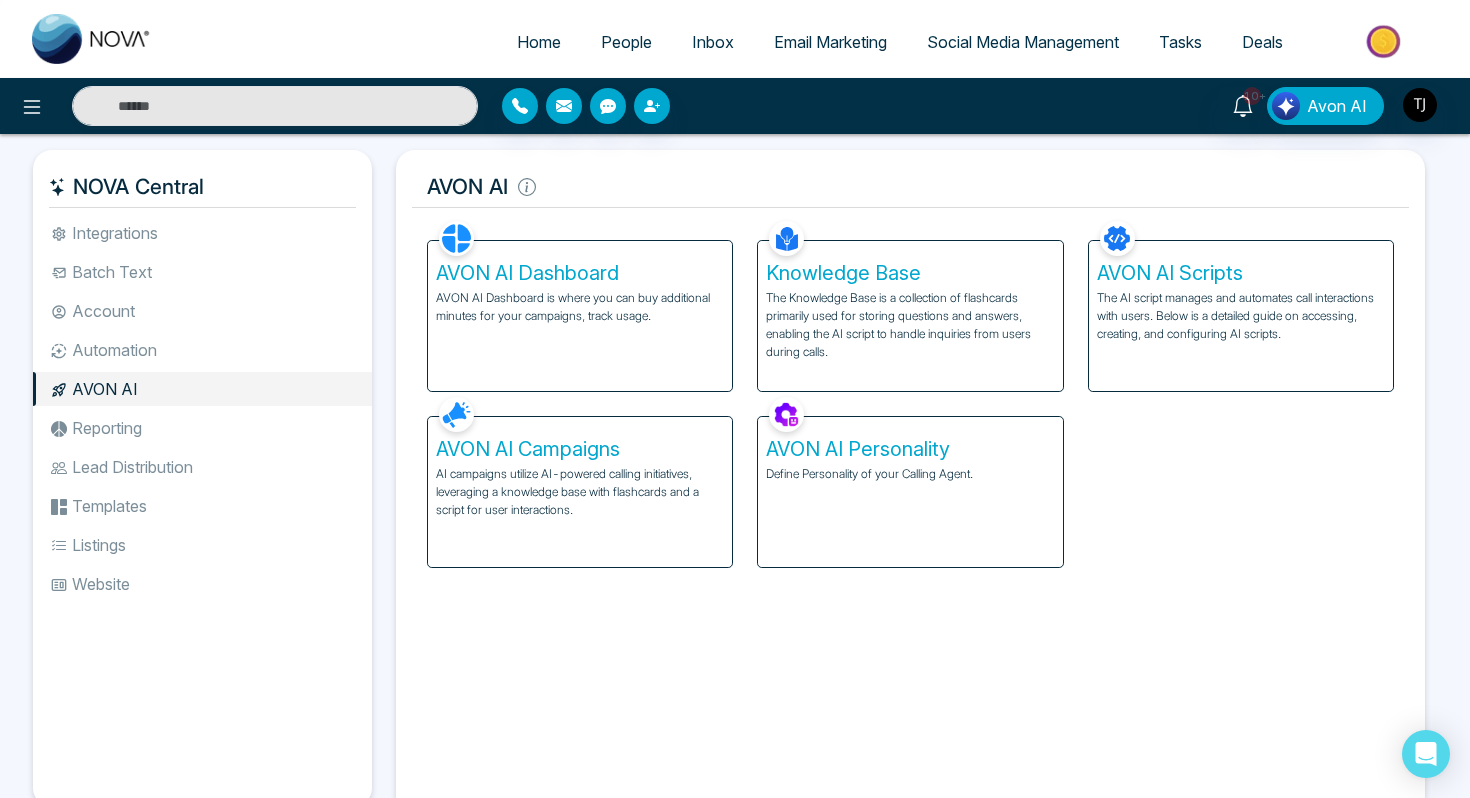 click on "Knowledge Base" at bounding box center (910, 273) 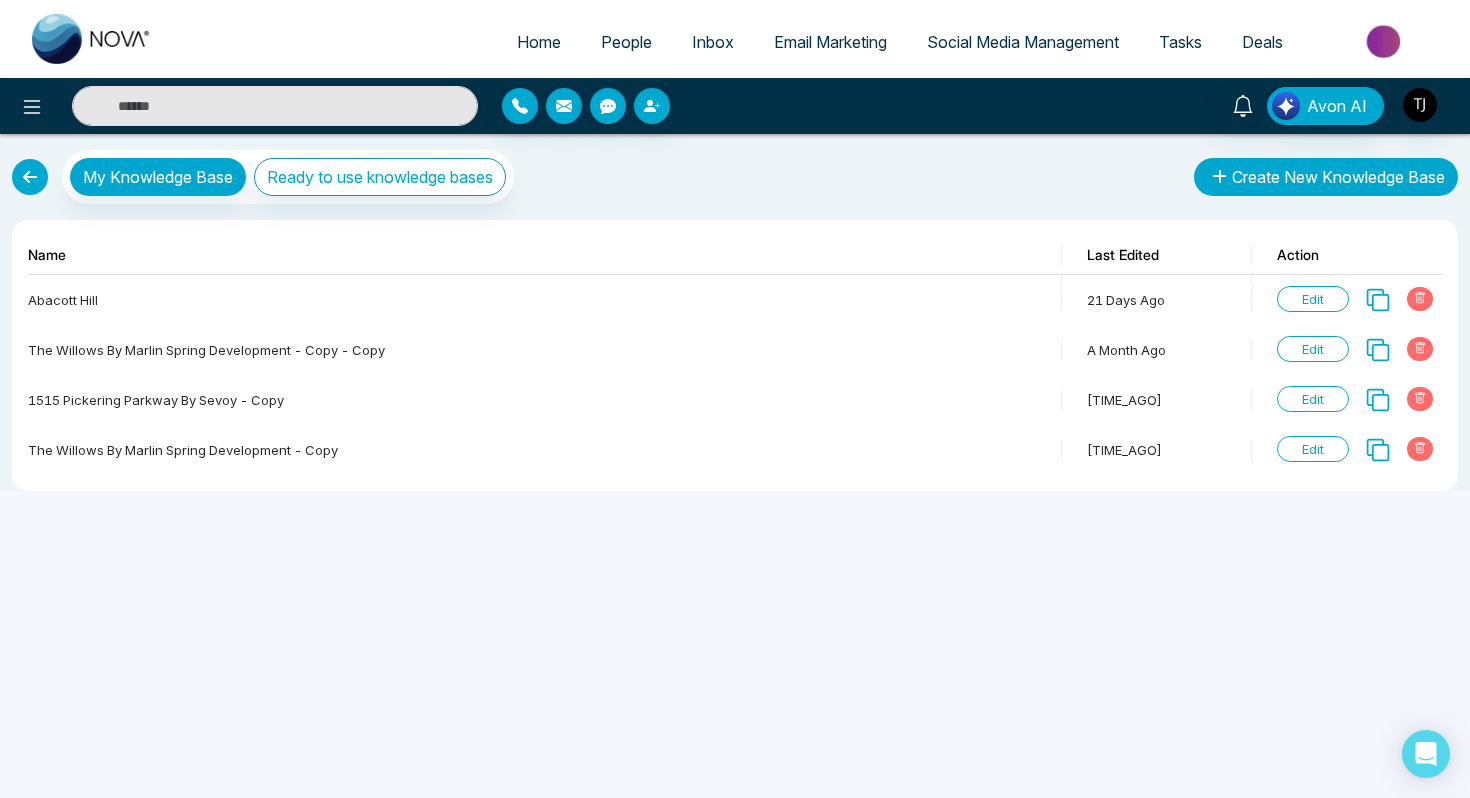 click at bounding box center (1219, 177) 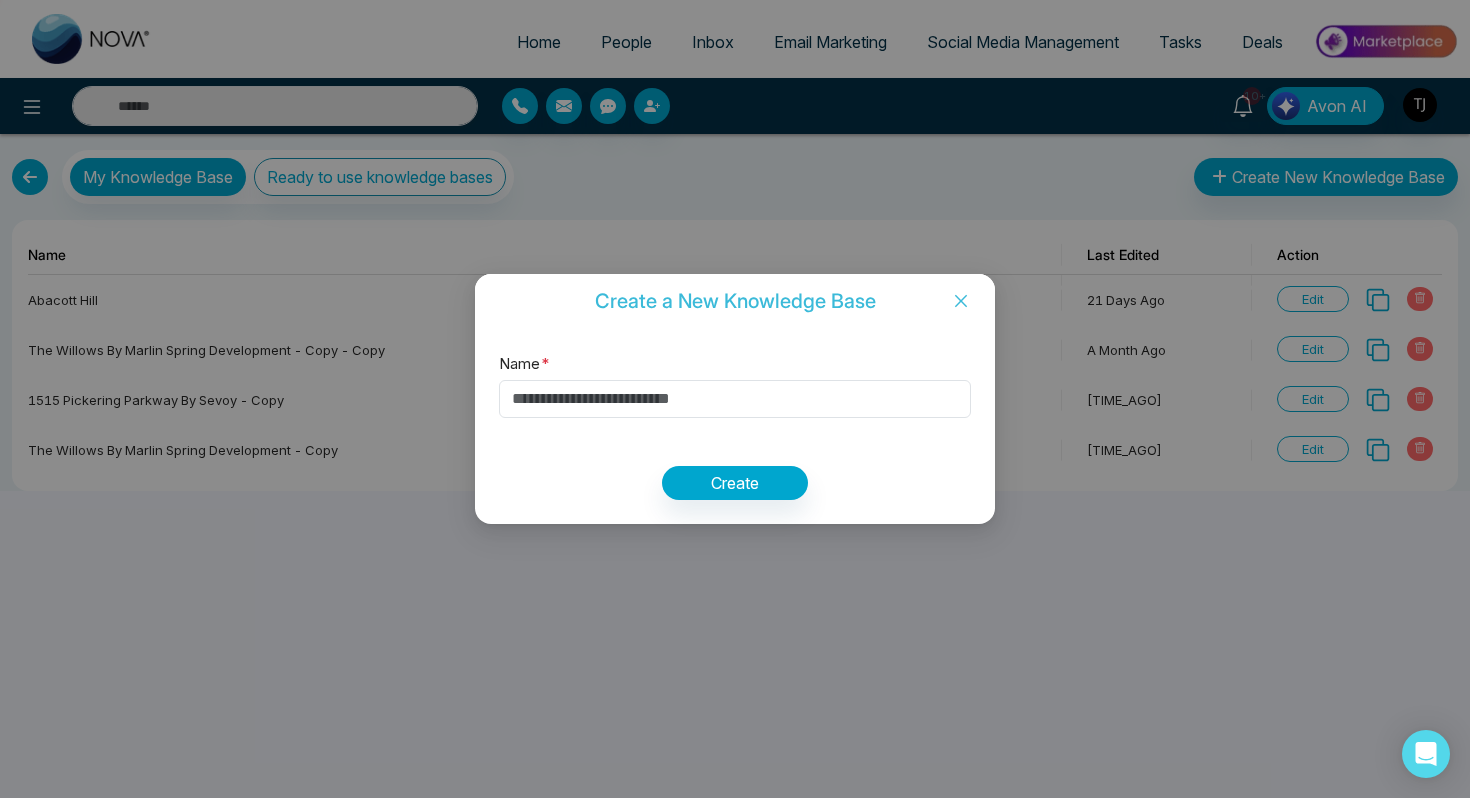 click at bounding box center (961, 301) 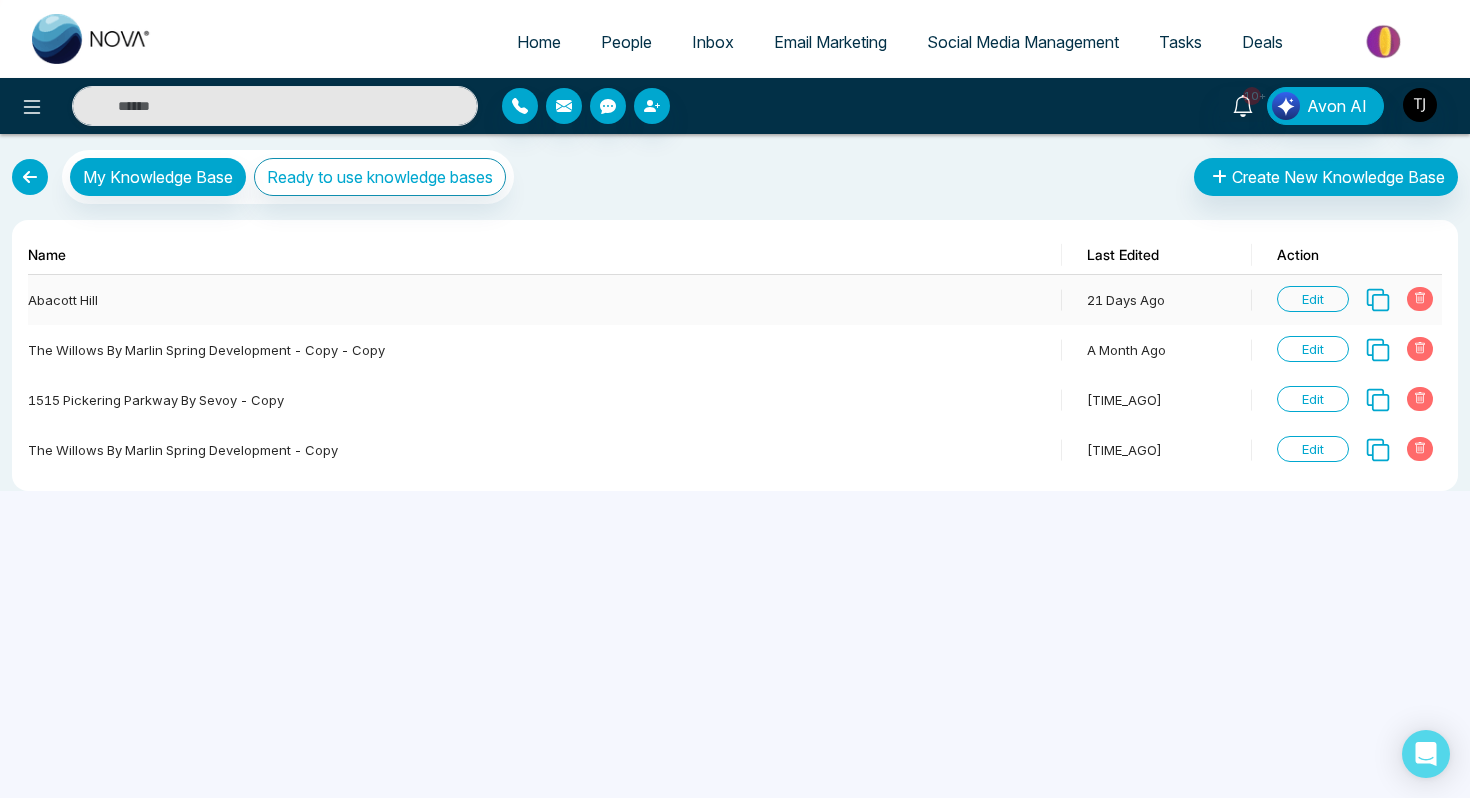 click on "Edit" at bounding box center (1313, 299) 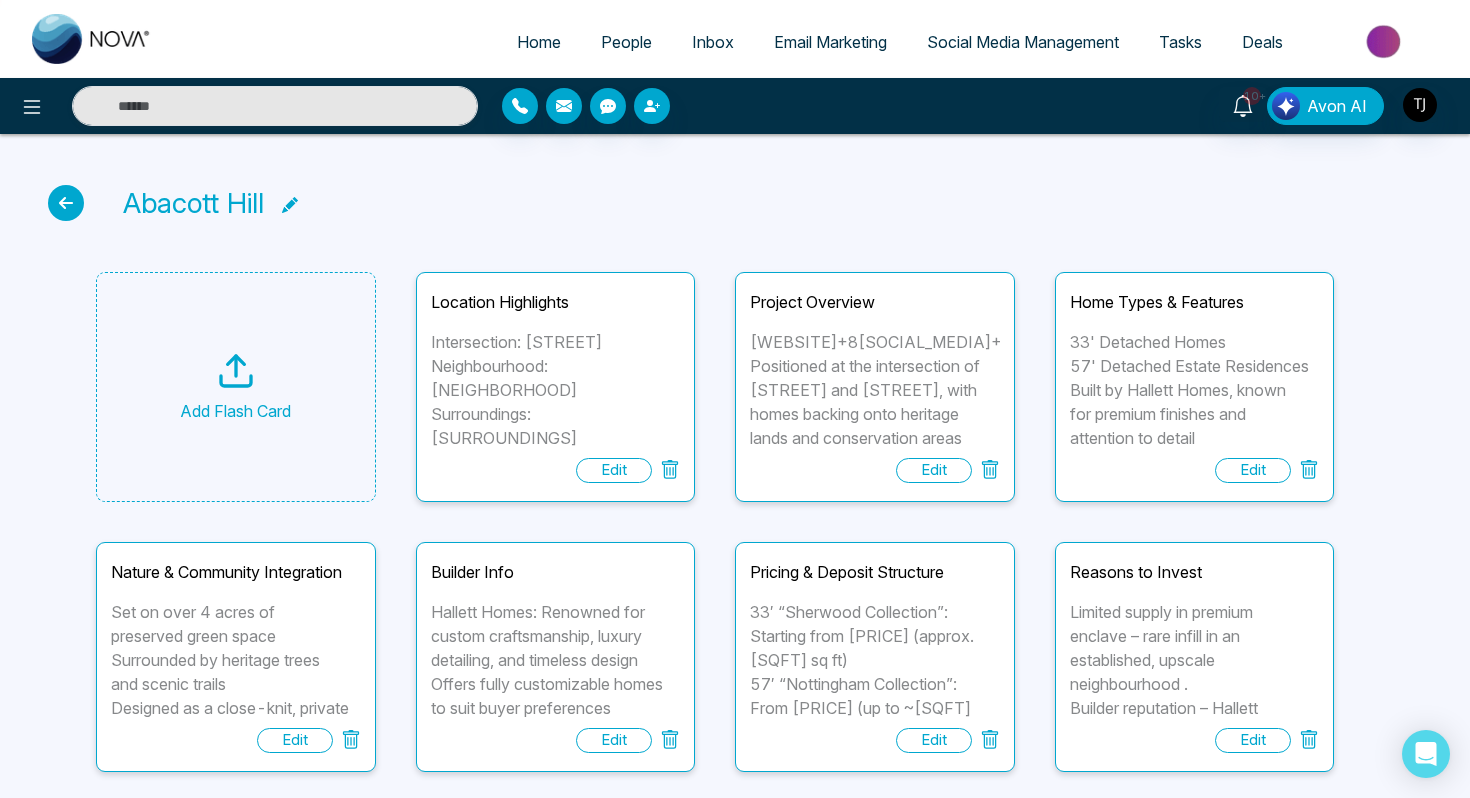 scroll, scrollTop: 168, scrollLeft: 0, axis: vertical 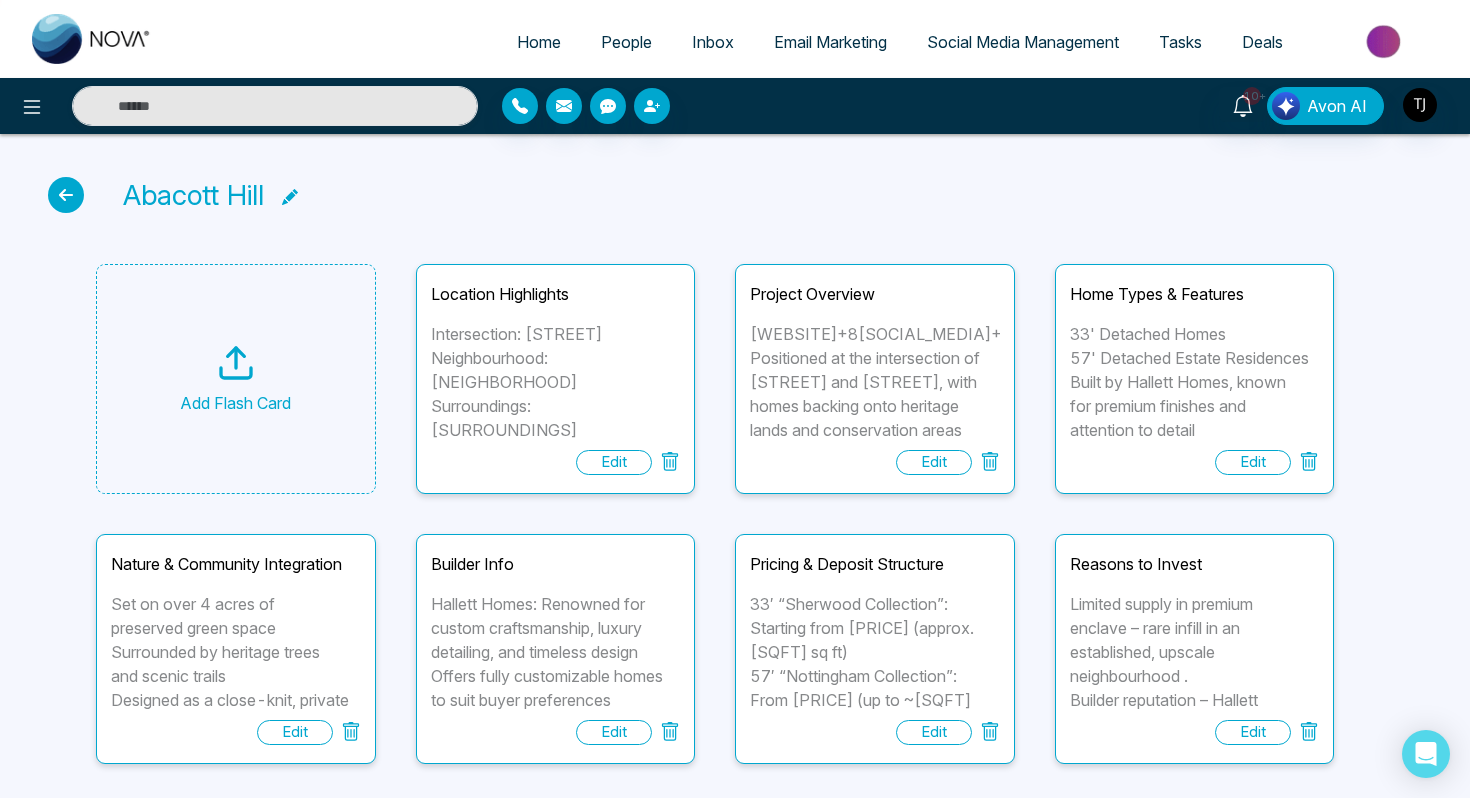 click on "Abacott Hill" at bounding box center [735, 195] 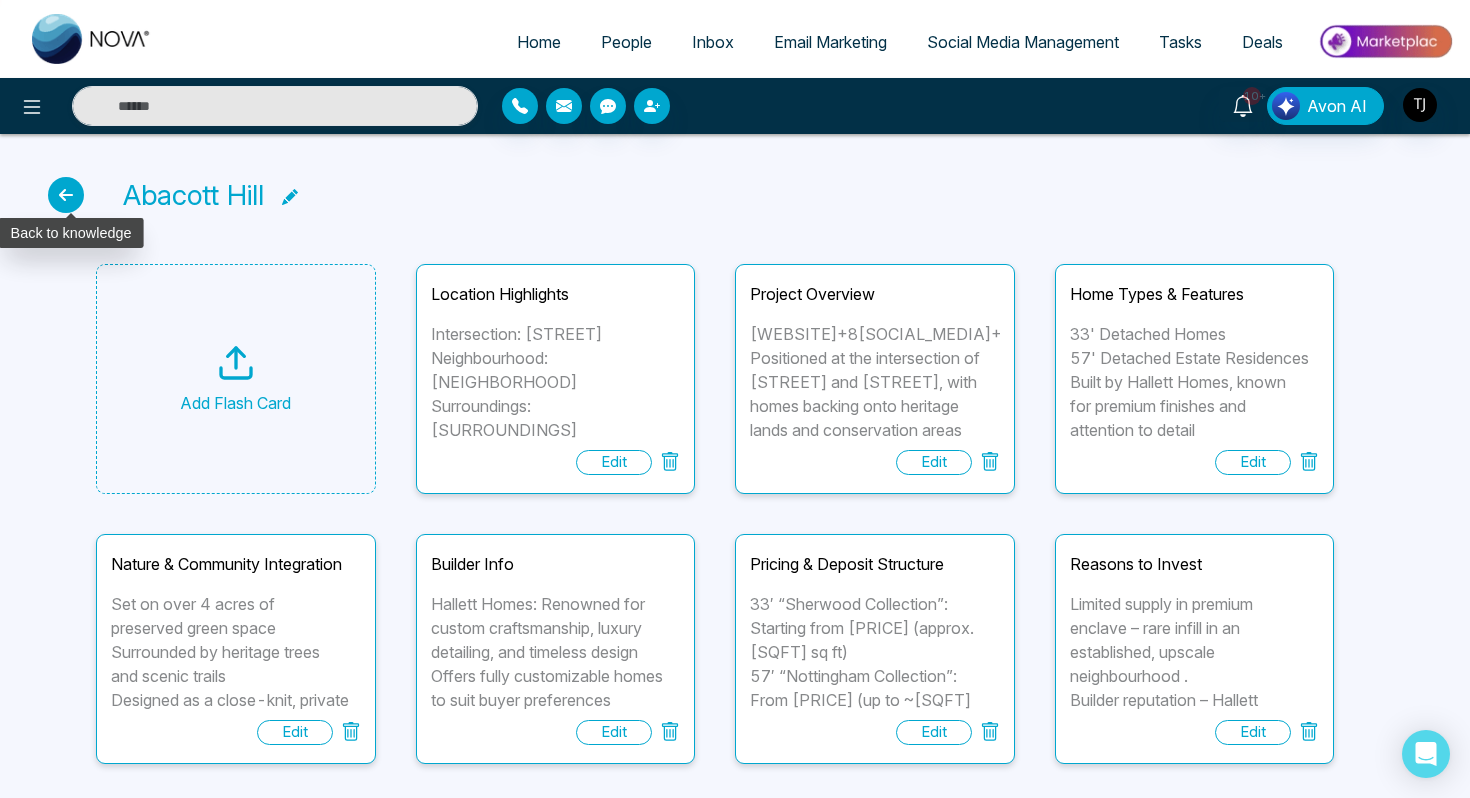 click at bounding box center (66, 195) 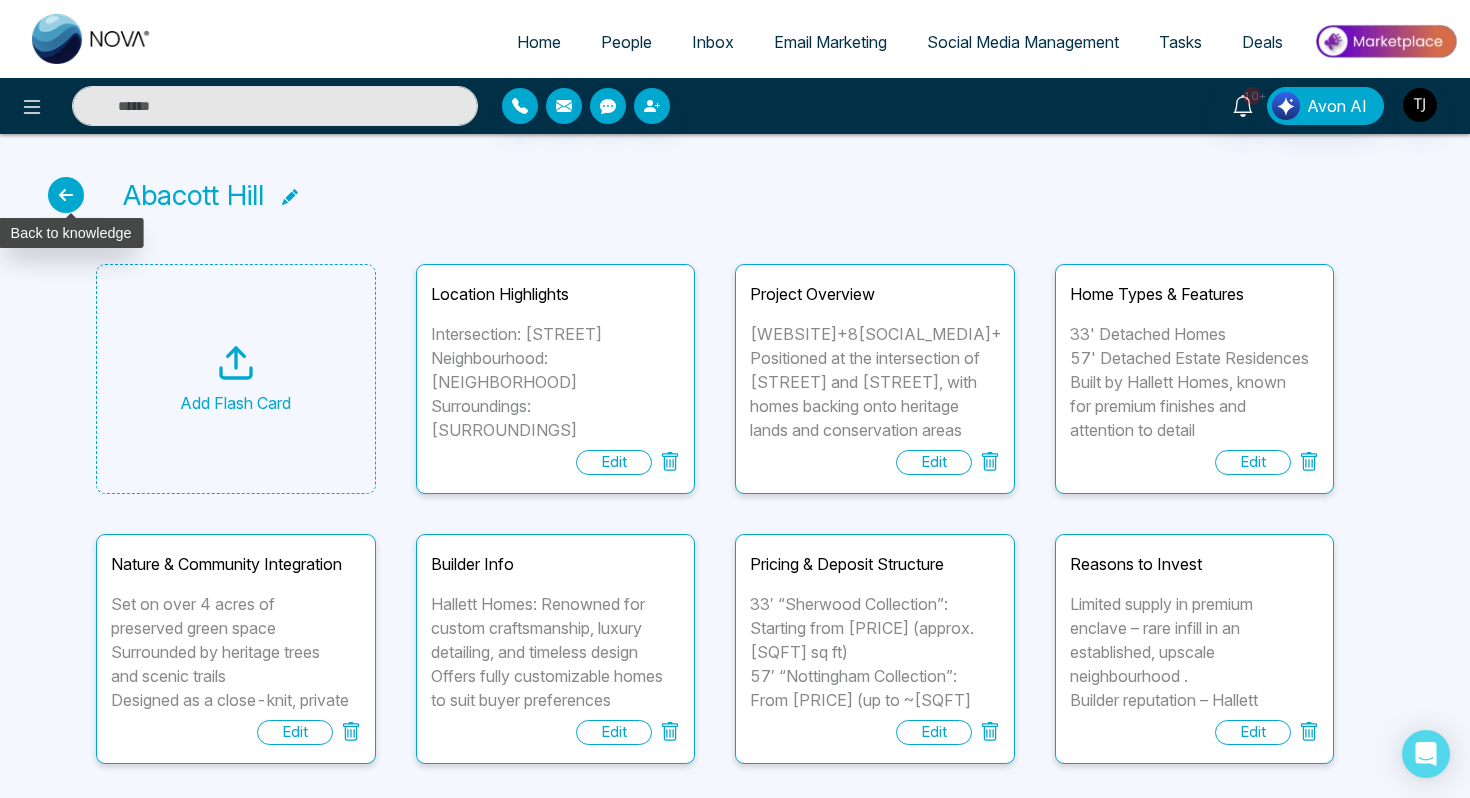 scroll, scrollTop: 0, scrollLeft: 0, axis: both 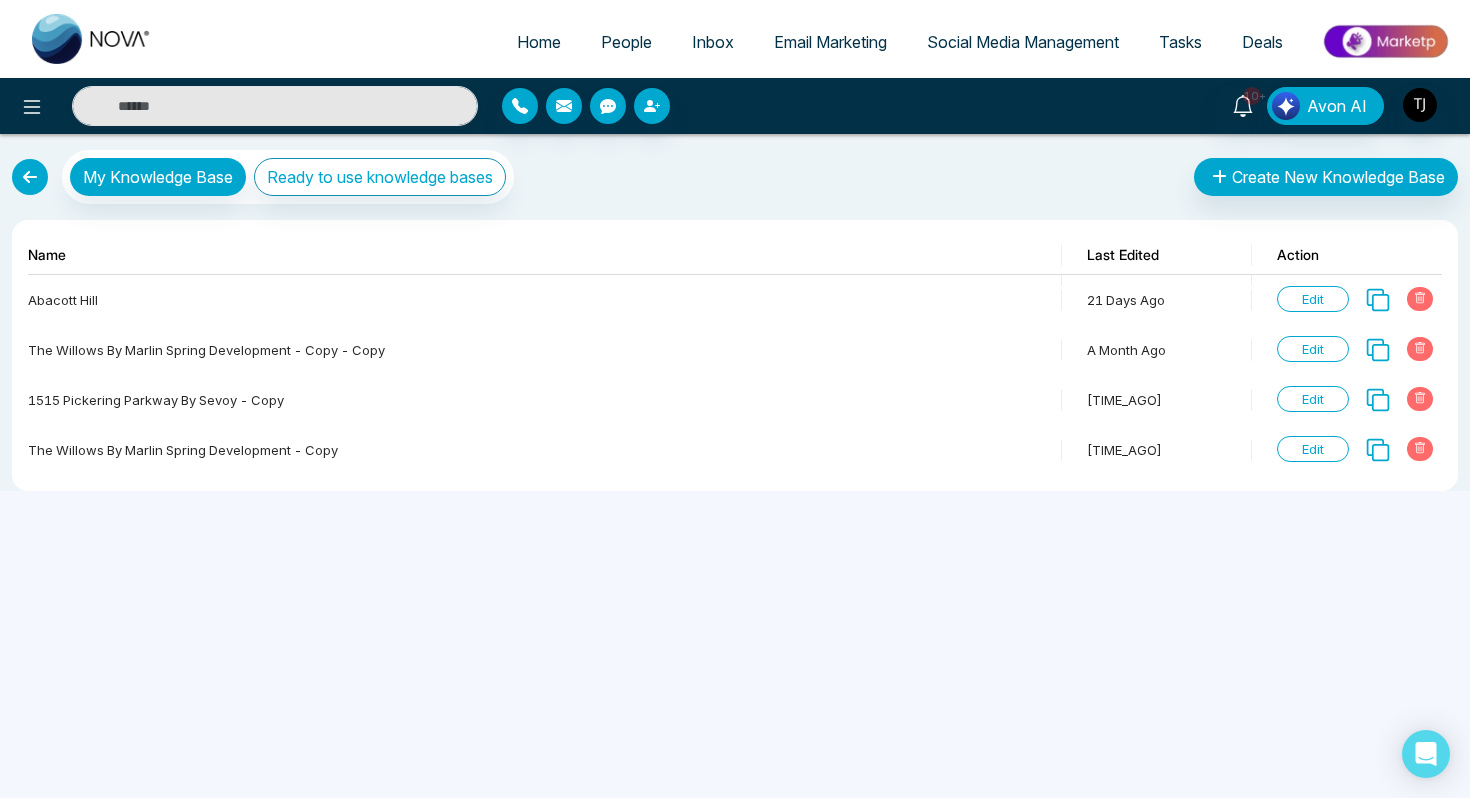 click at bounding box center [30, 177] 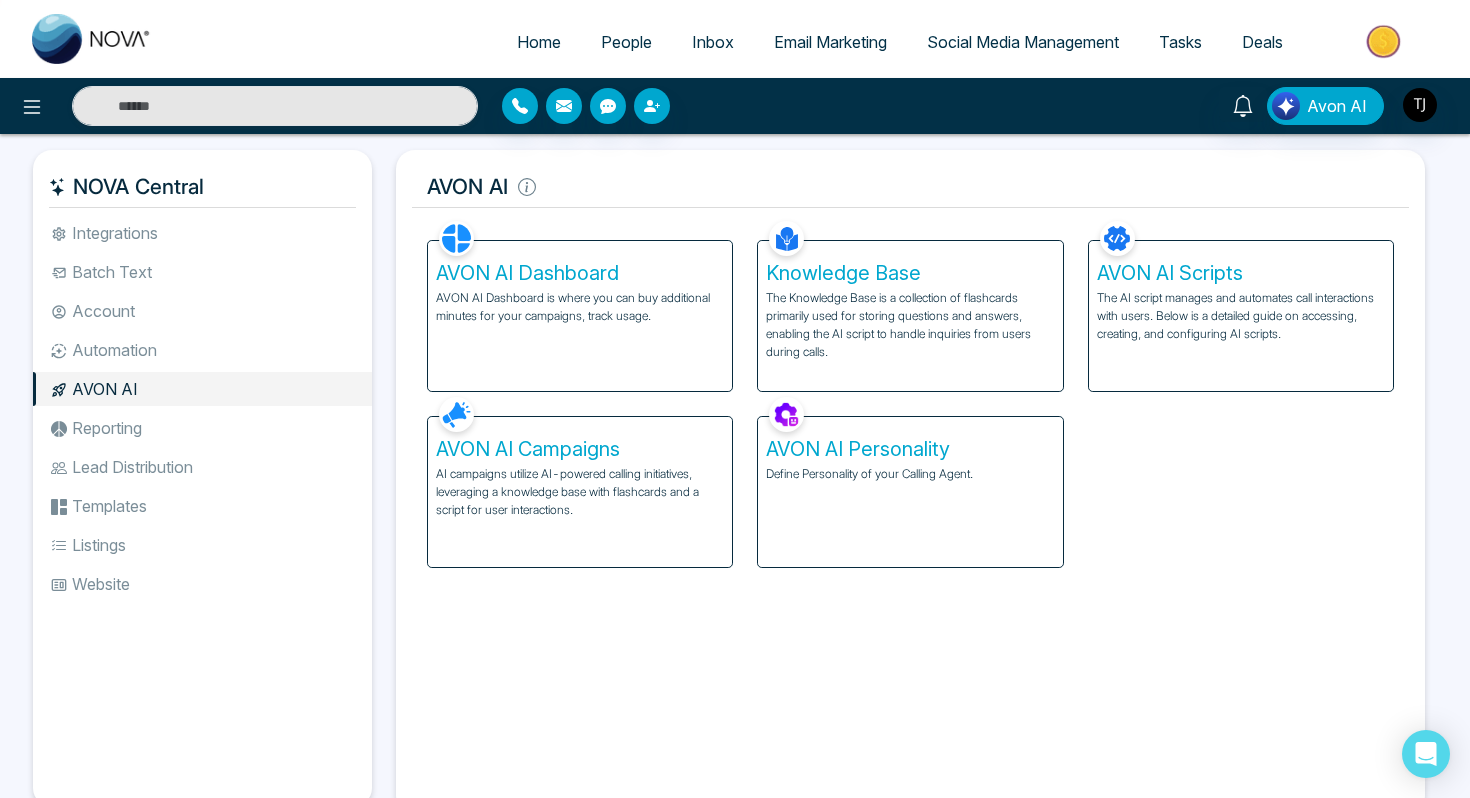 click on "The AI script manages and automates call interactions with users. Below is a detailed guide on accessing, creating, and configuring AI scripts." at bounding box center [1241, 316] 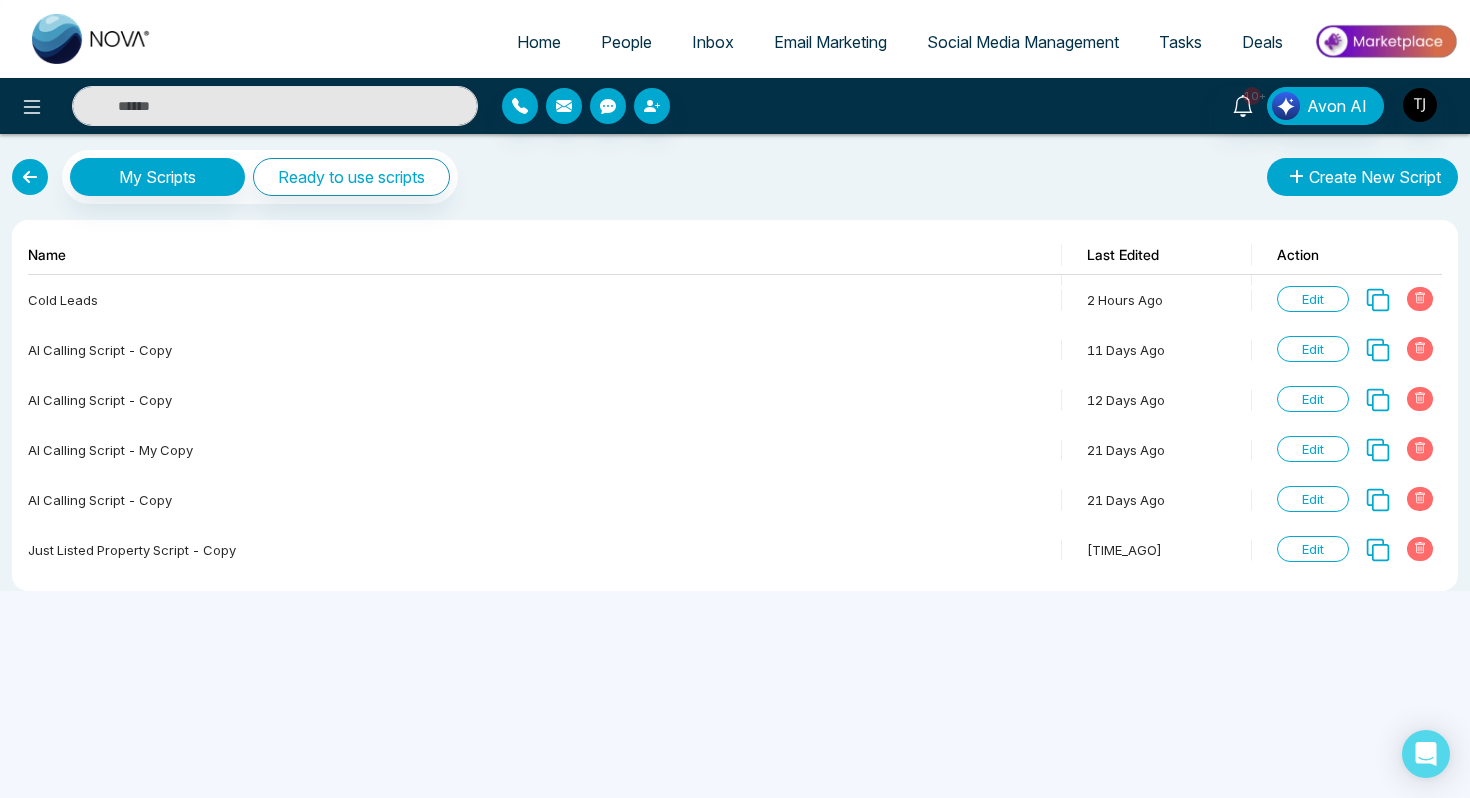 click on "Create New Script" at bounding box center [1362, 177] 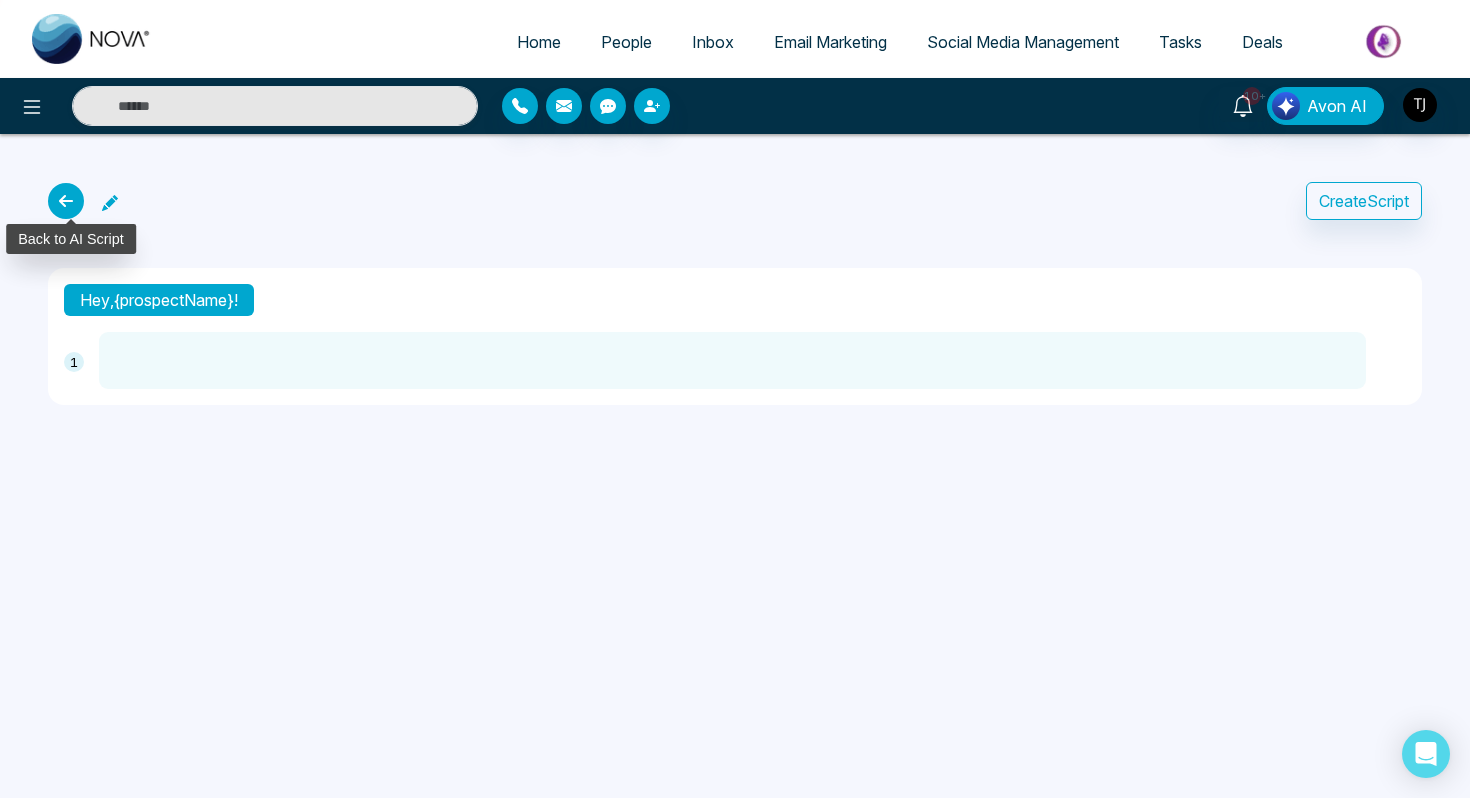 click at bounding box center (66, 201) 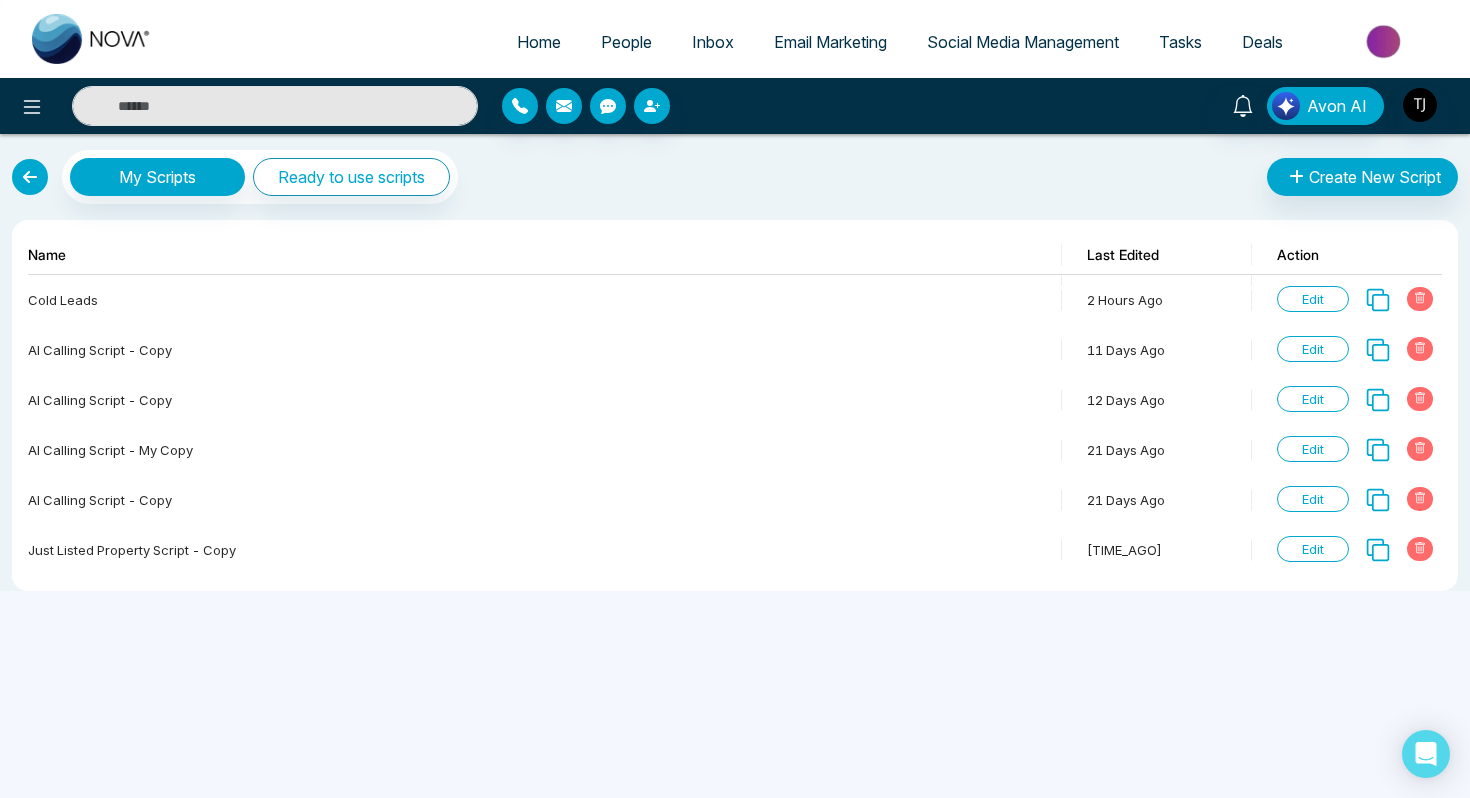 click at bounding box center [30, 177] 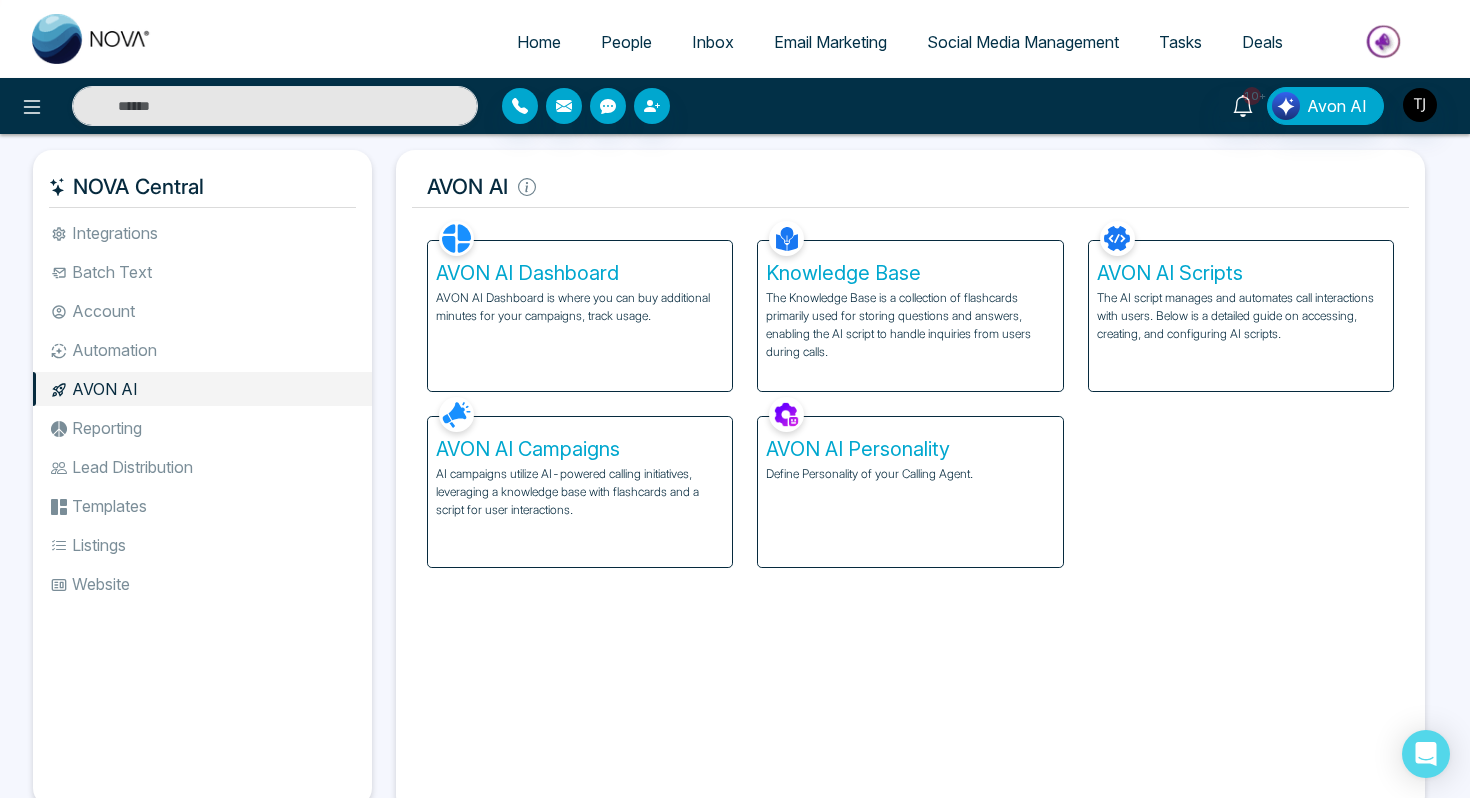 click on "AI campaigns utilize AI-powered calling initiatives, leveraging a knowledge base with flashcards and a script for user interactions." at bounding box center (580, 492) 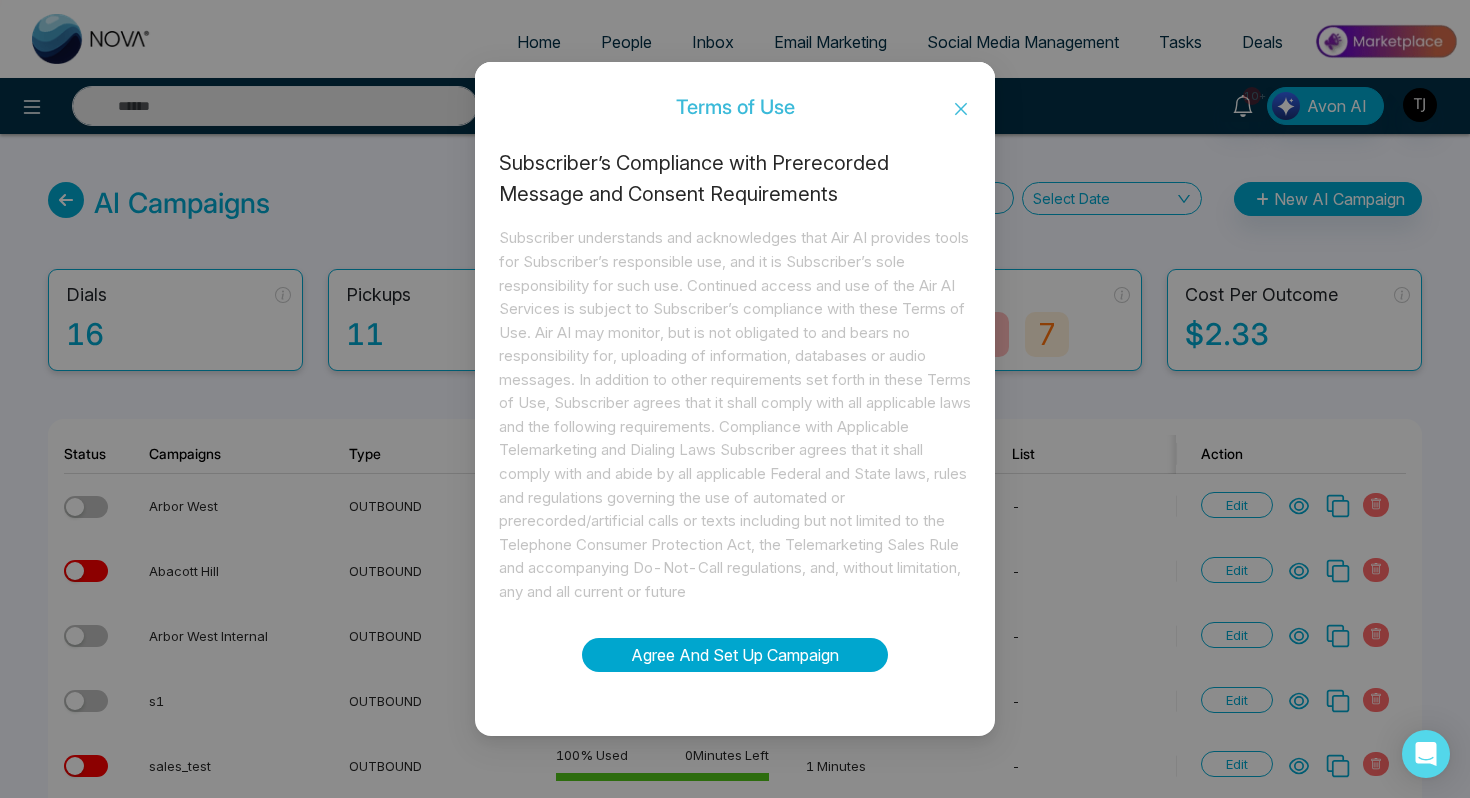 click on "Agree And Set Up Campaign" at bounding box center [735, 655] 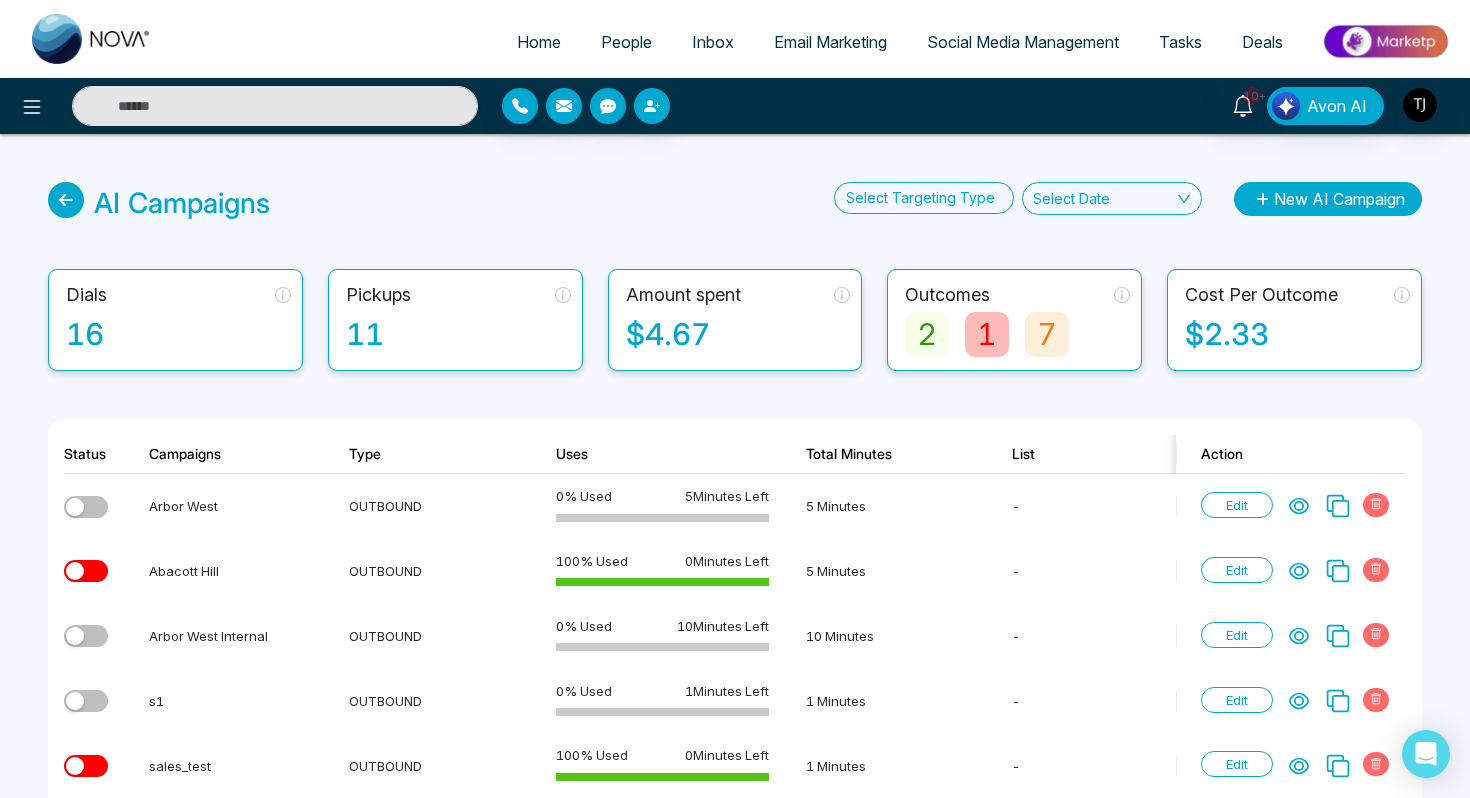 click on "New AI Campaign" at bounding box center [1328, 199] 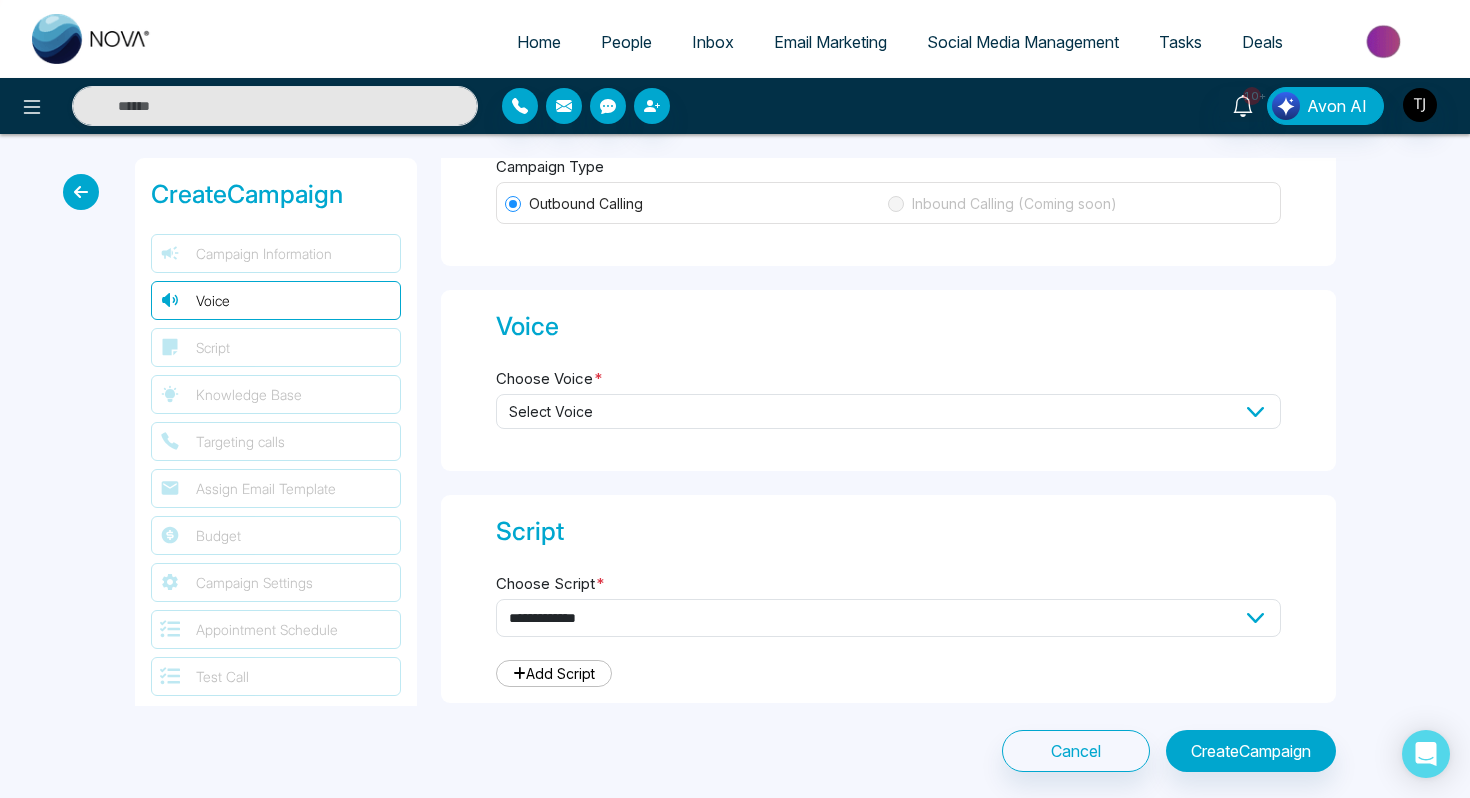 scroll, scrollTop: 262, scrollLeft: 0, axis: vertical 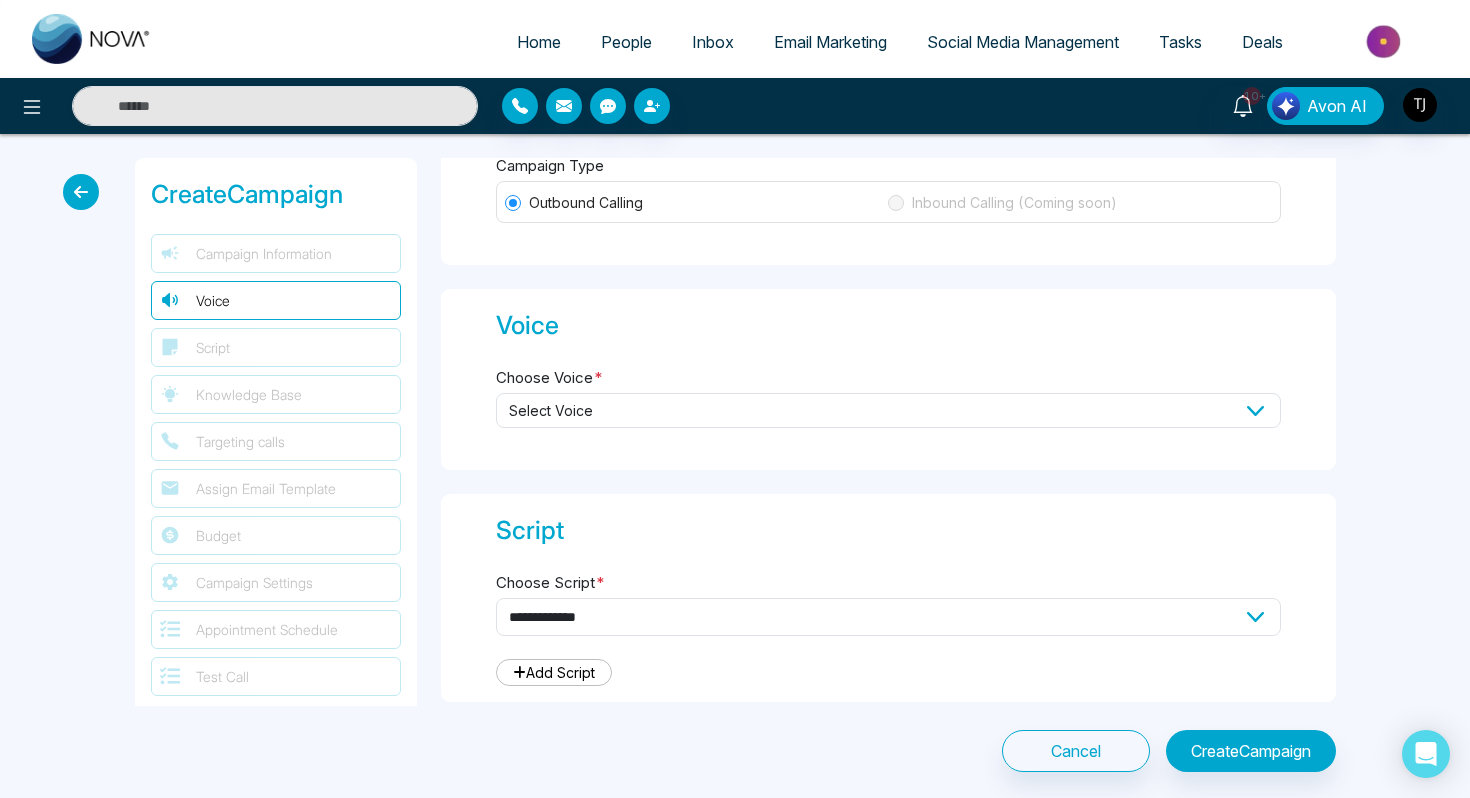 click on "Select Voice" at bounding box center (888, 410) 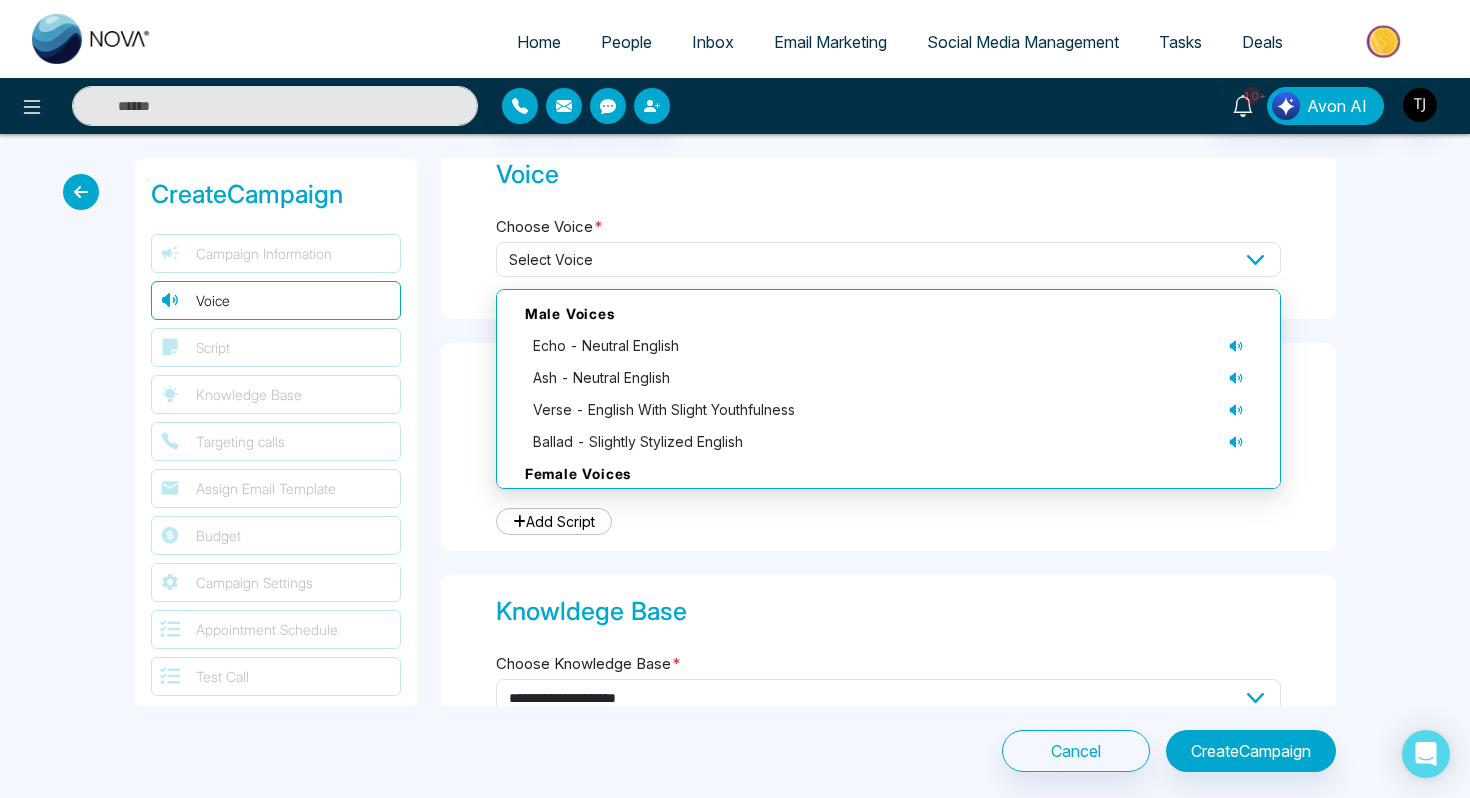 scroll, scrollTop: 416, scrollLeft: 0, axis: vertical 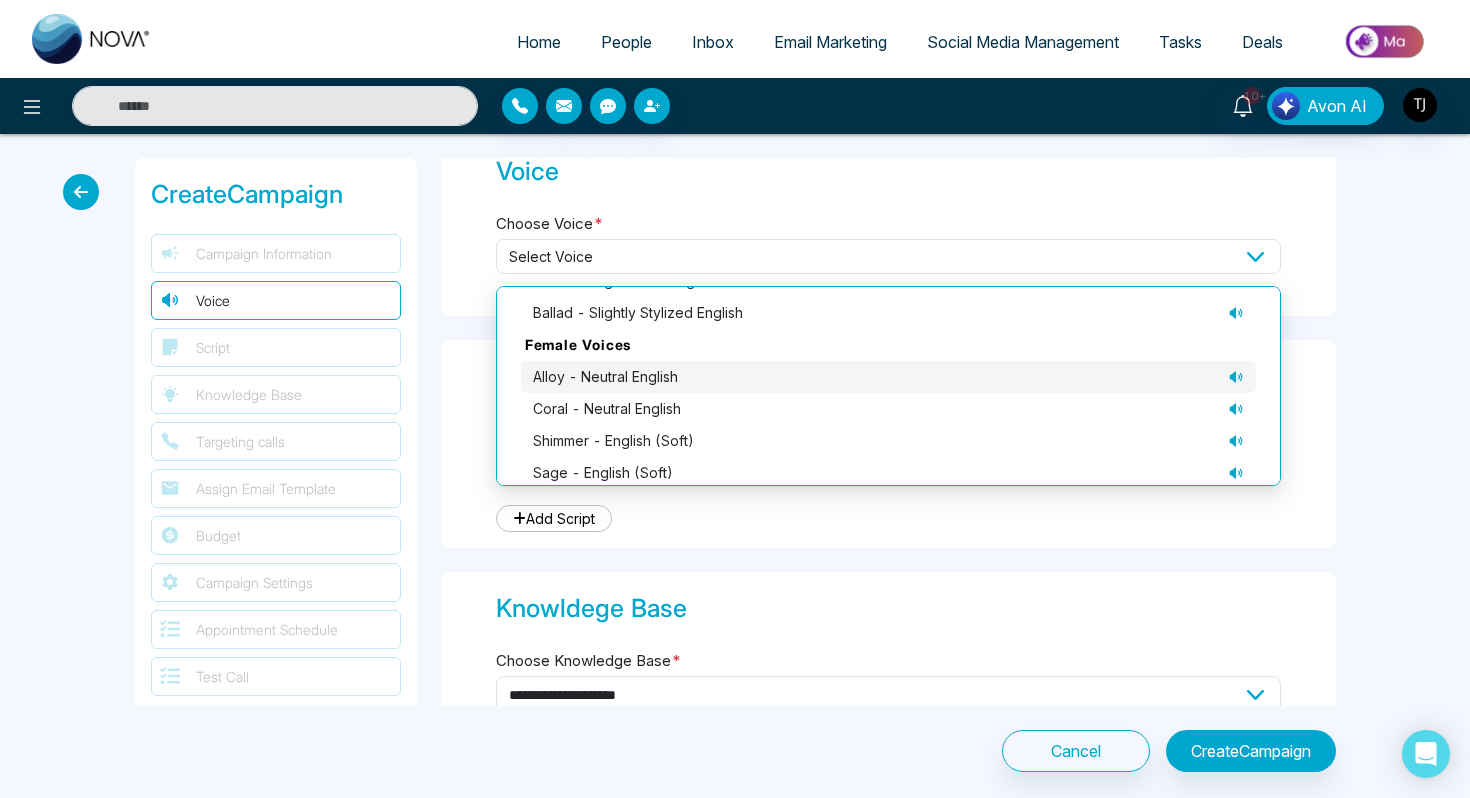 click 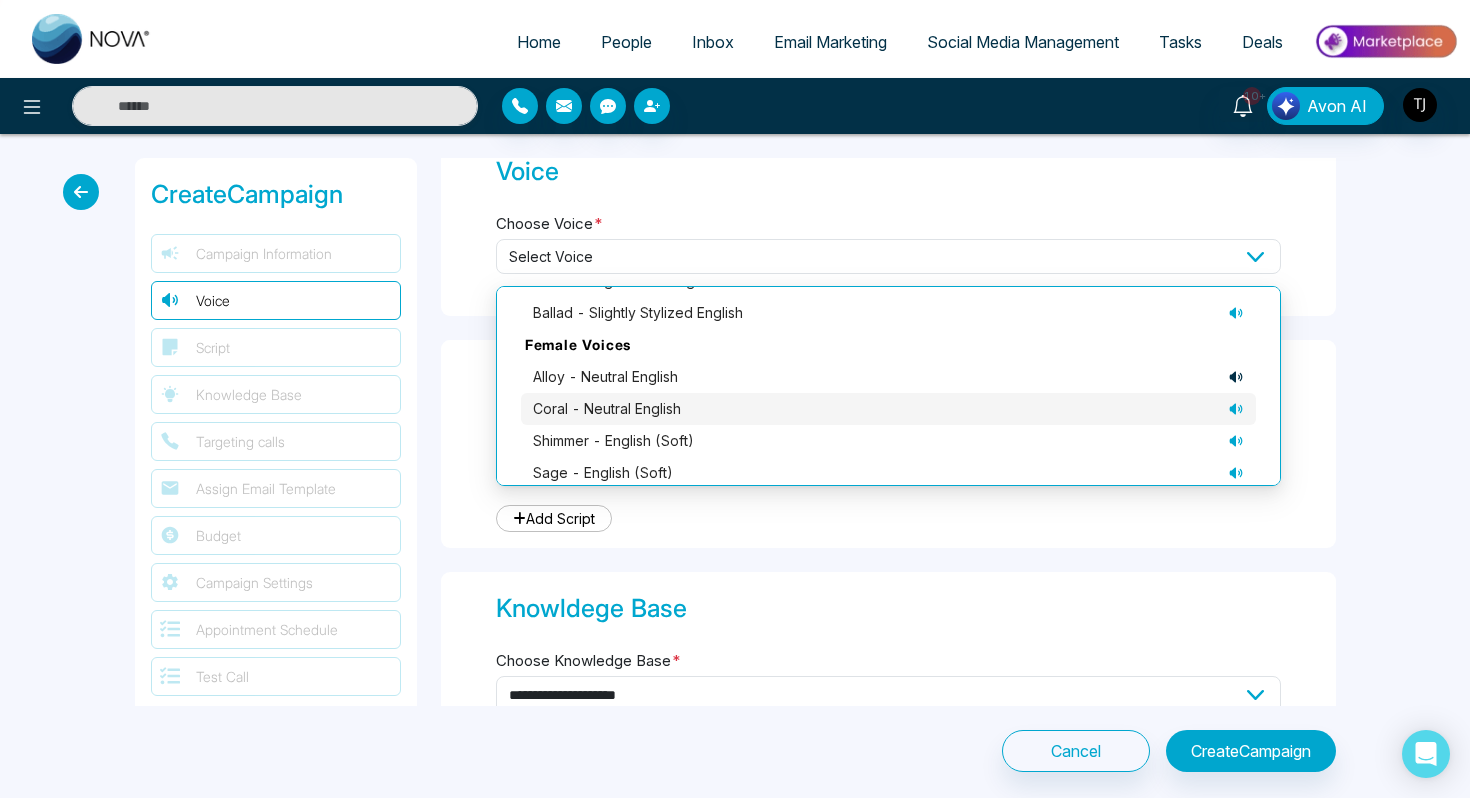 click 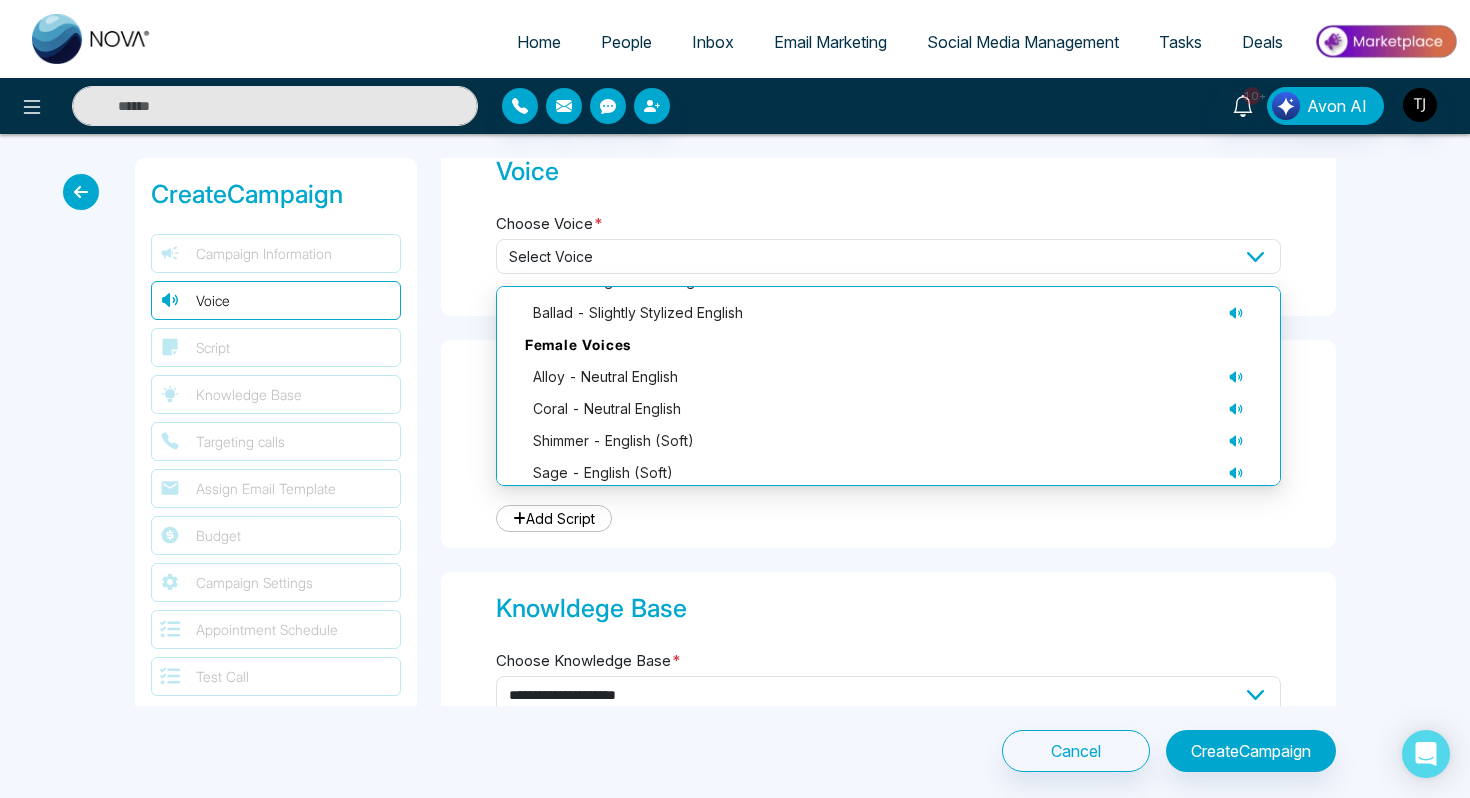 click on "**********" at bounding box center [888, 444] 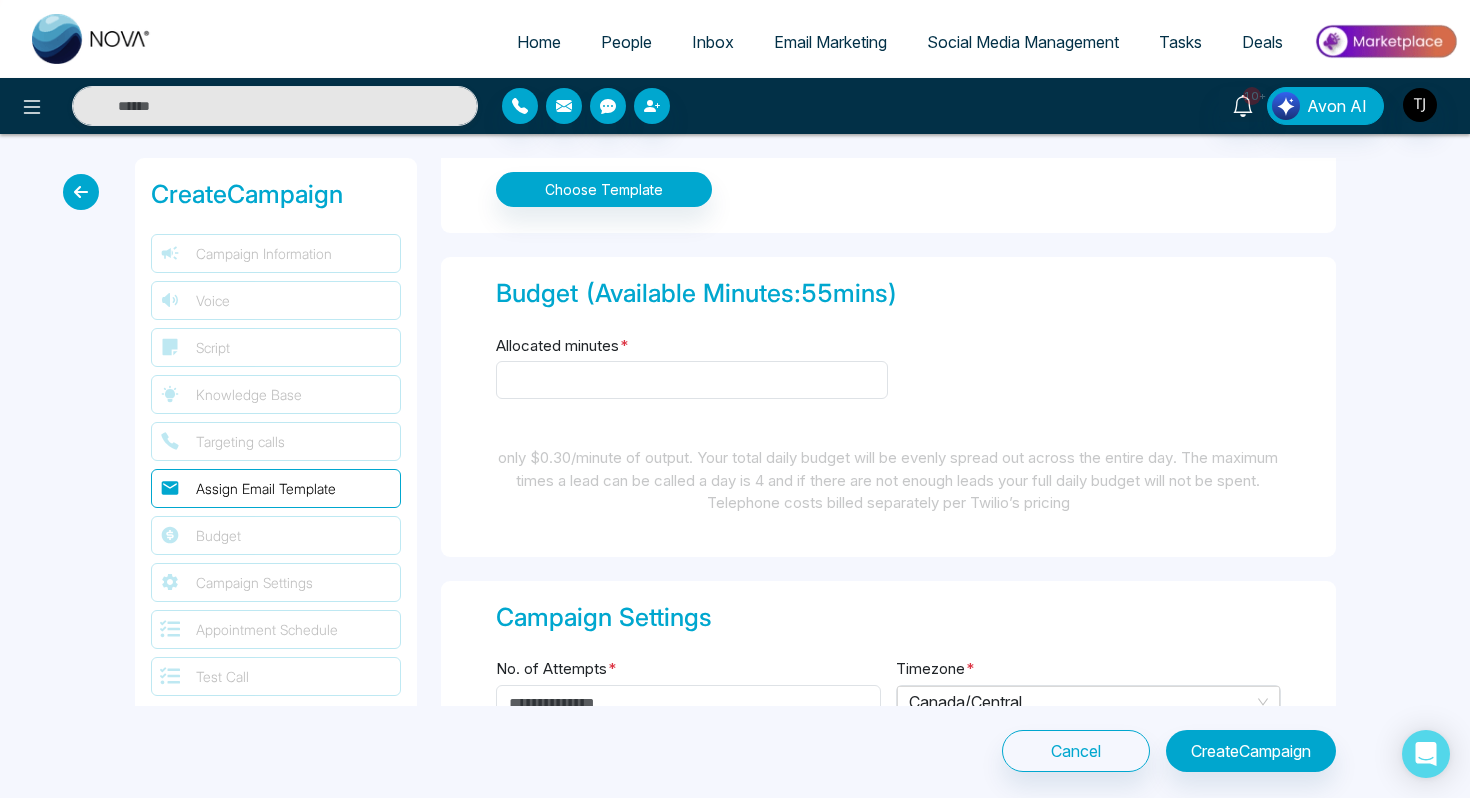 scroll, scrollTop: 1367, scrollLeft: 0, axis: vertical 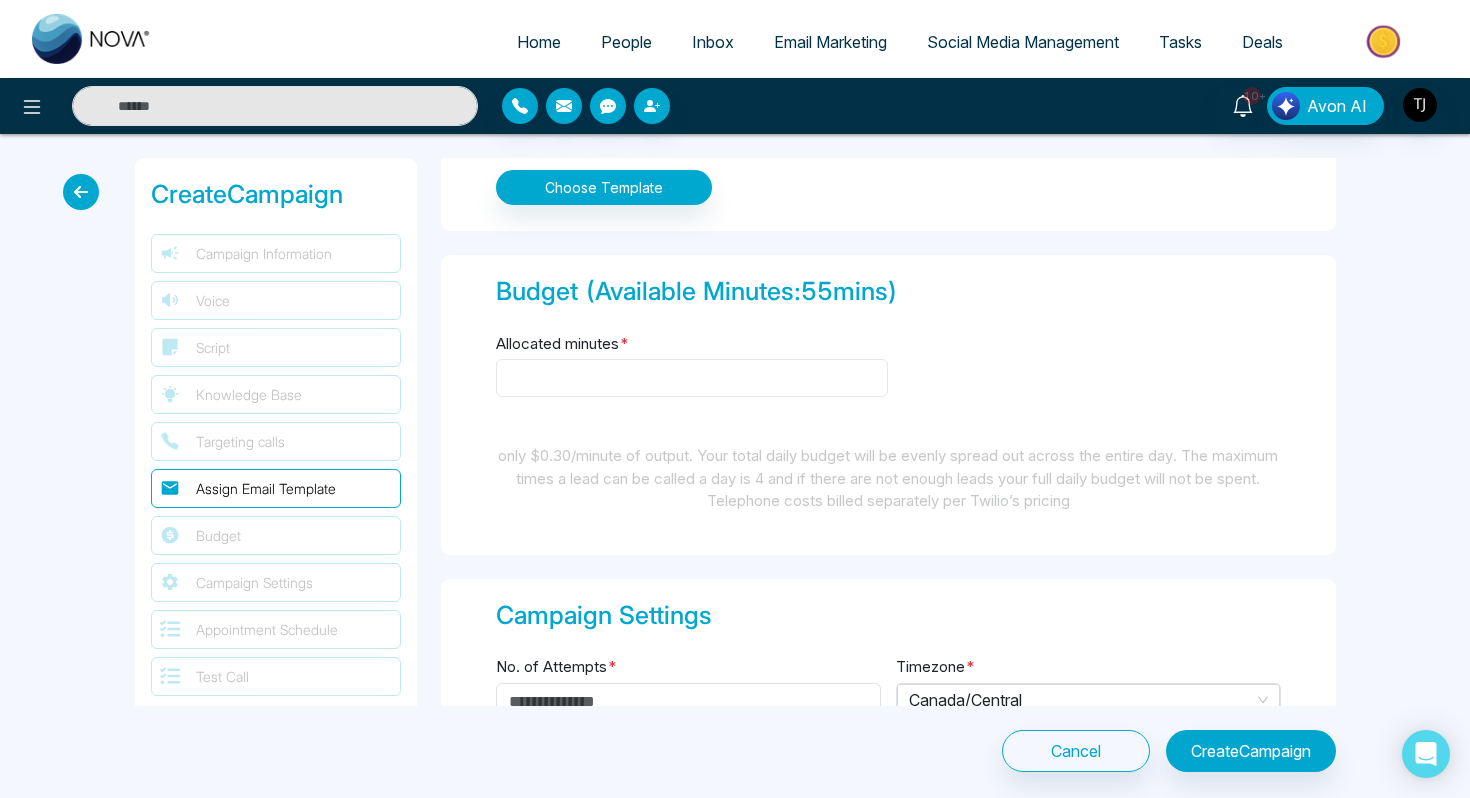 click on "Allocated minutes  *" at bounding box center [692, 378] 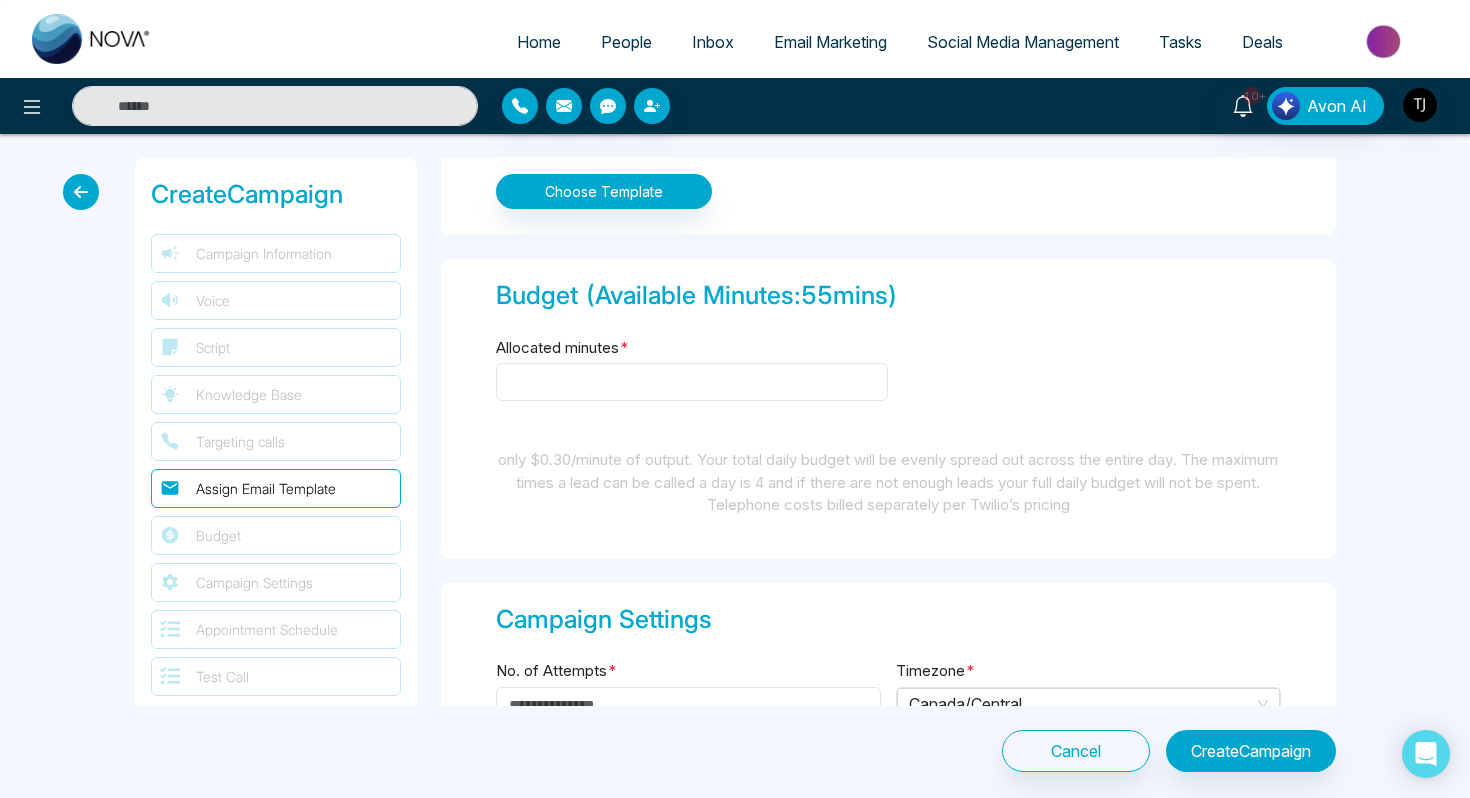 scroll, scrollTop: 1369, scrollLeft: 0, axis: vertical 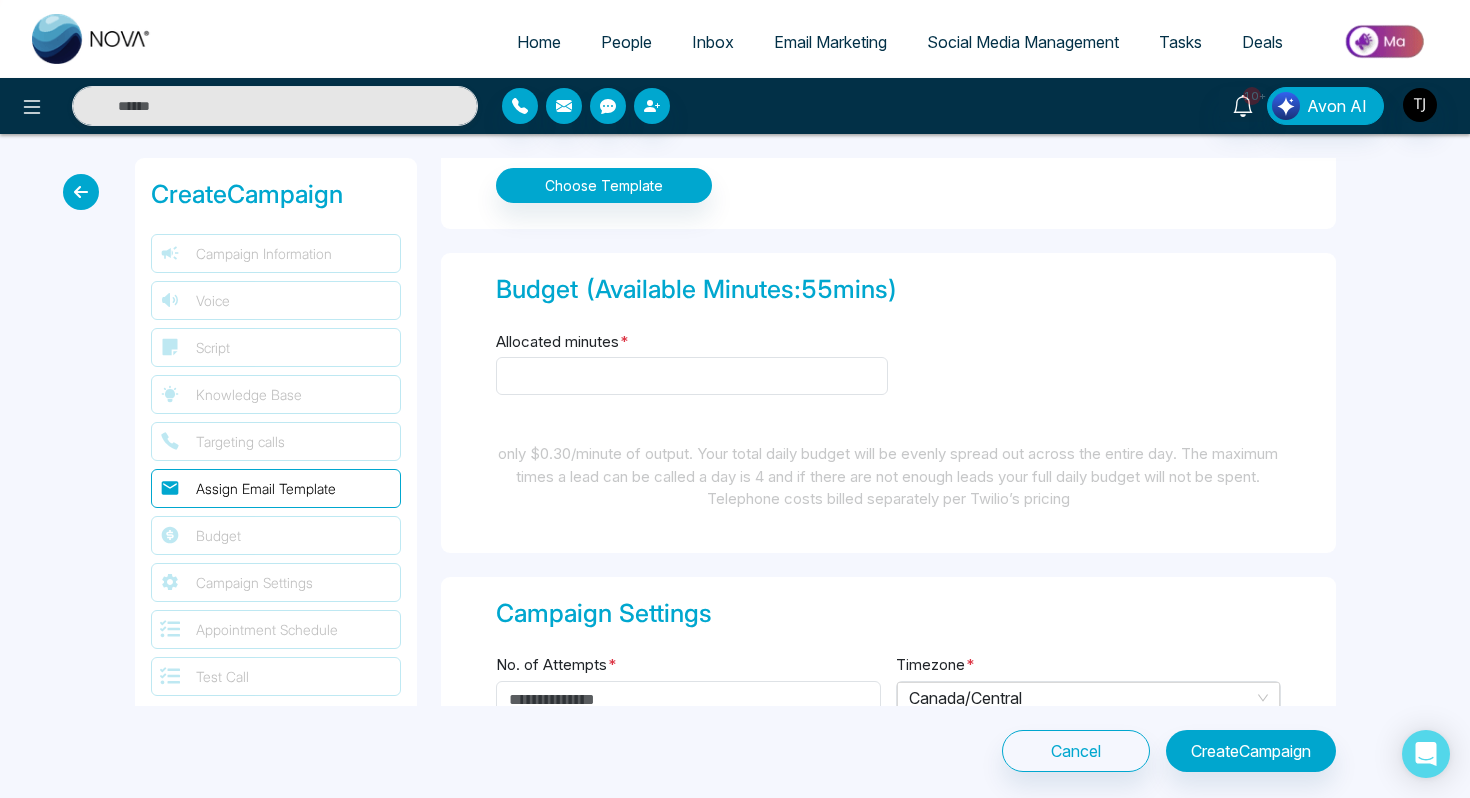 click on "Email Marketing" at bounding box center [830, 42] 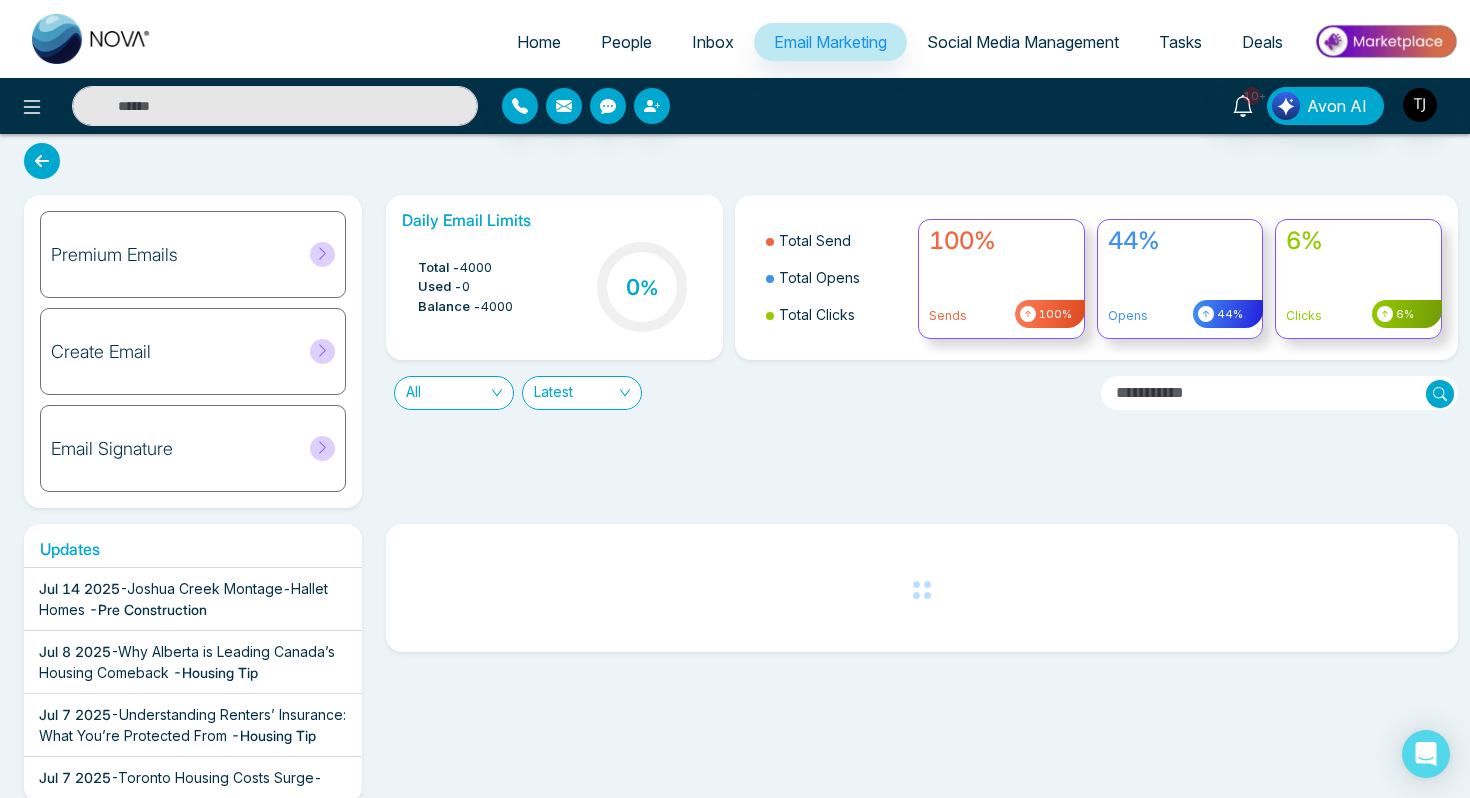 scroll, scrollTop: 0, scrollLeft: 0, axis: both 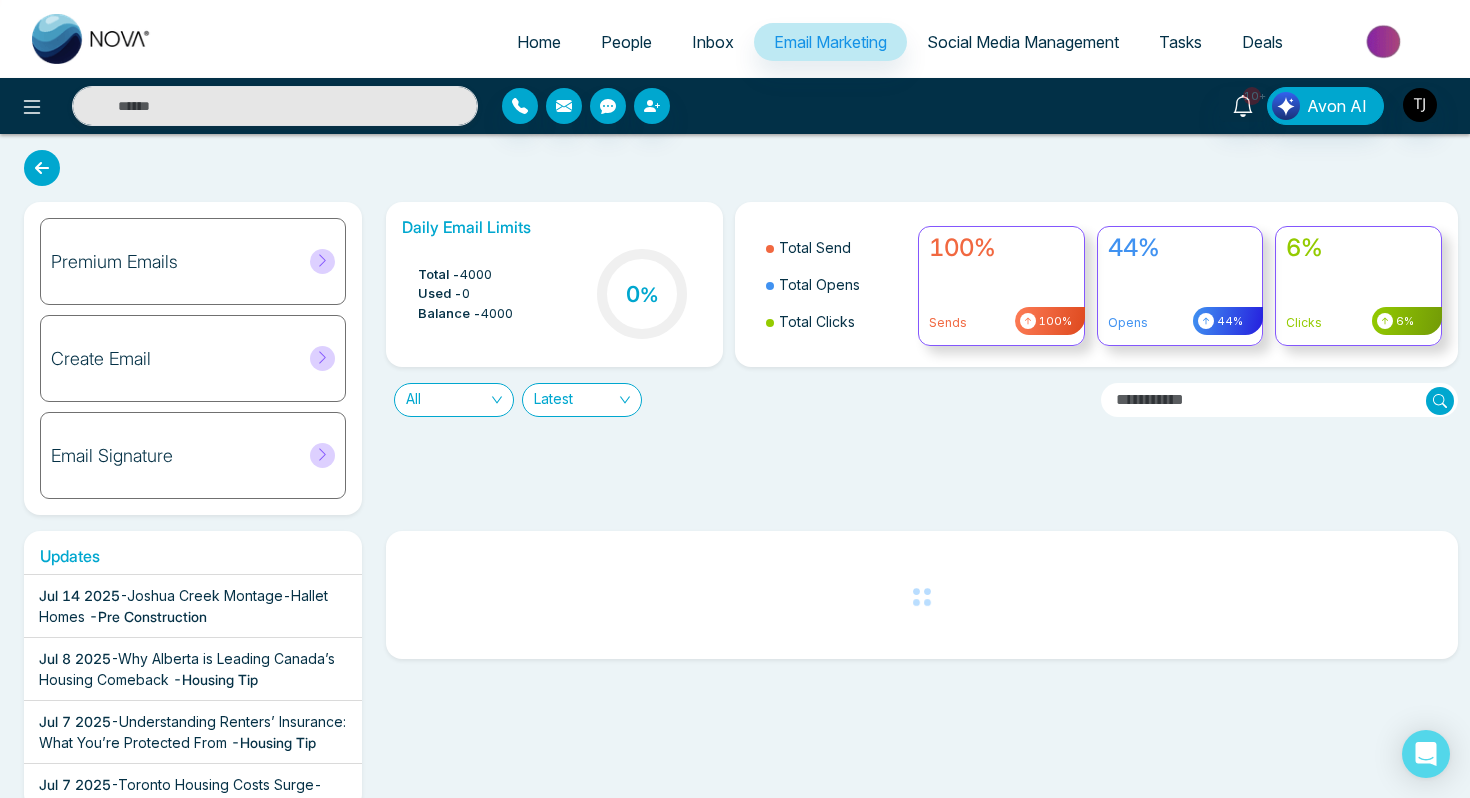 click on "All" at bounding box center [454, 400] 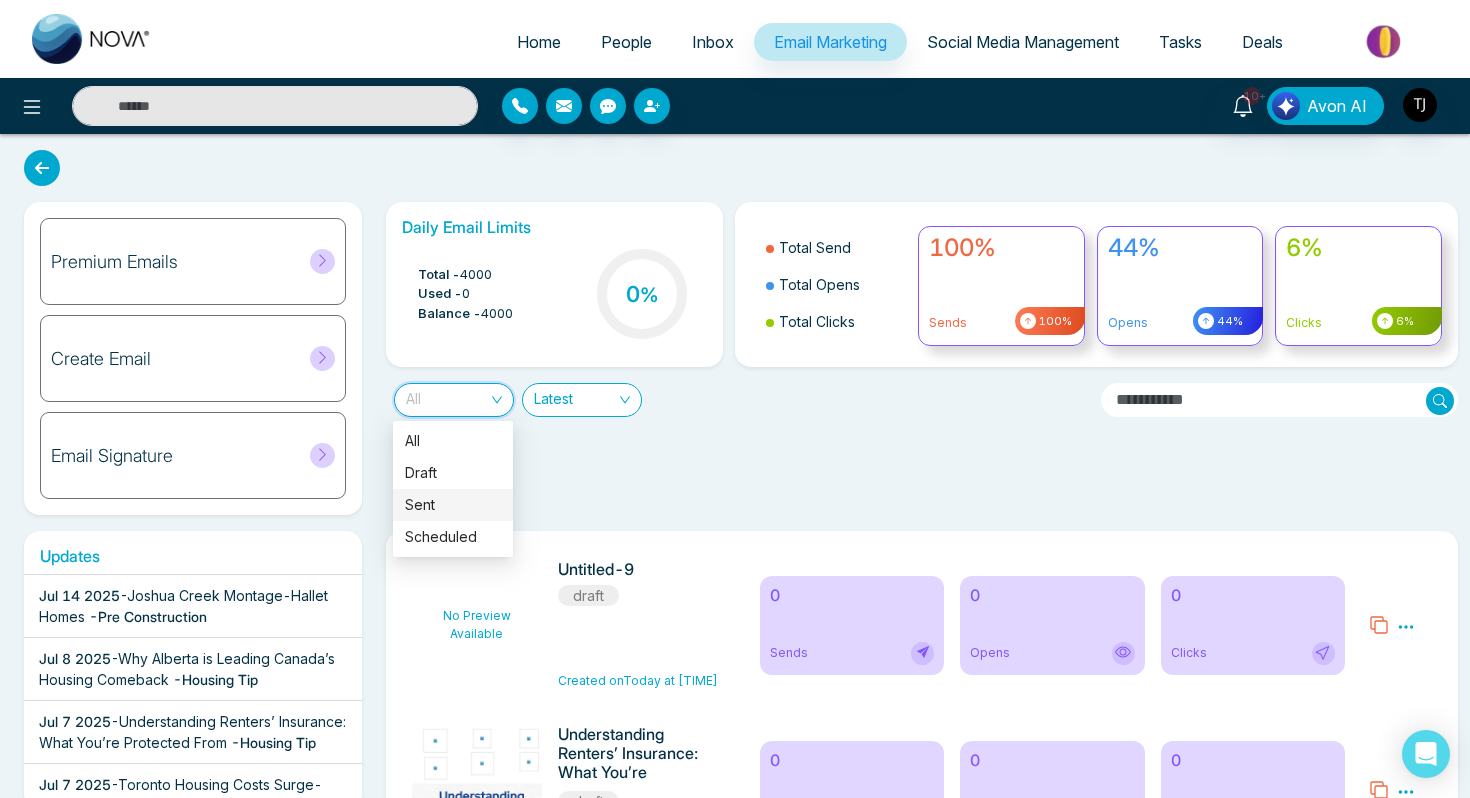 click on "Sent" at bounding box center (453, 505) 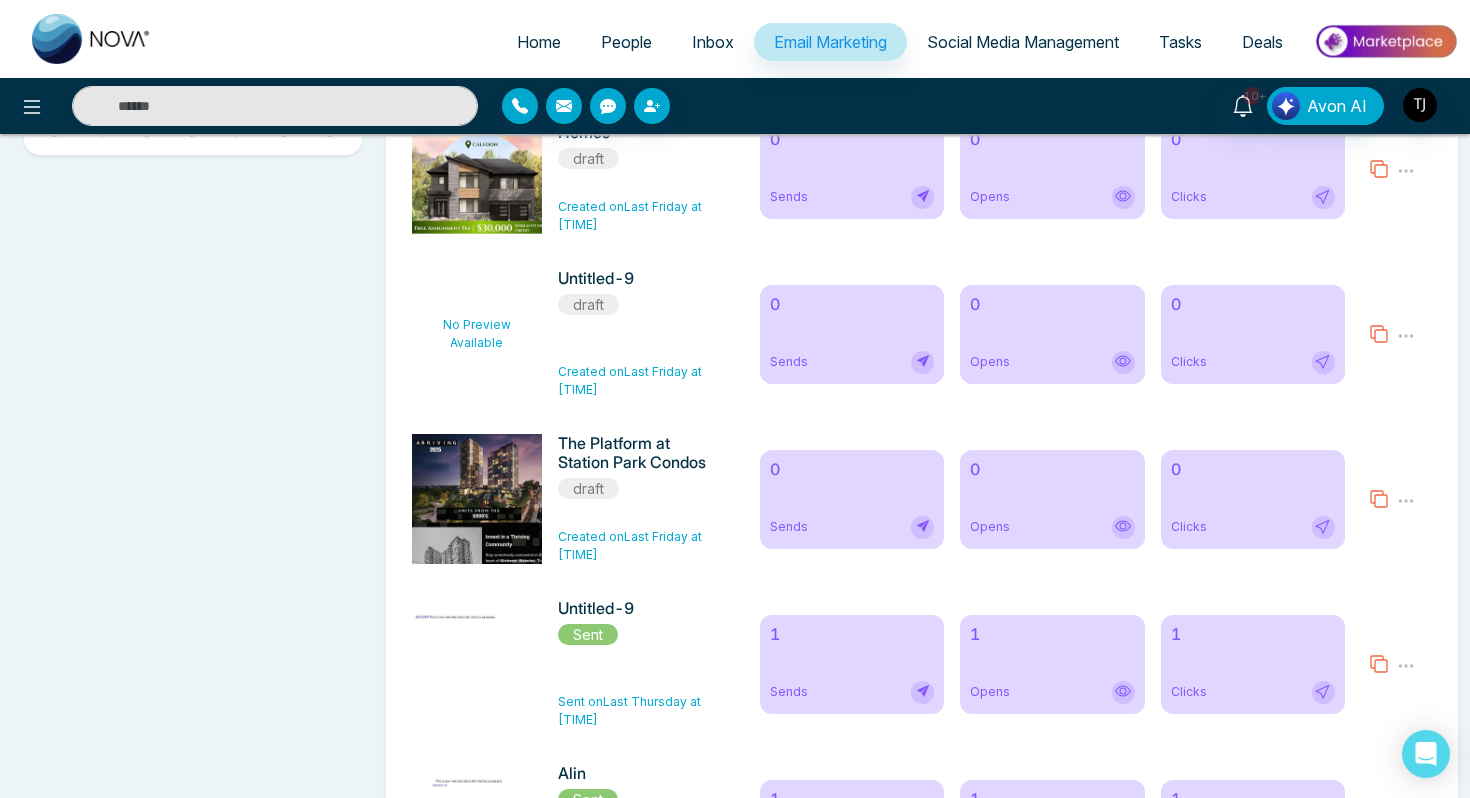 scroll, scrollTop: 1216, scrollLeft: 0, axis: vertical 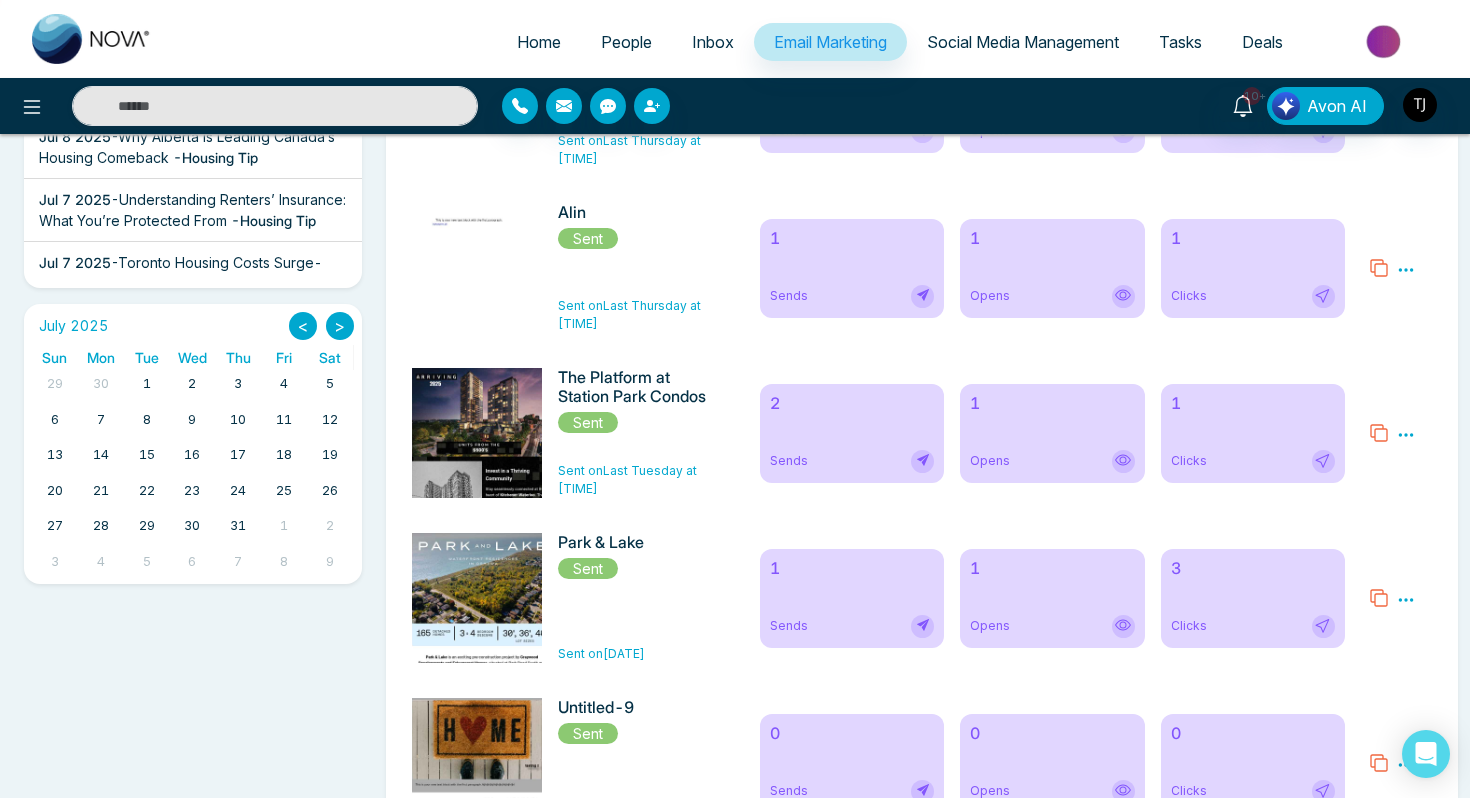 click on "2 Sends" at bounding box center [852, 433] 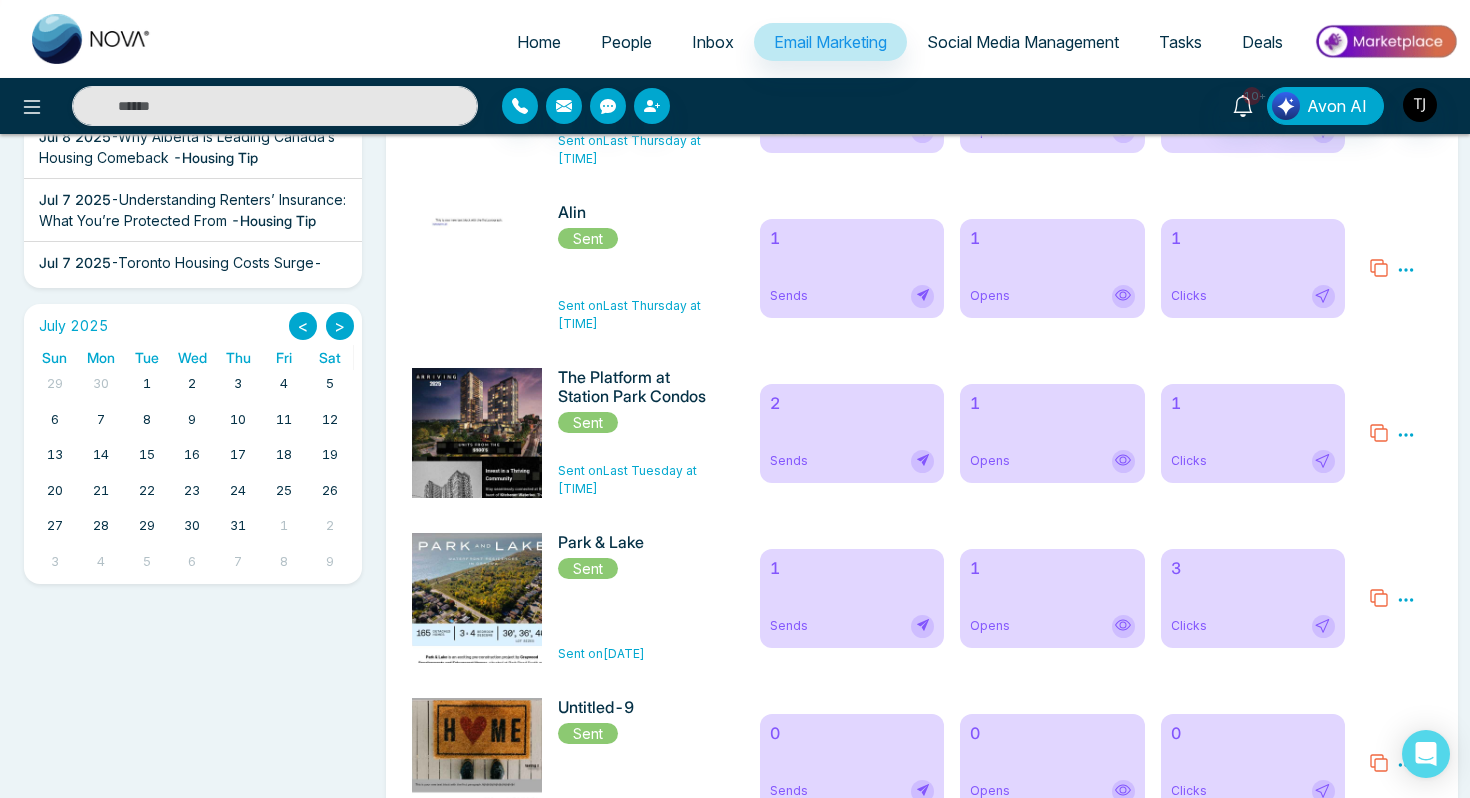 scroll, scrollTop: 0, scrollLeft: 0, axis: both 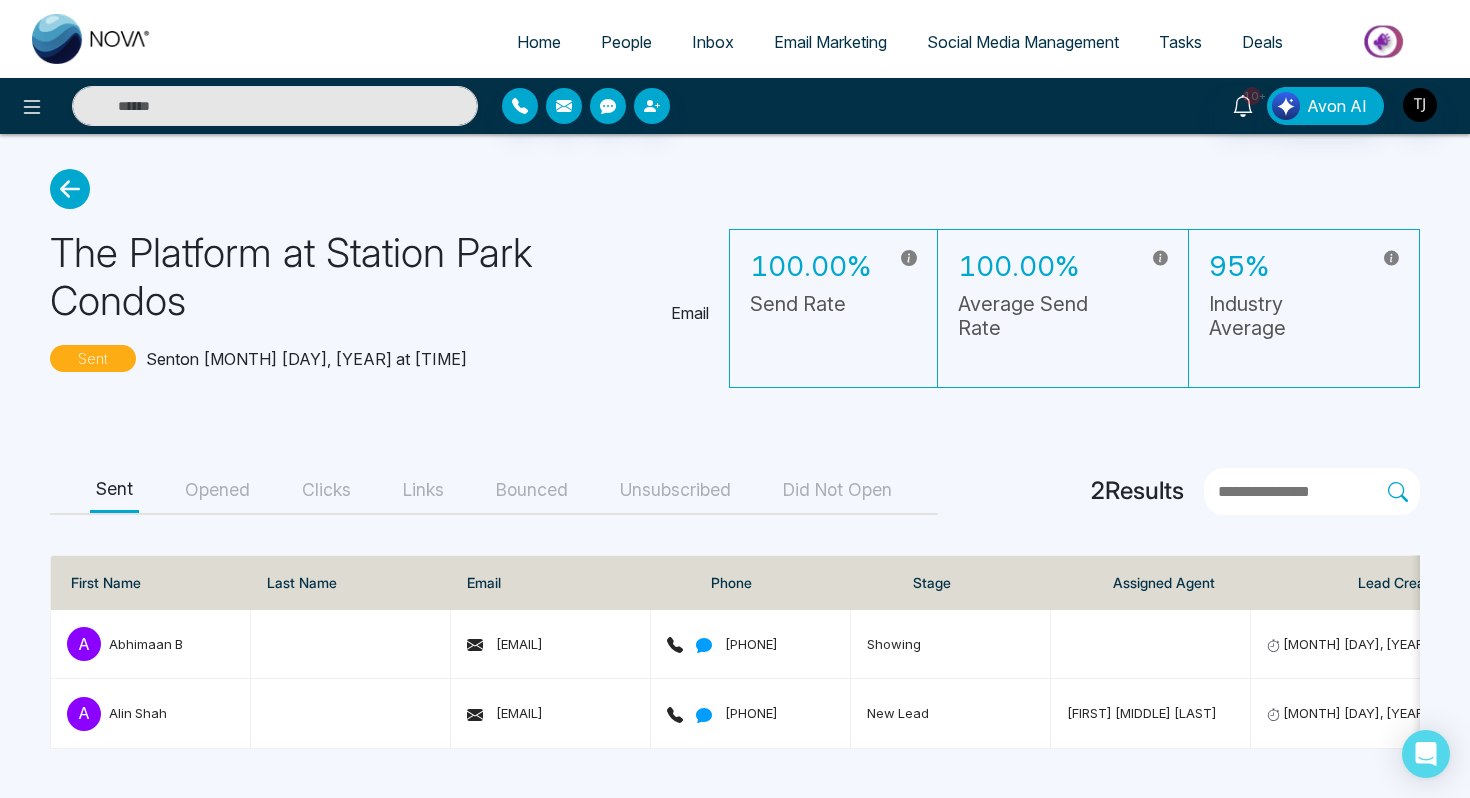click on "Opened" at bounding box center (217, 490) 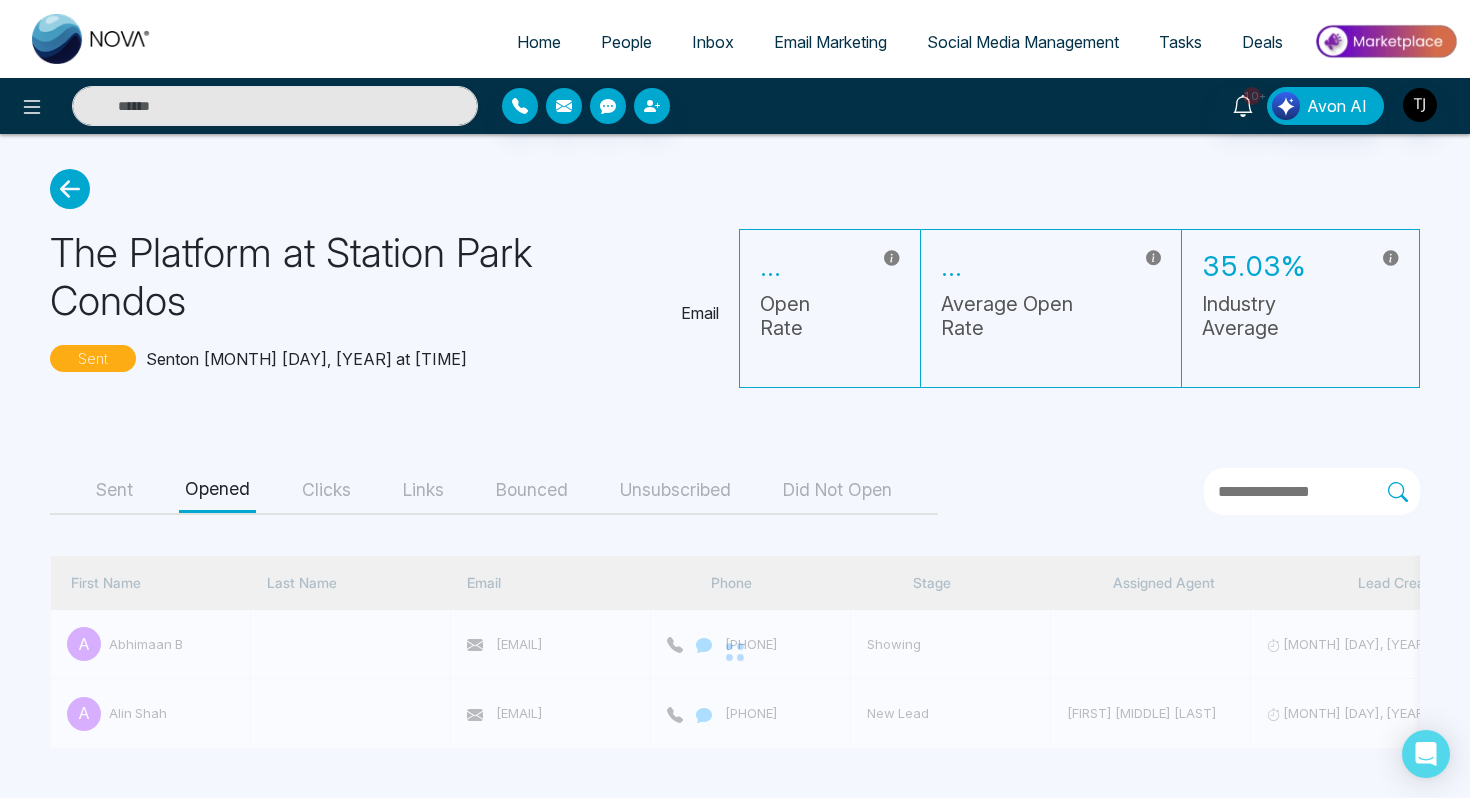 click on "Clicks" at bounding box center (326, 490) 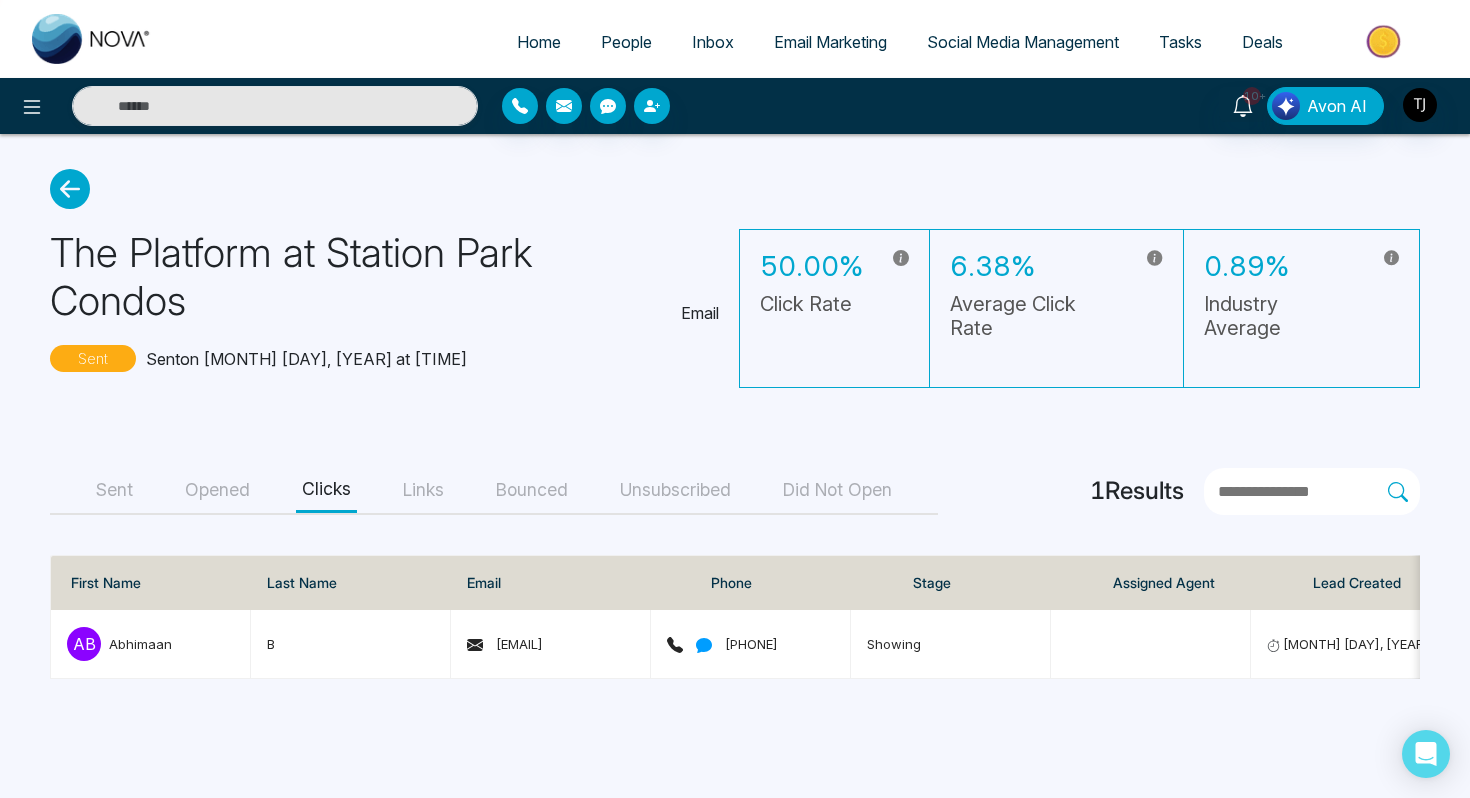 click on "Links" at bounding box center (423, 490) 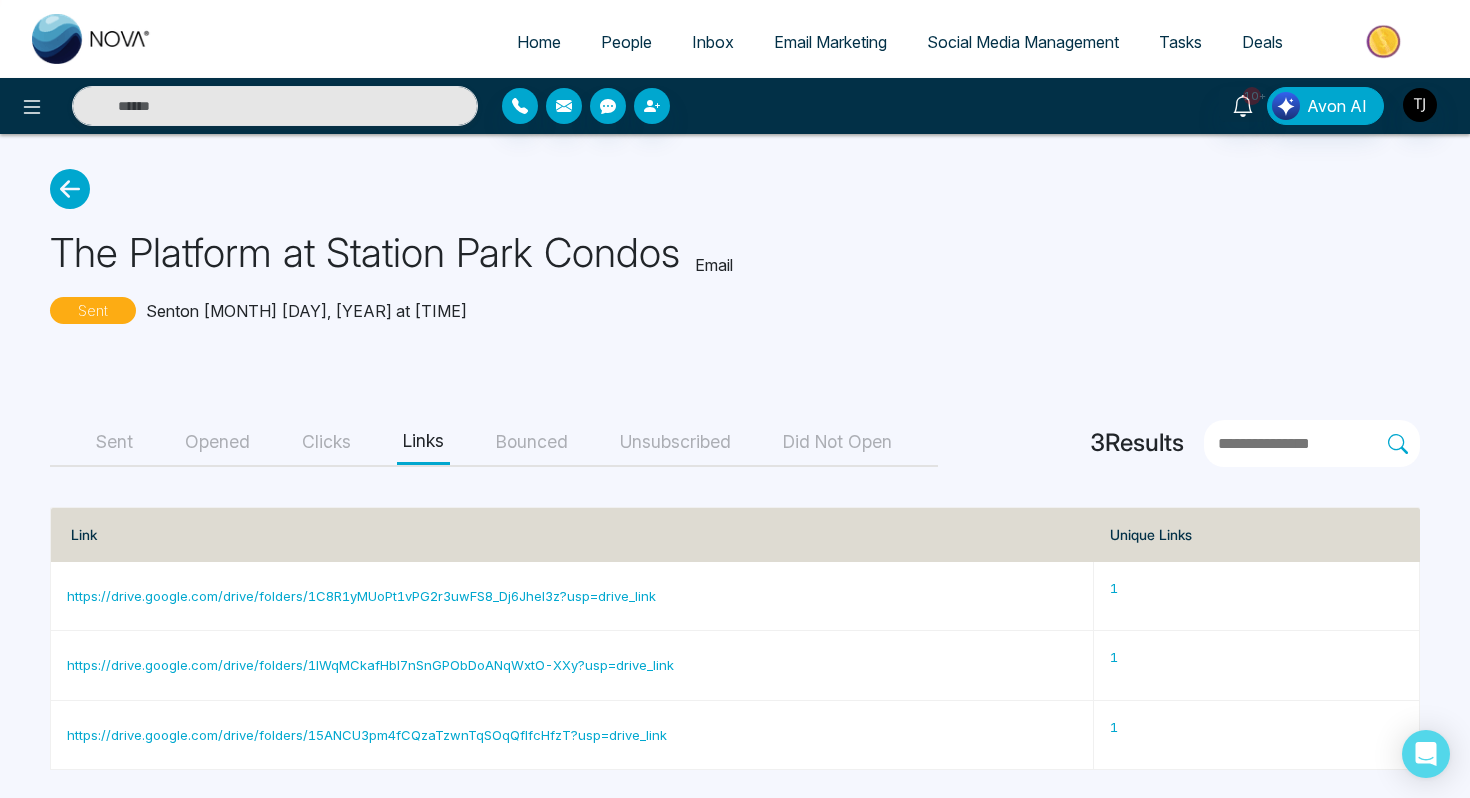 click on "Bounced" at bounding box center (532, 442) 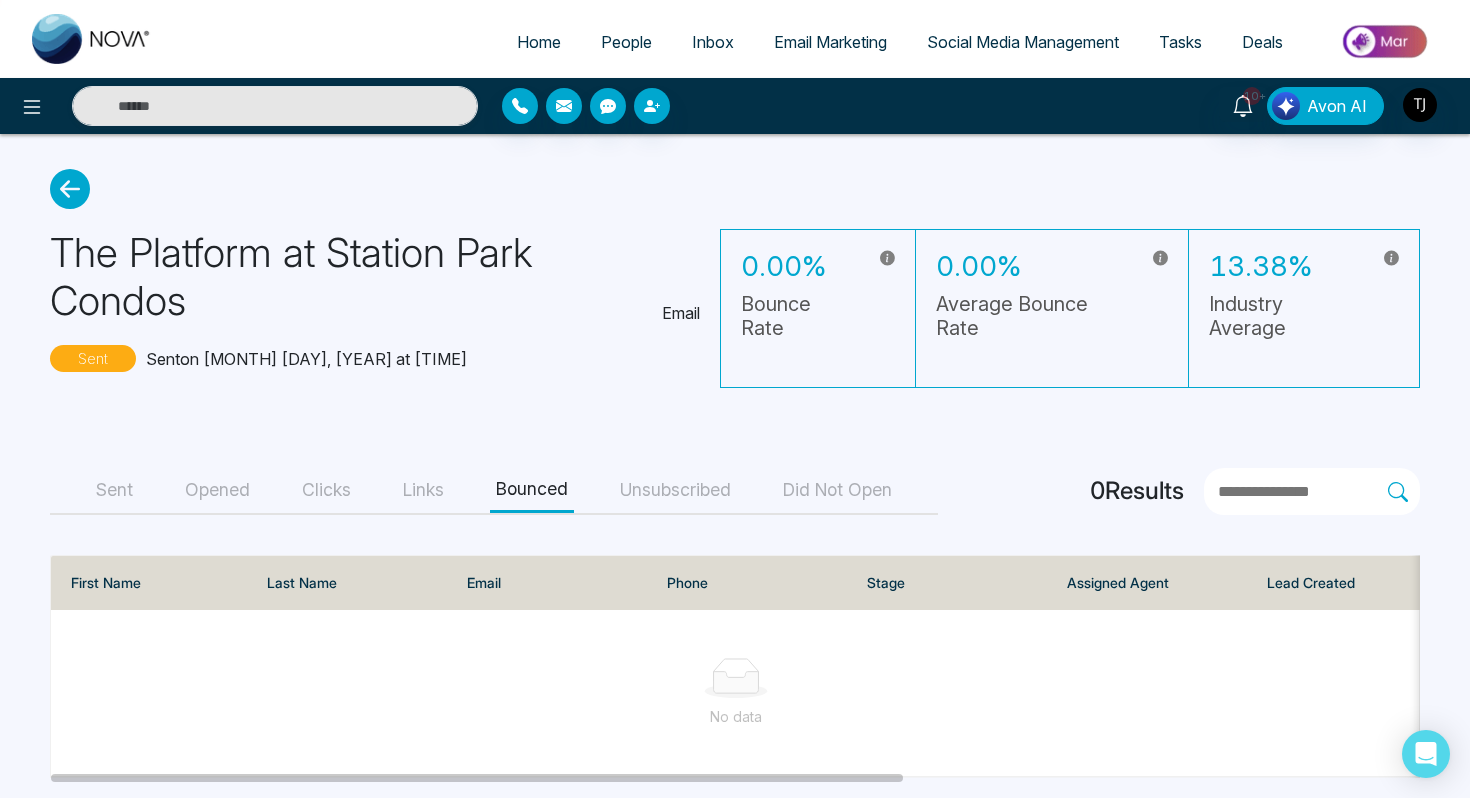 click on "Clicks" at bounding box center (326, 490) 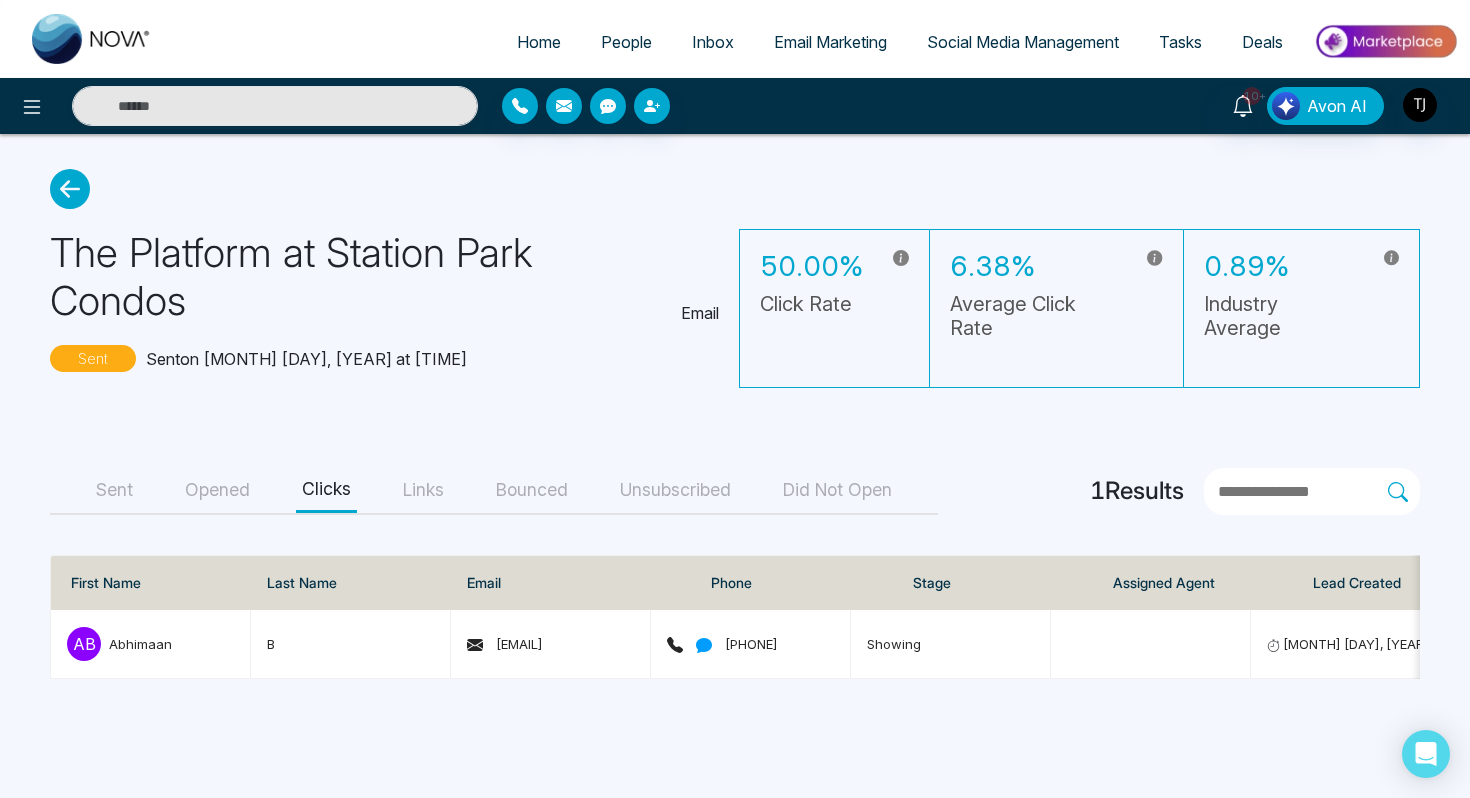 click on "Home" at bounding box center [539, 42] 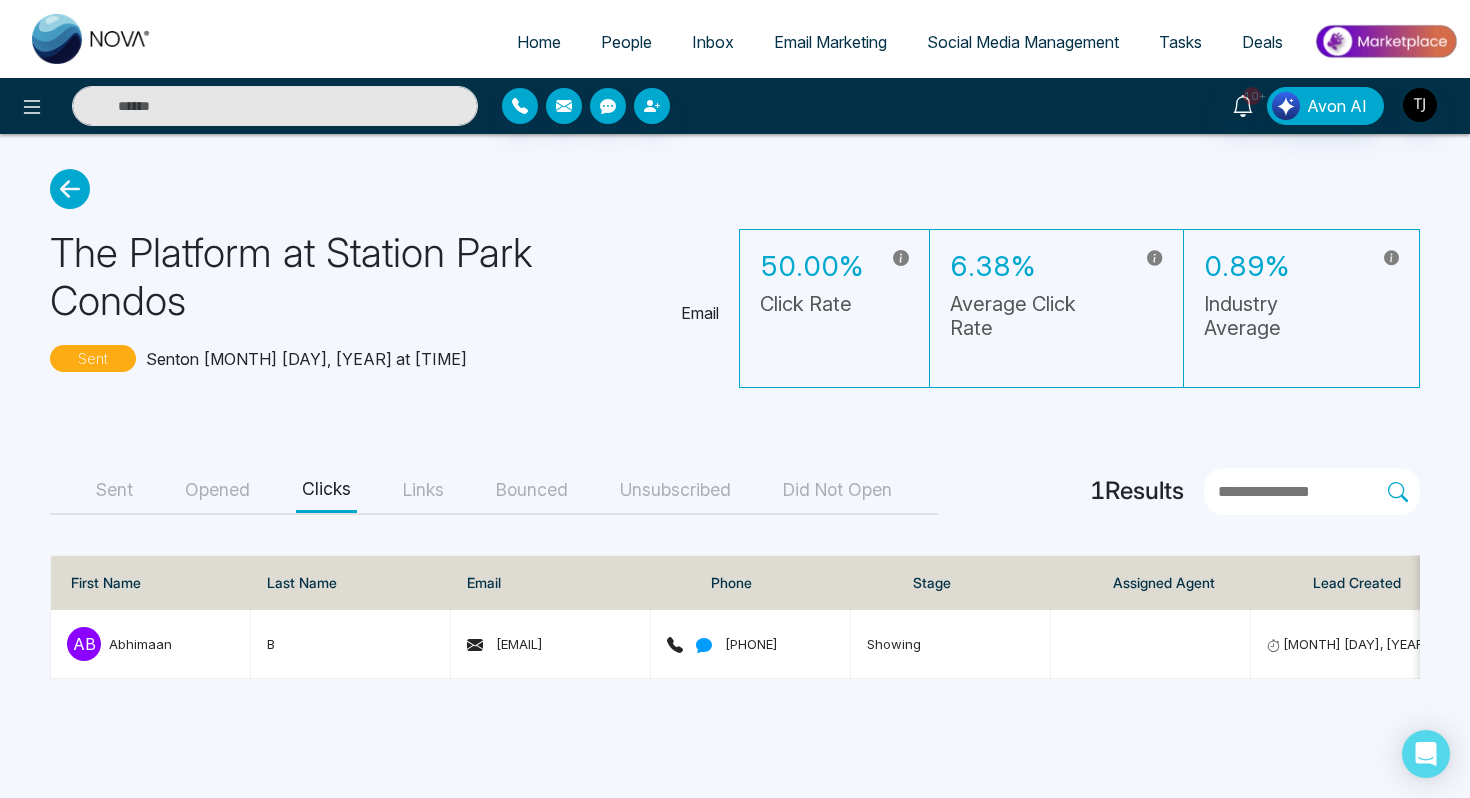 select on "*" 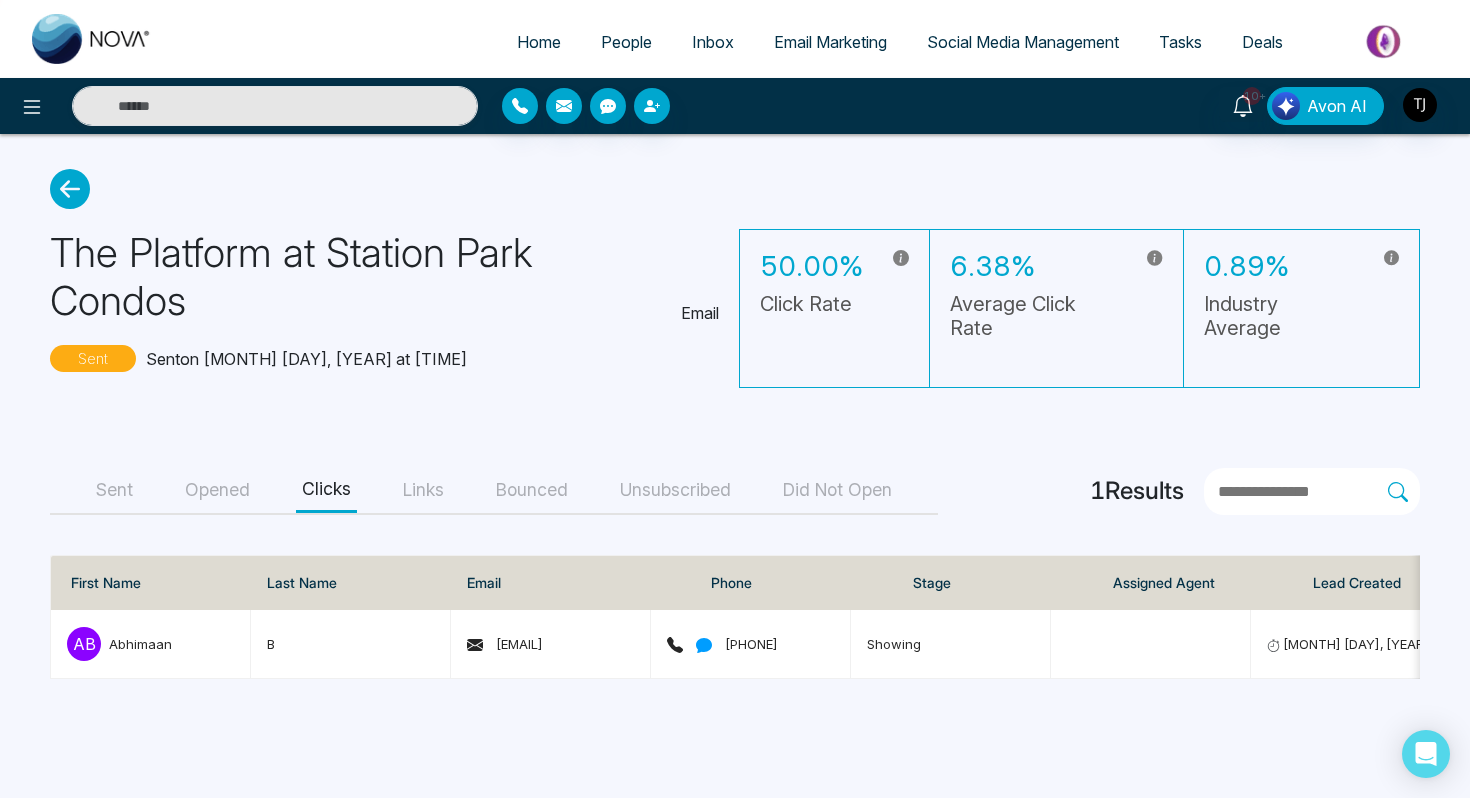 select on "*" 